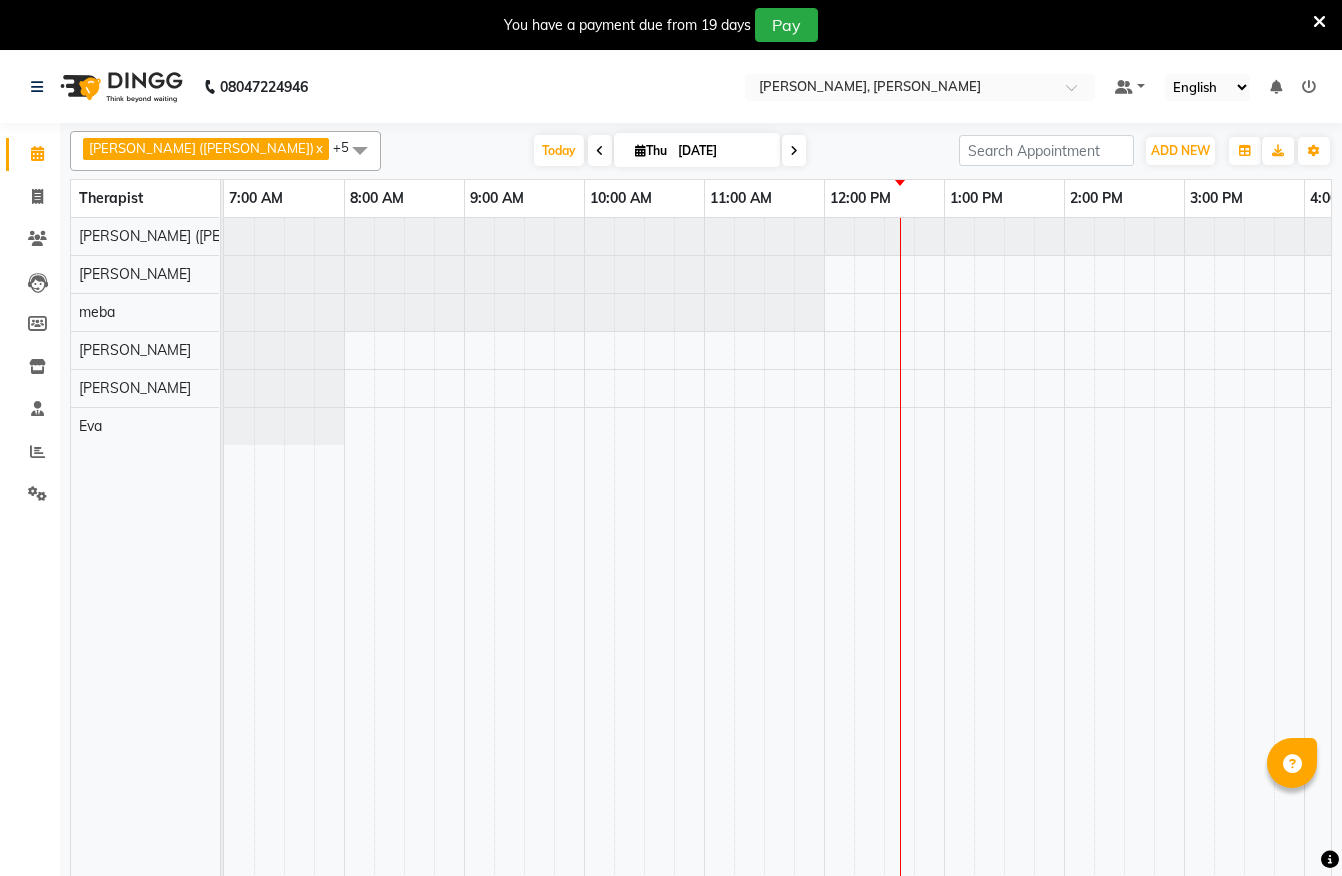 scroll, scrollTop: 0, scrollLeft: 0, axis: both 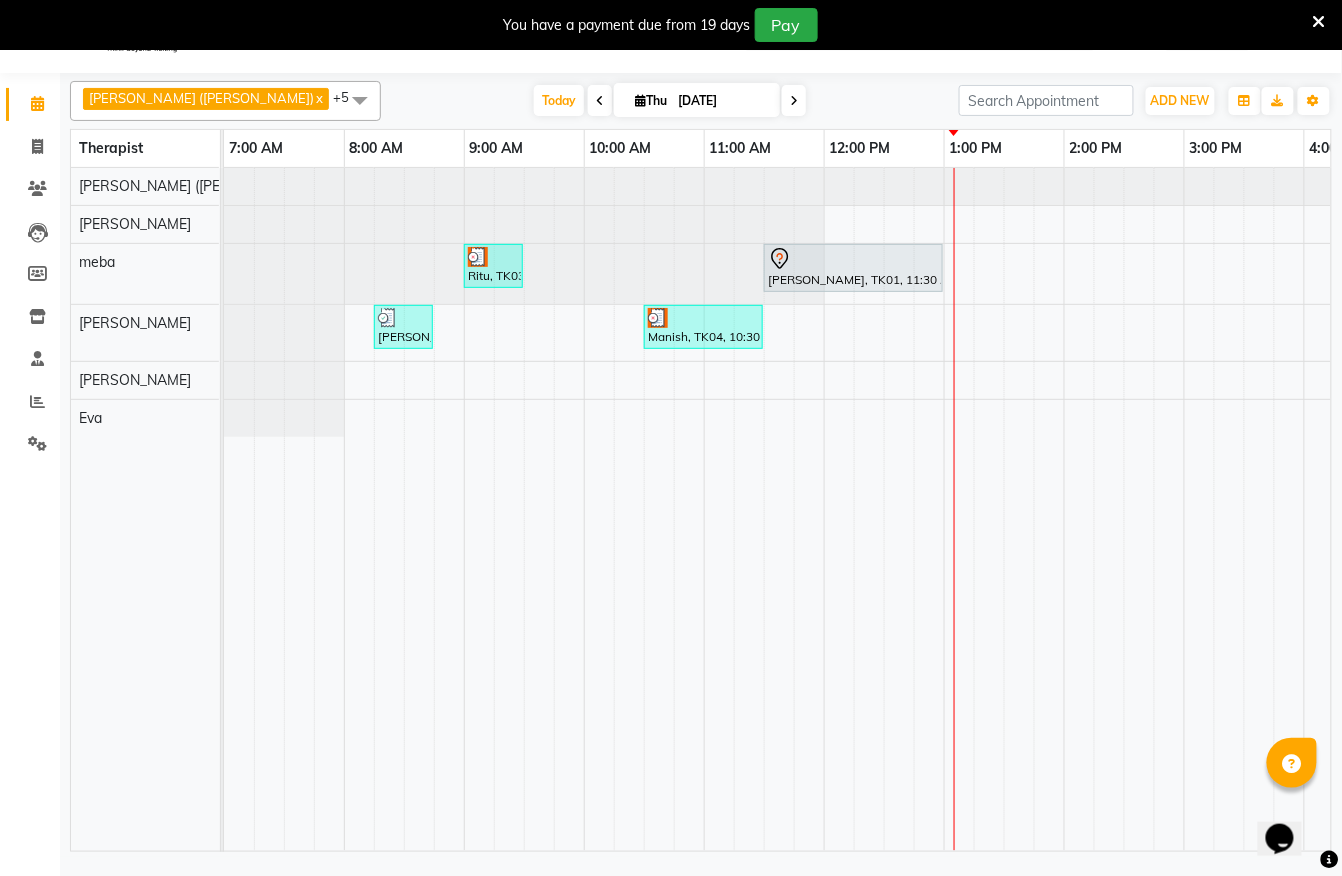 click on "Ritu, TK03, 09:00 AM-09:30 AM, Signature Foot Massage - 30 Mins             [PERSON_NAME], TK01, 11:30 AM-01:00 PM, Javanese Pampering - 90 Mins     [PERSON_NAME], TK02, 08:15 AM-08:45 AM, De-Stress Back & Shoulder Massage with Herbal Hot Compress - 30 Mins     Manish, TK04, 10:30 AM-11:30 AM, Javanese Pampering - 60 Mins" at bounding box center (1184, 509) 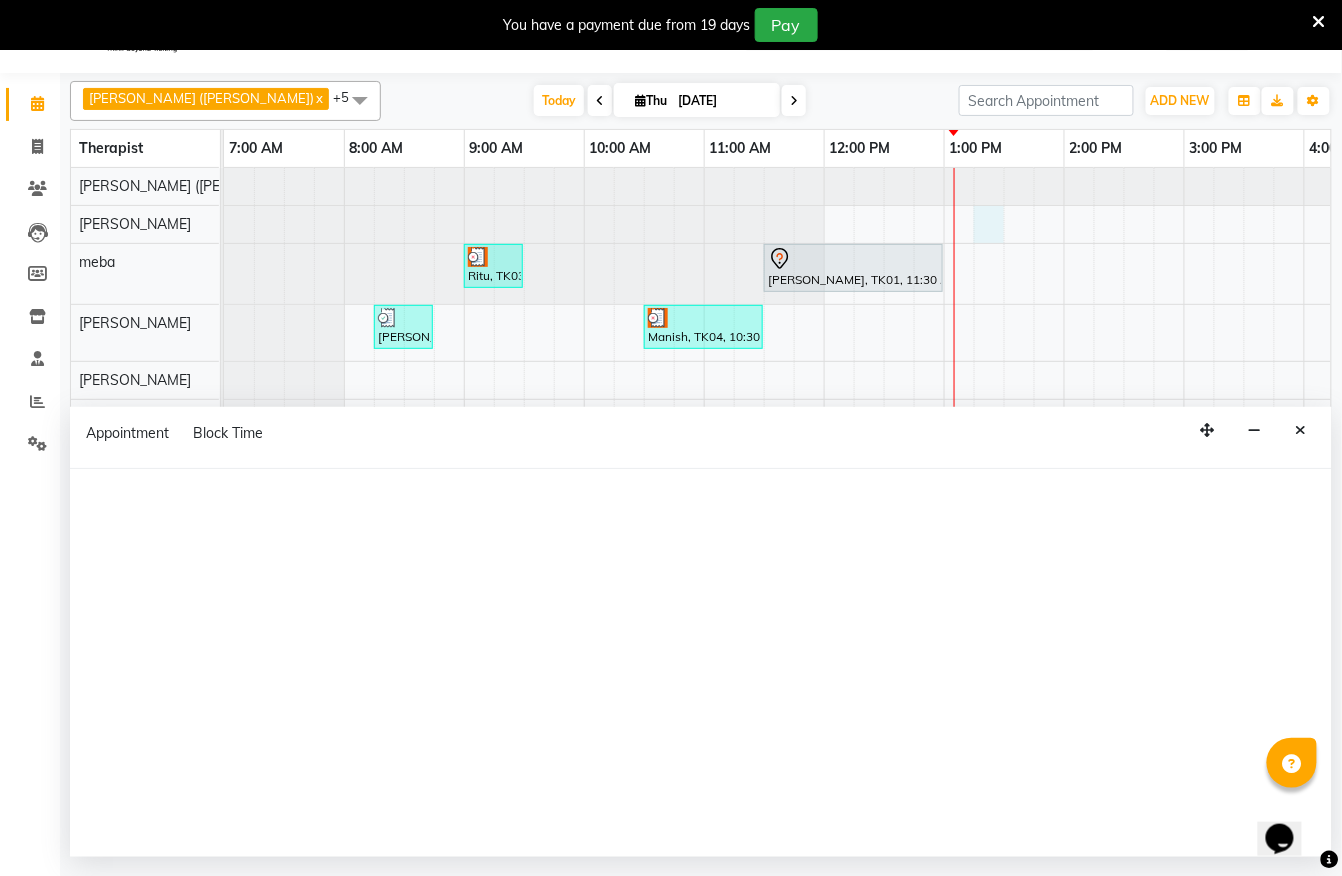 select on "62270" 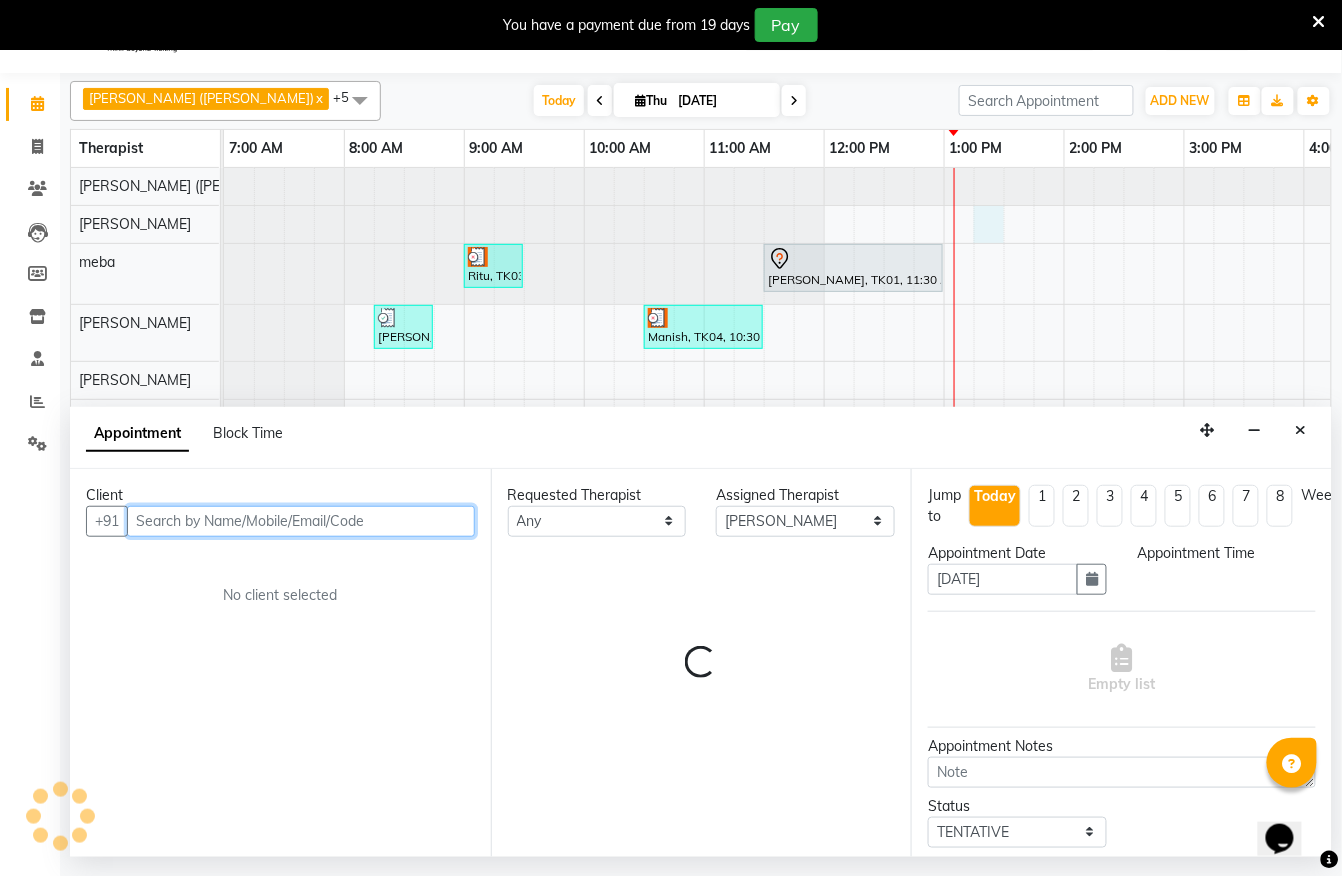 select on "795" 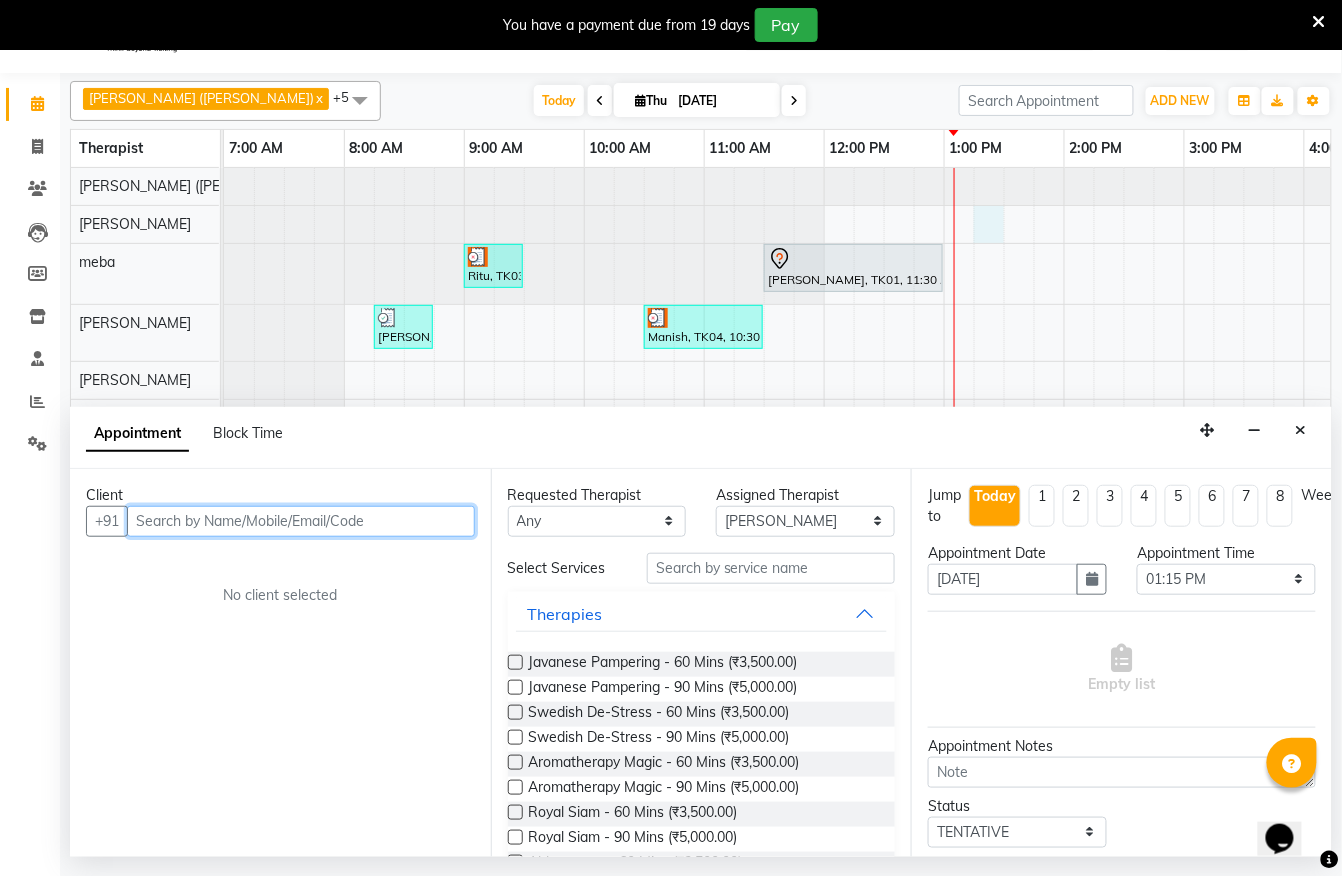 type on "7" 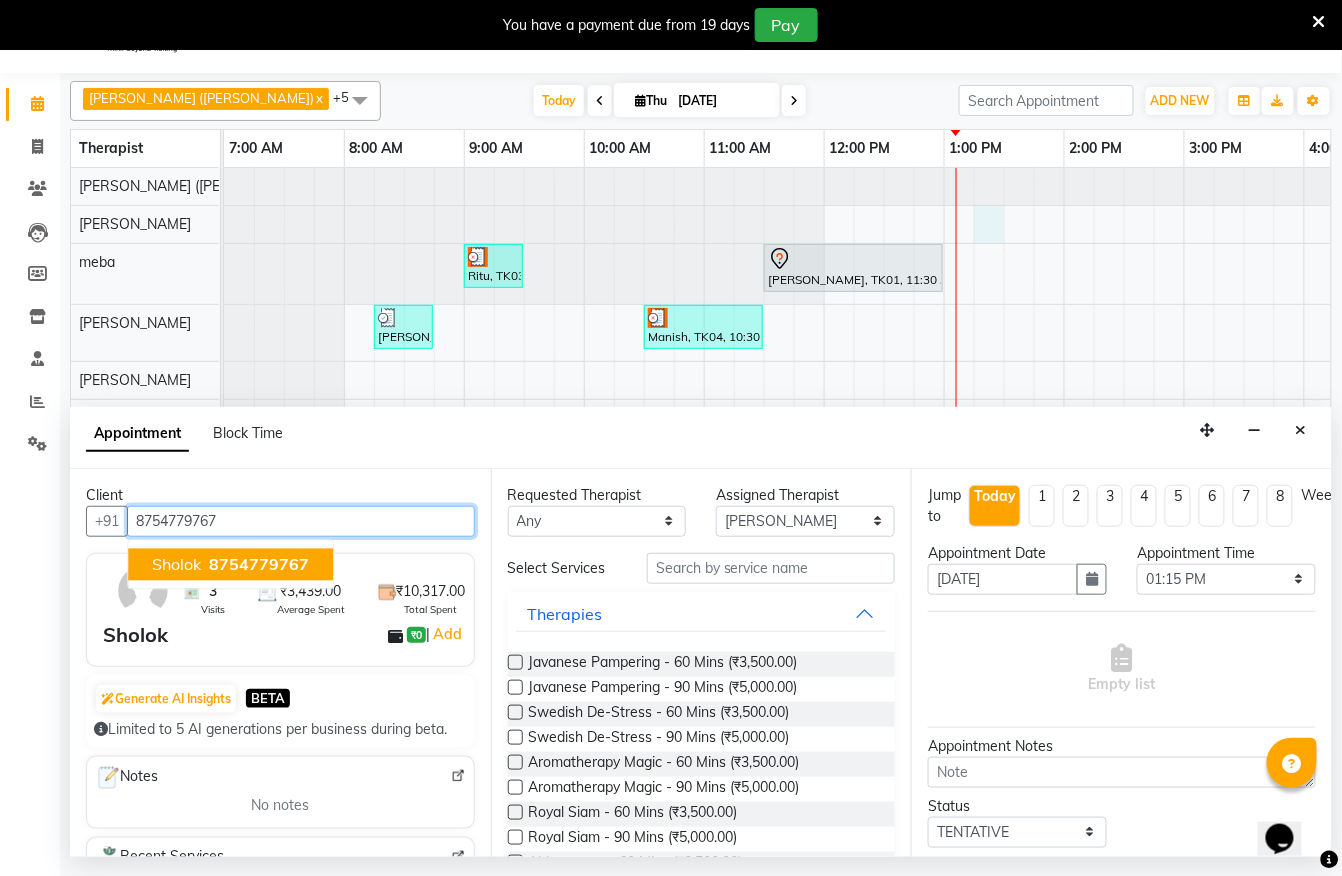 click on "Sholok   8754779767" at bounding box center [230, 564] 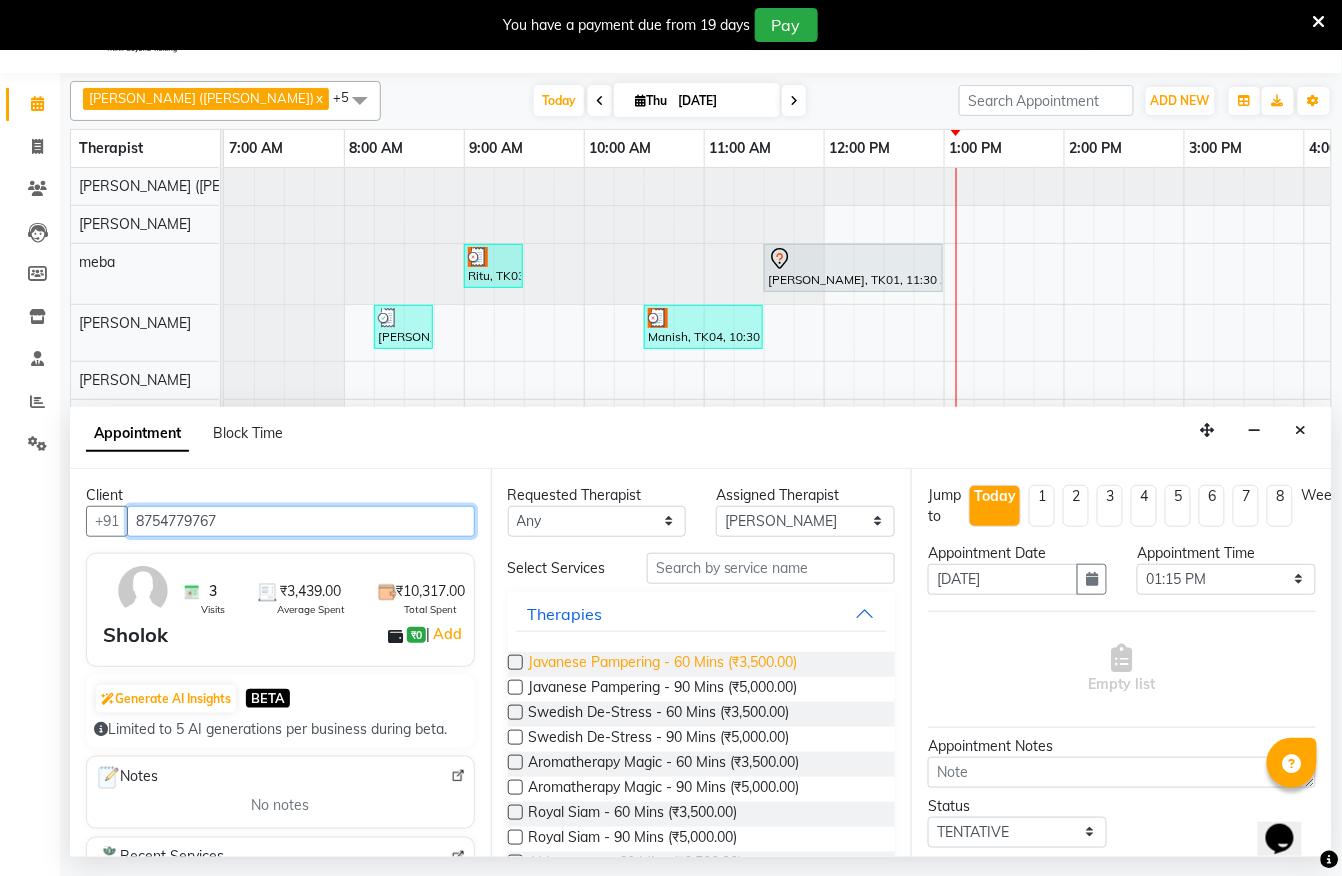 type on "8754779767" 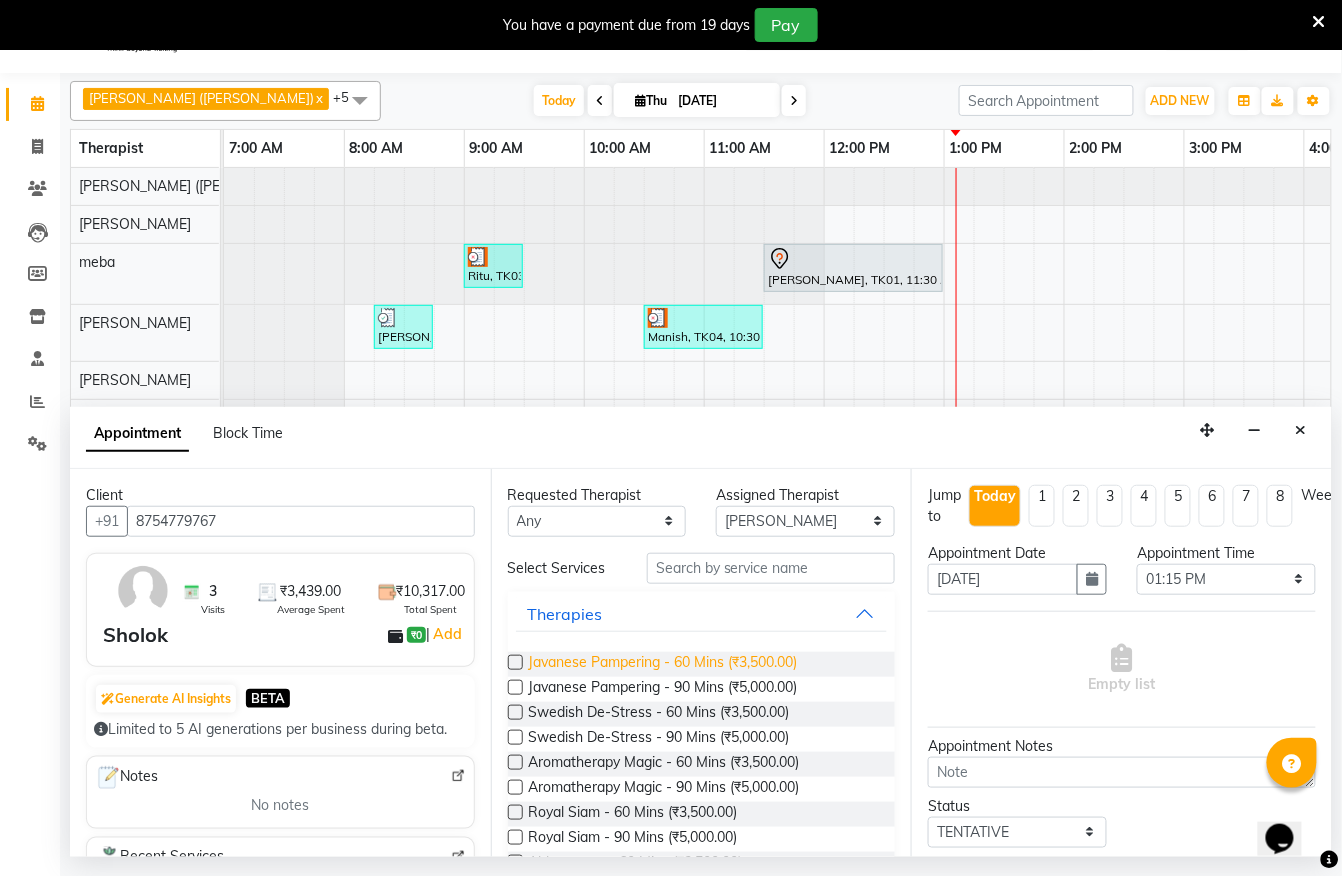 click on "Javanese Pampering - 60 Mins (₹3,500.00)" at bounding box center (663, 664) 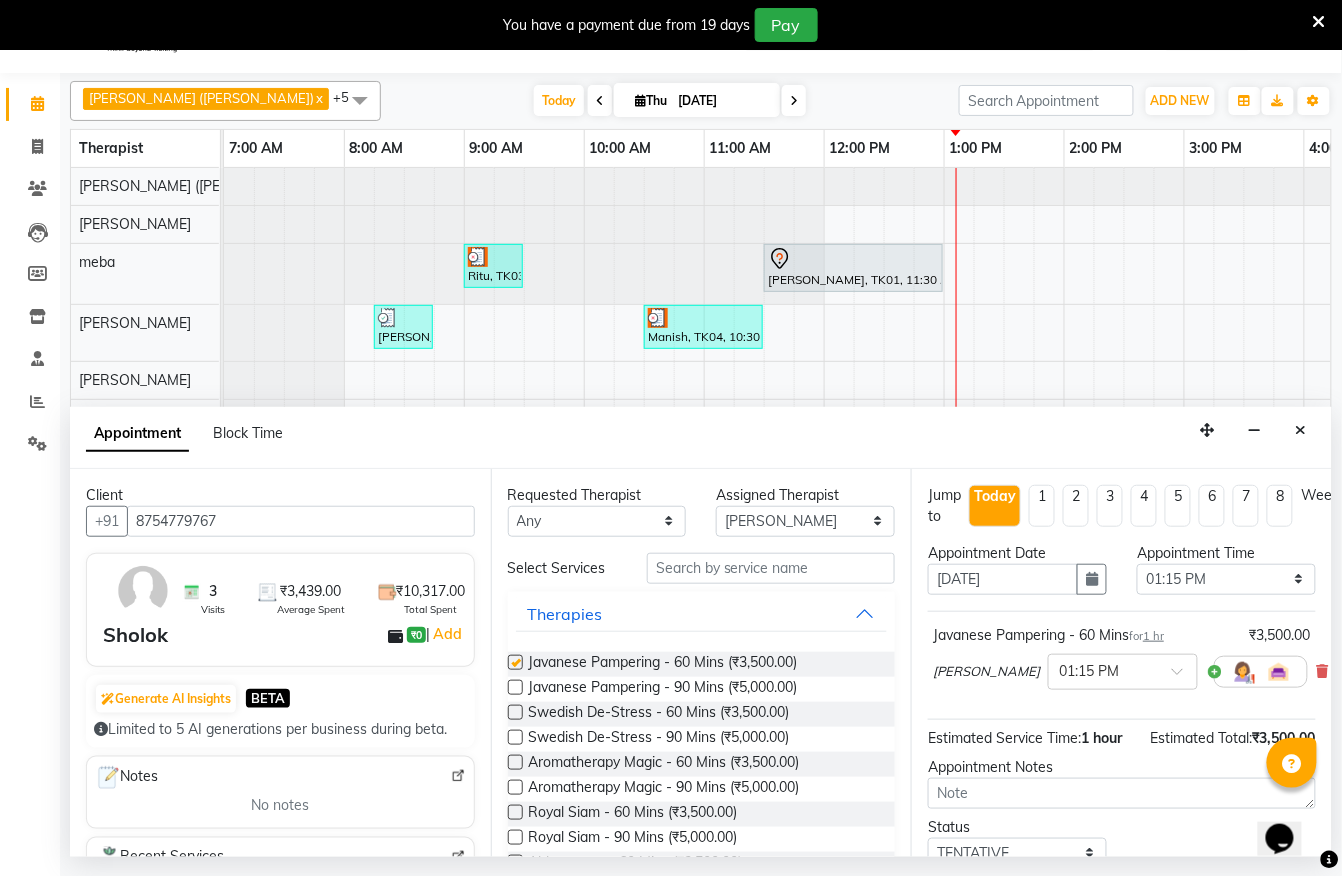 checkbox on "false" 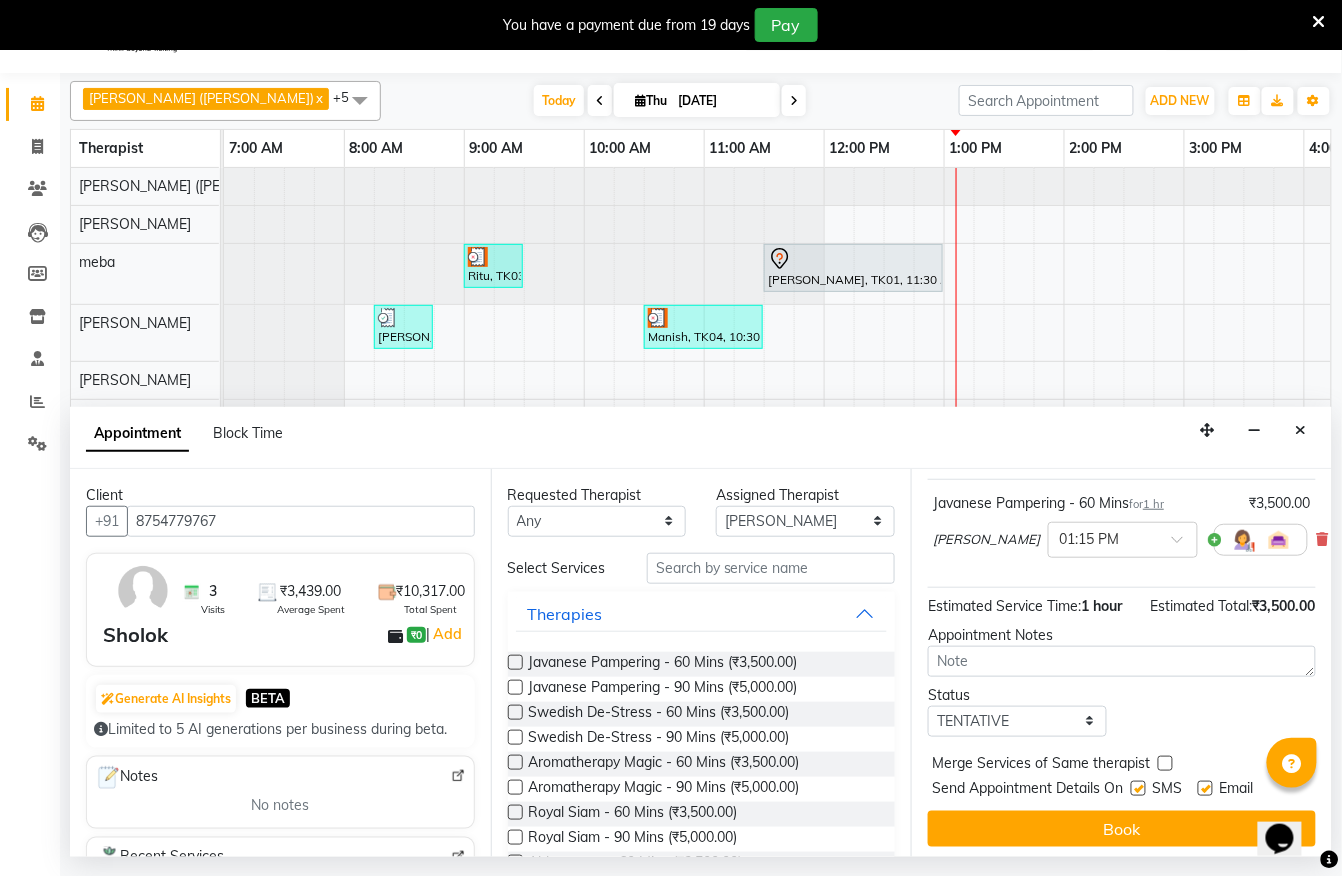 scroll, scrollTop: 184, scrollLeft: 0, axis: vertical 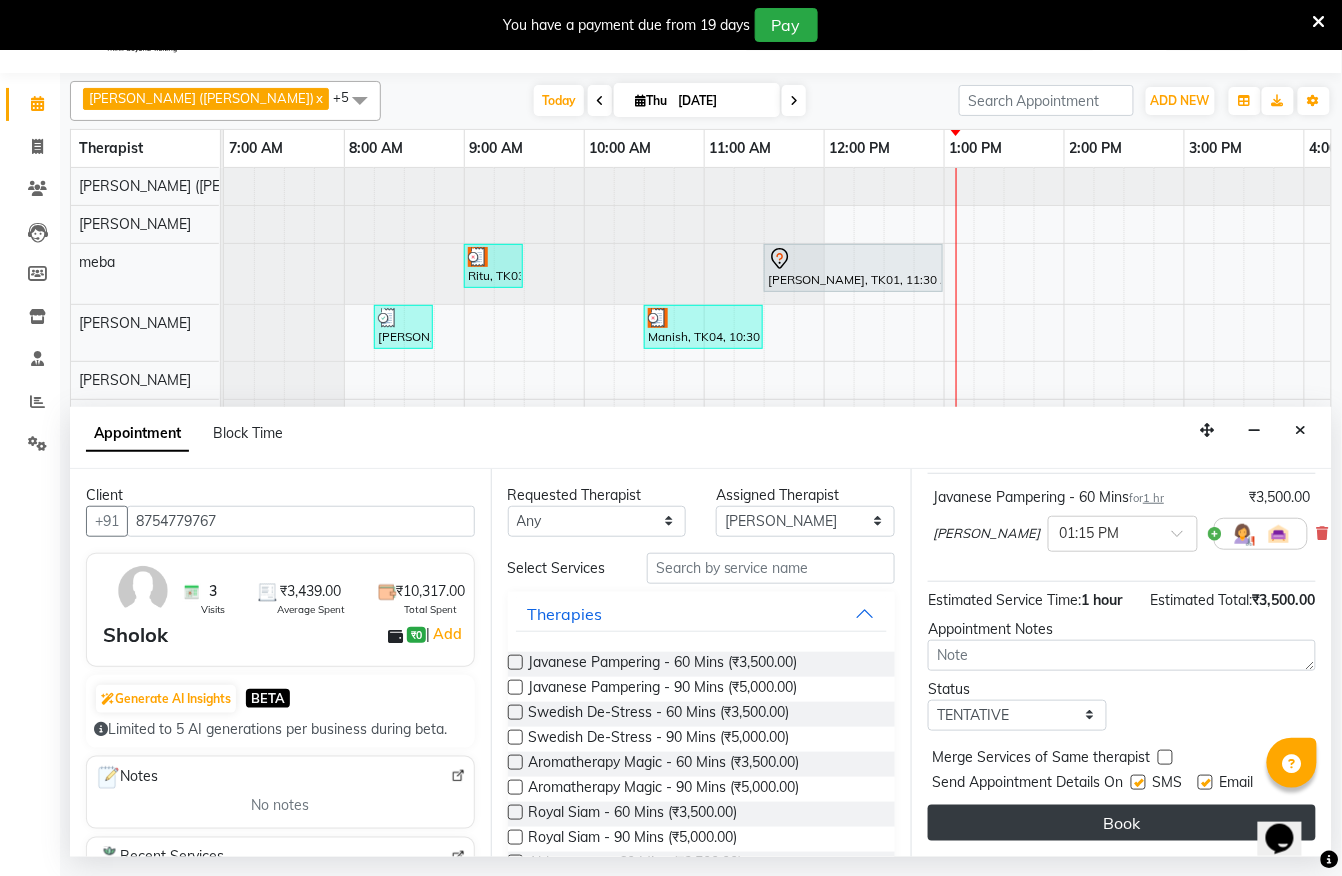 click on "Book" at bounding box center (1122, 823) 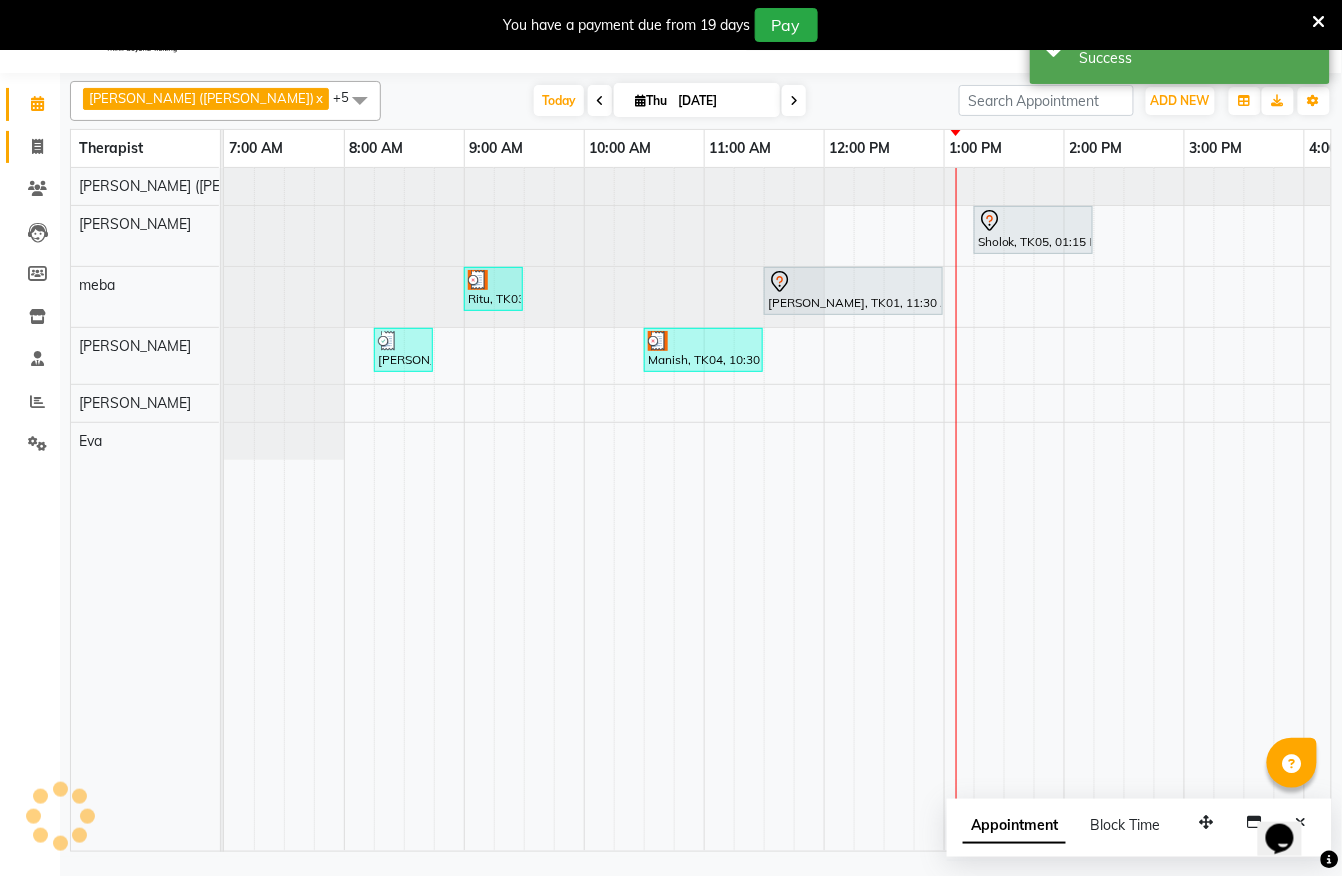 scroll, scrollTop: 0, scrollLeft: 0, axis: both 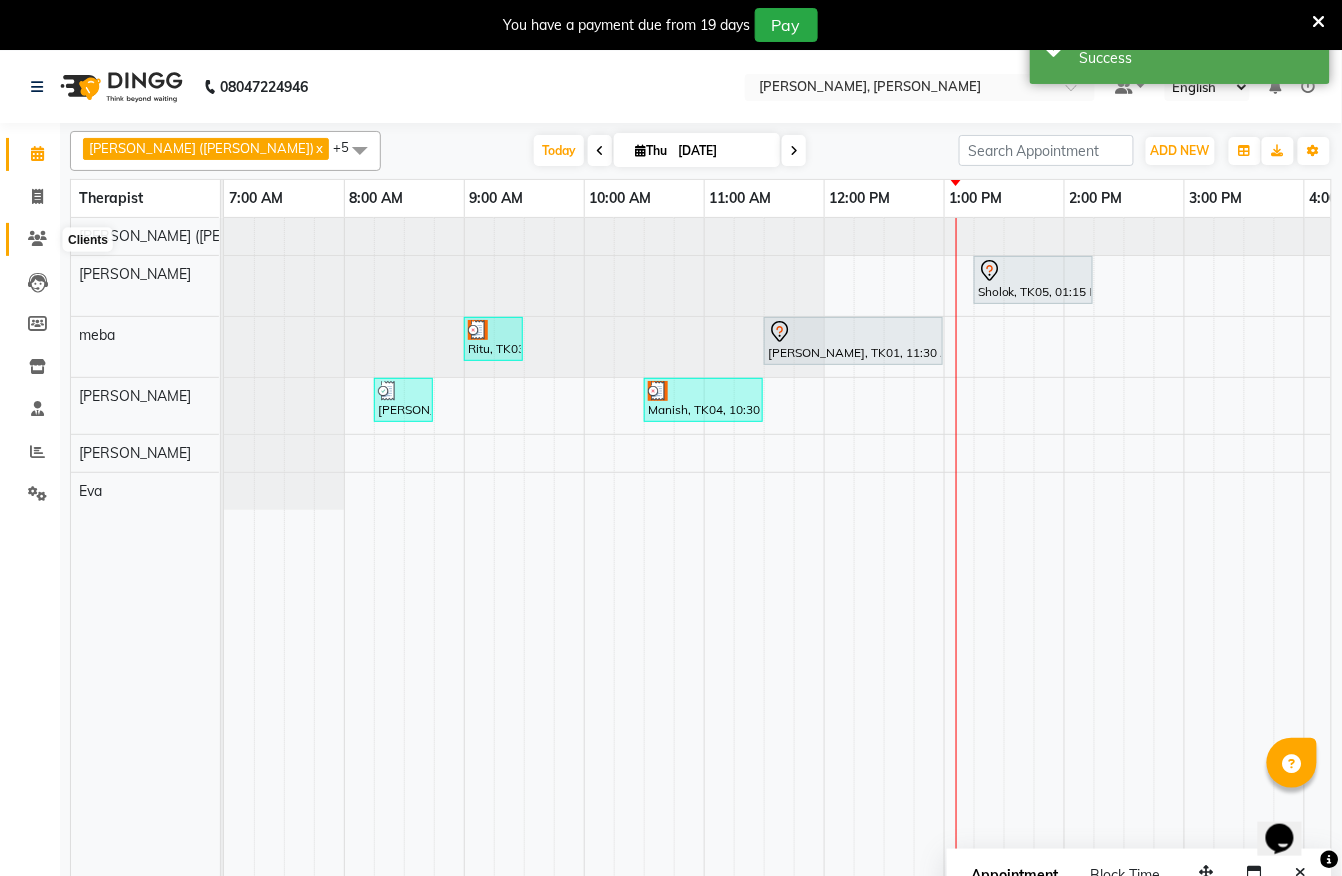 click 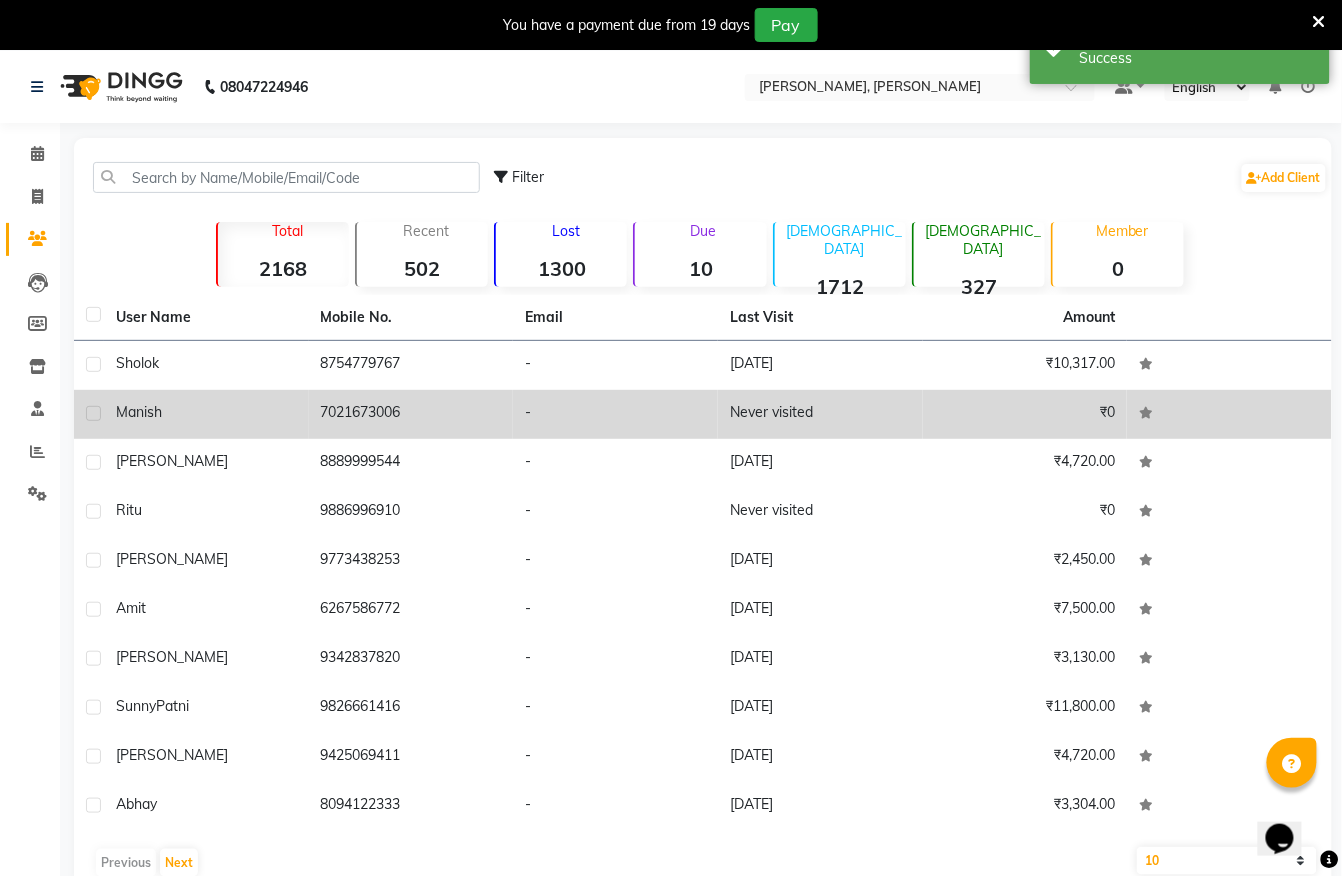 click on "Manish" 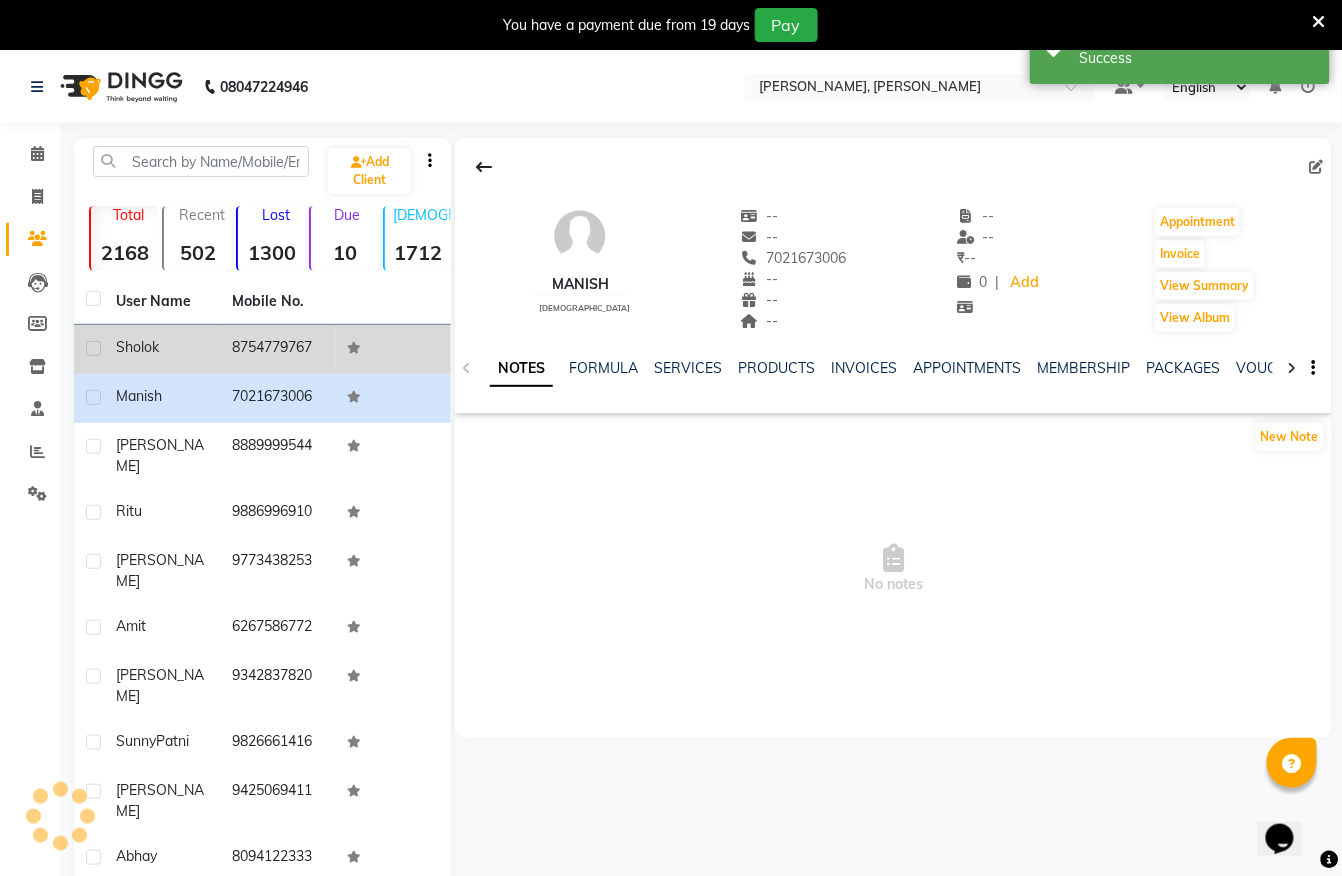 click 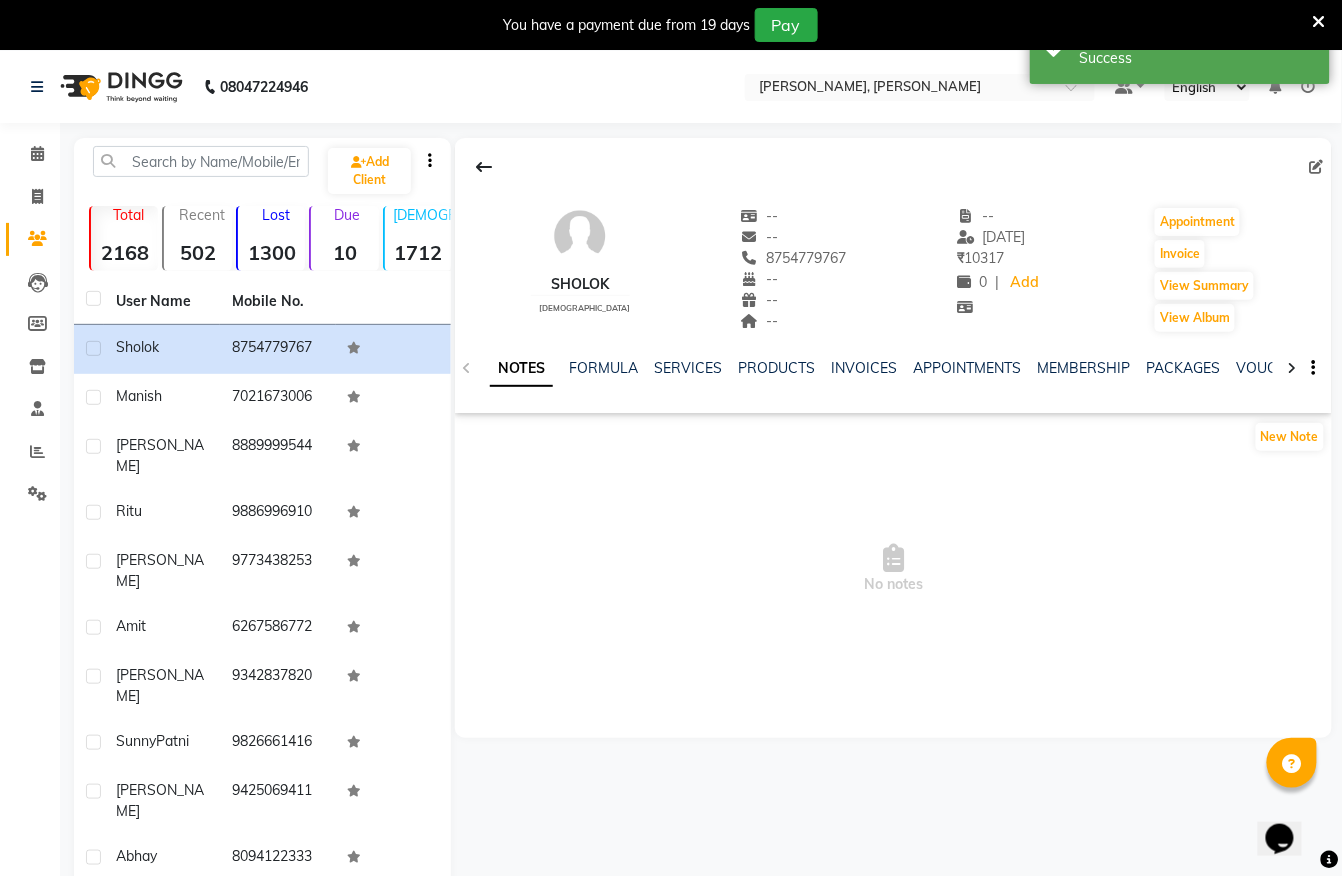 click on "NOTES FORMULA SERVICES PRODUCTS INVOICES APPOINTMENTS MEMBERSHIP PACKAGES VOUCHERS GIFTCARDS POINTS FORMS FAMILY CARDS WALLET" 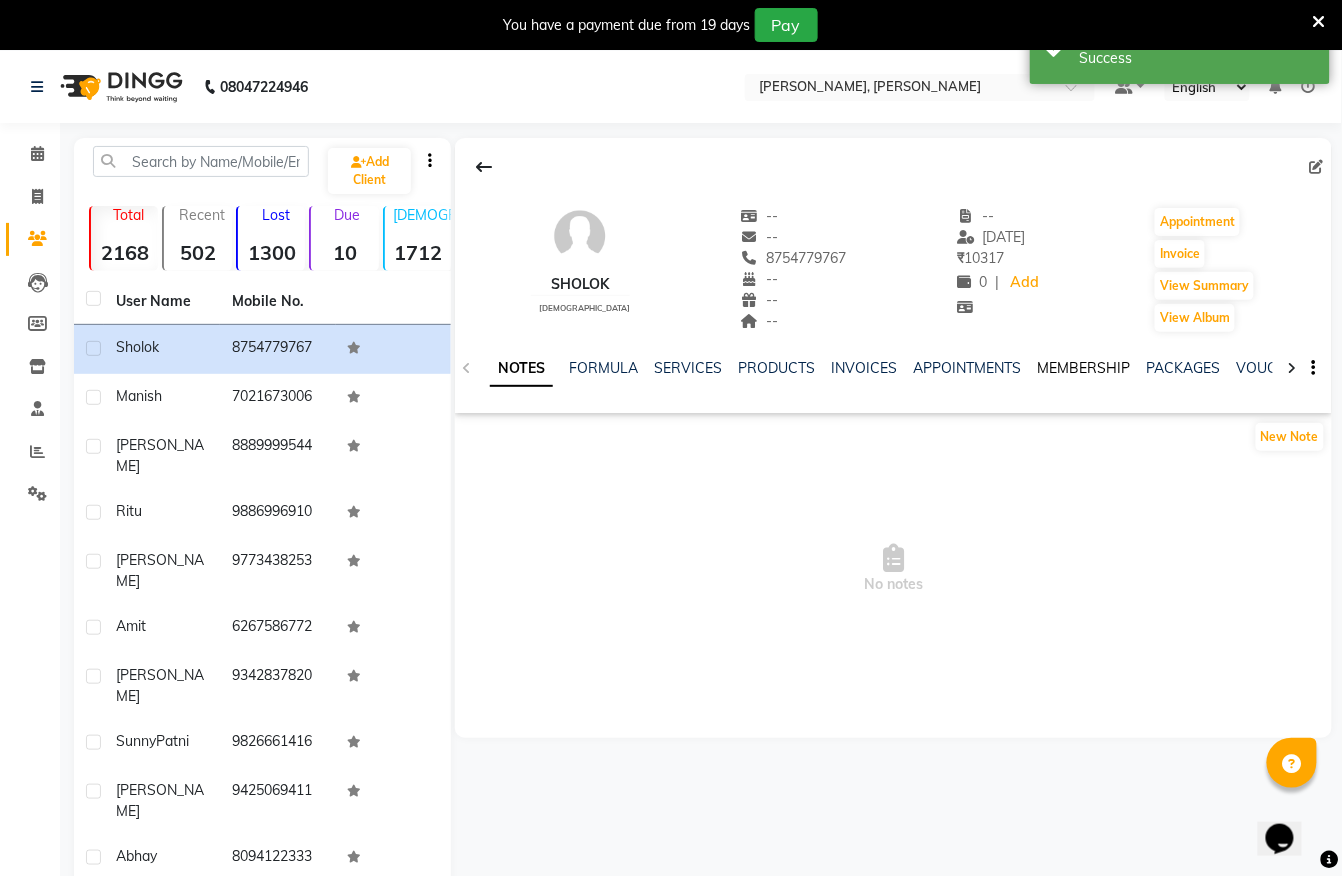 click on "MEMBERSHIP" 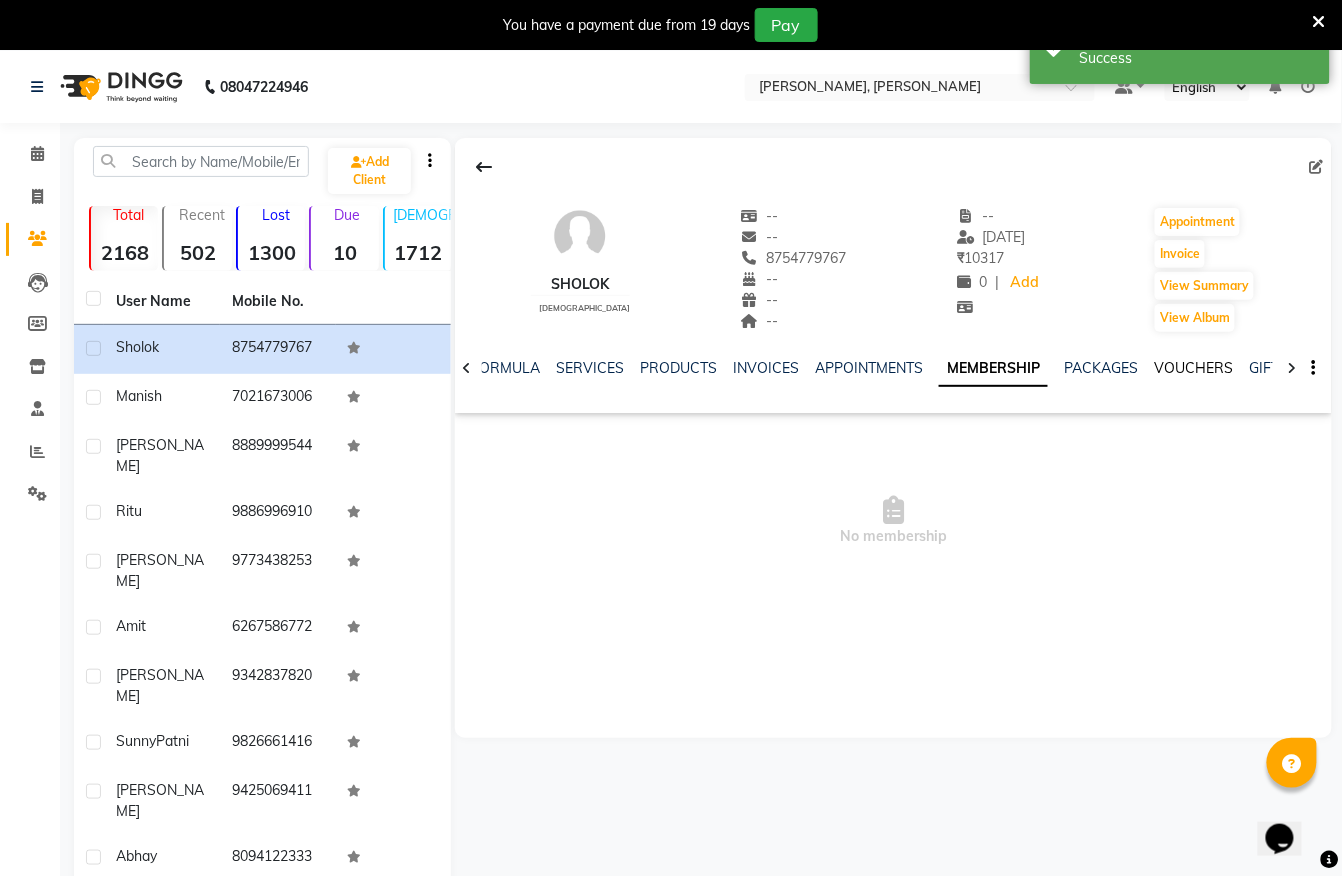 click on "VOUCHERS" 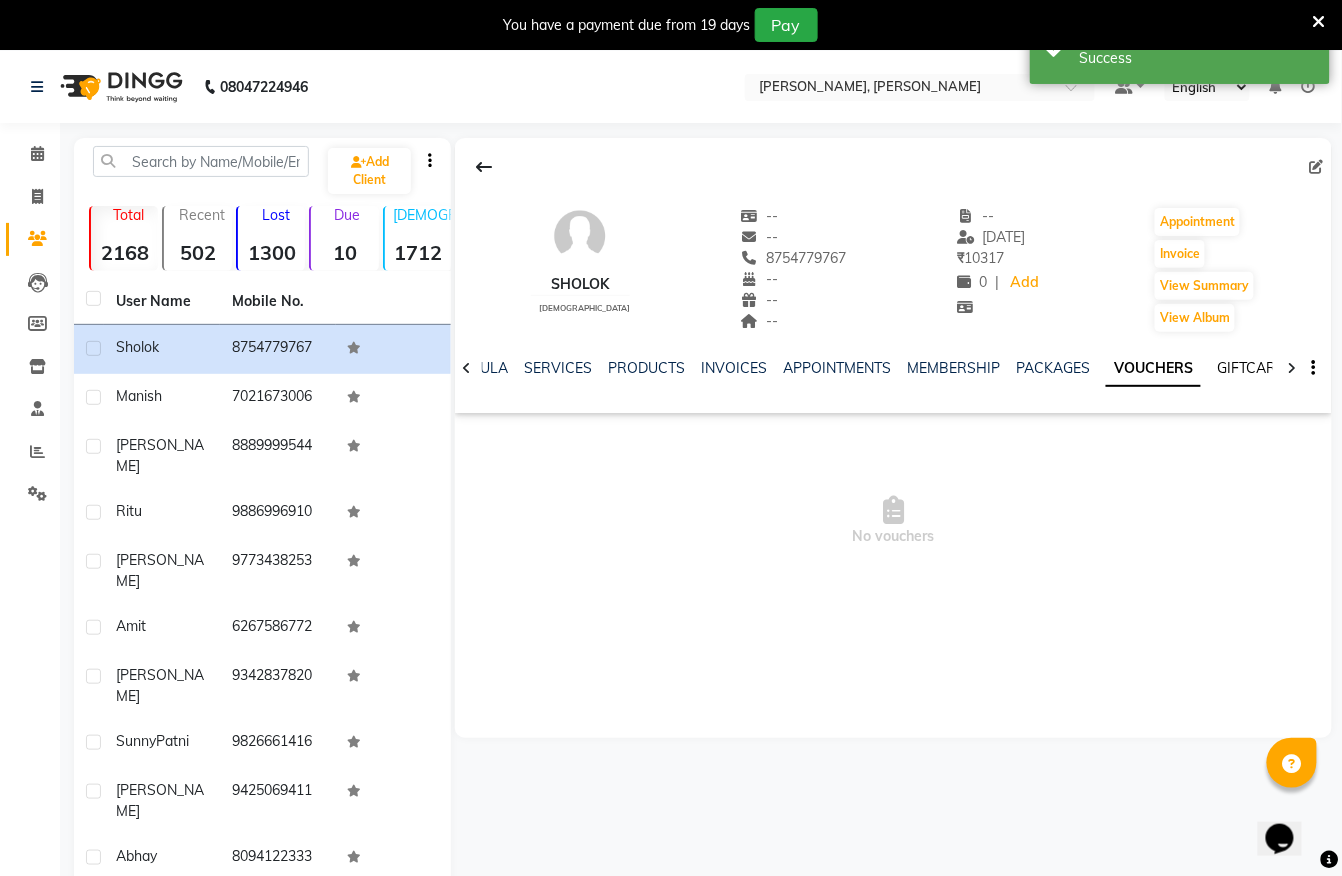 click on "GIFTCARDS" 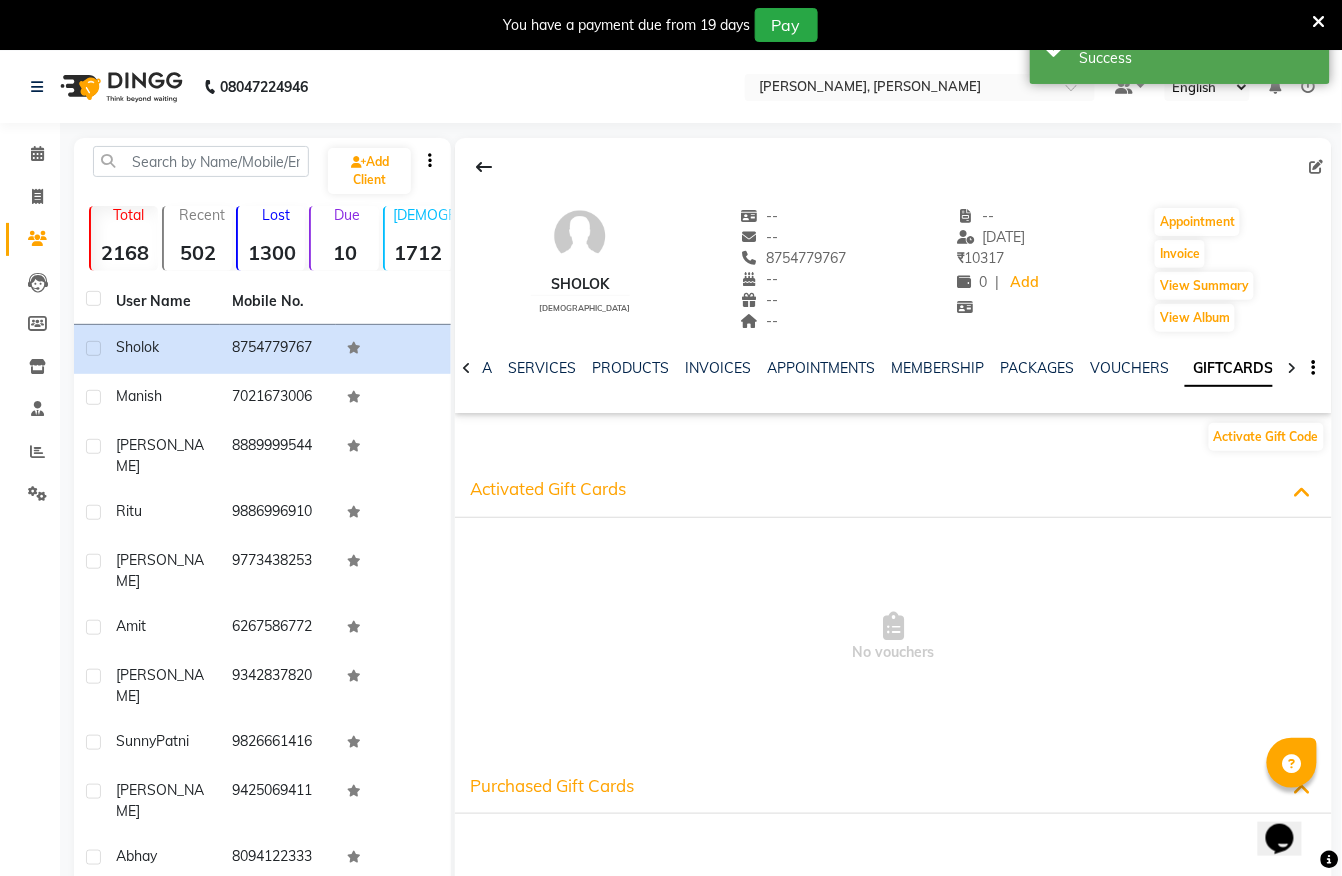 click on "SERVICES" 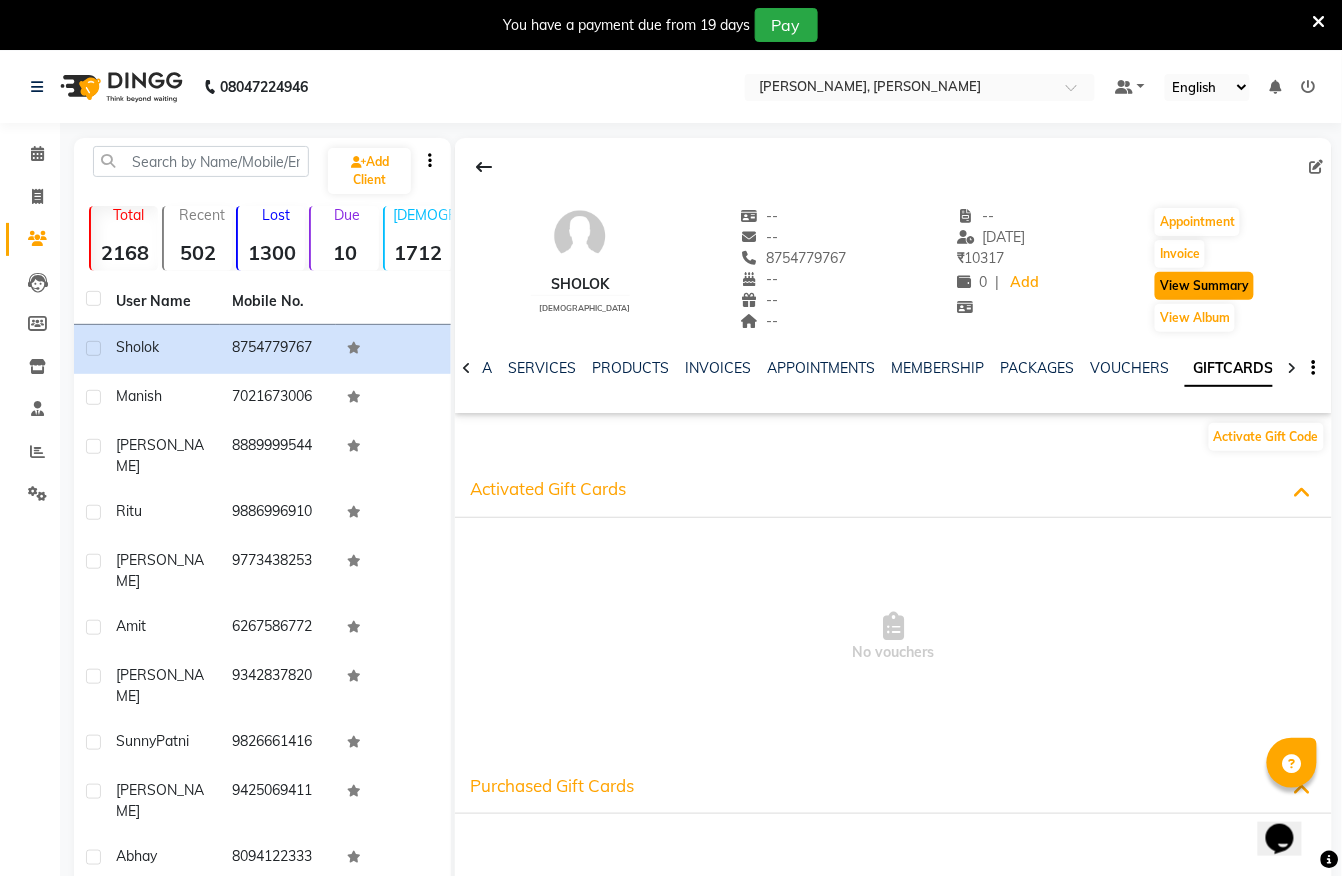 click on "View Summary" 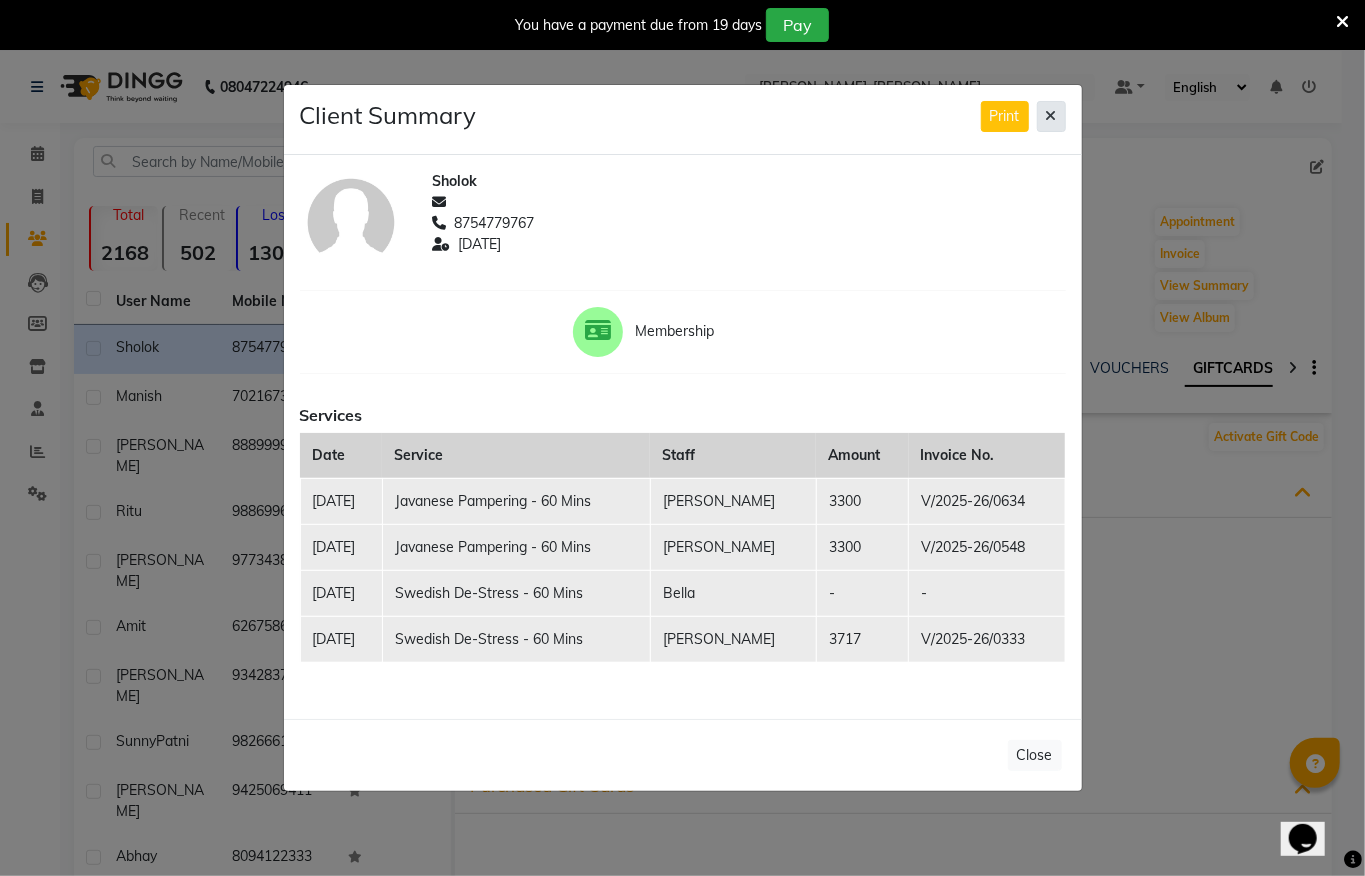 click 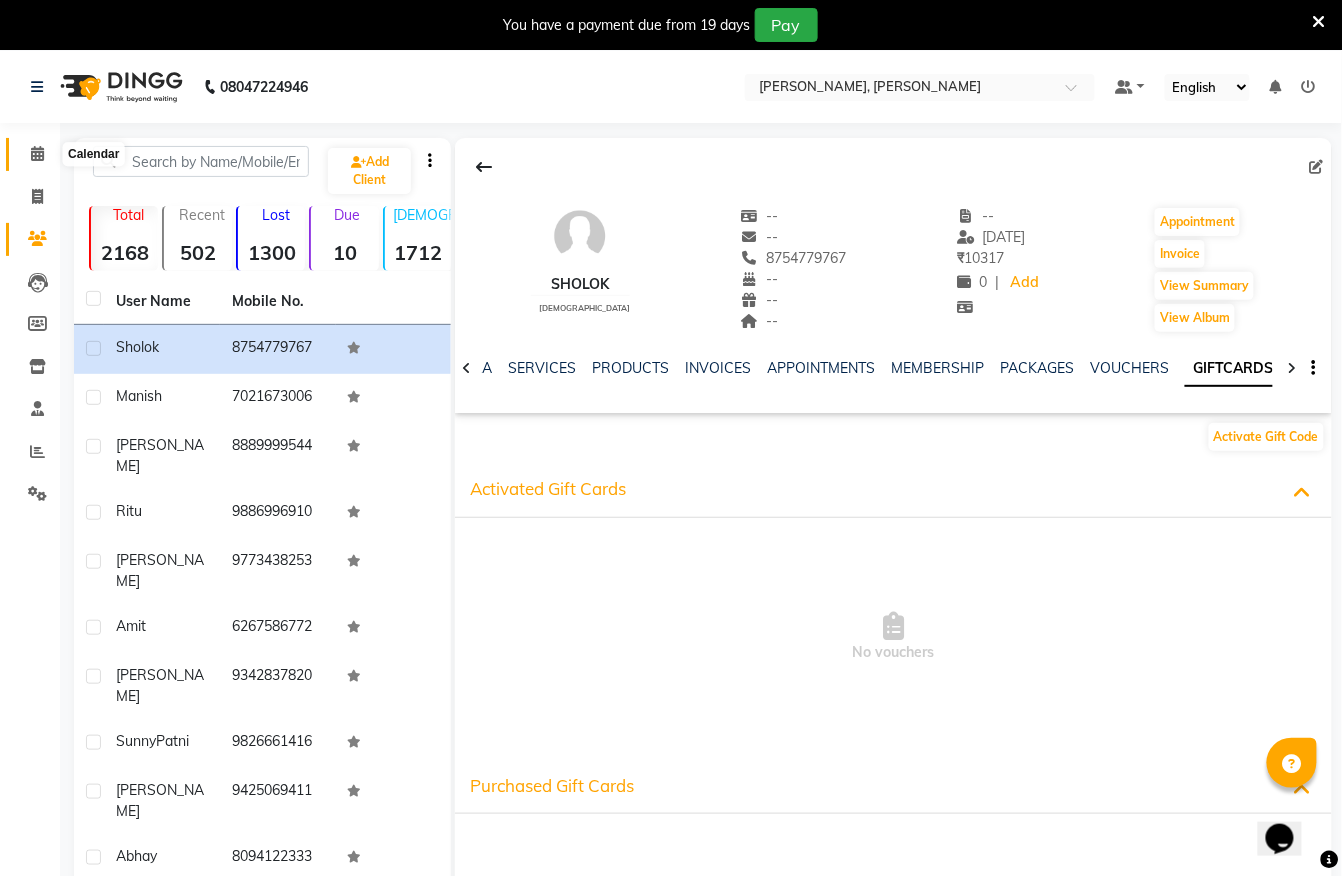 click 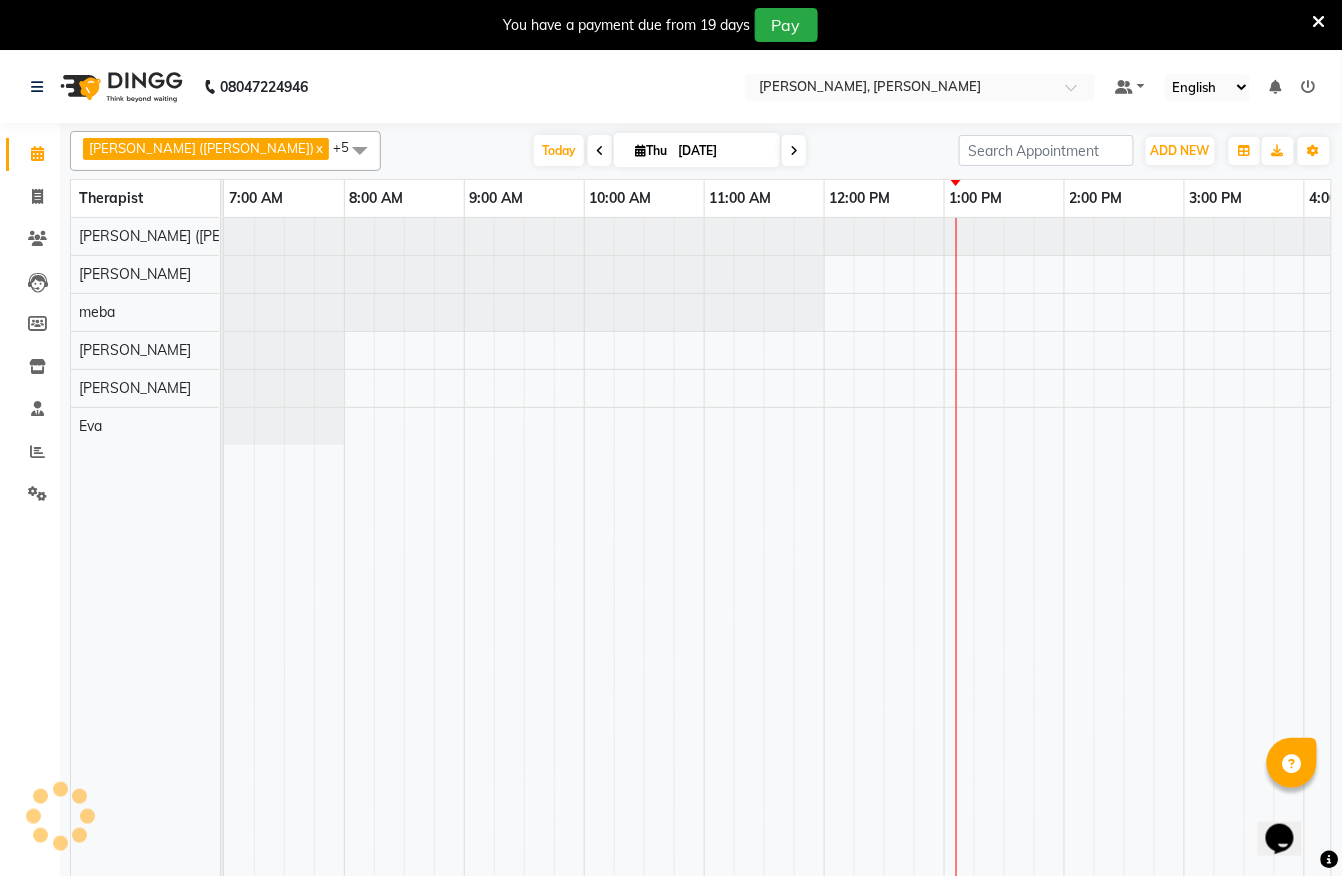 scroll, scrollTop: 50, scrollLeft: 0, axis: vertical 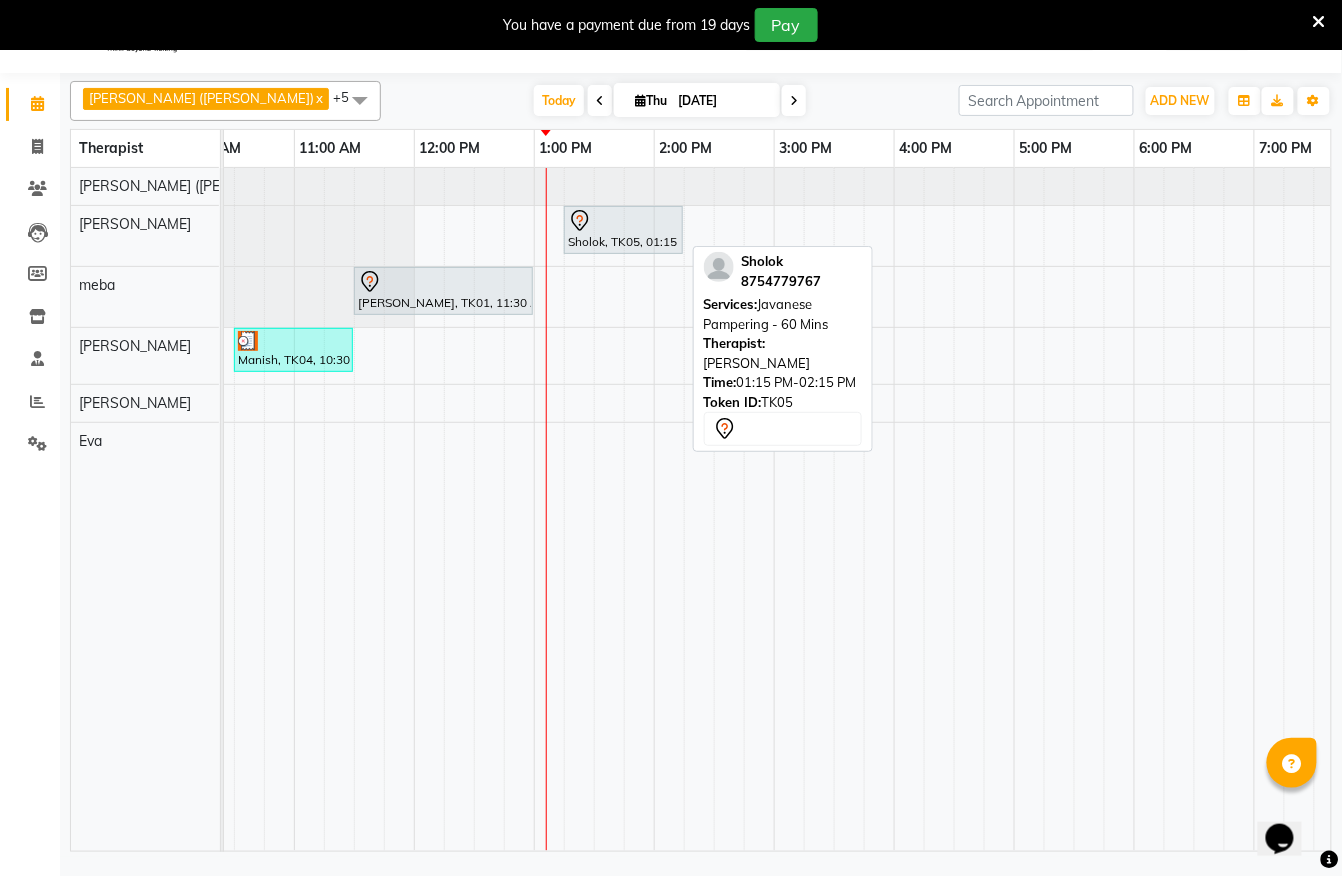 click on "Sholok, TK05, 01:15 PM-02:15 PM, Javanese Pampering - 60 Mins" at bounding box center [623, 230] 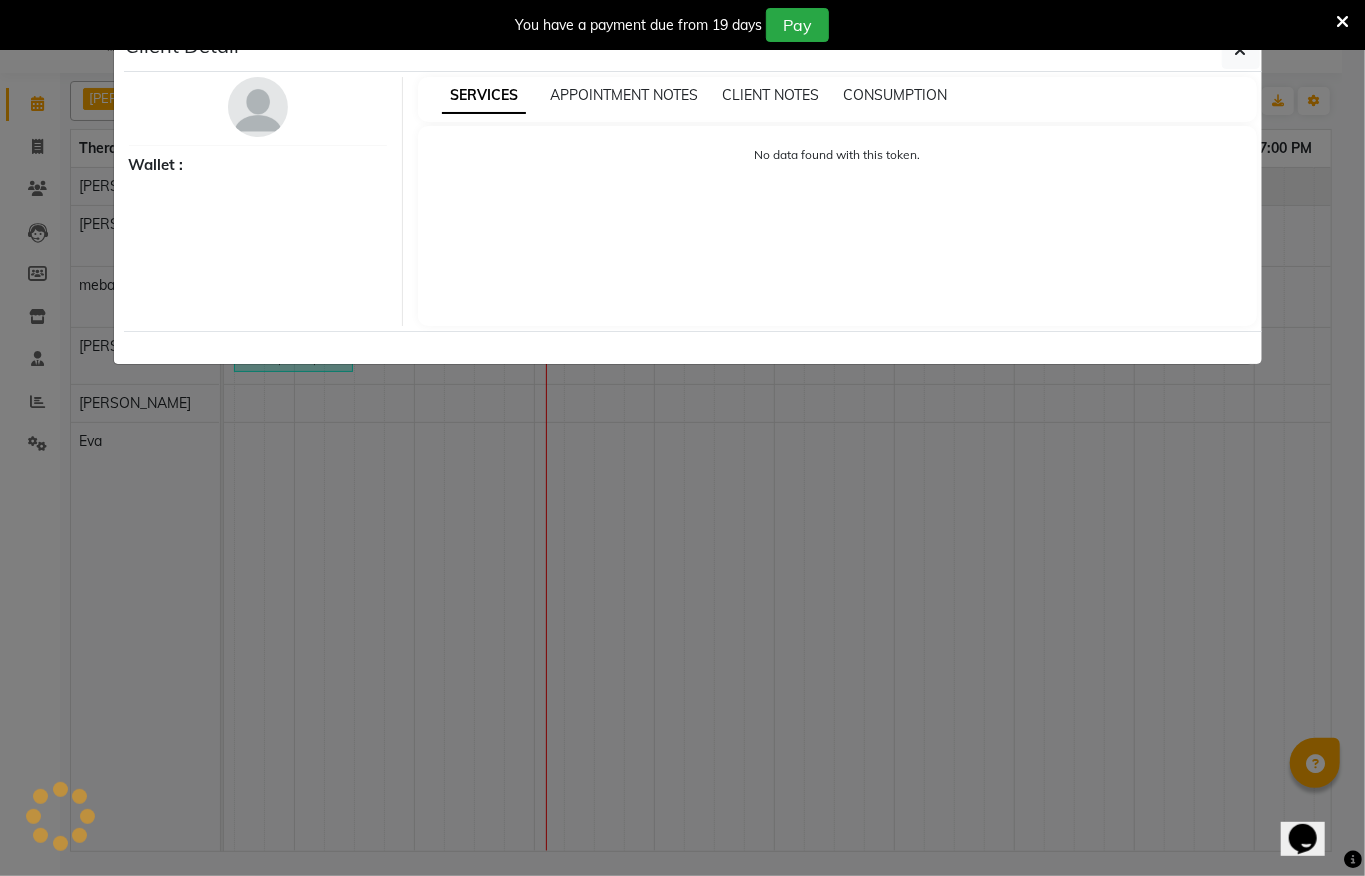 select on "7" 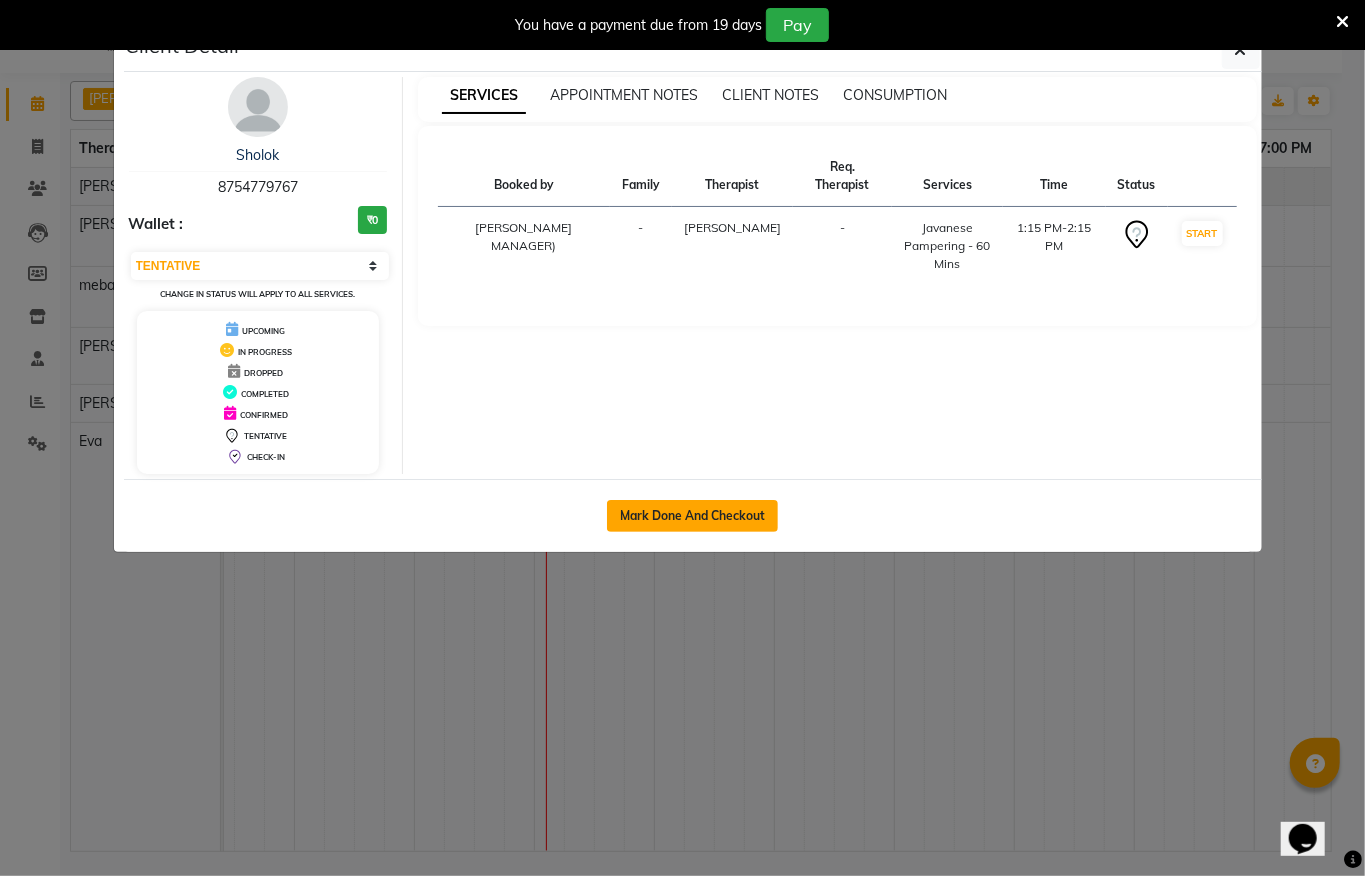 click on "Mark Done And Checkout" 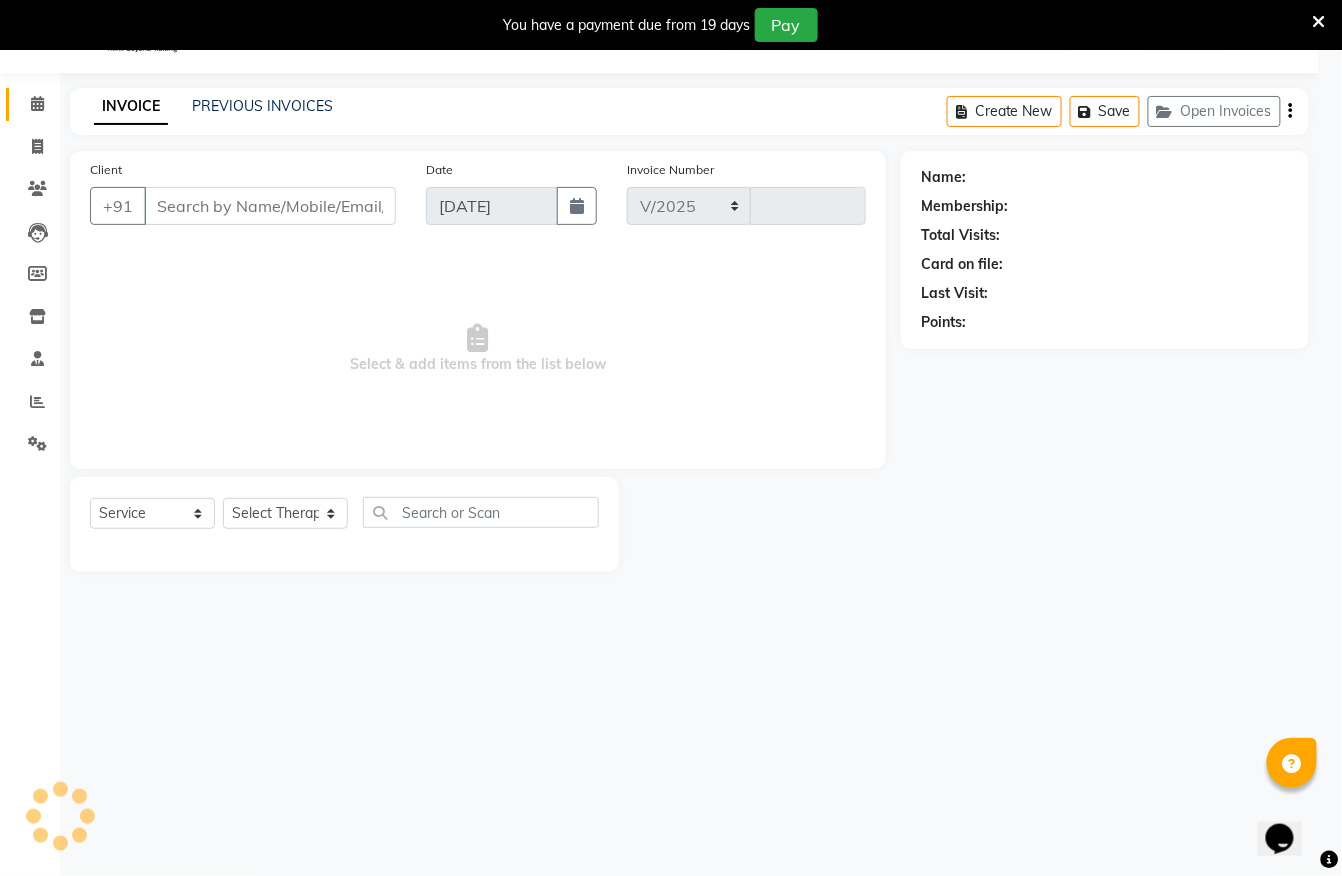 select on "6399" 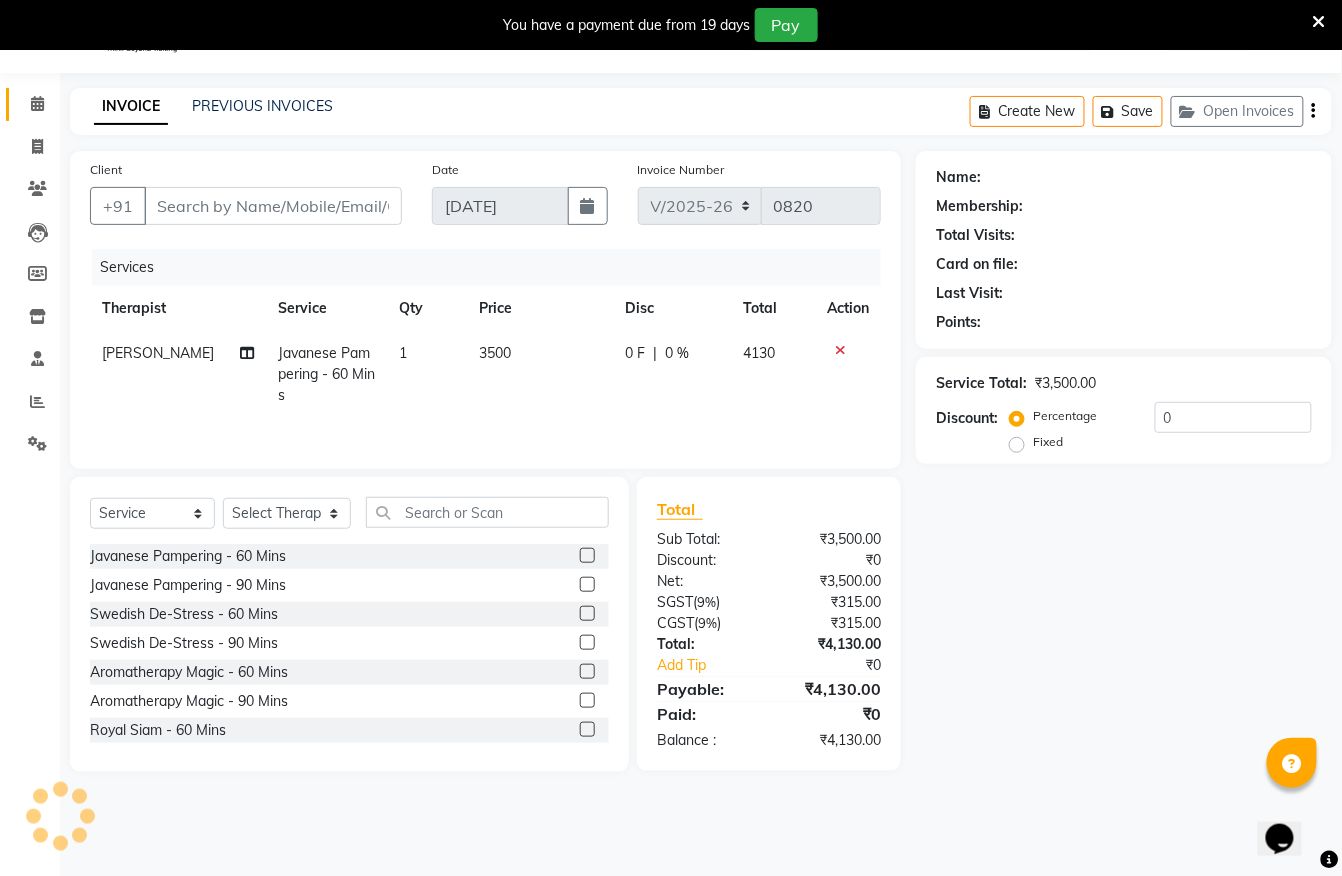 type on "8754779767" 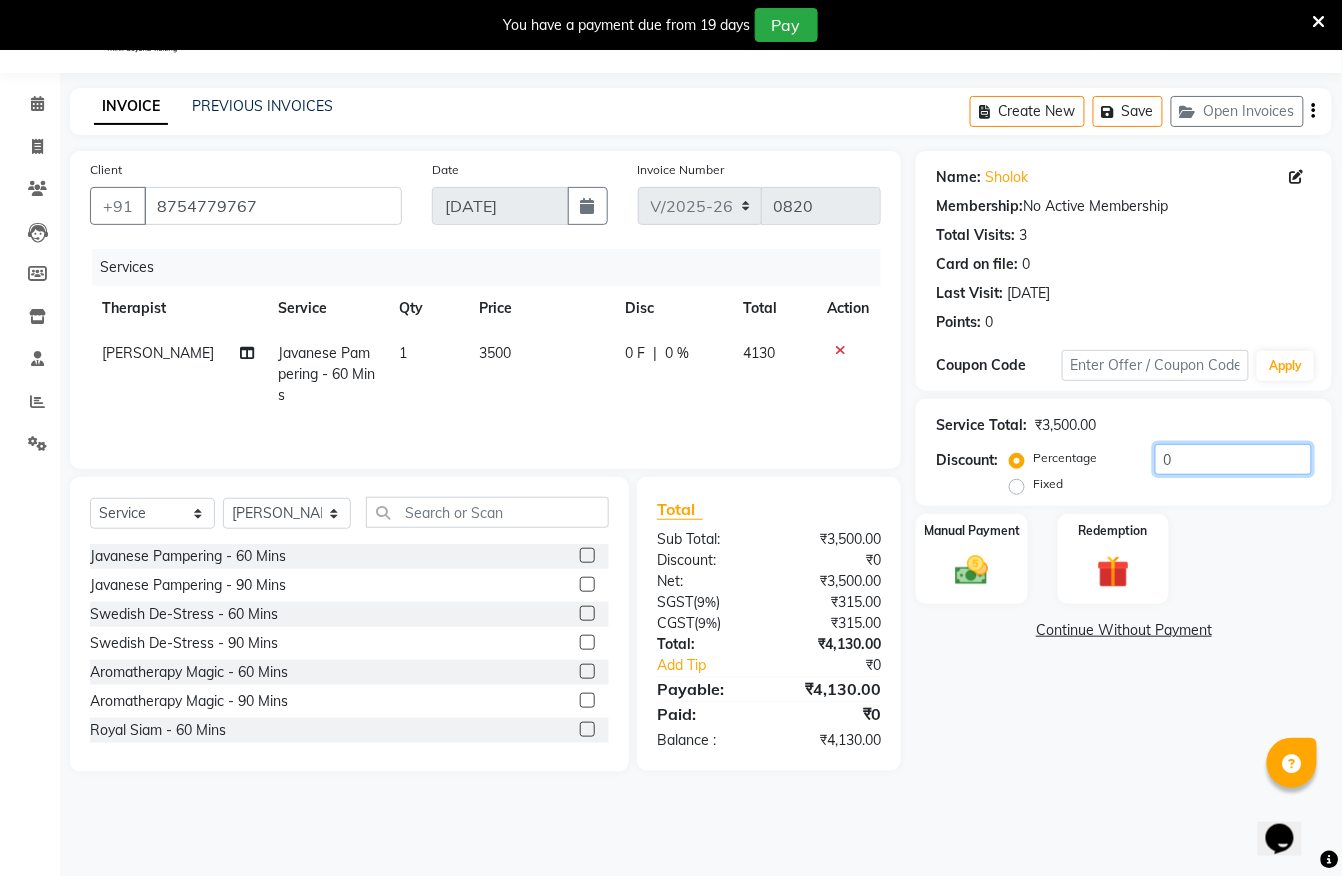 drag, startPoint x: 1205, startPoint y: 449, endPoint x: 981, endPoint y: 460, distance: 224.26993 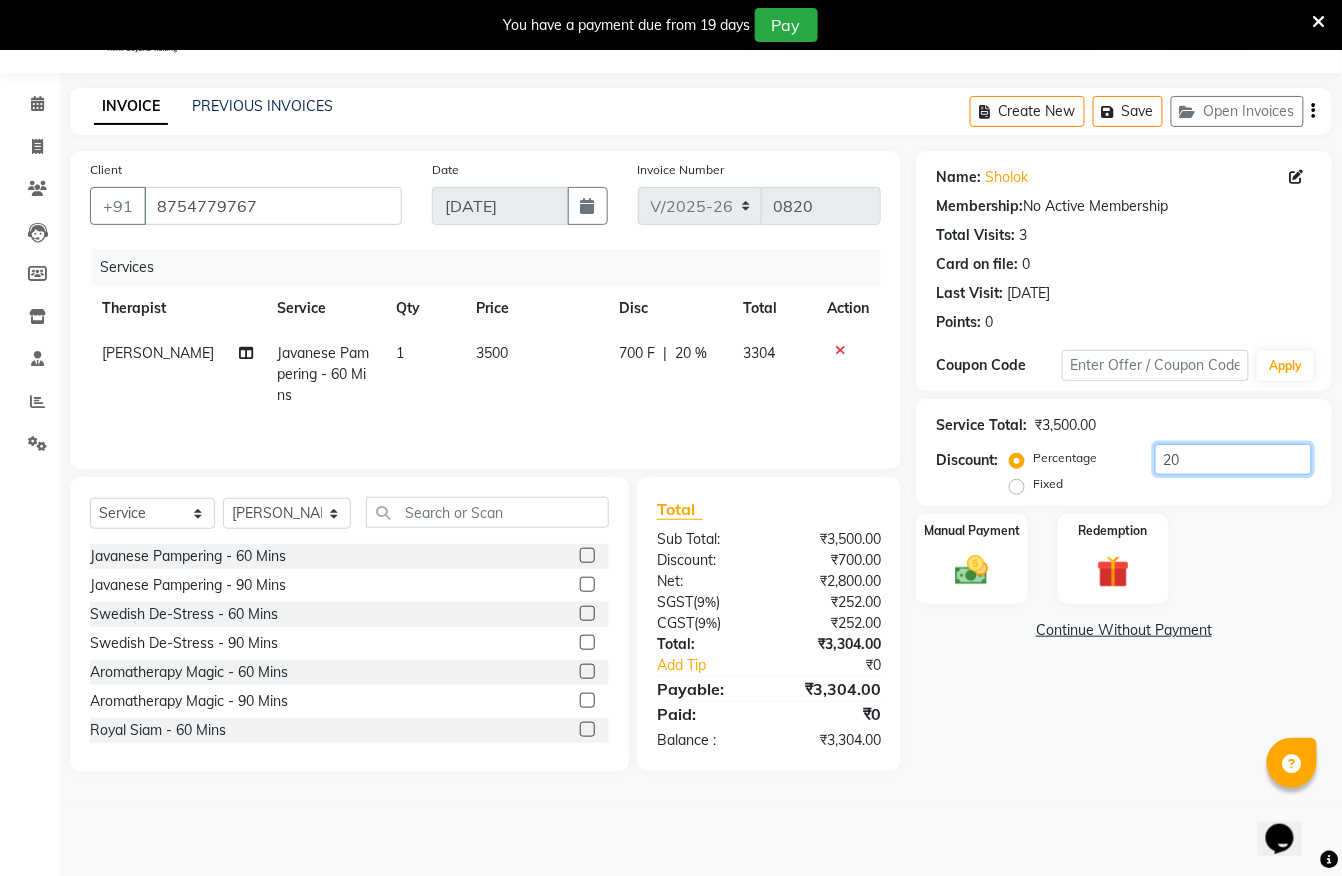 type on "20" 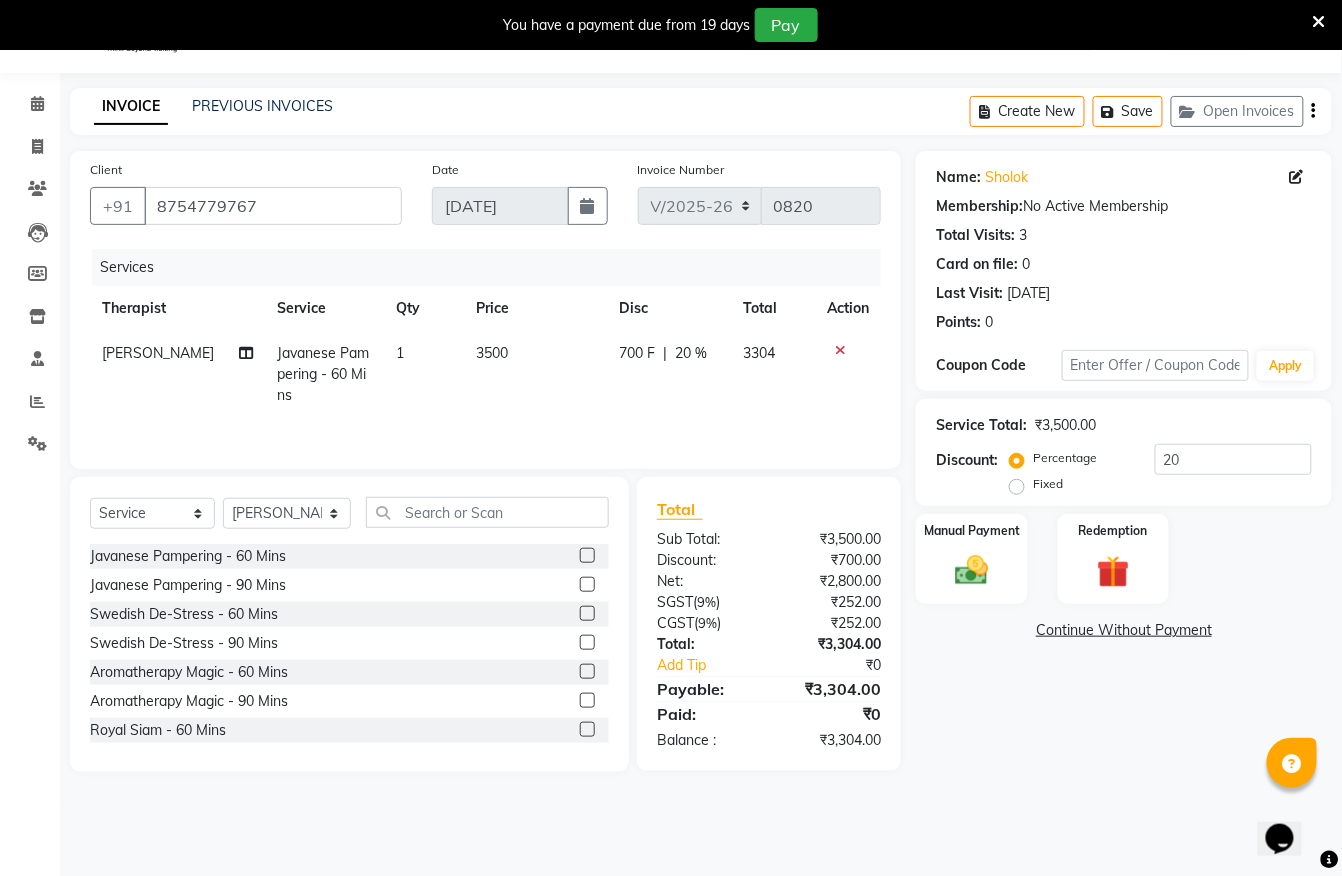click on "Fixed" 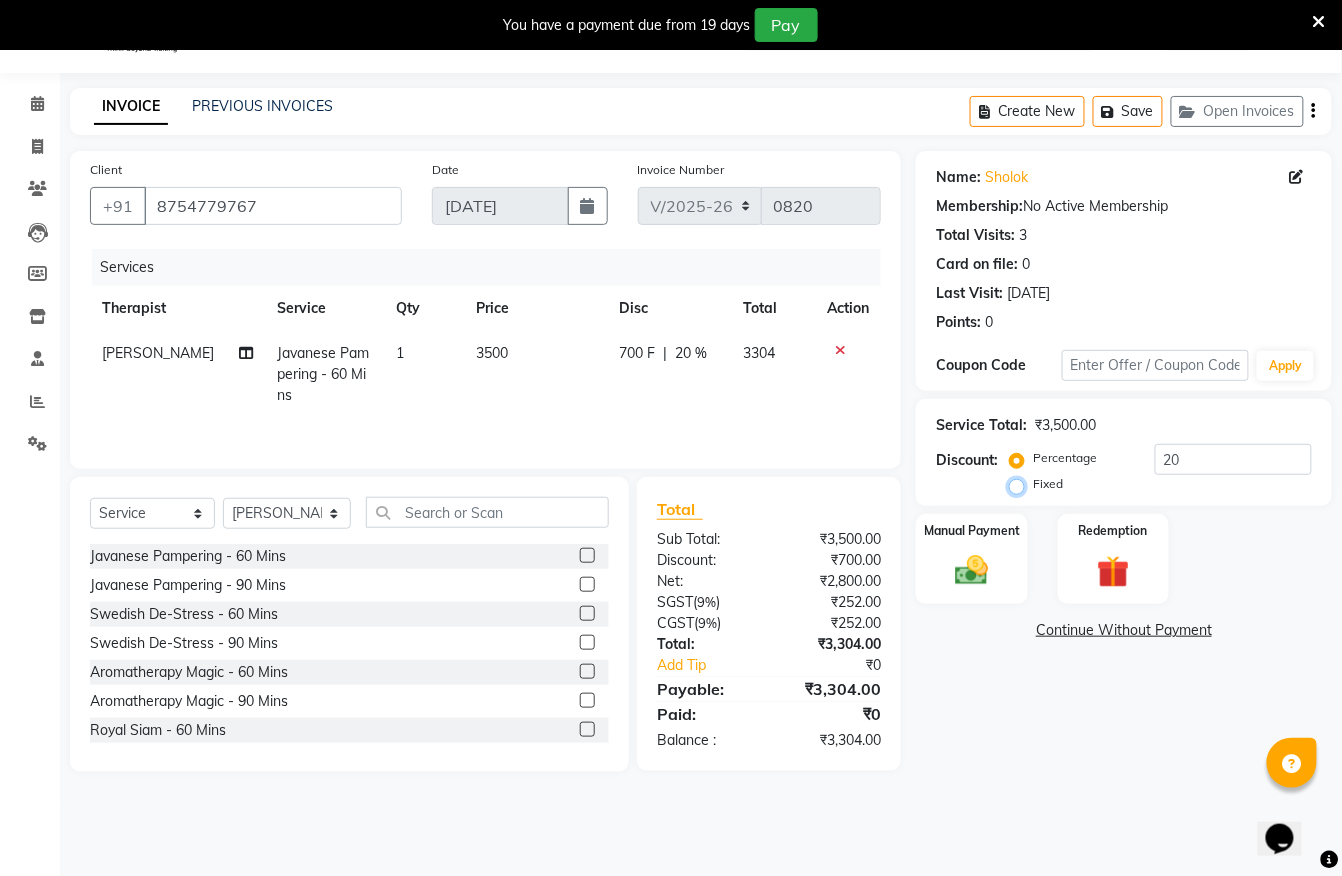 click on "Fixed" at bounding box center (1021, 484) 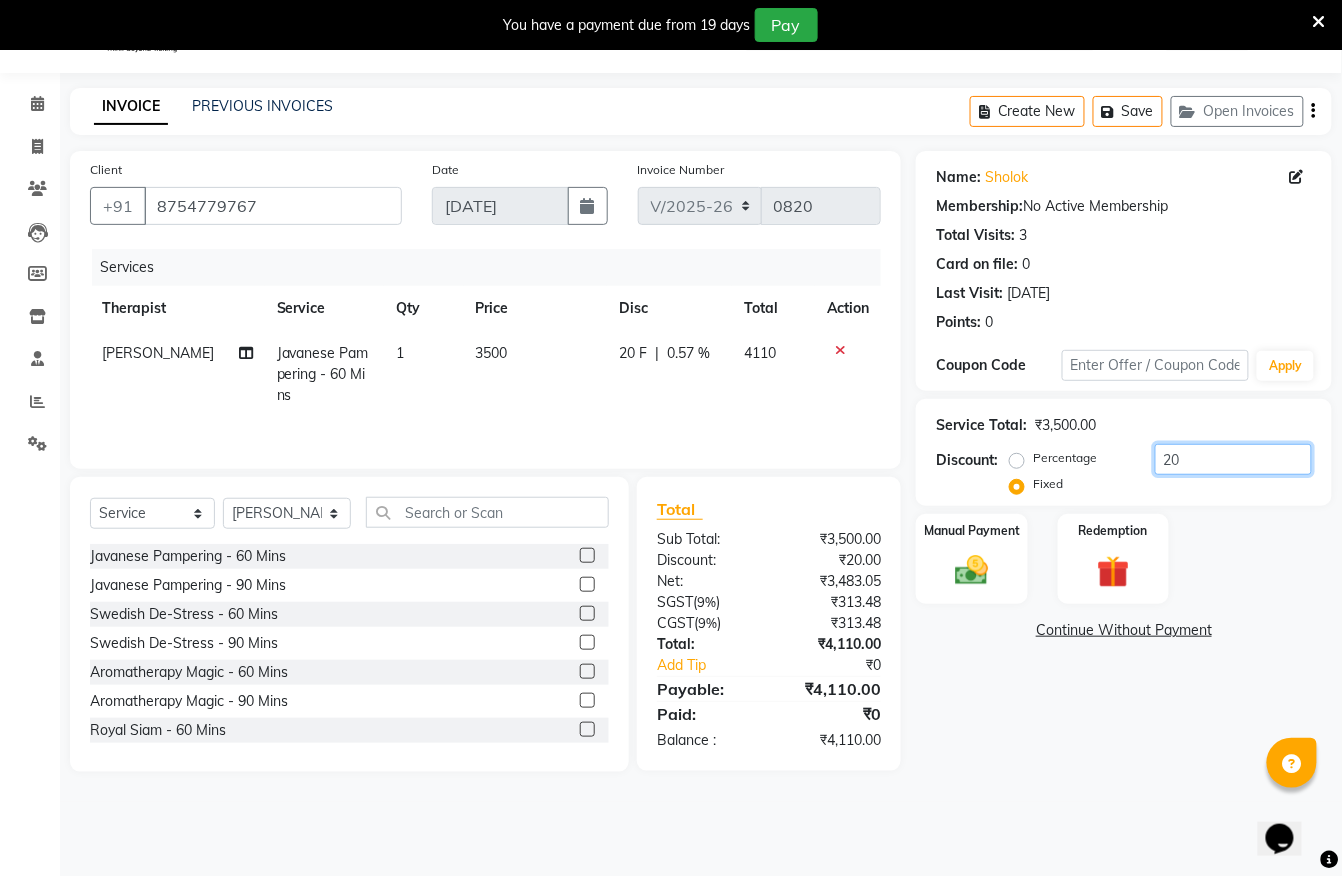 drag, startPoint x: 1188, startPoint y: 449, endPoint x: 785, endPoint y: 464, distance: 403.27905 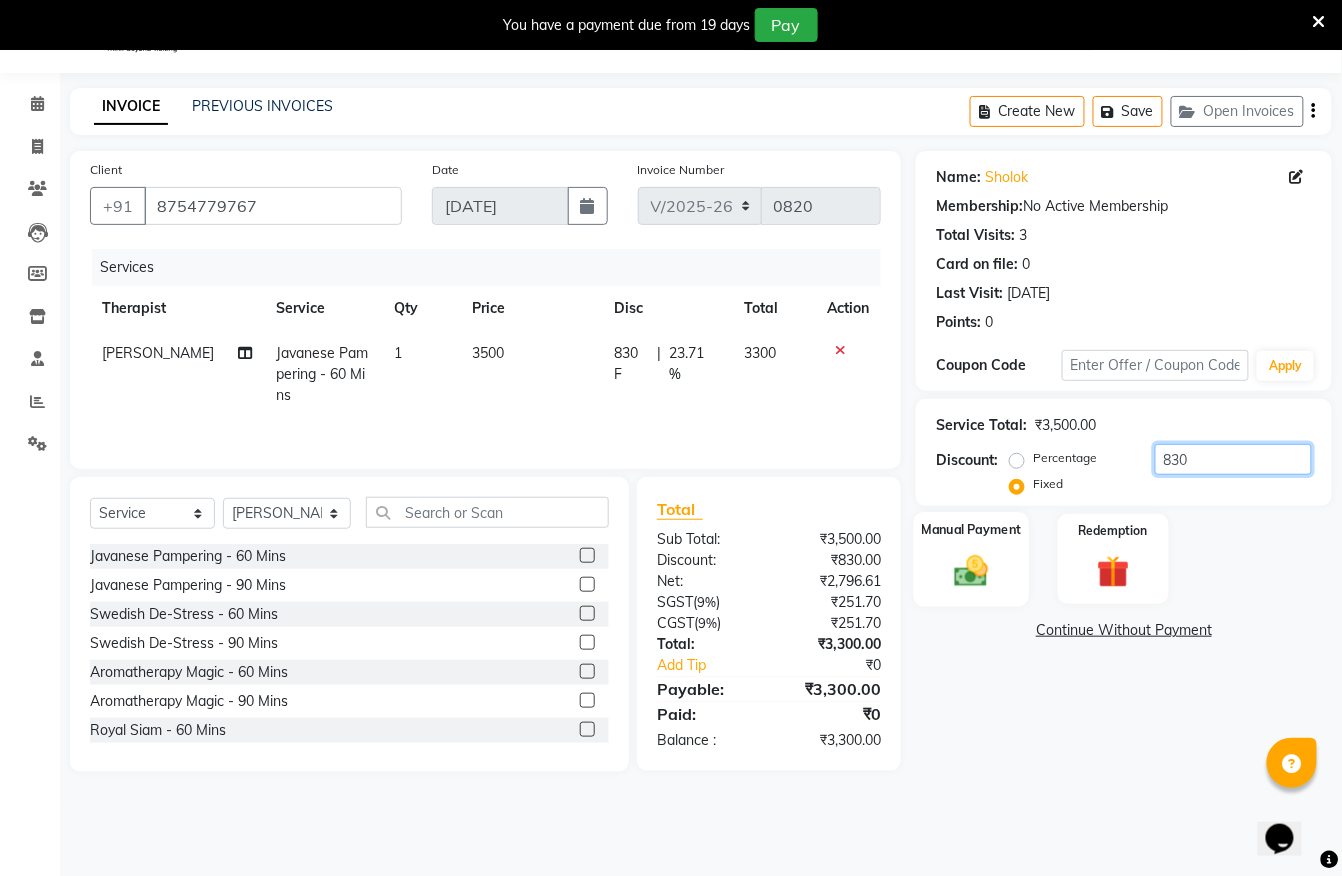 type on "830" 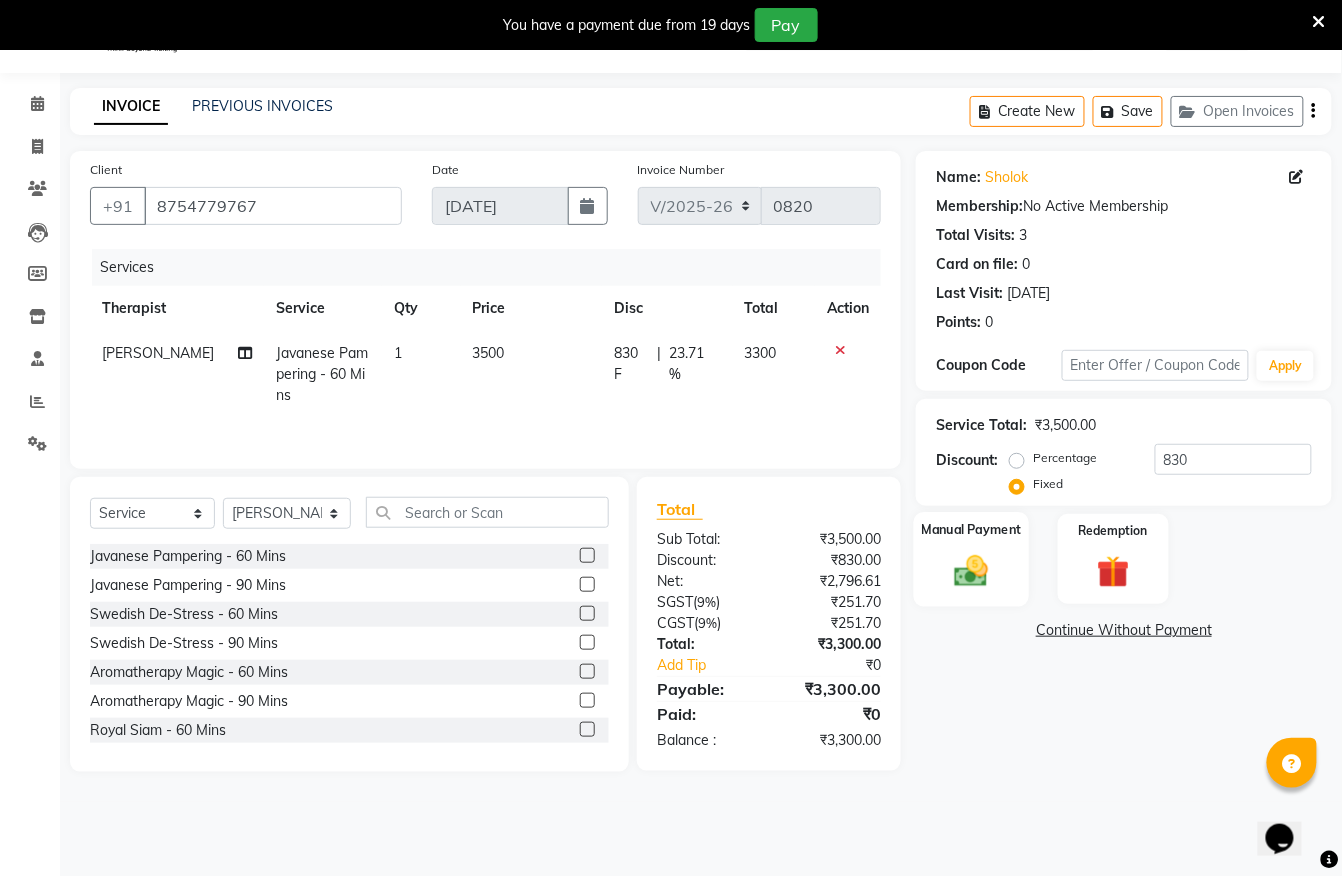 click on "Manual Payment" 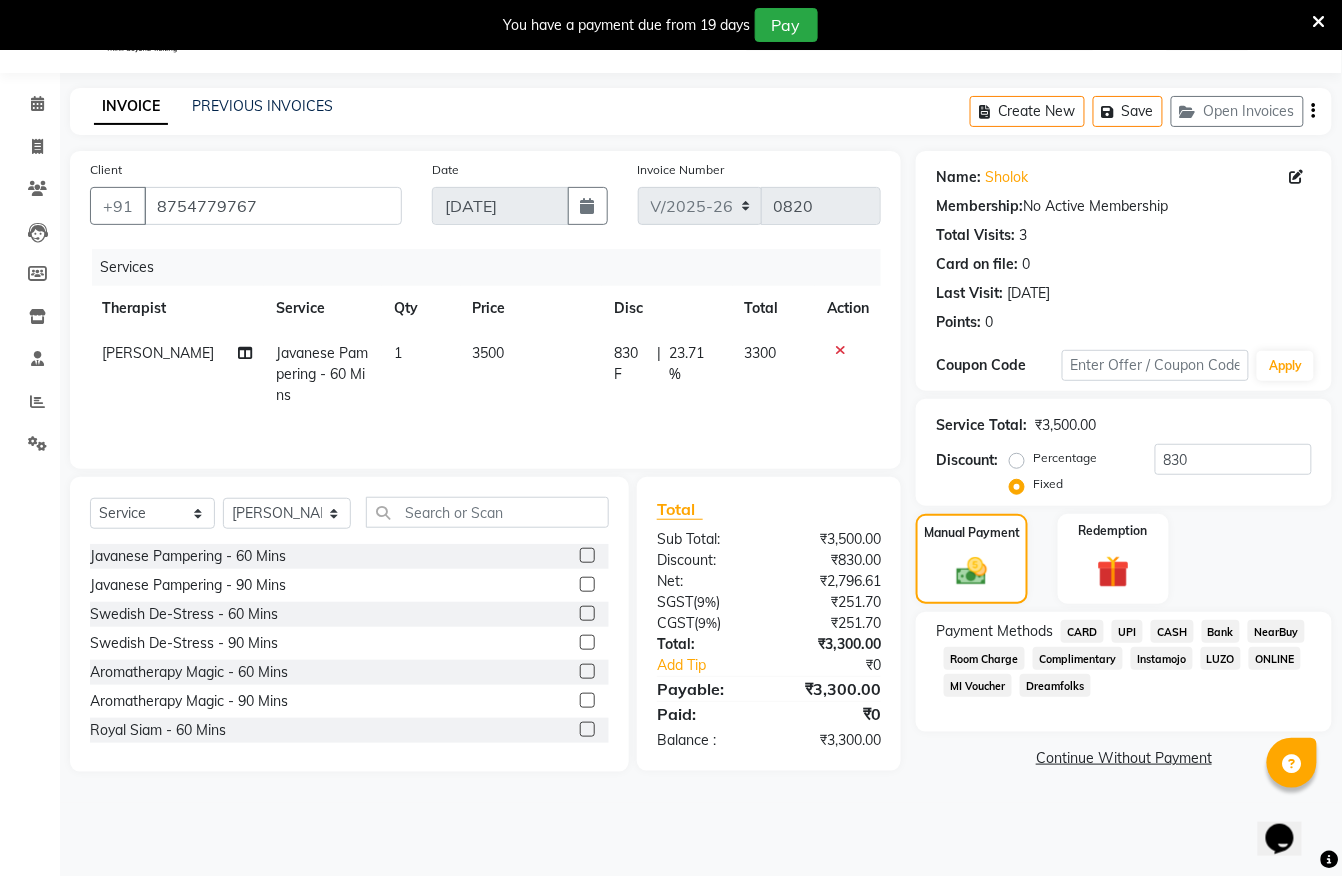click on "Bank" 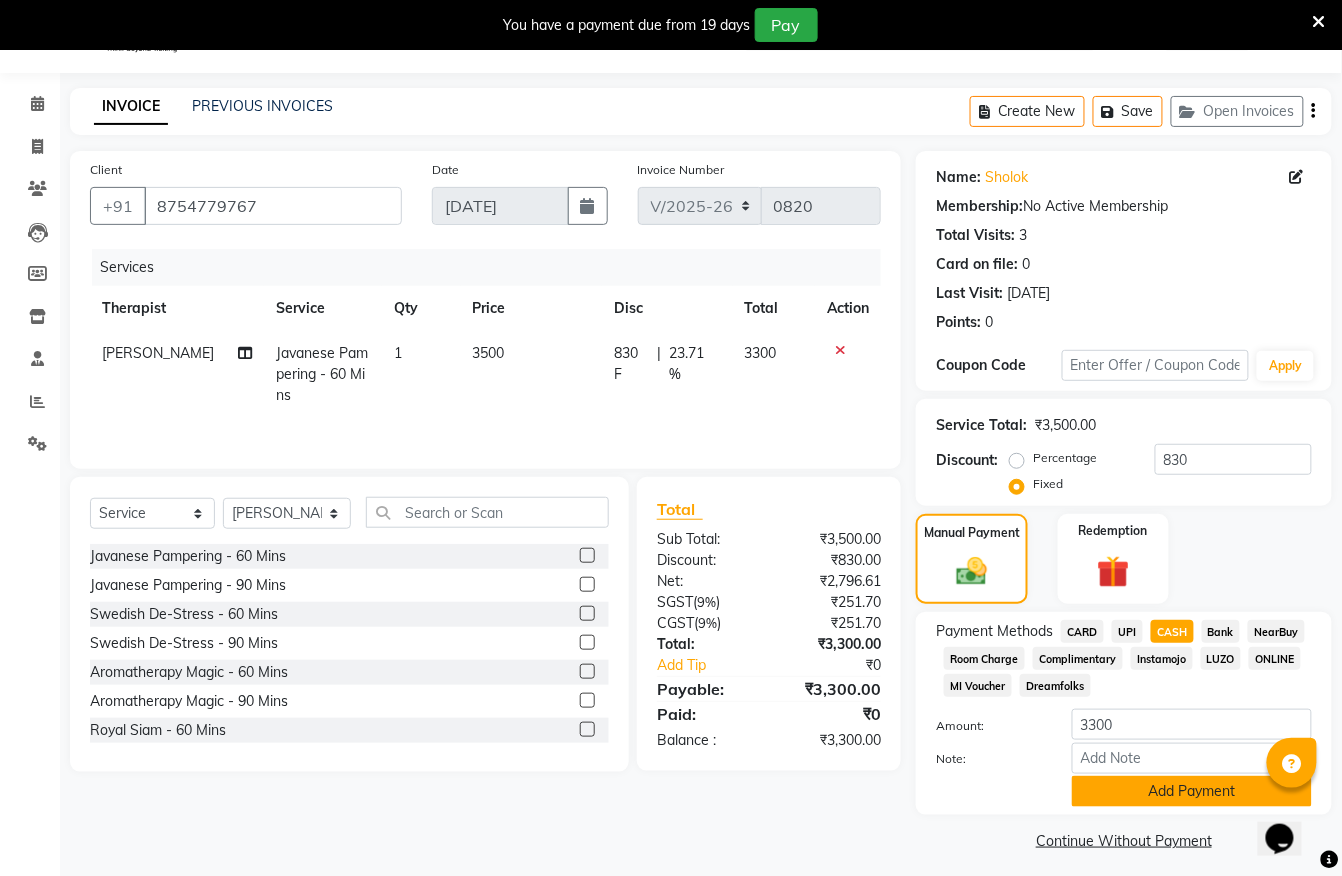 click on "Add Payment" 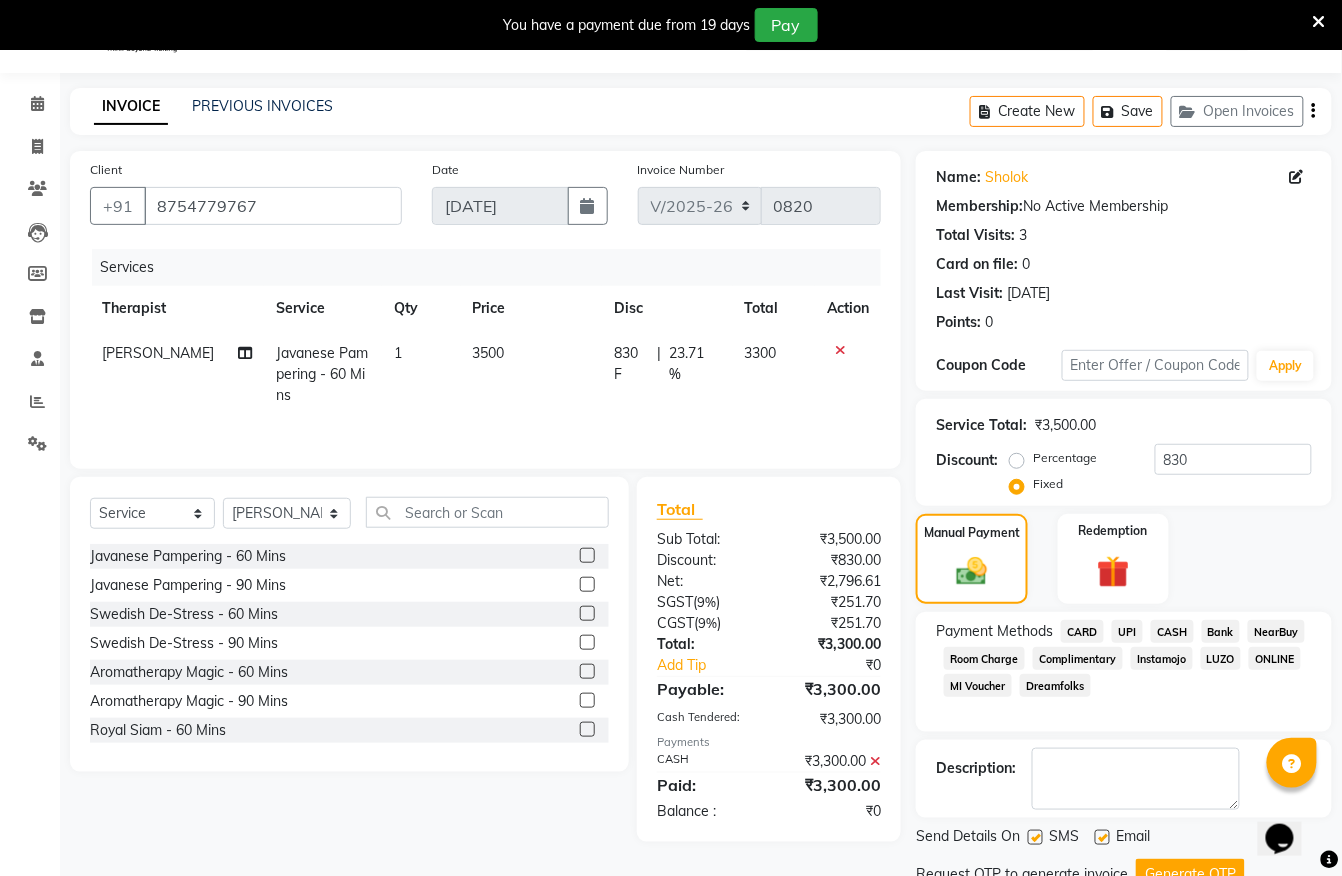 click on "Send Details On SMS Email Request OTP to generate invoice Generate OTP   Checkout" 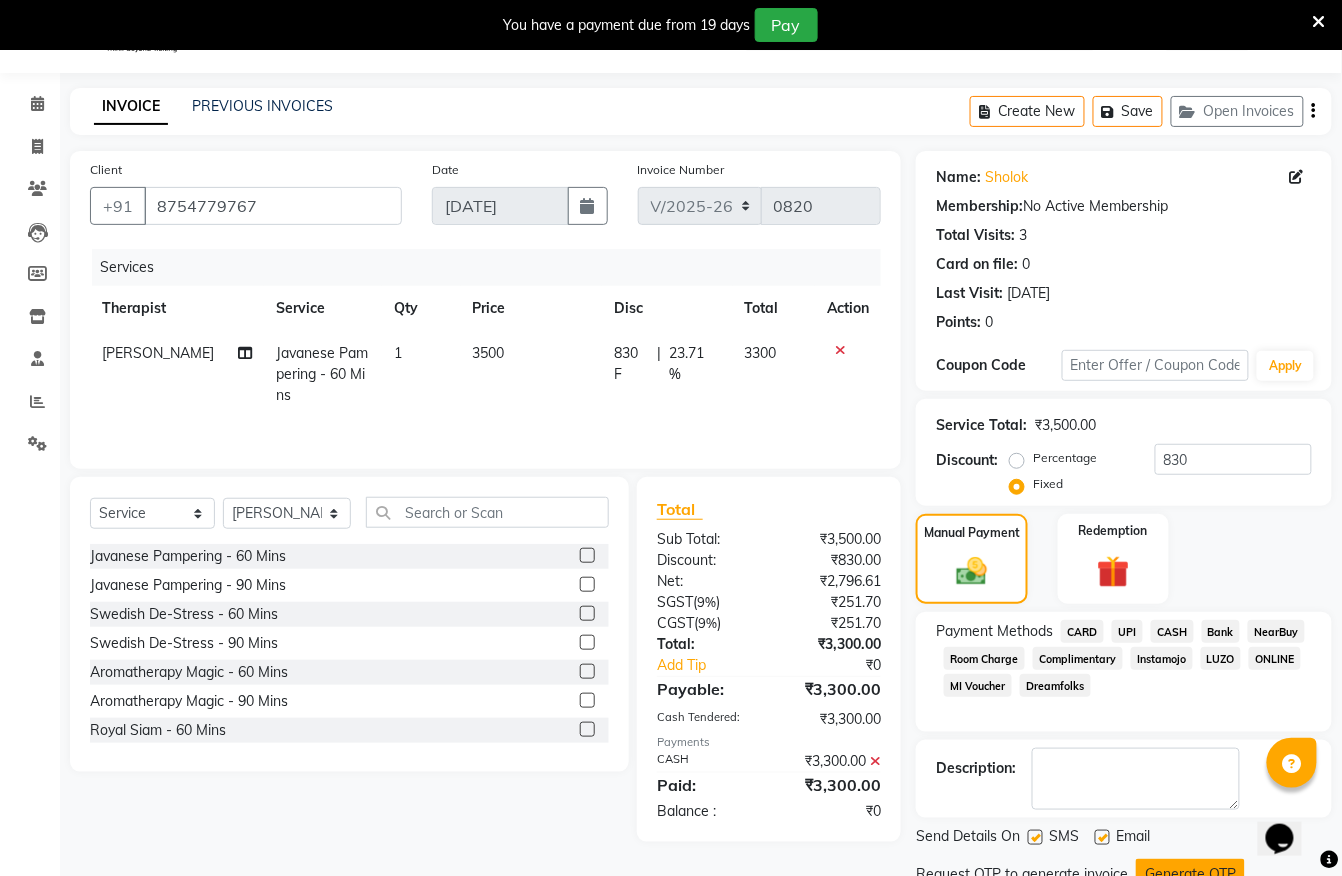 click on "Generate OTP" 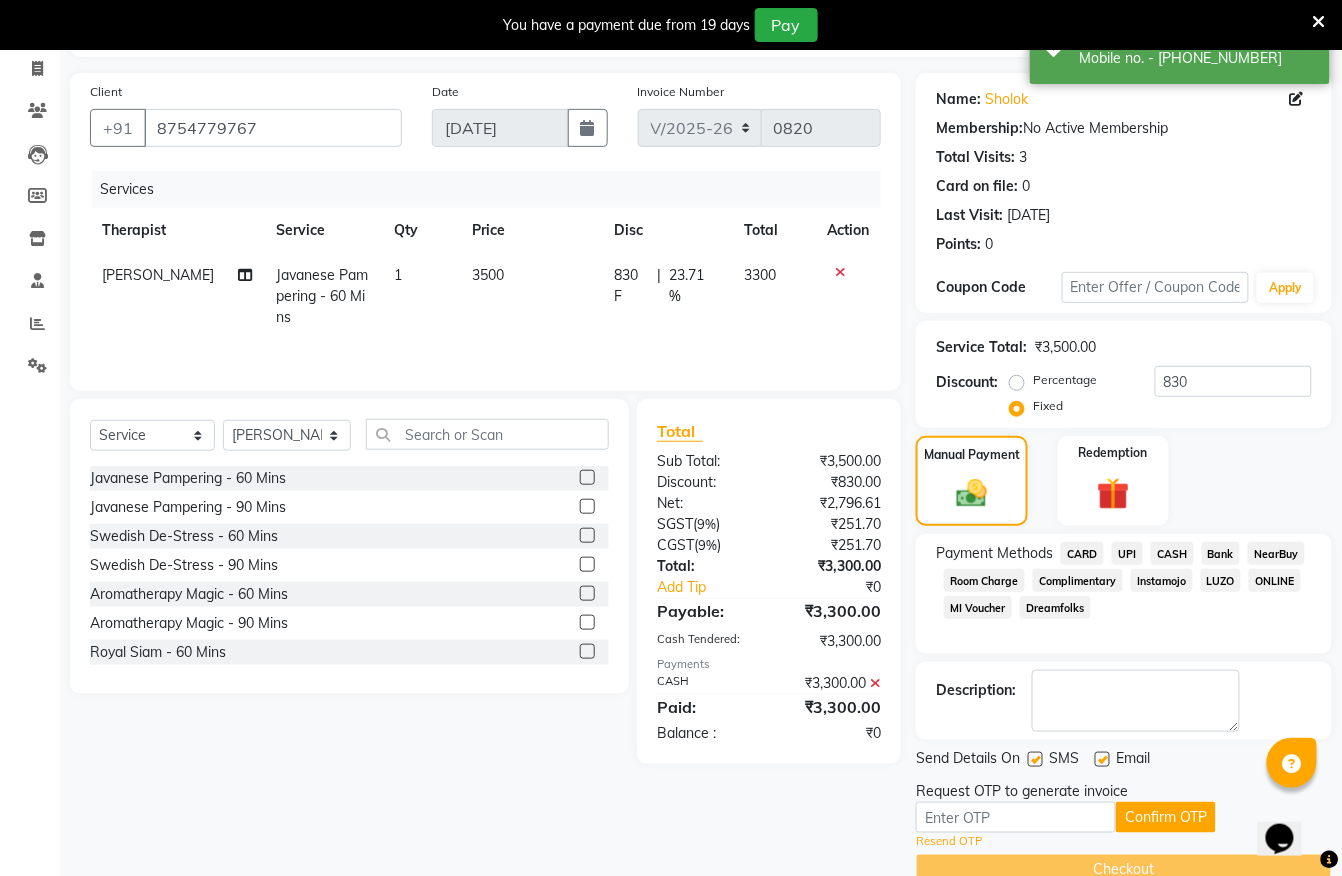 scroll, scrollTop: 170, scrollLeft: 0, axis: vertical 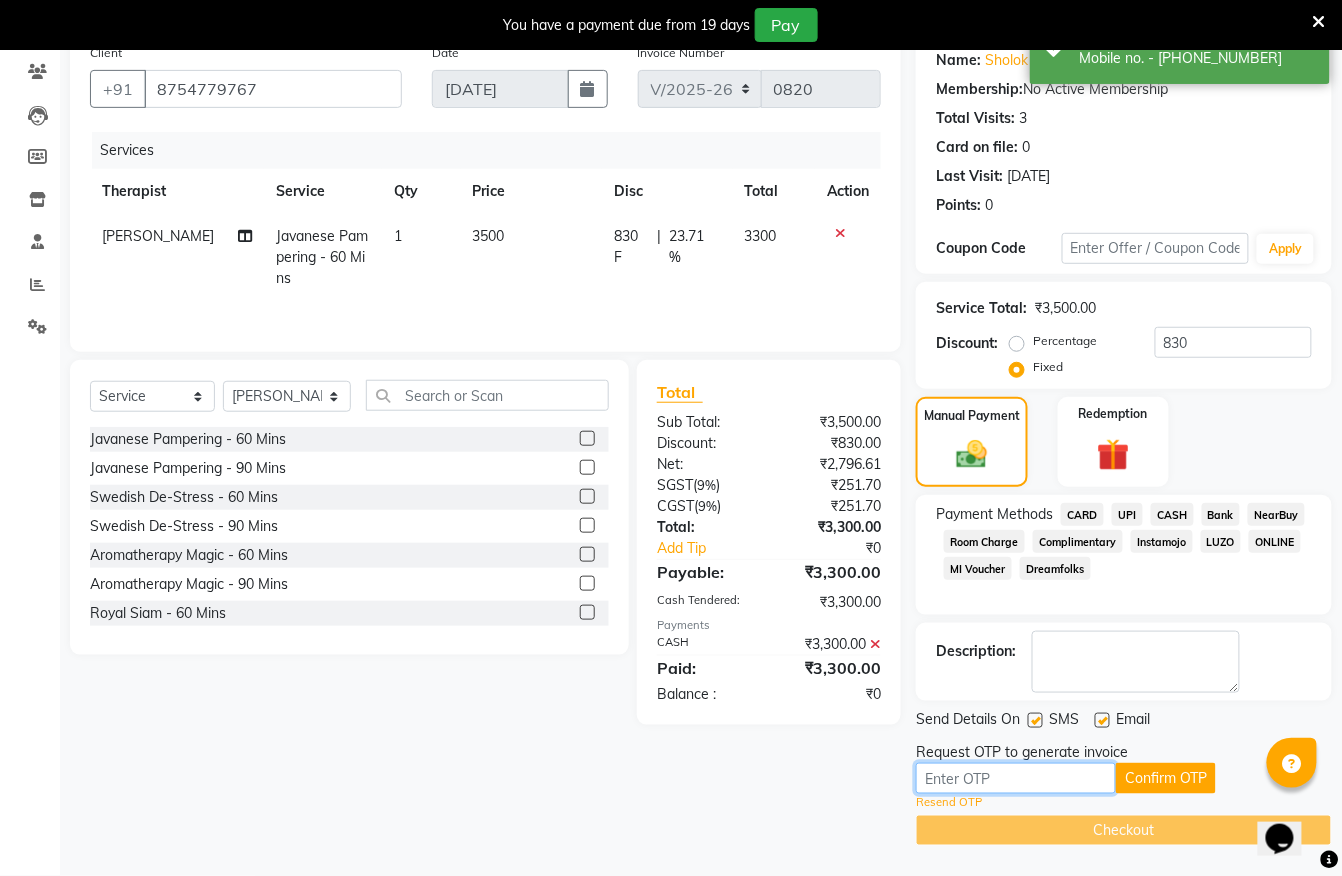 click at bounding box center [1016, 778] 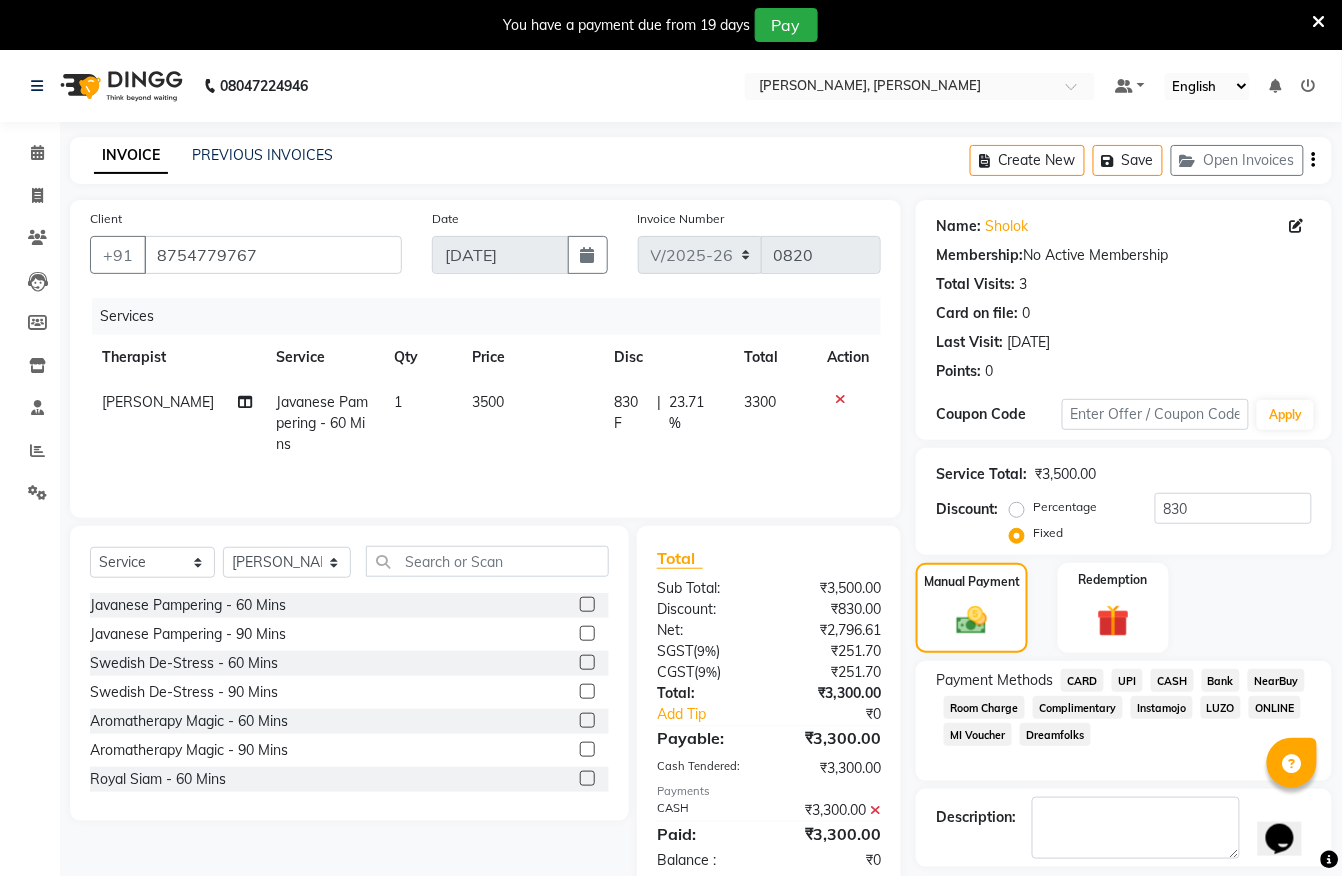 scroll, scrollTop: 0, scrollLeft: 0, axis: both 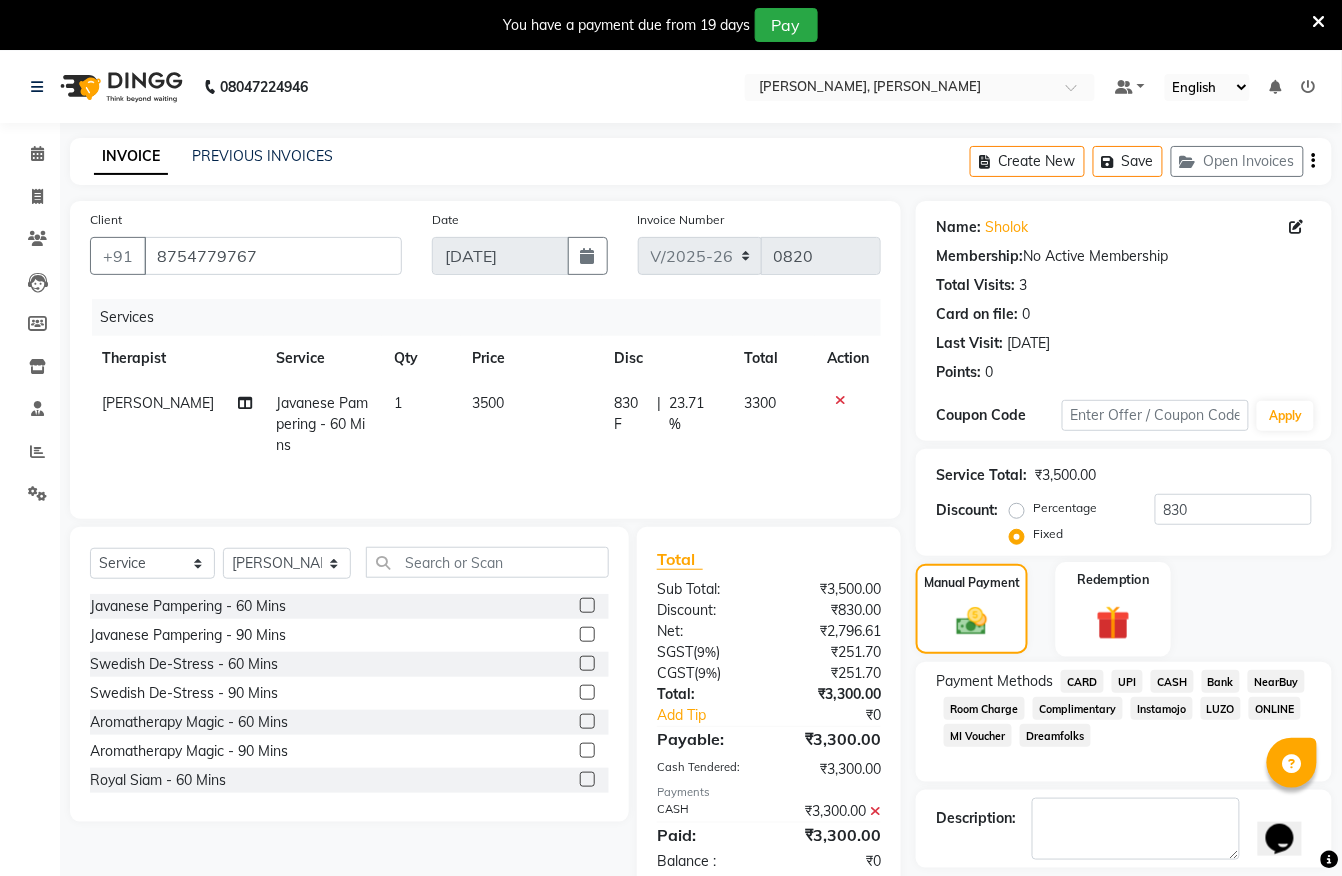 drag, startPoint x: 1180, startPoint y: 674, endPoint x: 1162, endPoint y: 638, distance: 40.24922 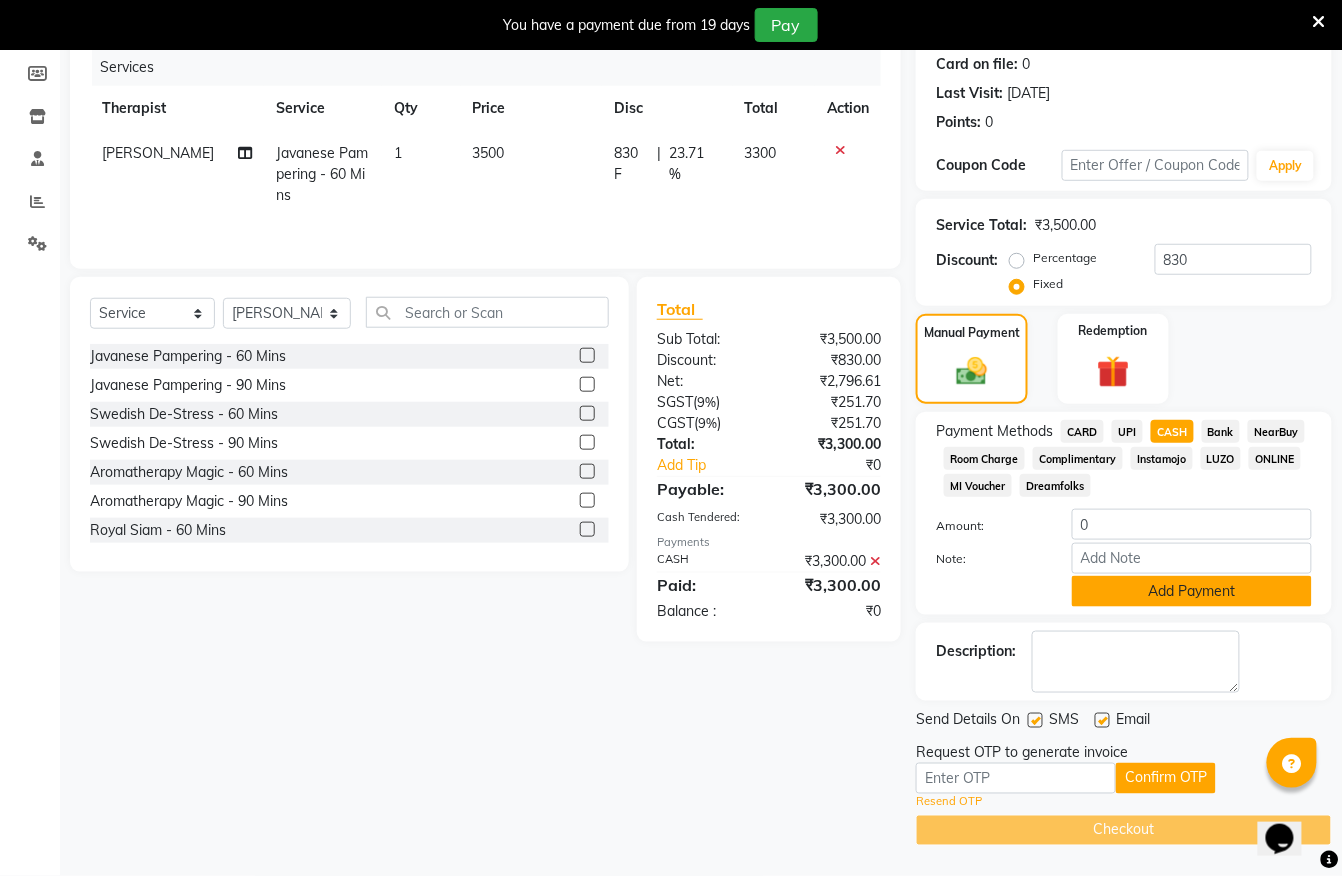 click on "Add Payment" 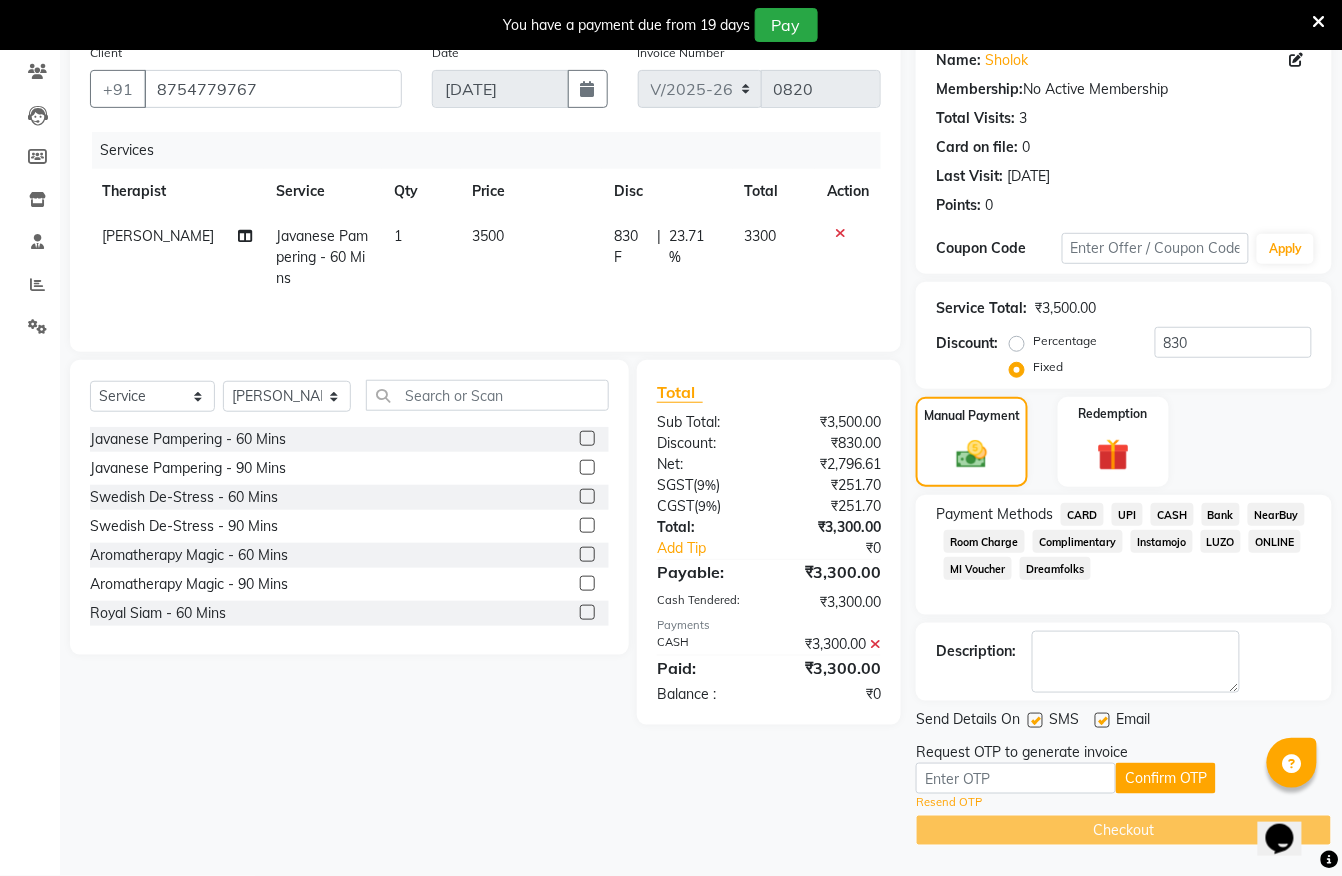 scroll, scrollTop: 170, scrollLeft: 0, axis: vertical 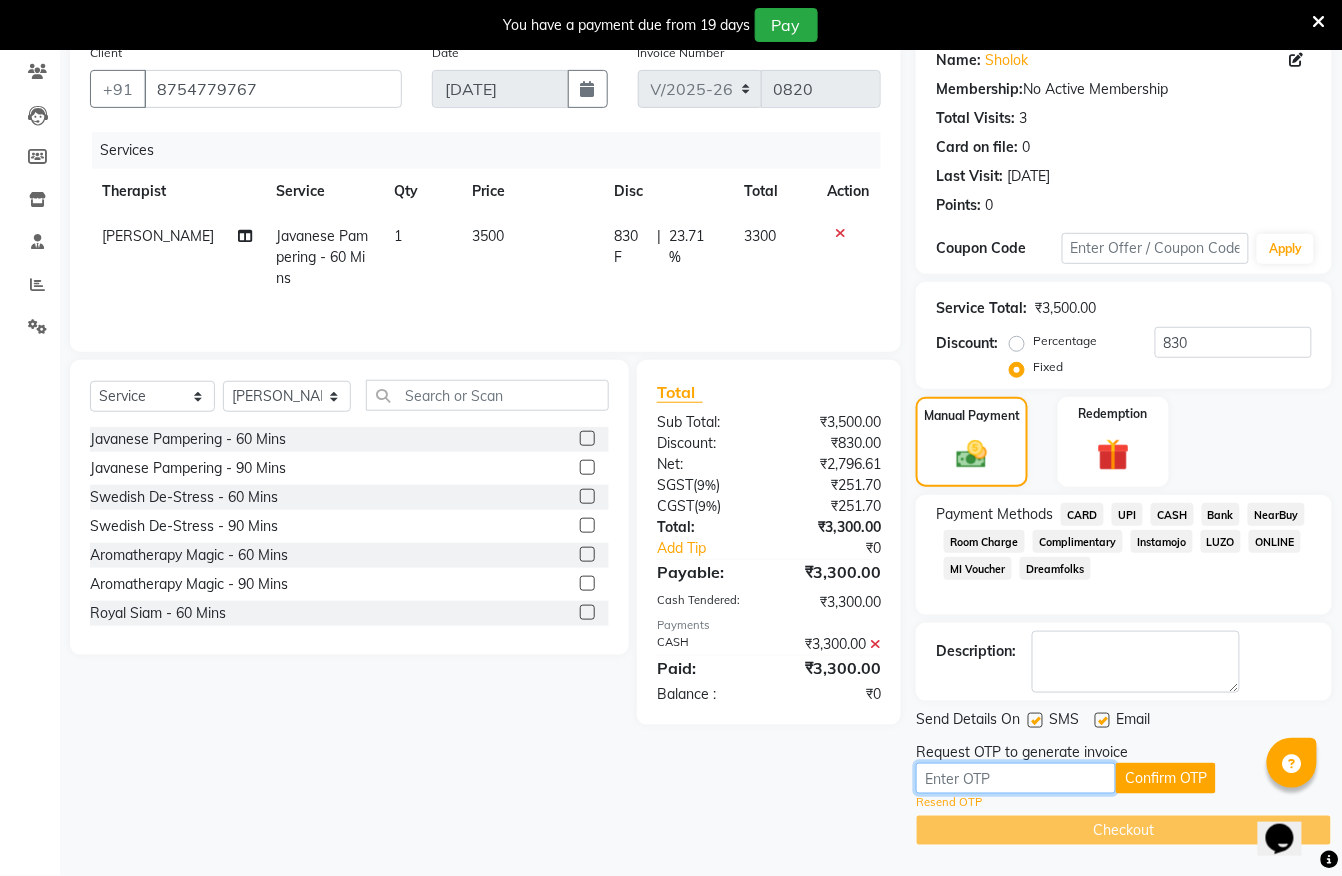 click at bounding box center (1016, 778) 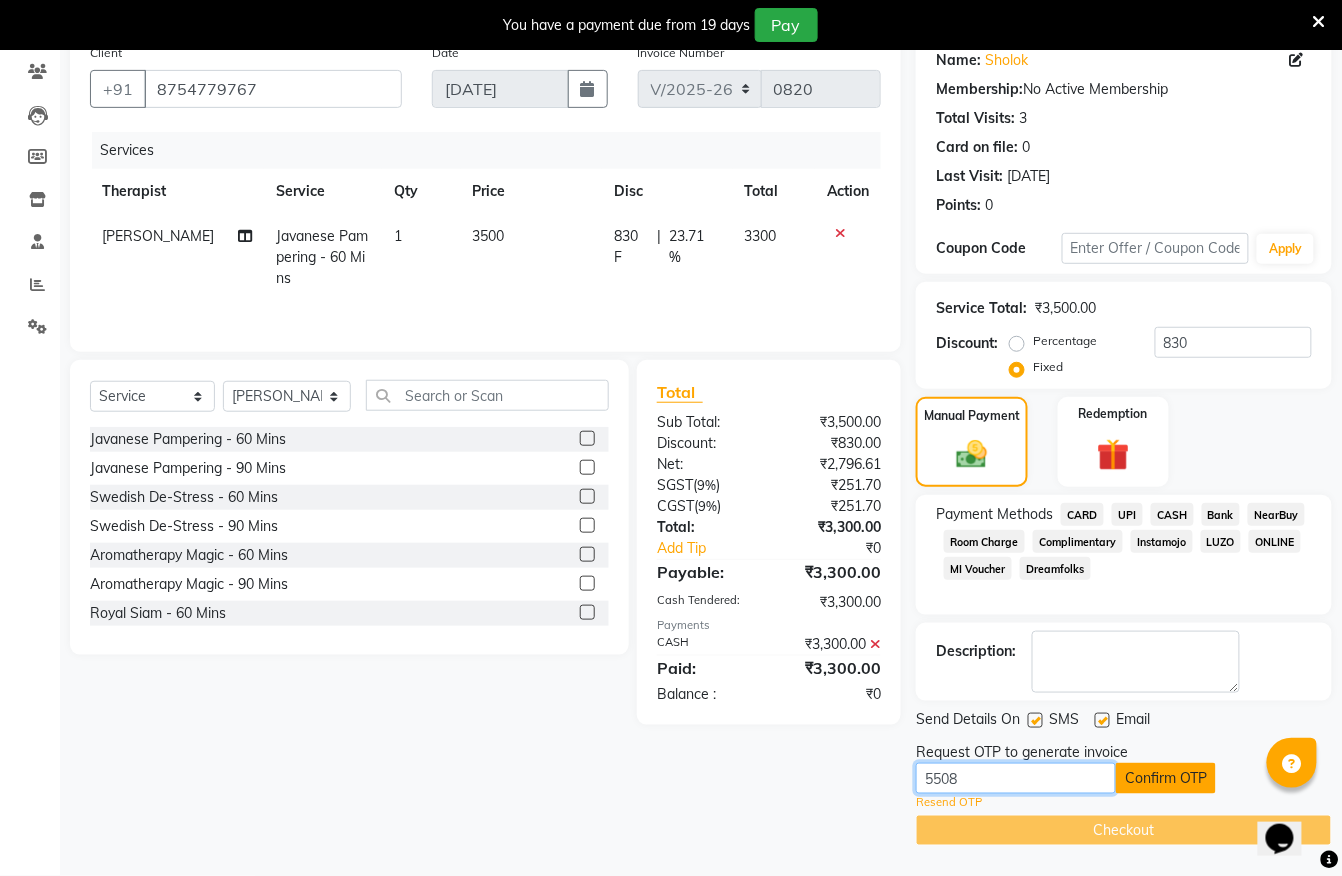 type on "5508" 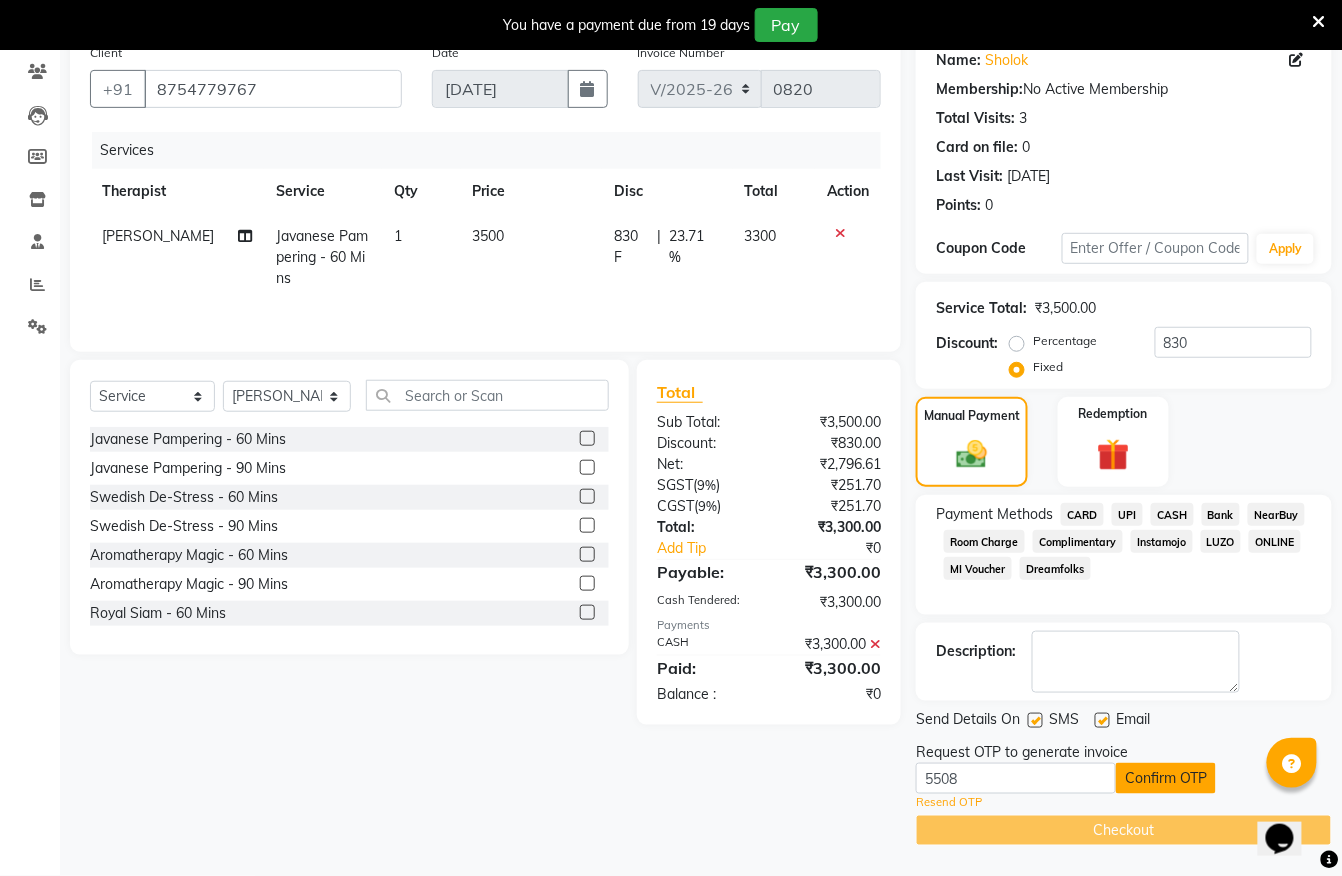 click on "Confirm OTP" 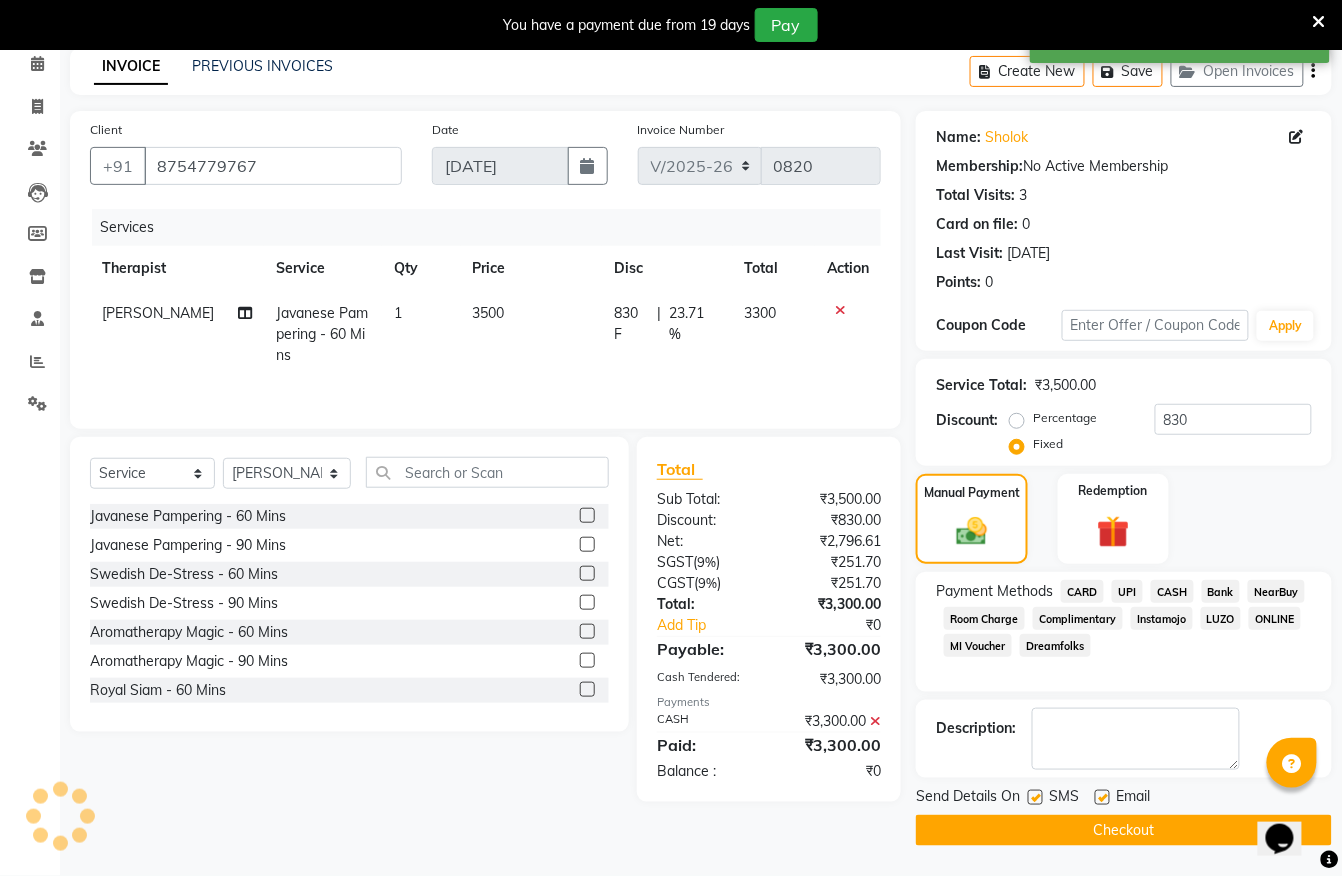 scroll, scrollTop: 93, scrollLeft: 0, axis: vertical 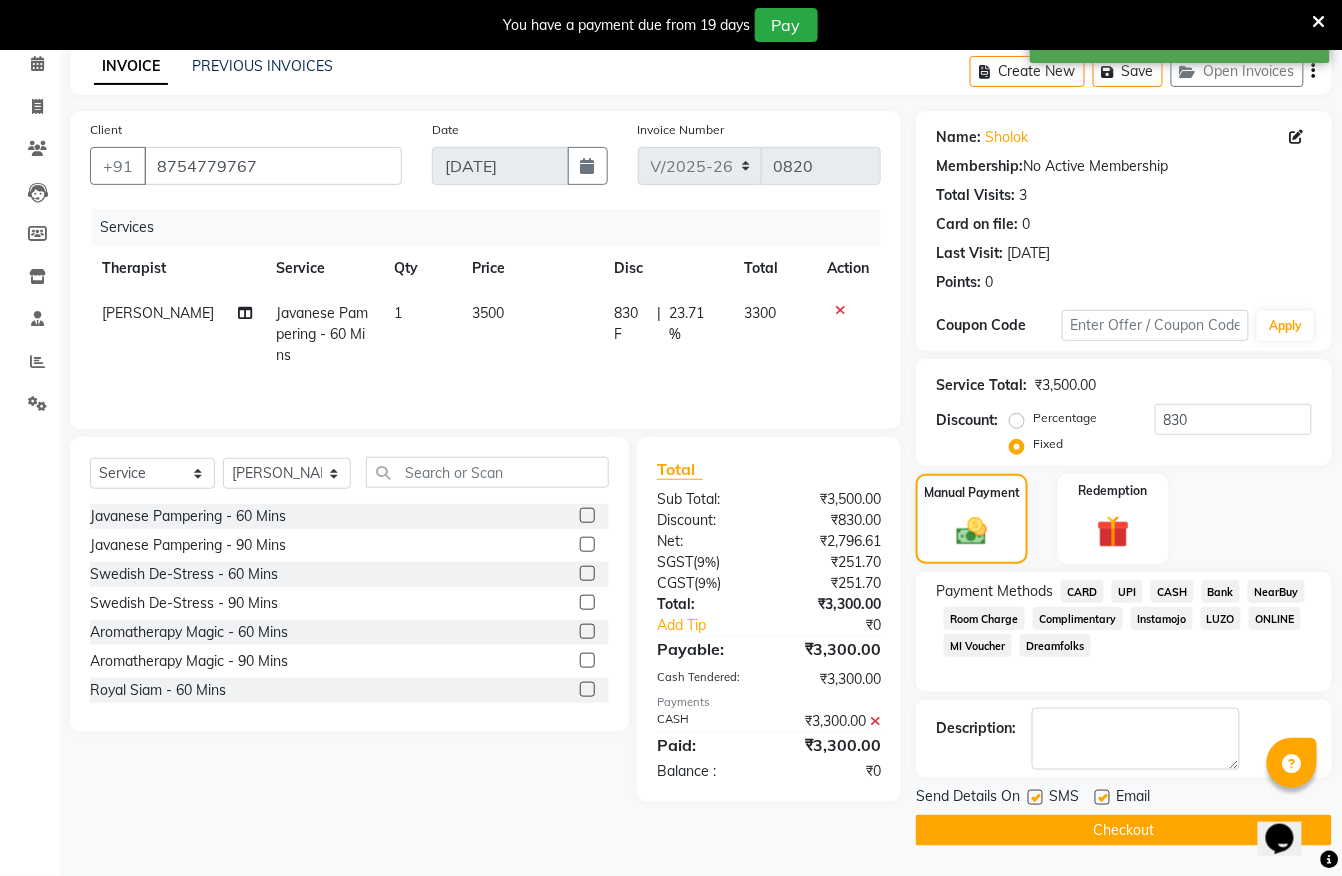 click on "Checkout" 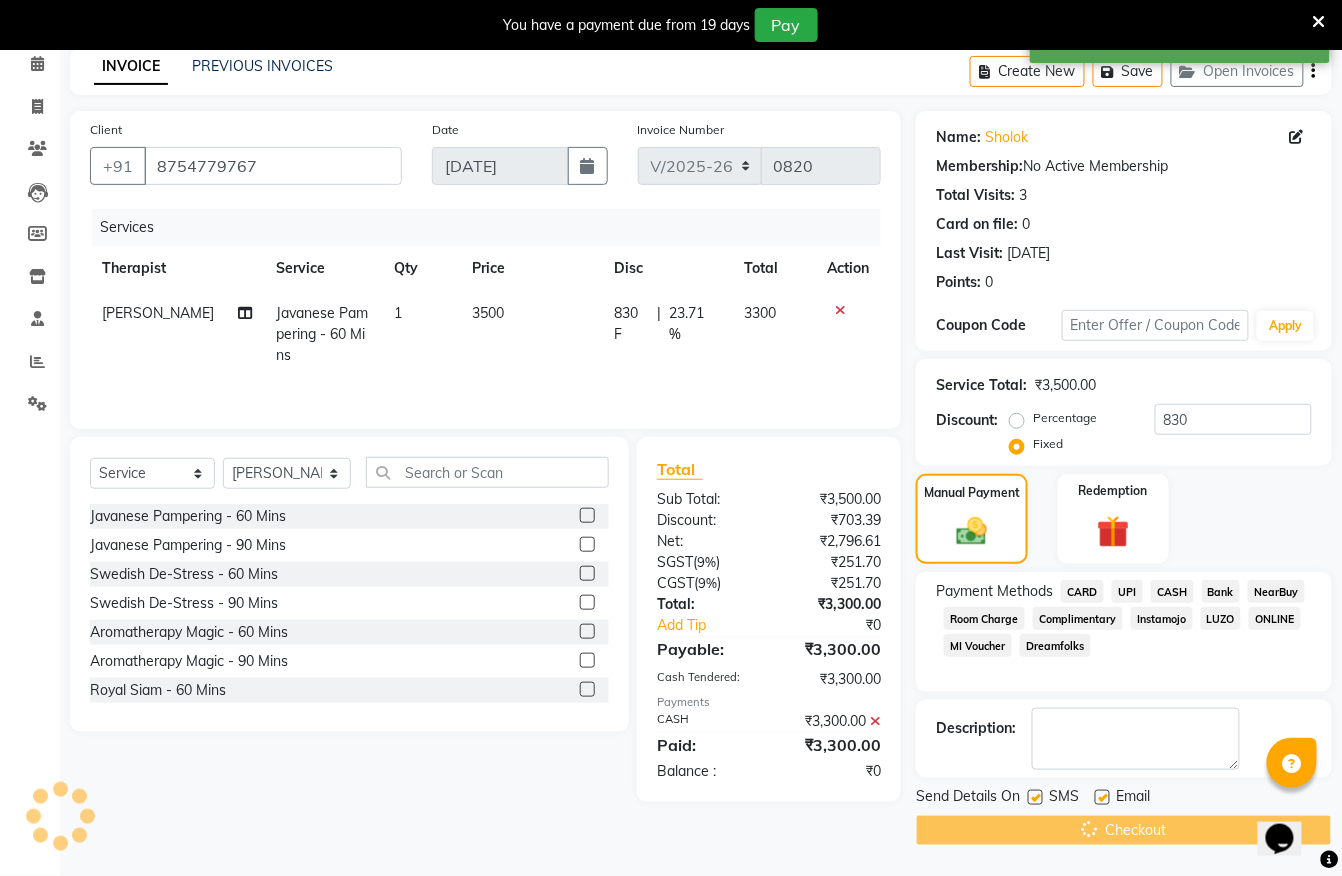 scroll, scrollTop: 0, scrollLeft: 0, axis: both 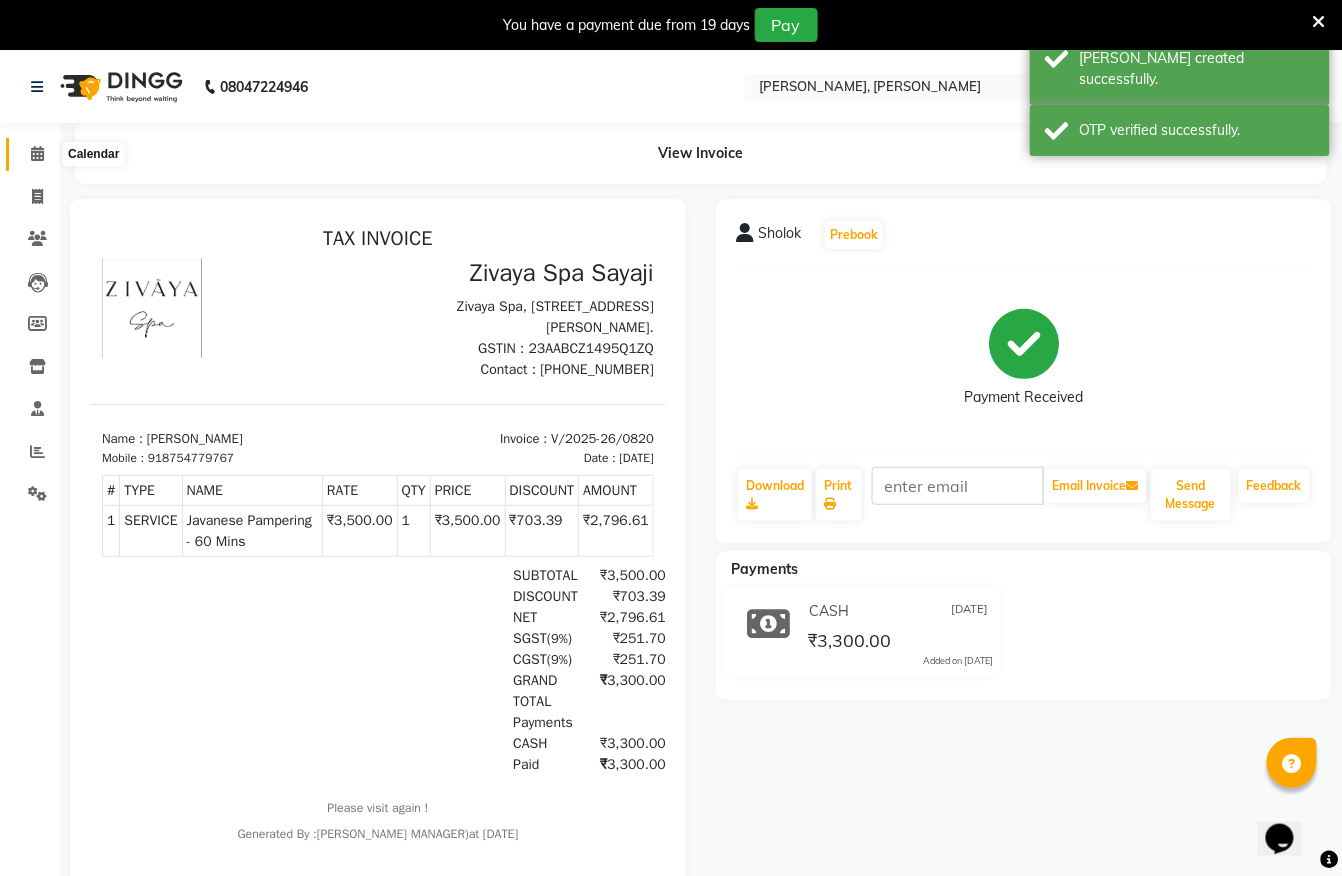 click 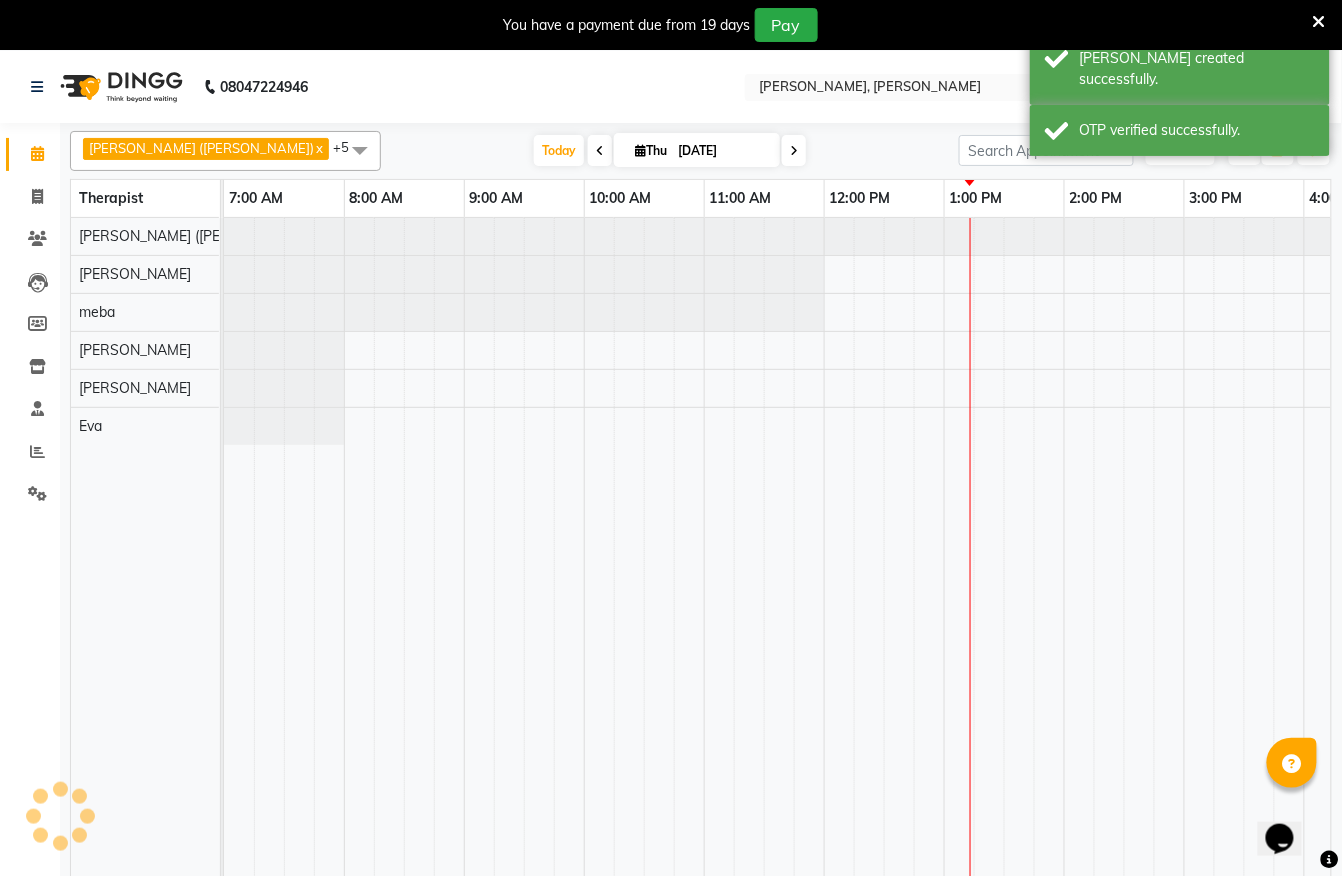 scroll, scrollTop: 0, scrollLeft: 0, axis: both 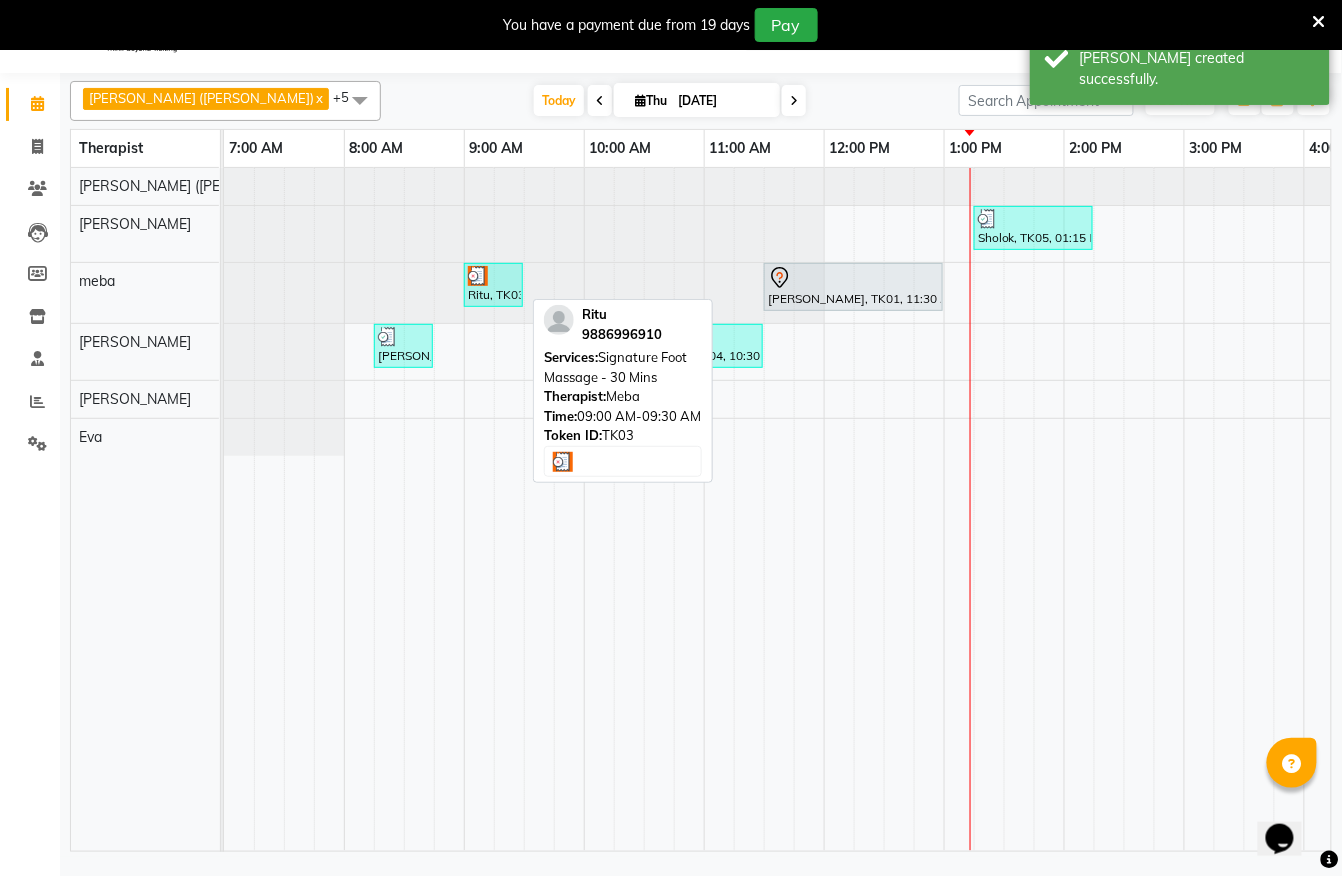 click at bounding box center [493, 276] 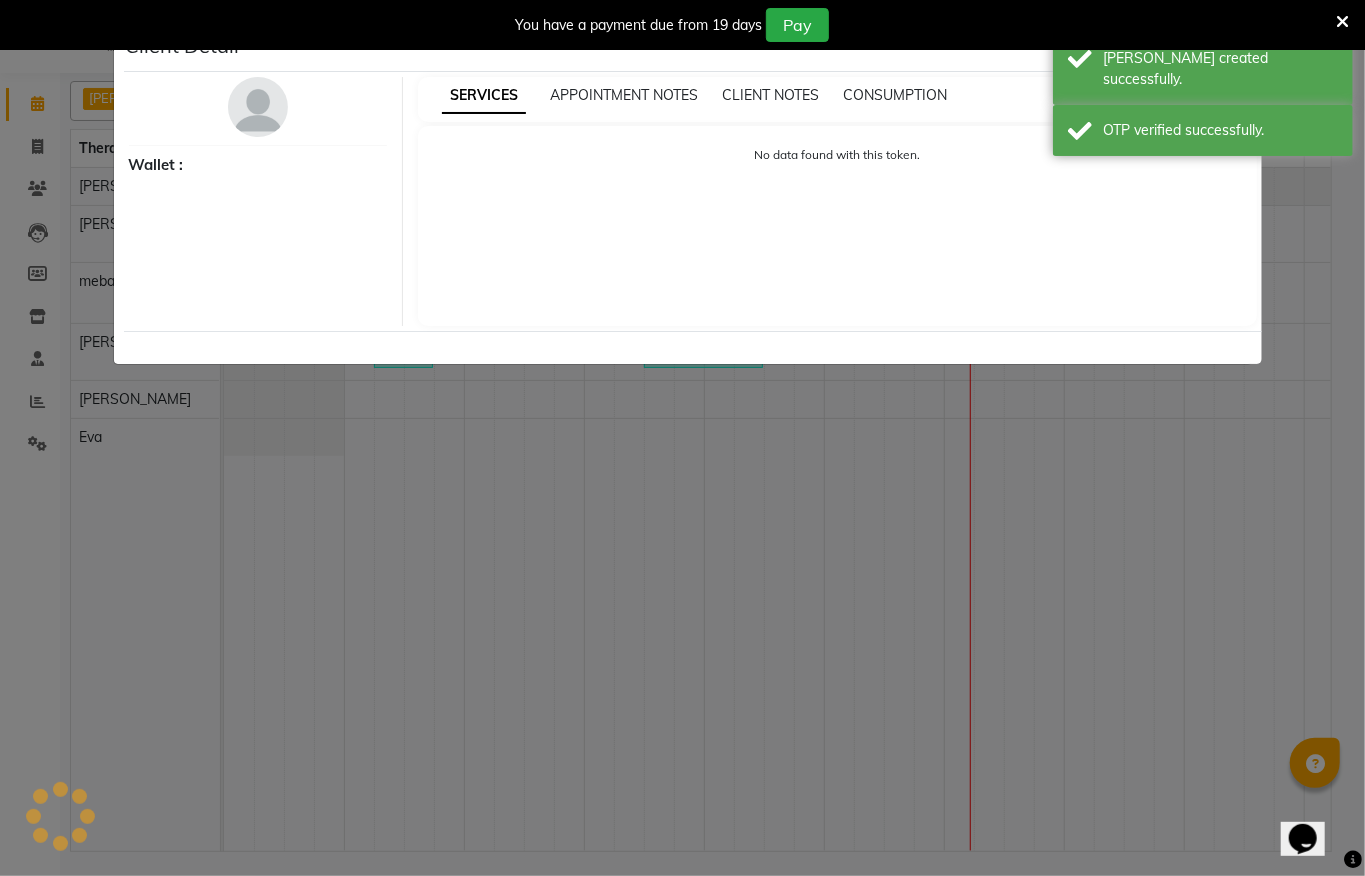 select on "3" 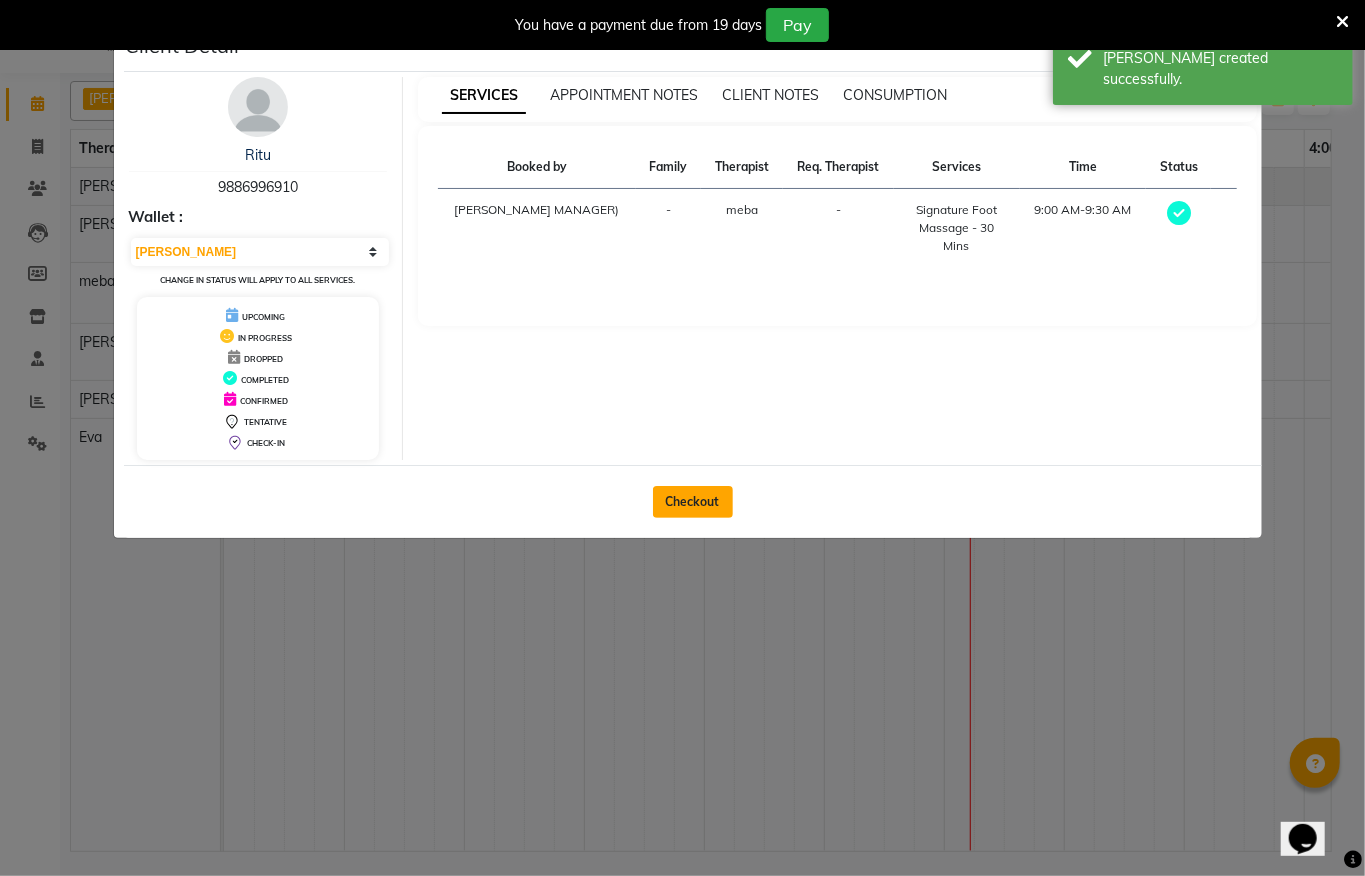 click on "Checkout" 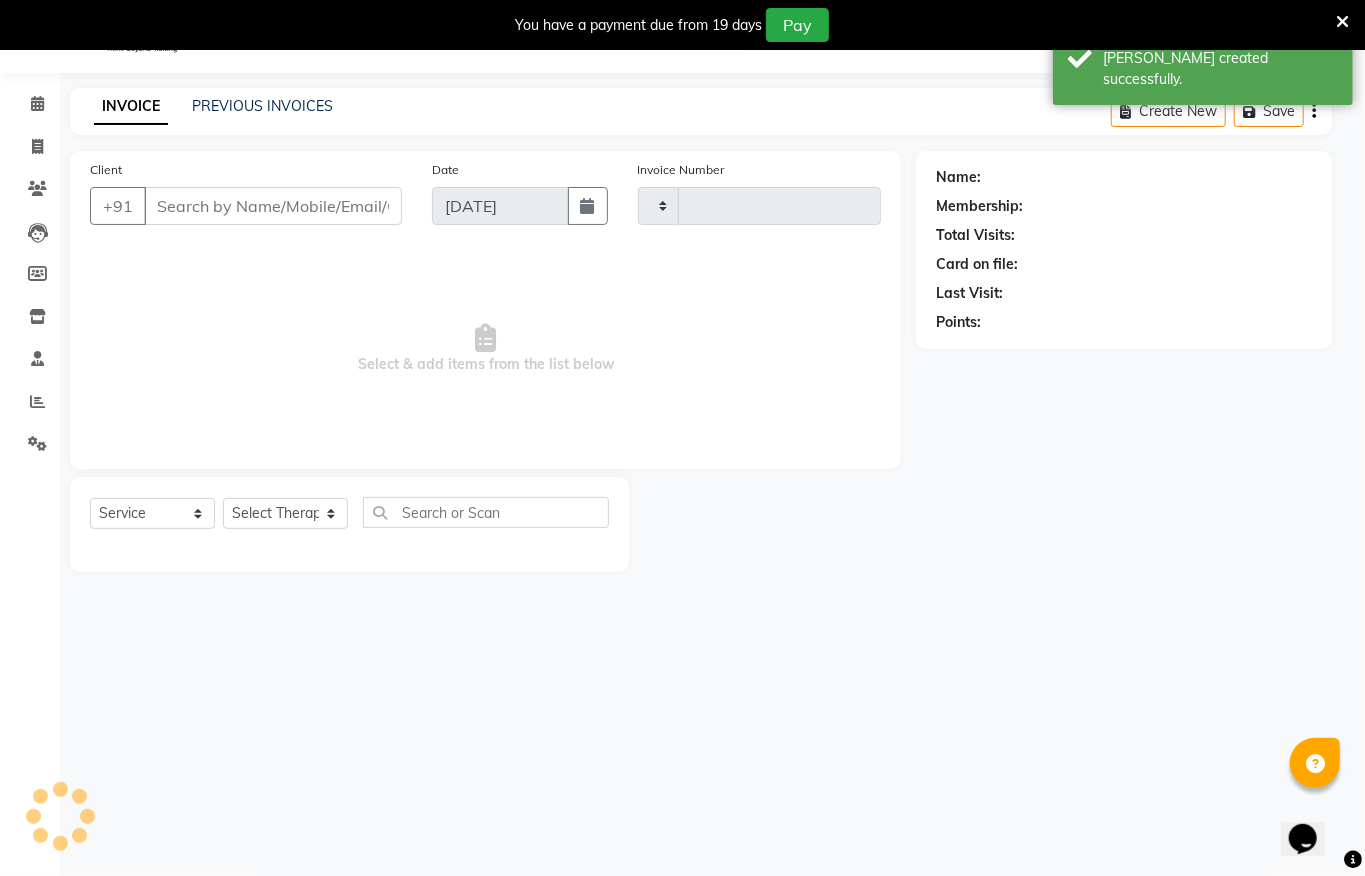 type on "0821" 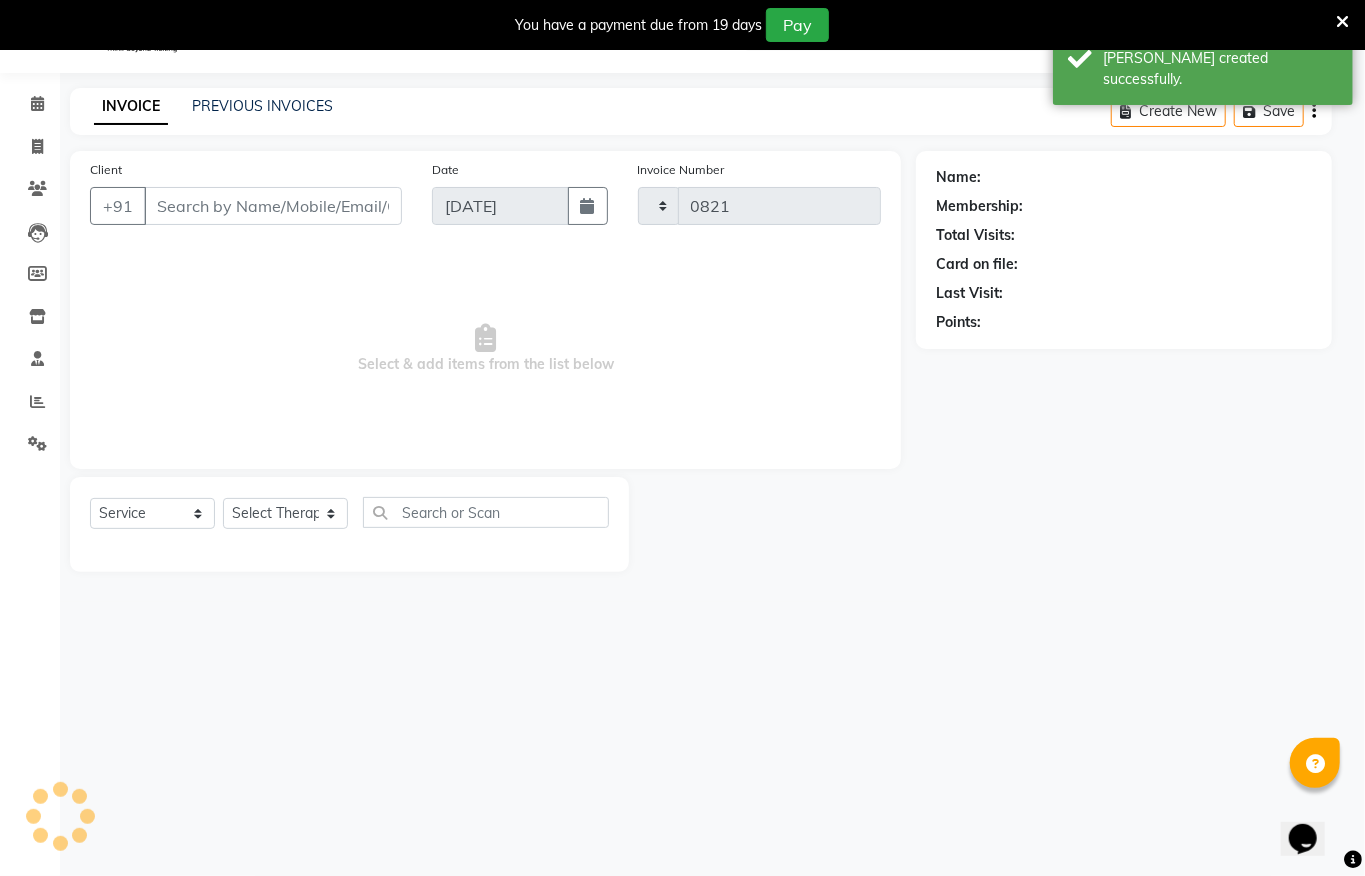 select on "6399" 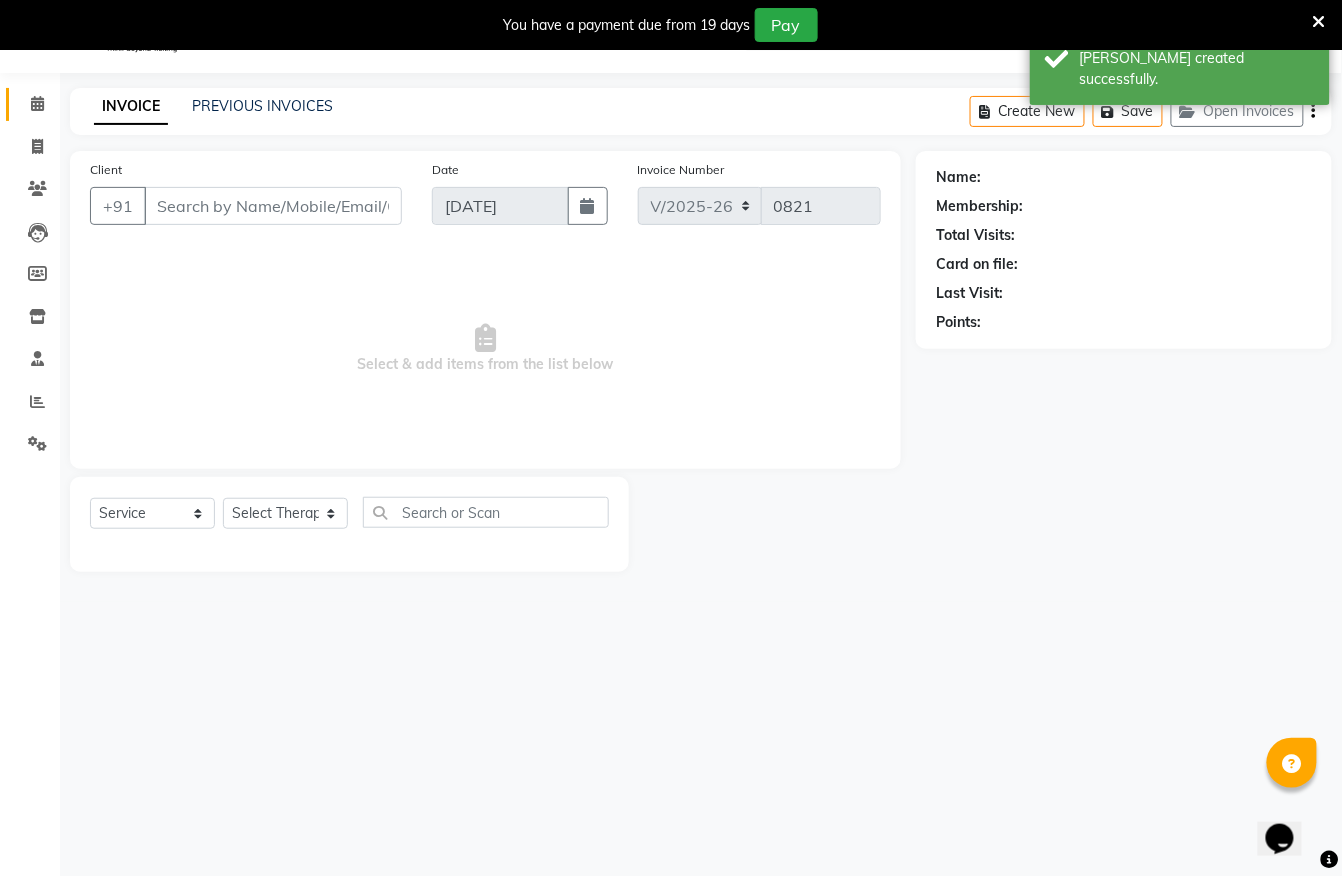 type on "9886996910" 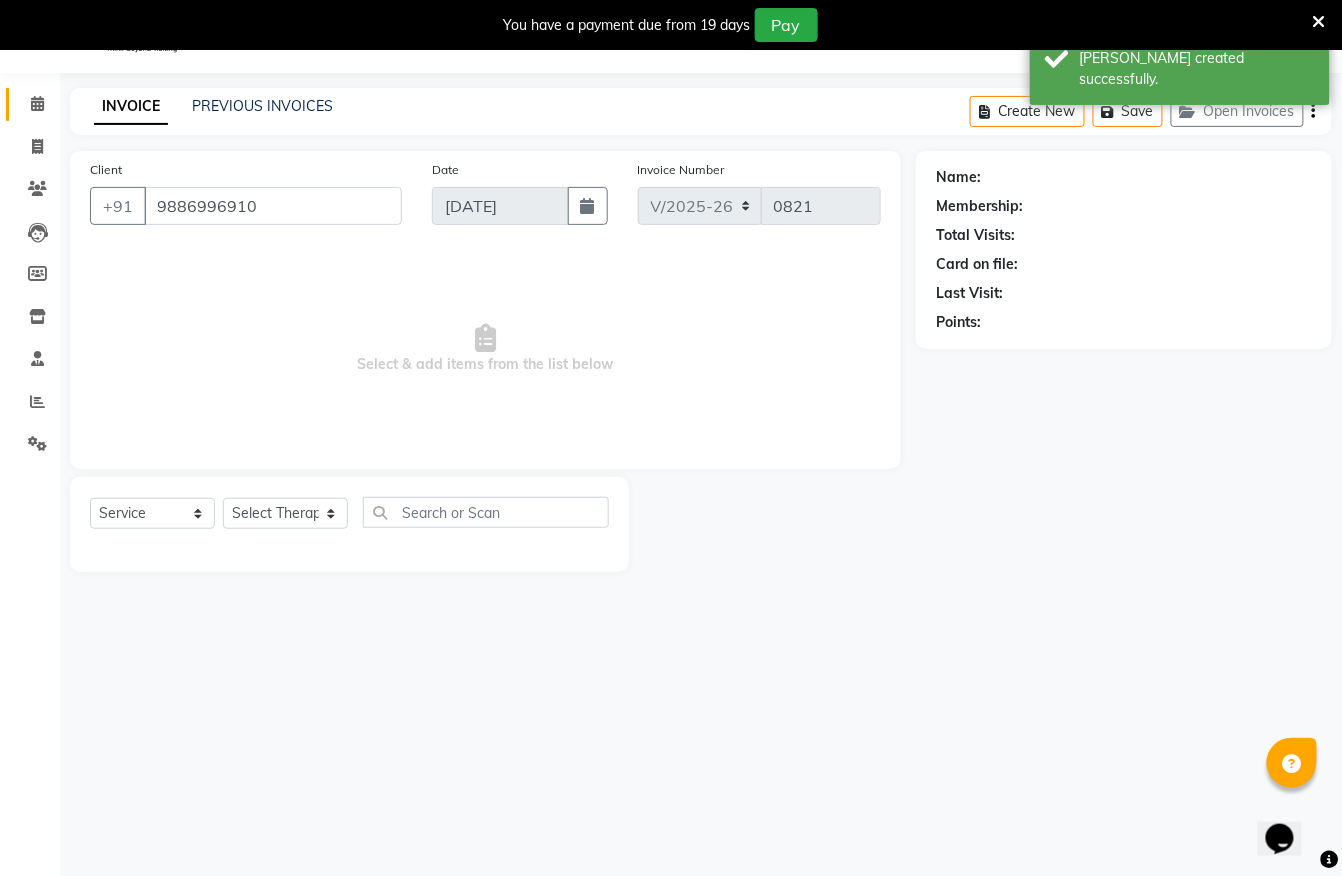 select on "65646" 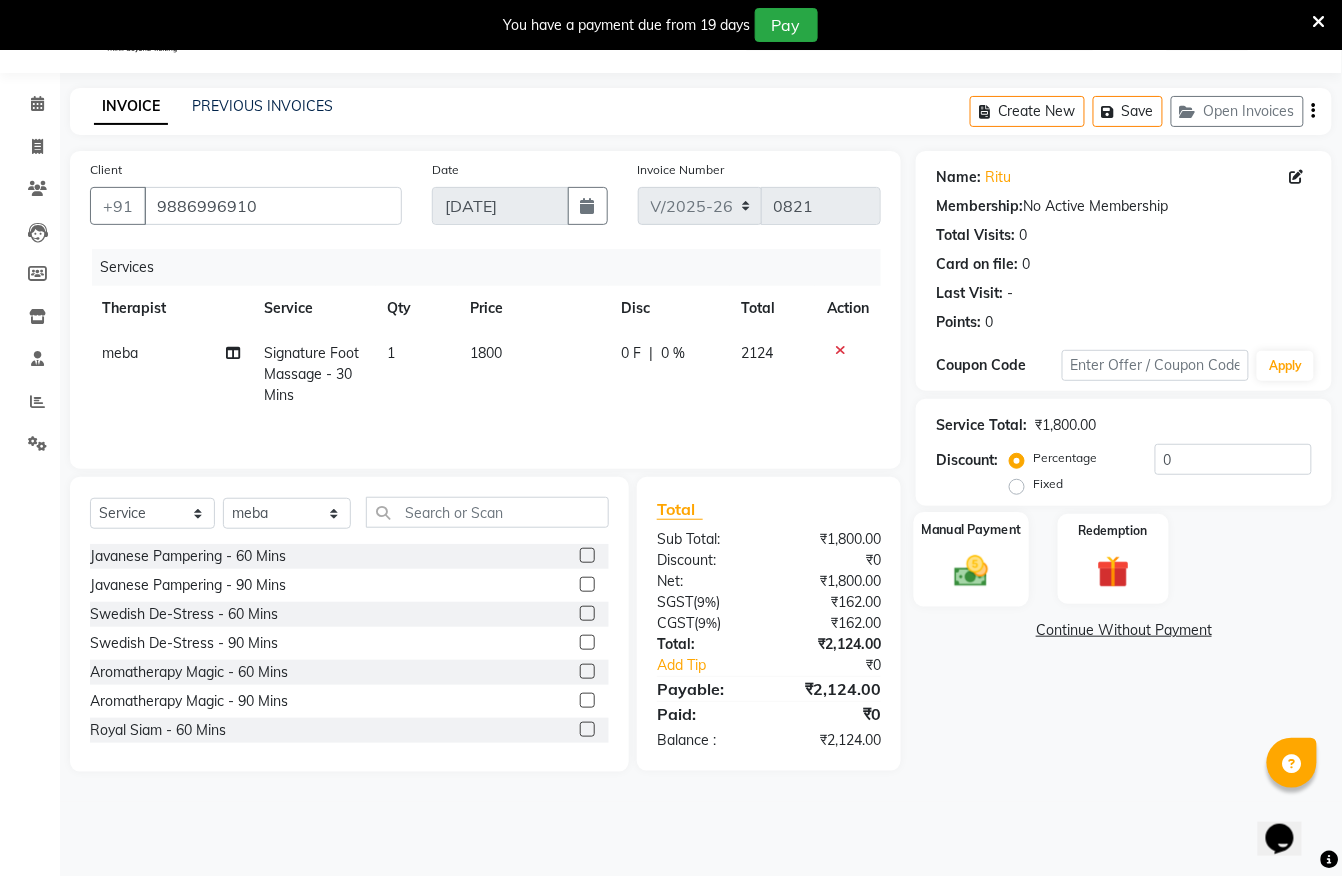 click 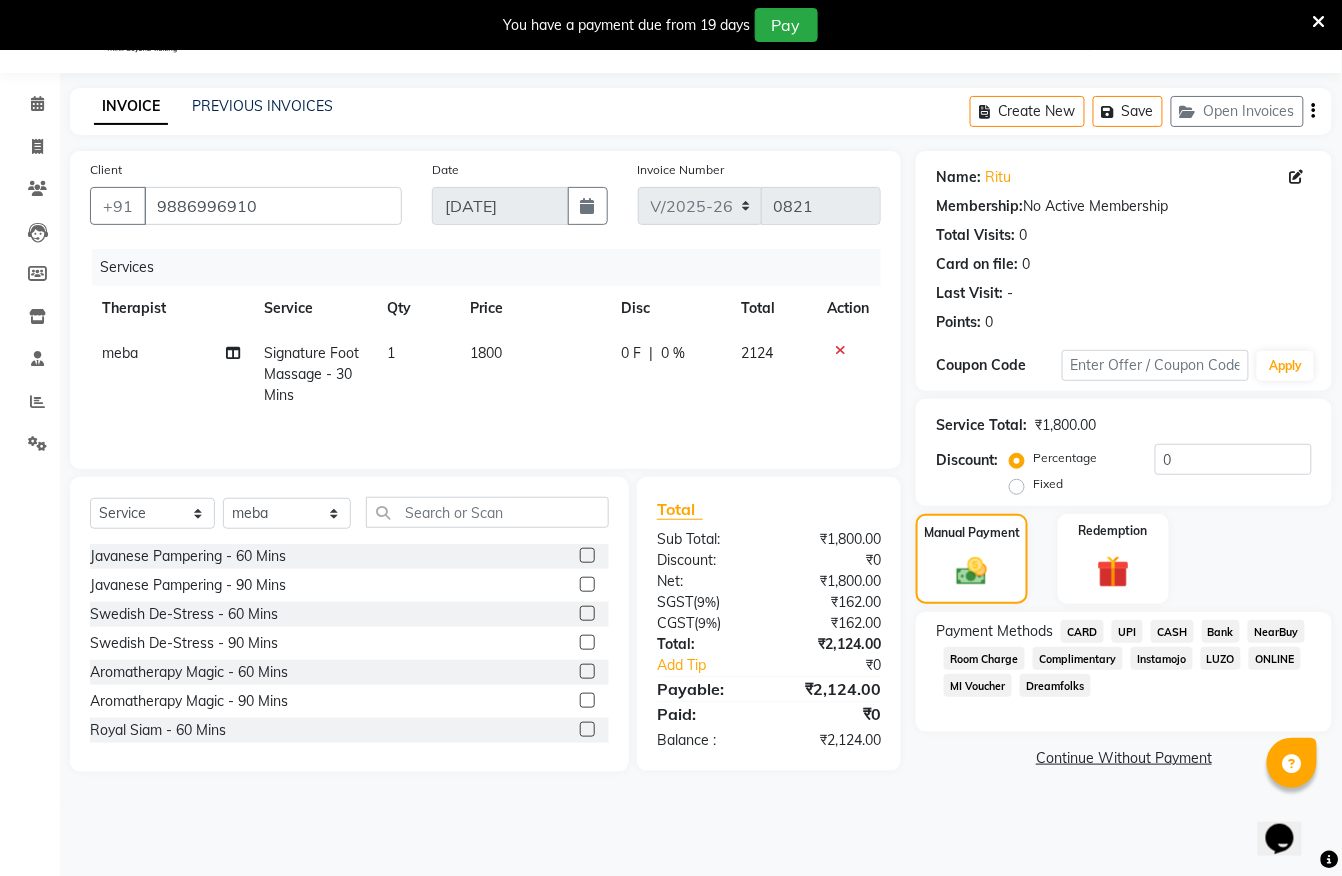 click on "UPI" 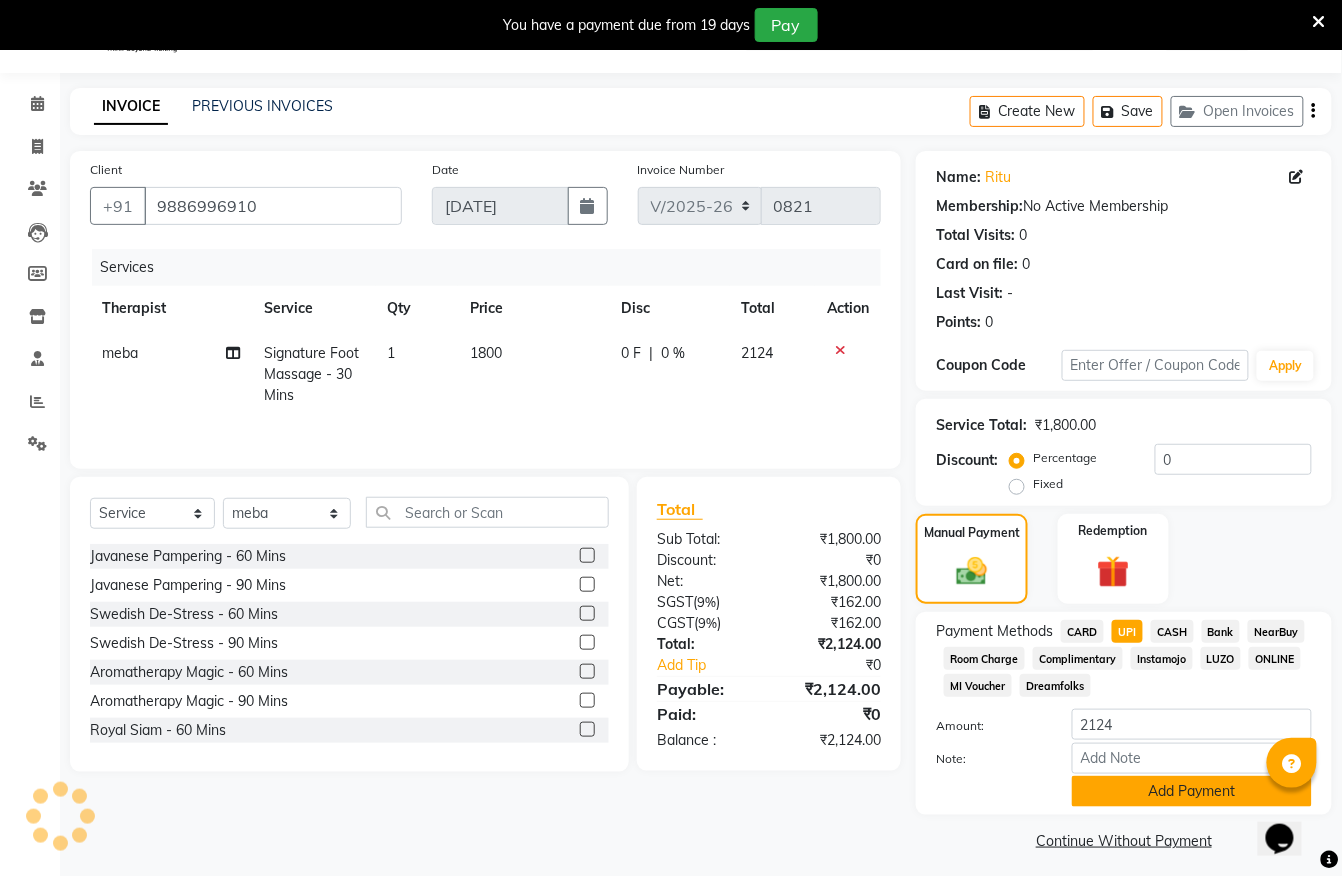 click on "Add Payment" 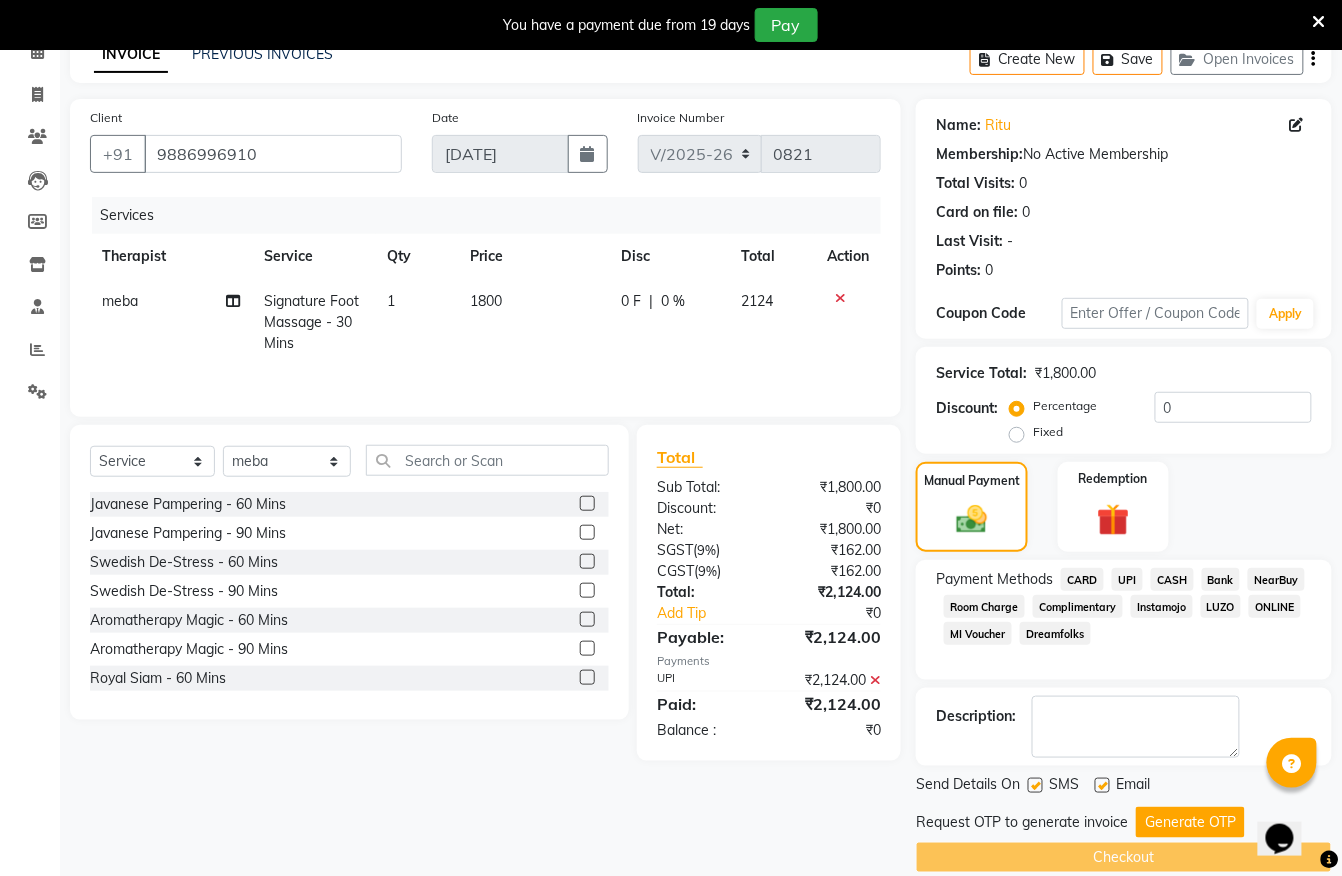 scroll, scrollTop: 132, scrollLeft: 0, axis: vertical 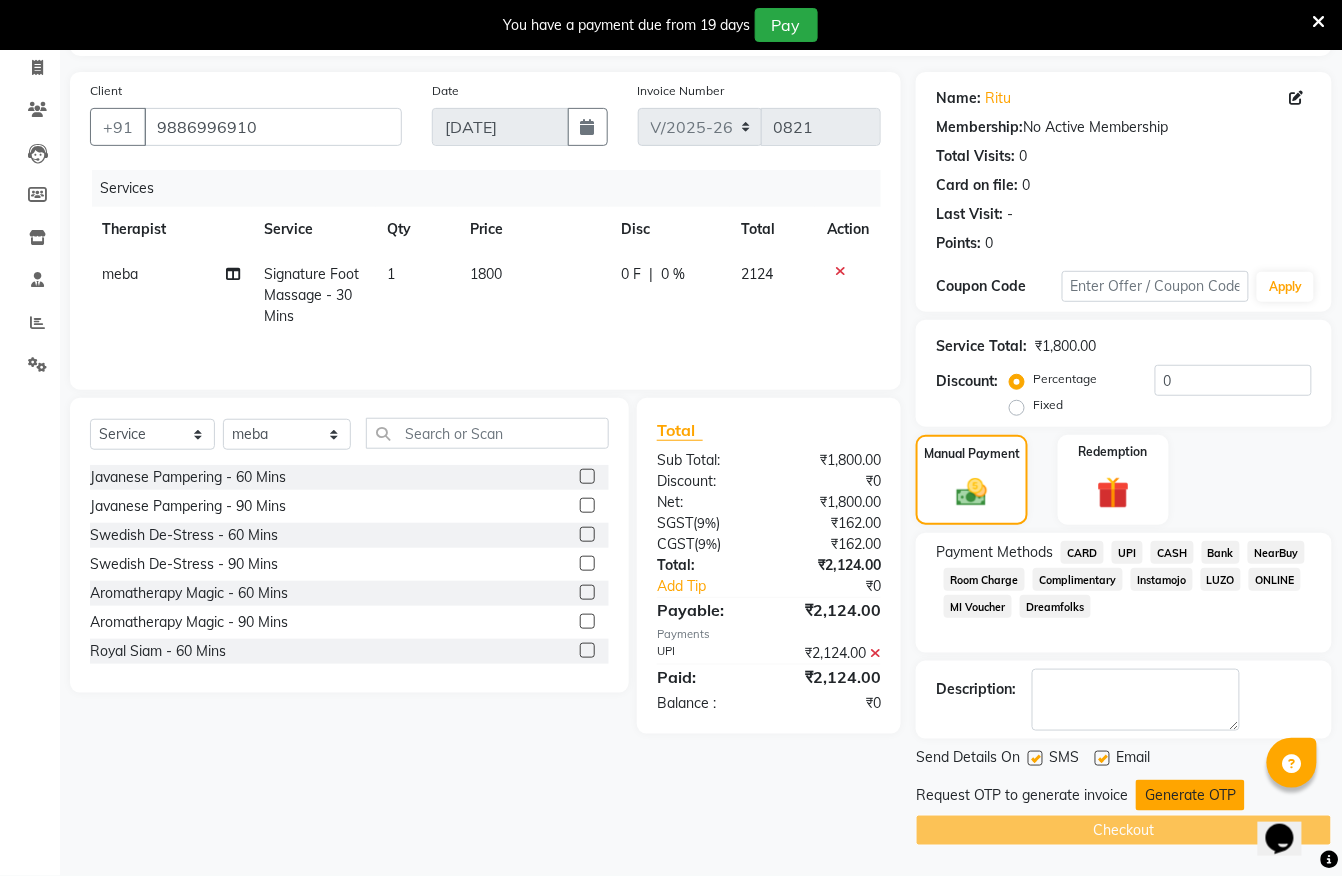 click on "Generate OTP" 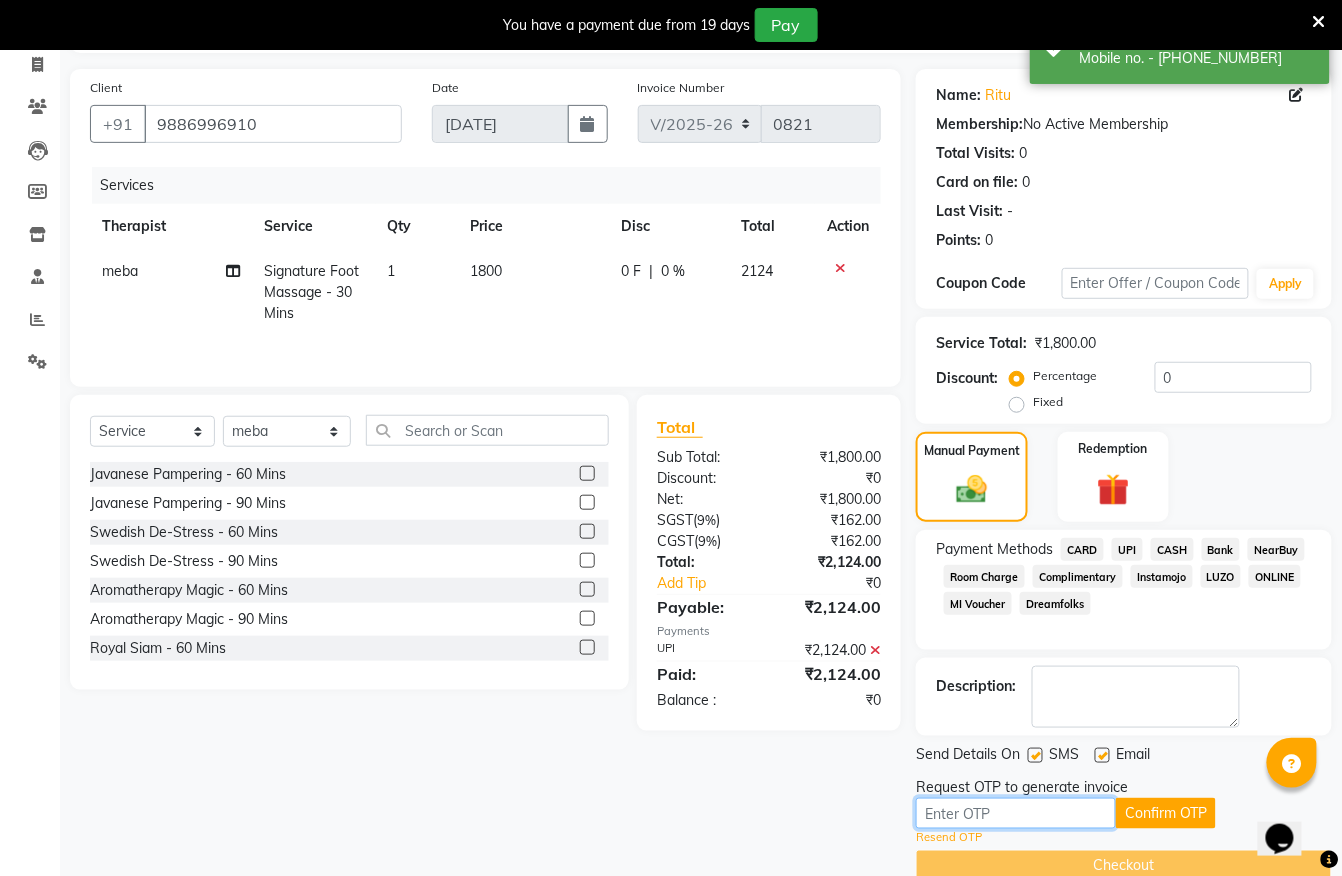 click at bounding box center (1016, 813) 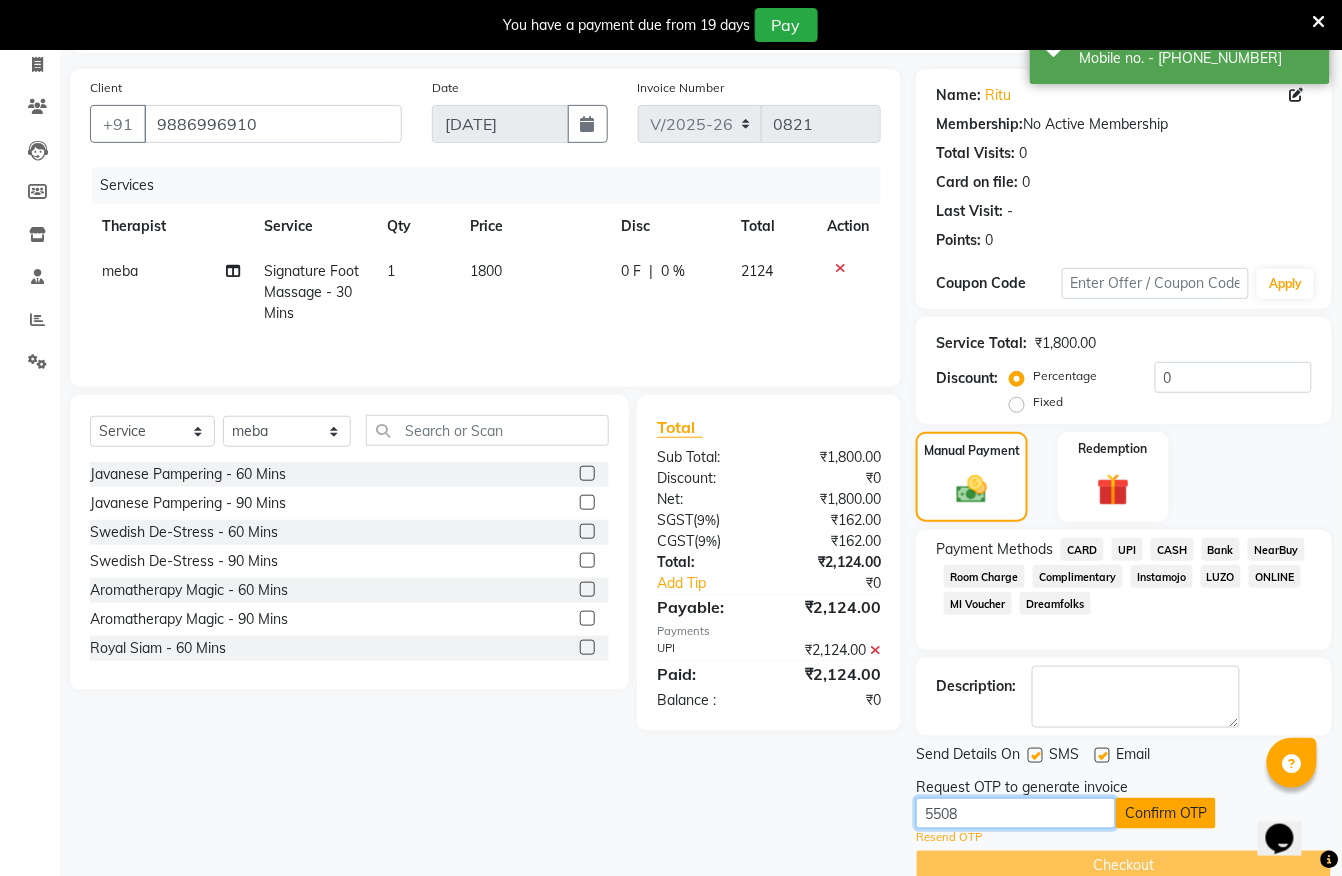 type on "5508" 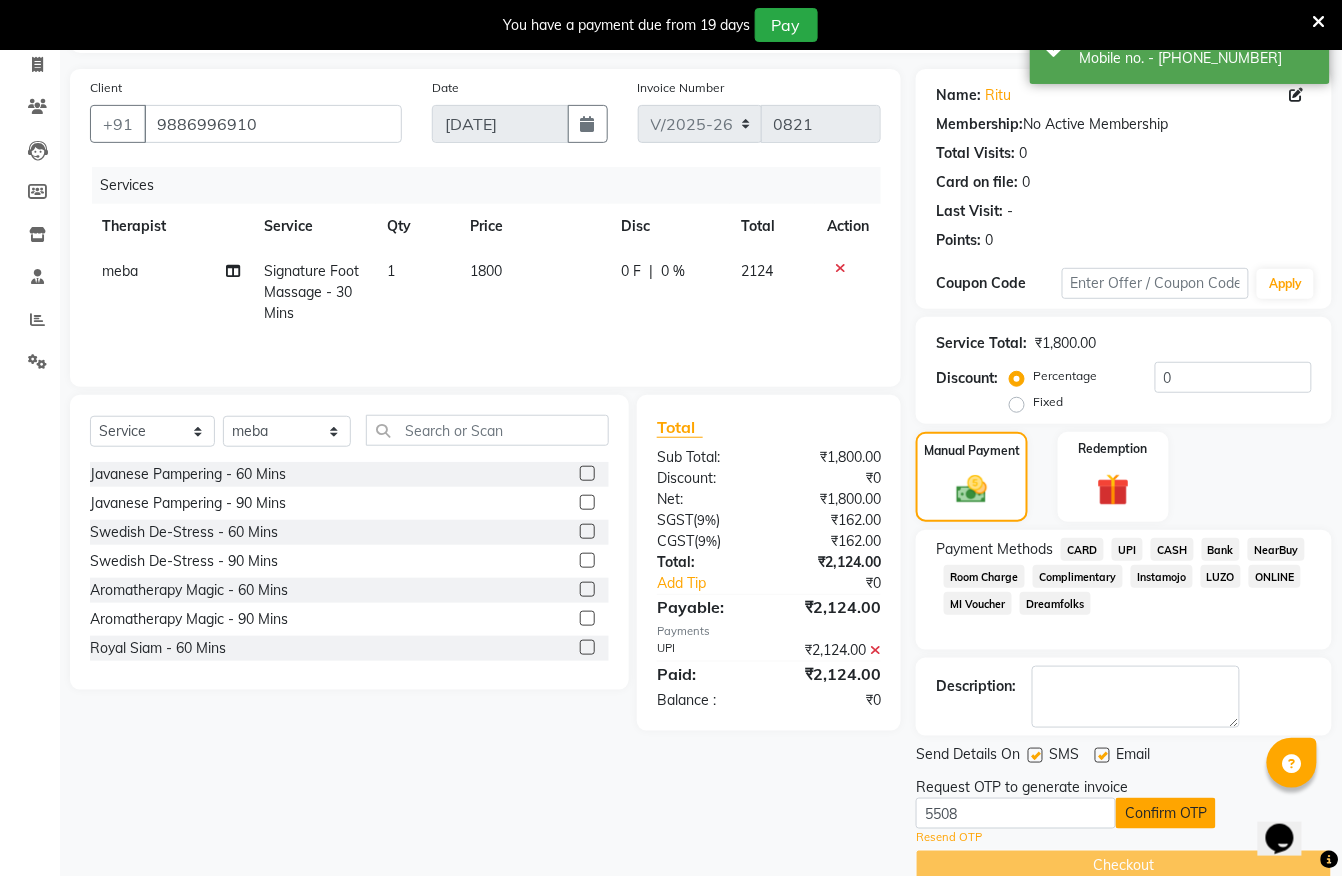 click on "Confirm OTP" 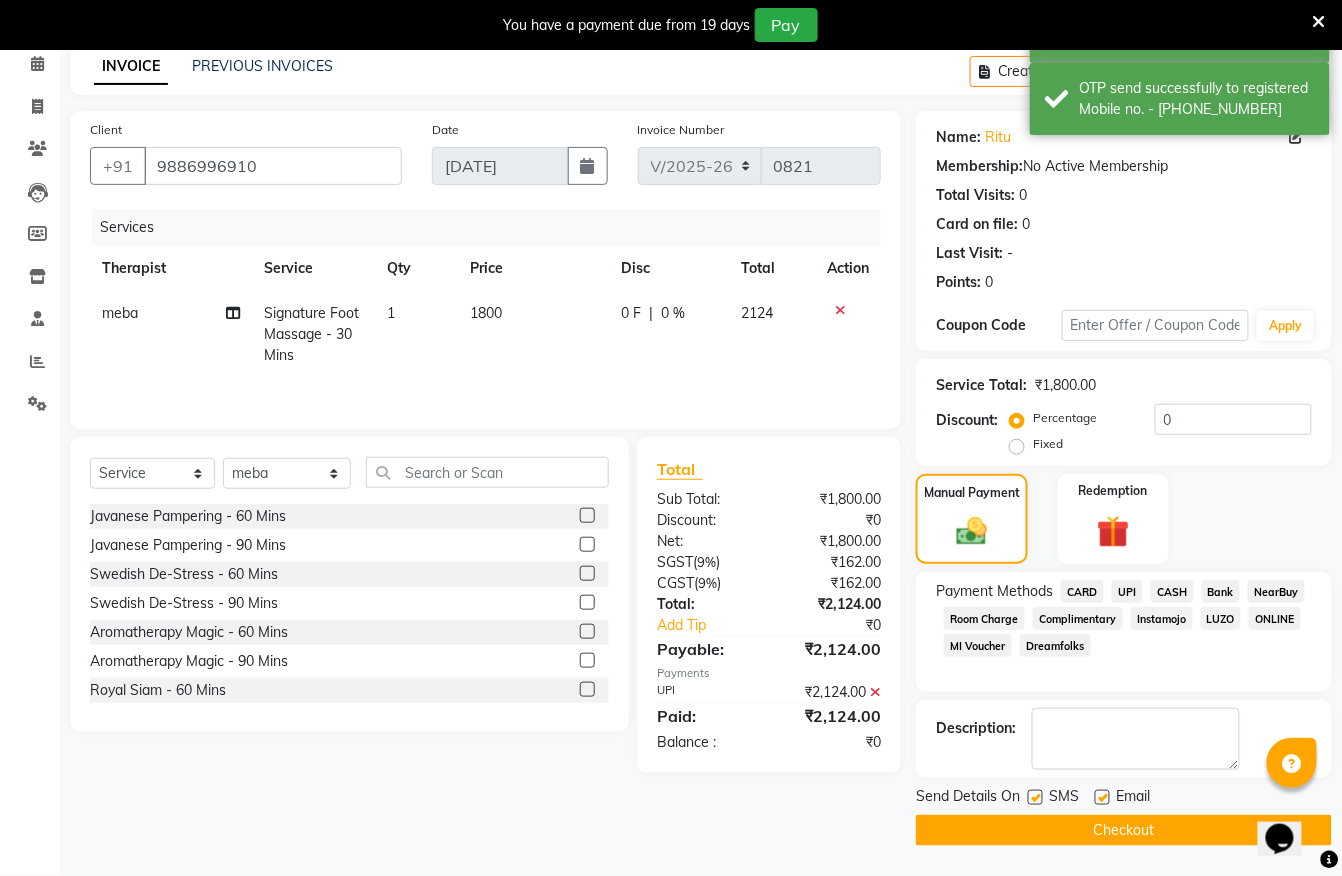 scroll, scrollTop: 93, scrollLeft: 0, axis: vertical 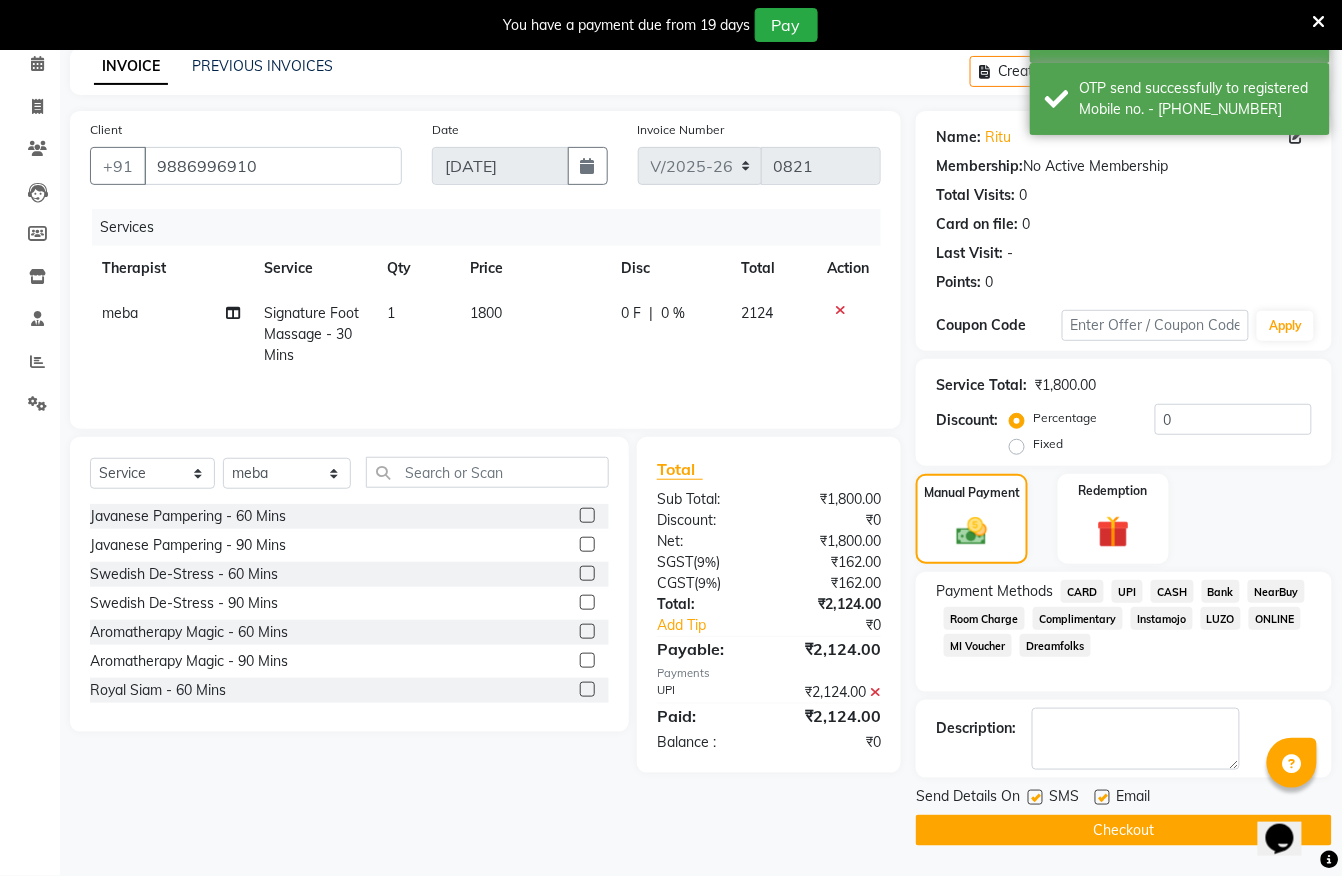 click on "Checkout" 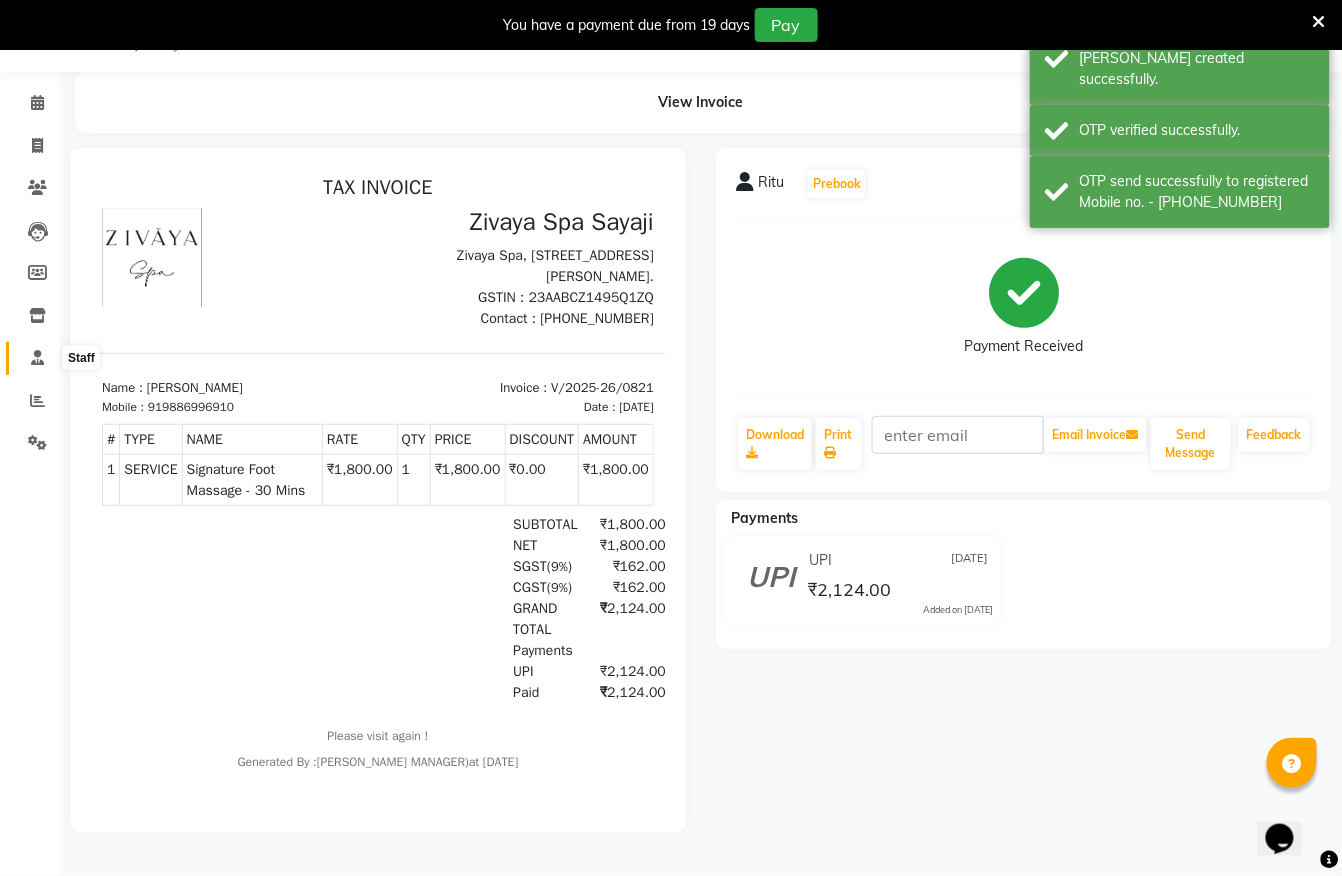 scroll, scrollTop: 0, scrollLeft: 0, axis: both 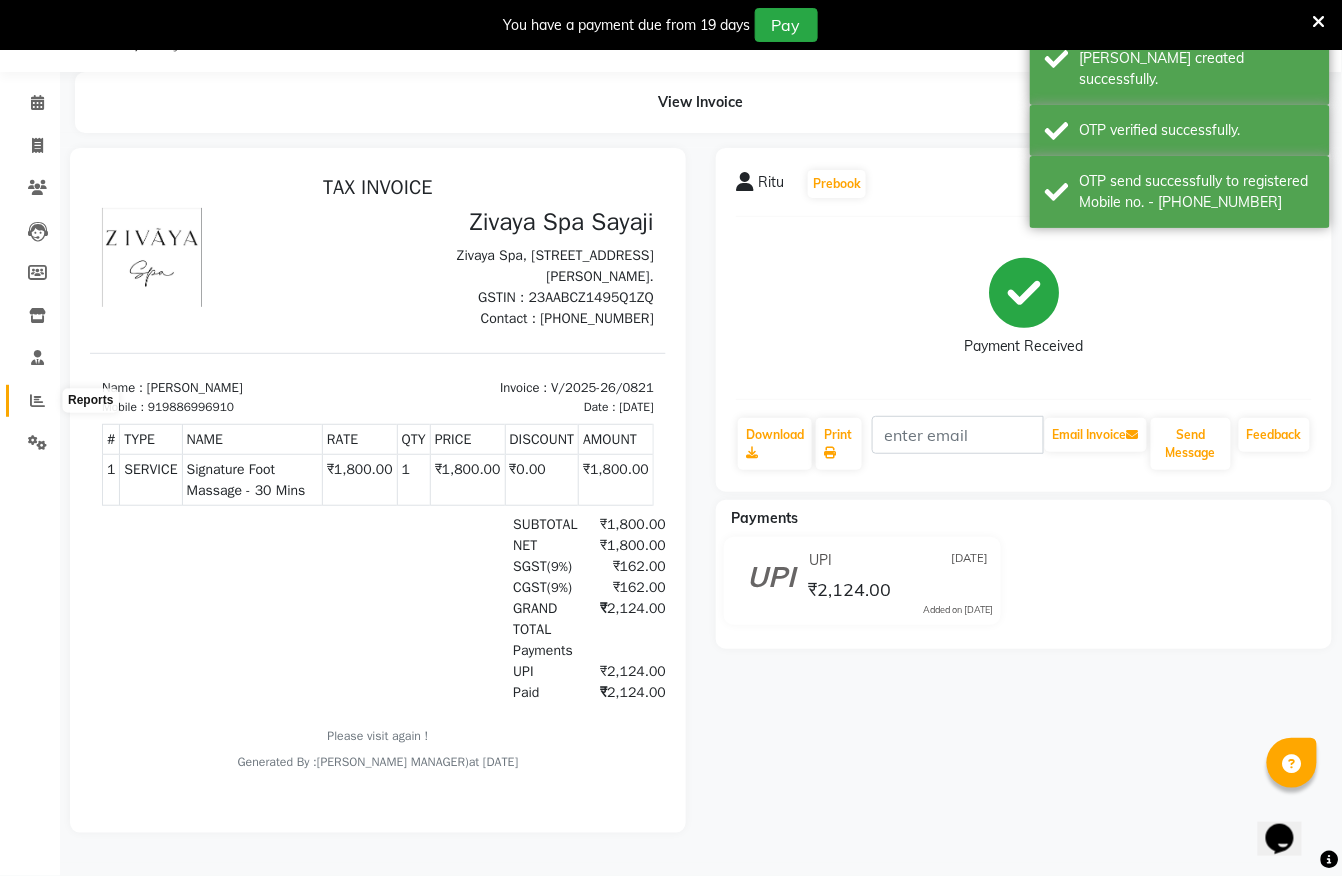 click 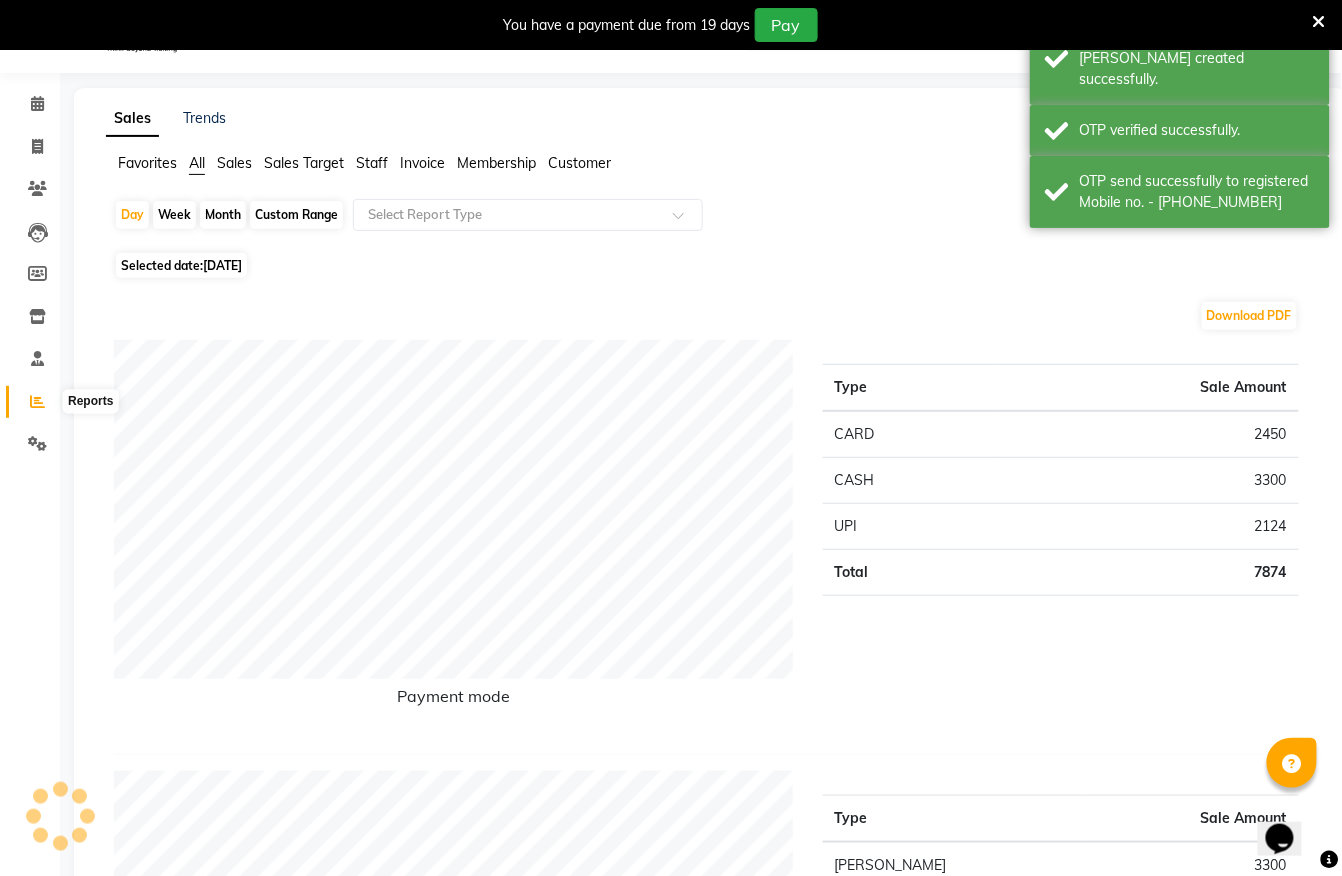 scroll, scrollTop: 61, scrollLeft: 0, axis: vertical 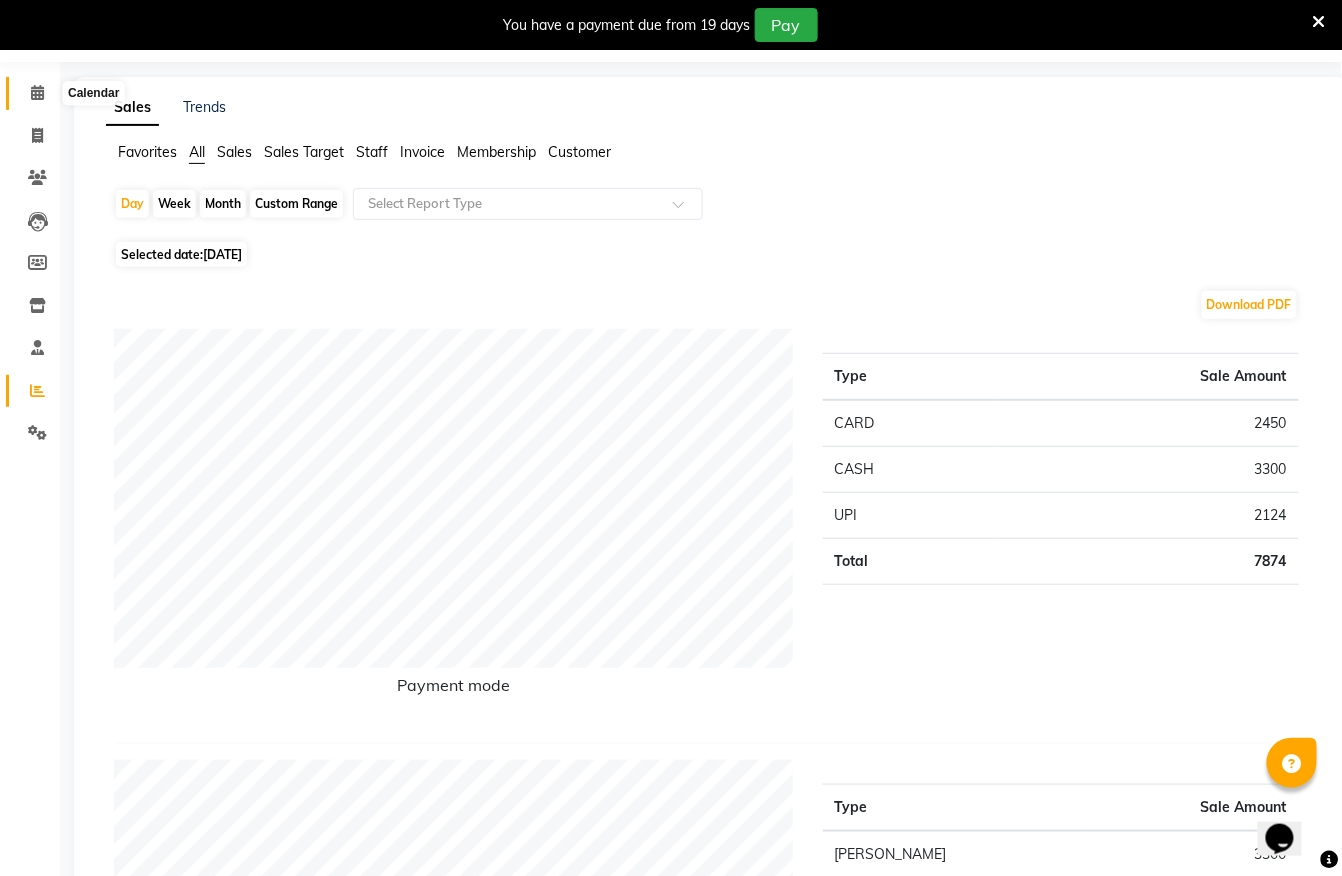 click 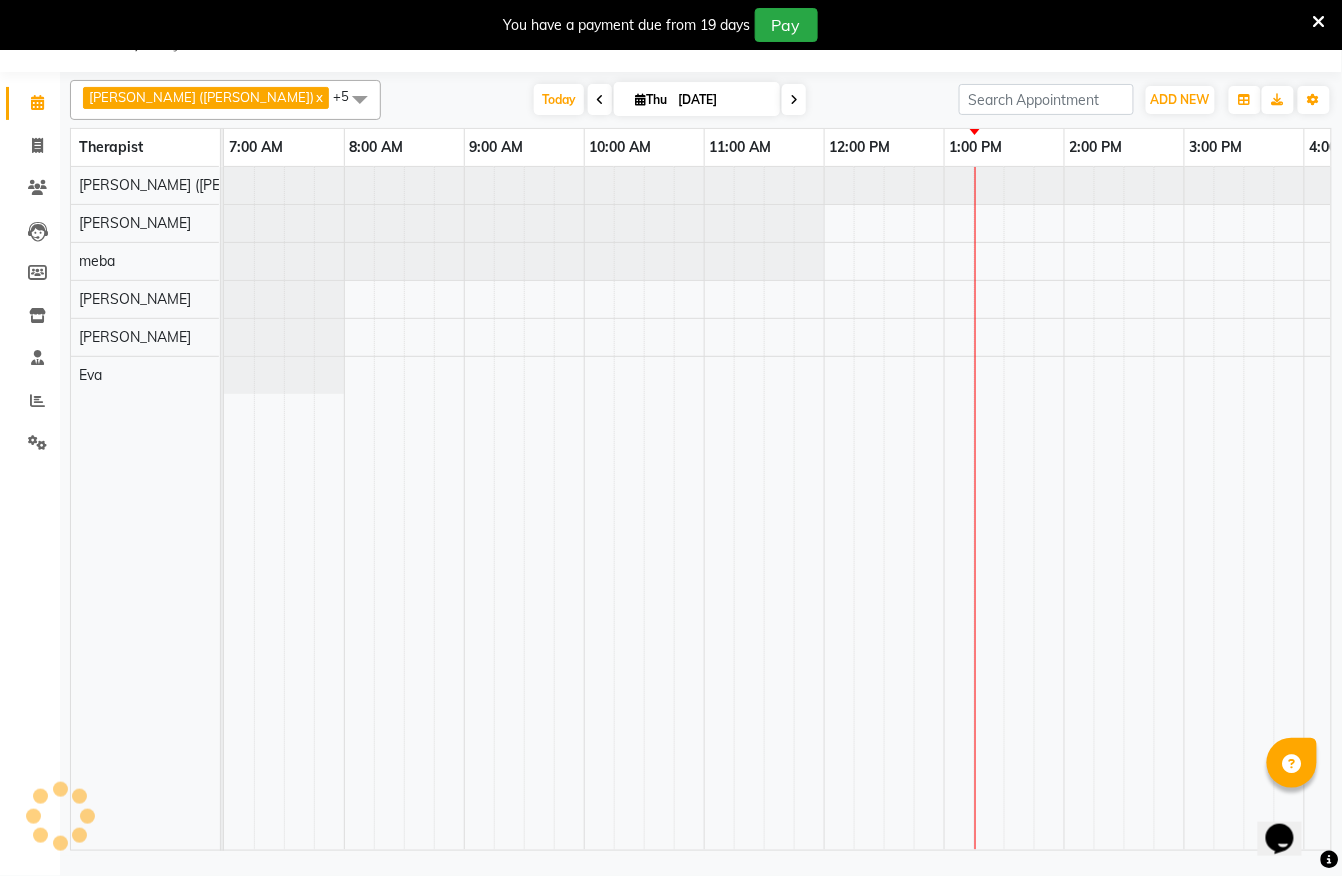 scroll, scrollTop: 50, scrollLeft: 0, axis: vertical 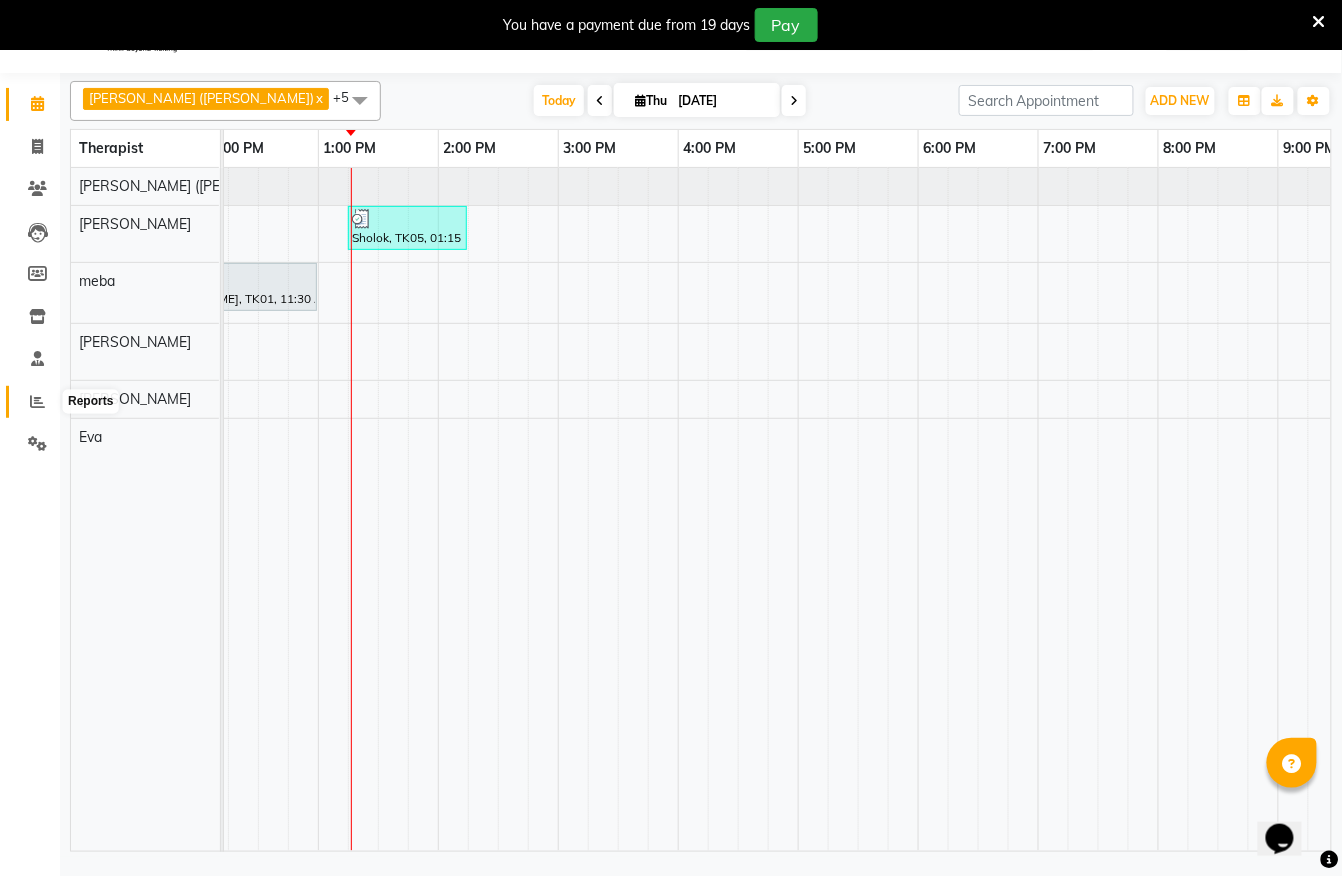 click 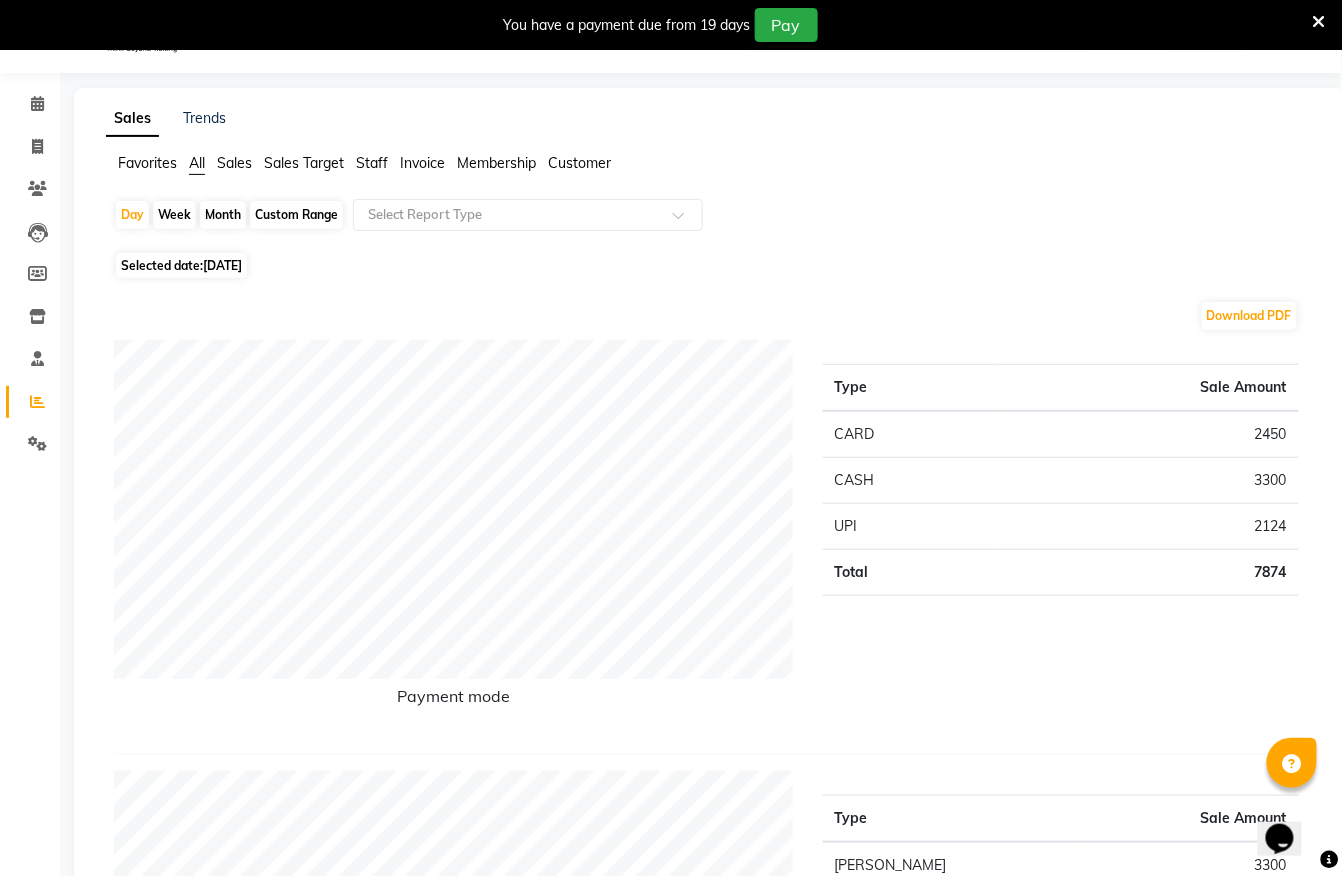 click on "Custom Range" 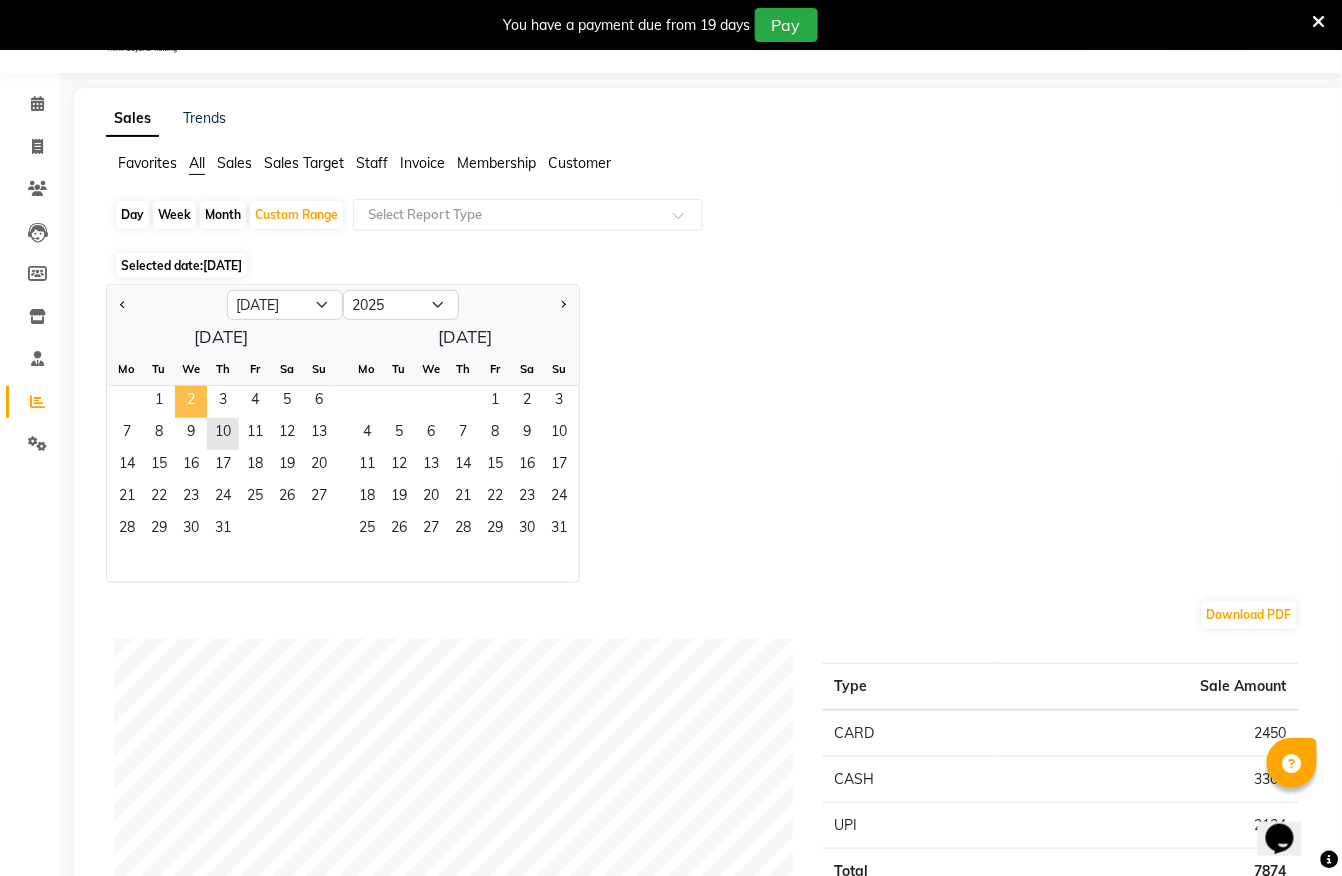 click on "2" 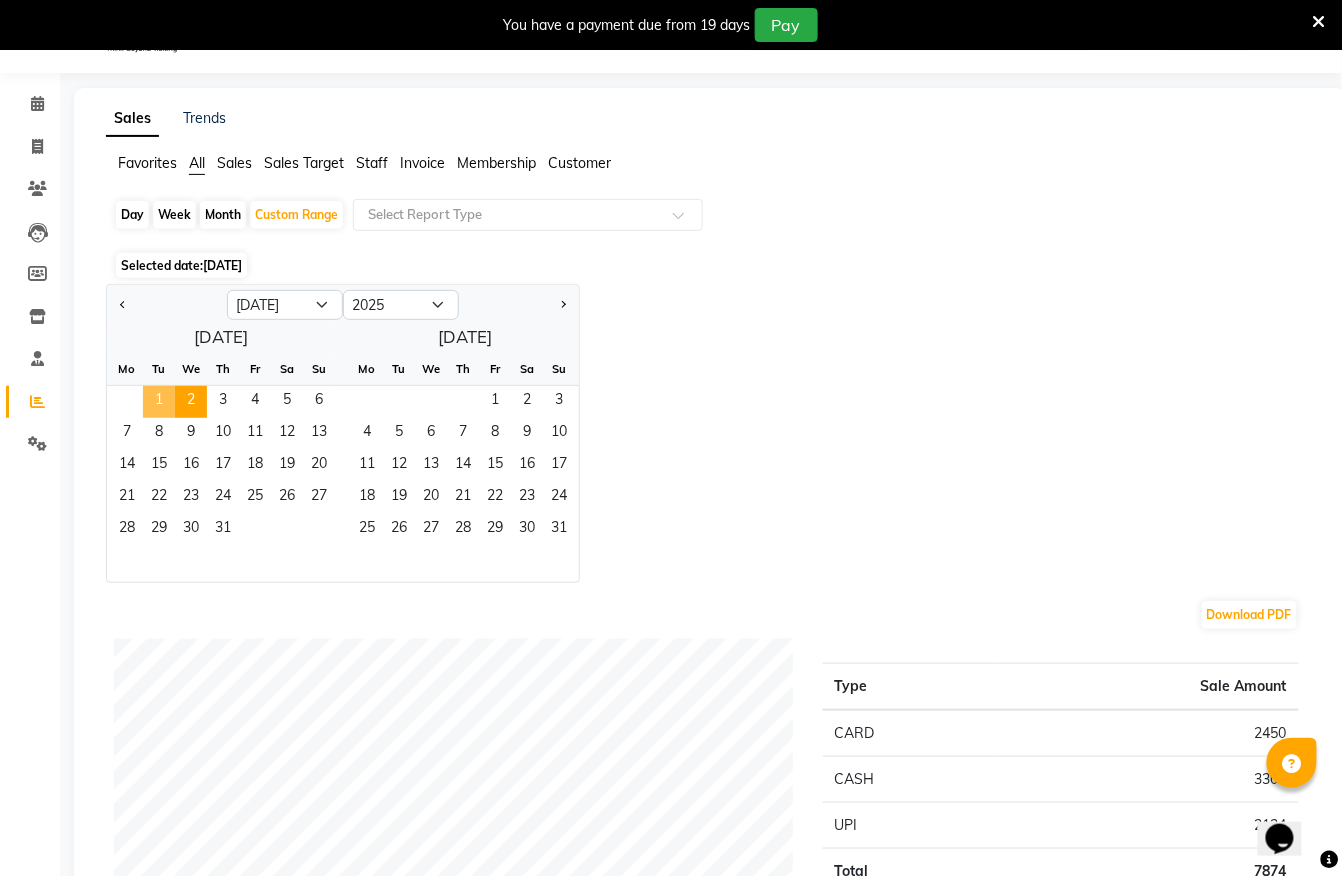 click on "1" 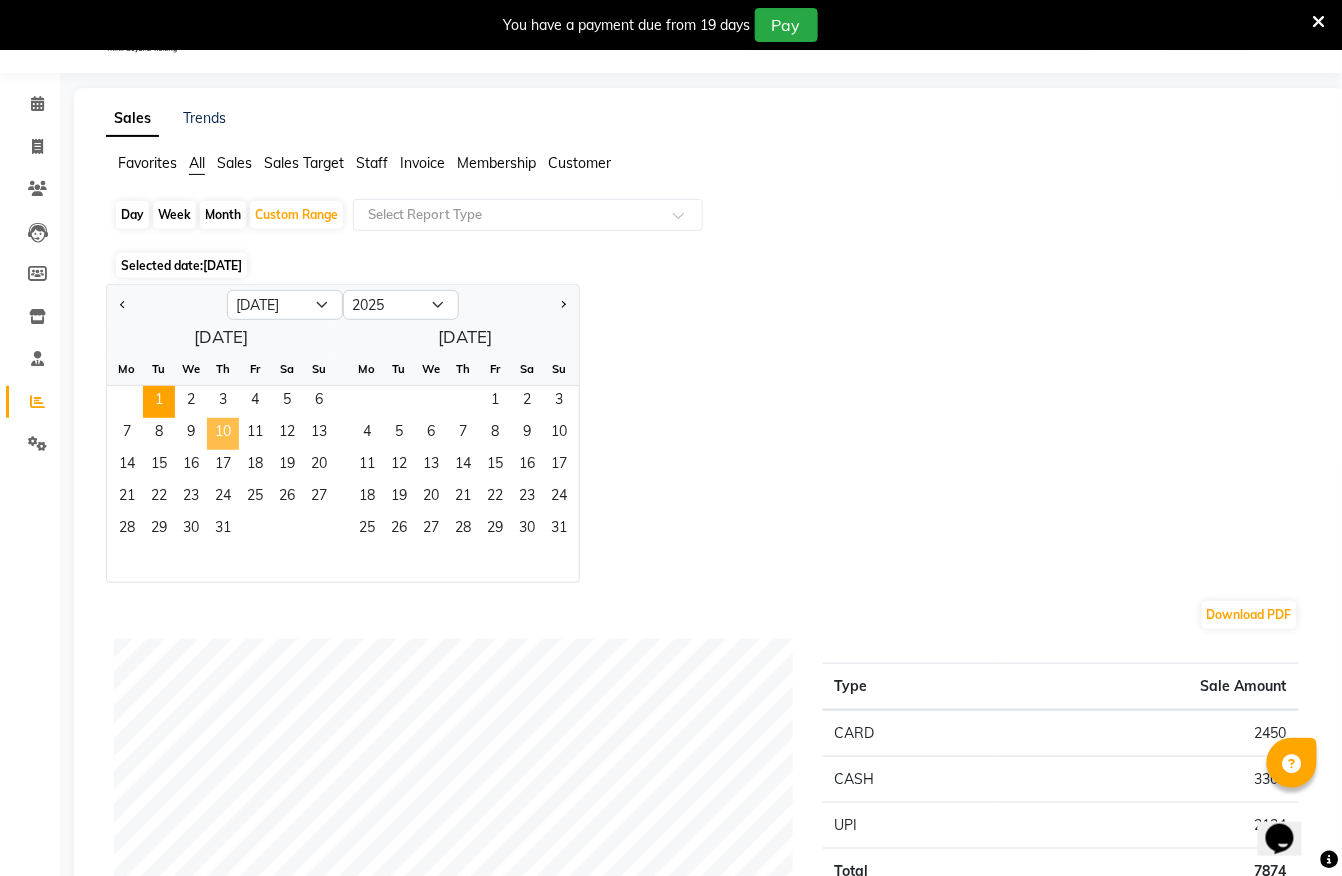 click on "10" 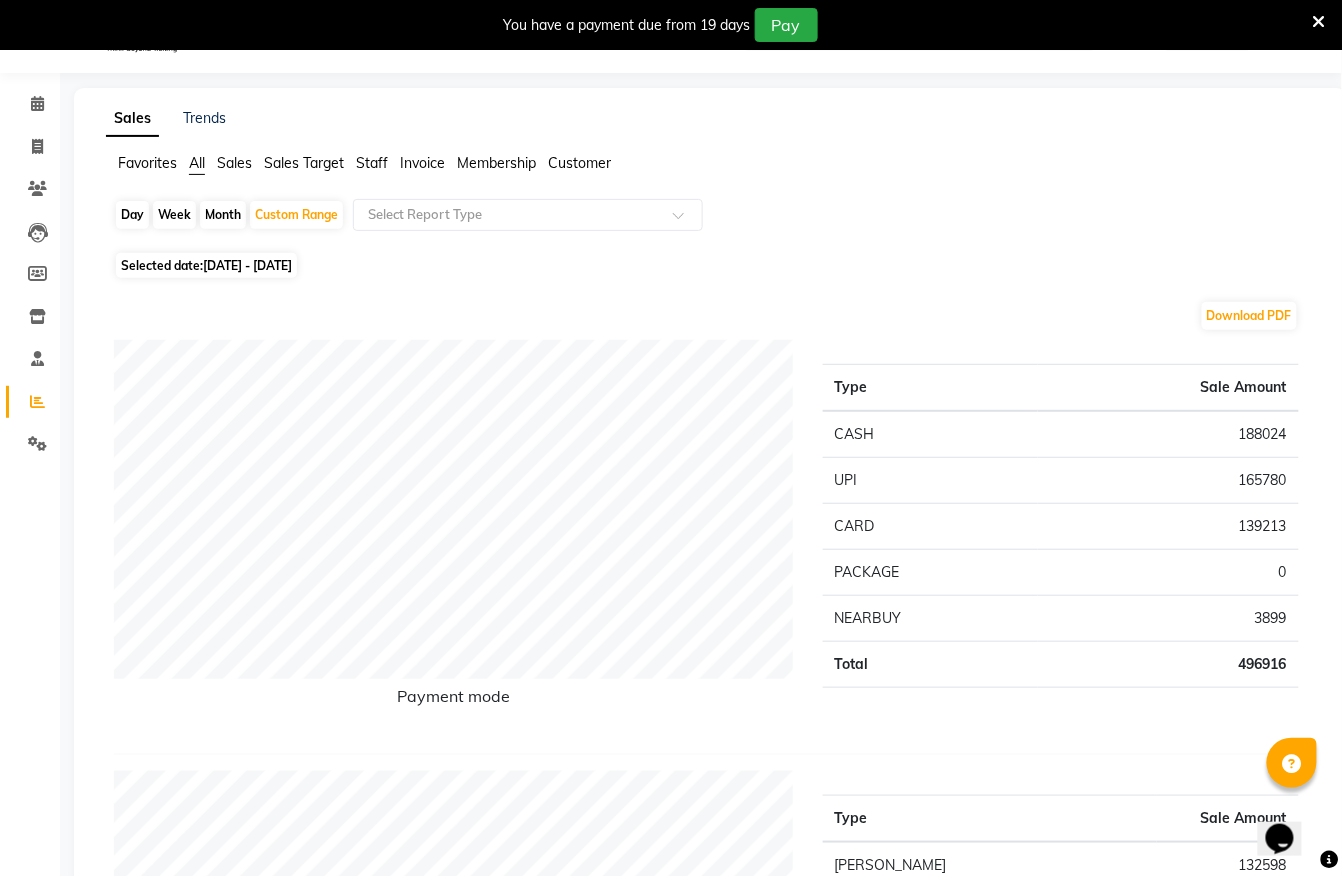 click on "Calendar" 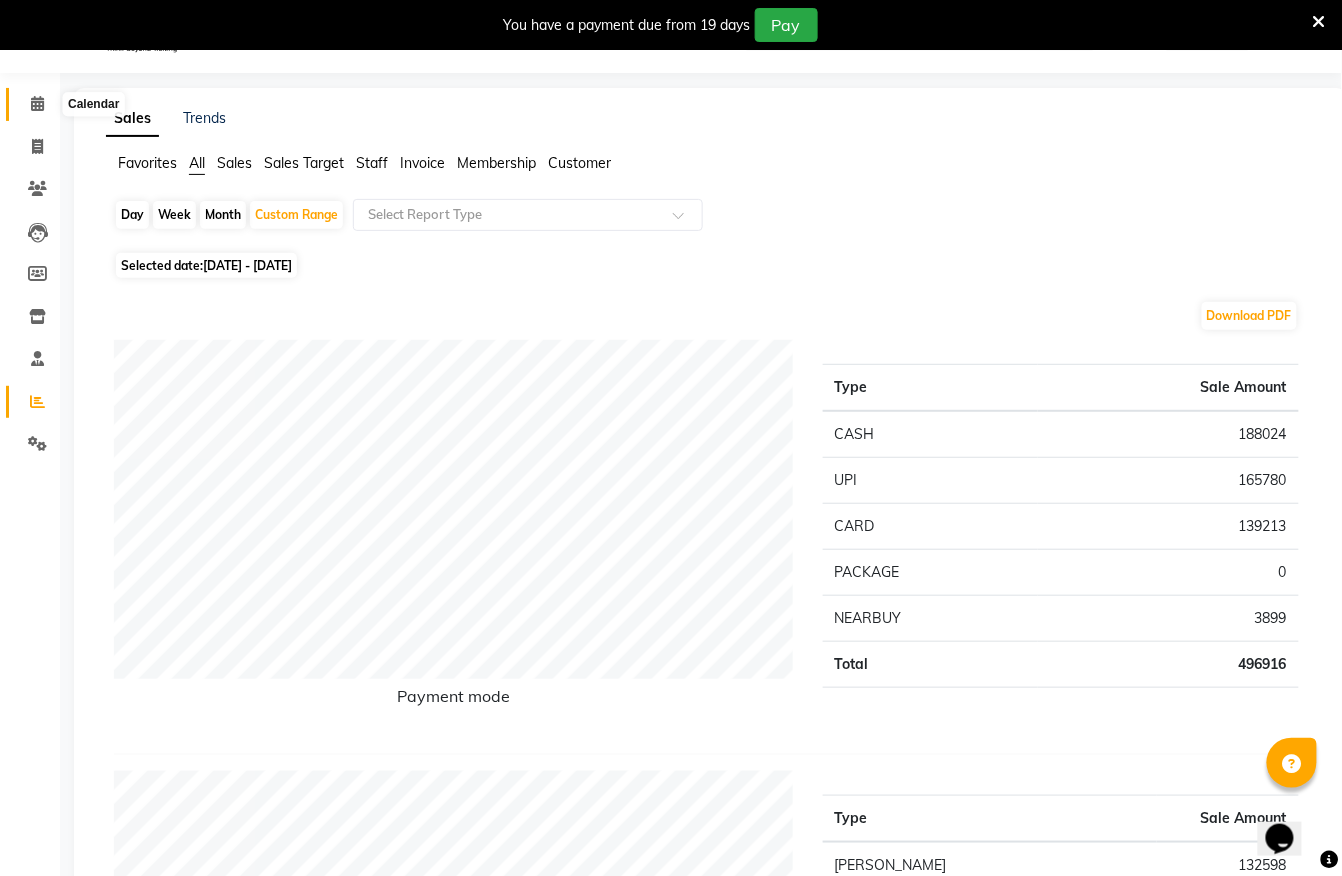 click 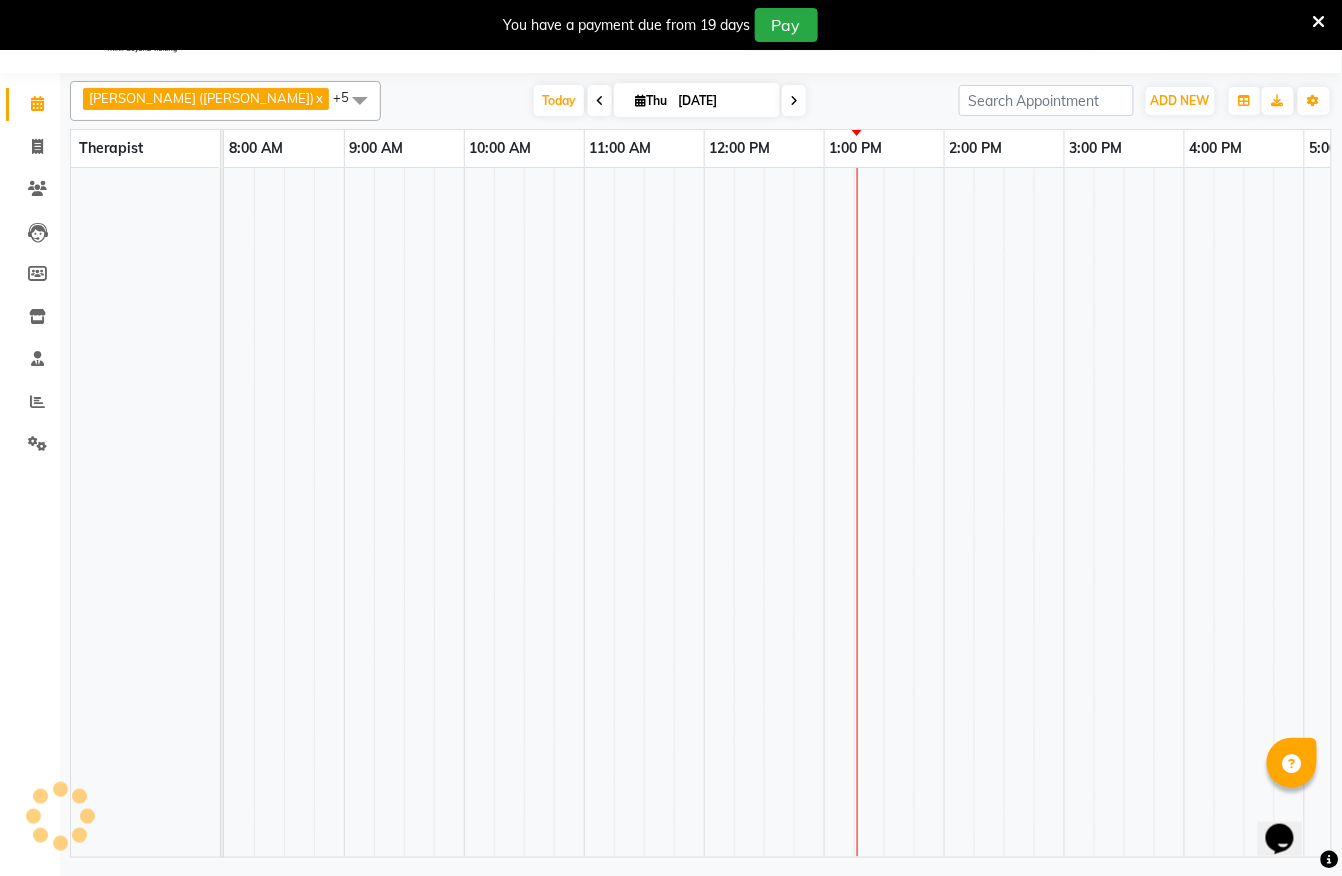 scroll, scrollTop: 0, scrollLeft: 0, axis: both 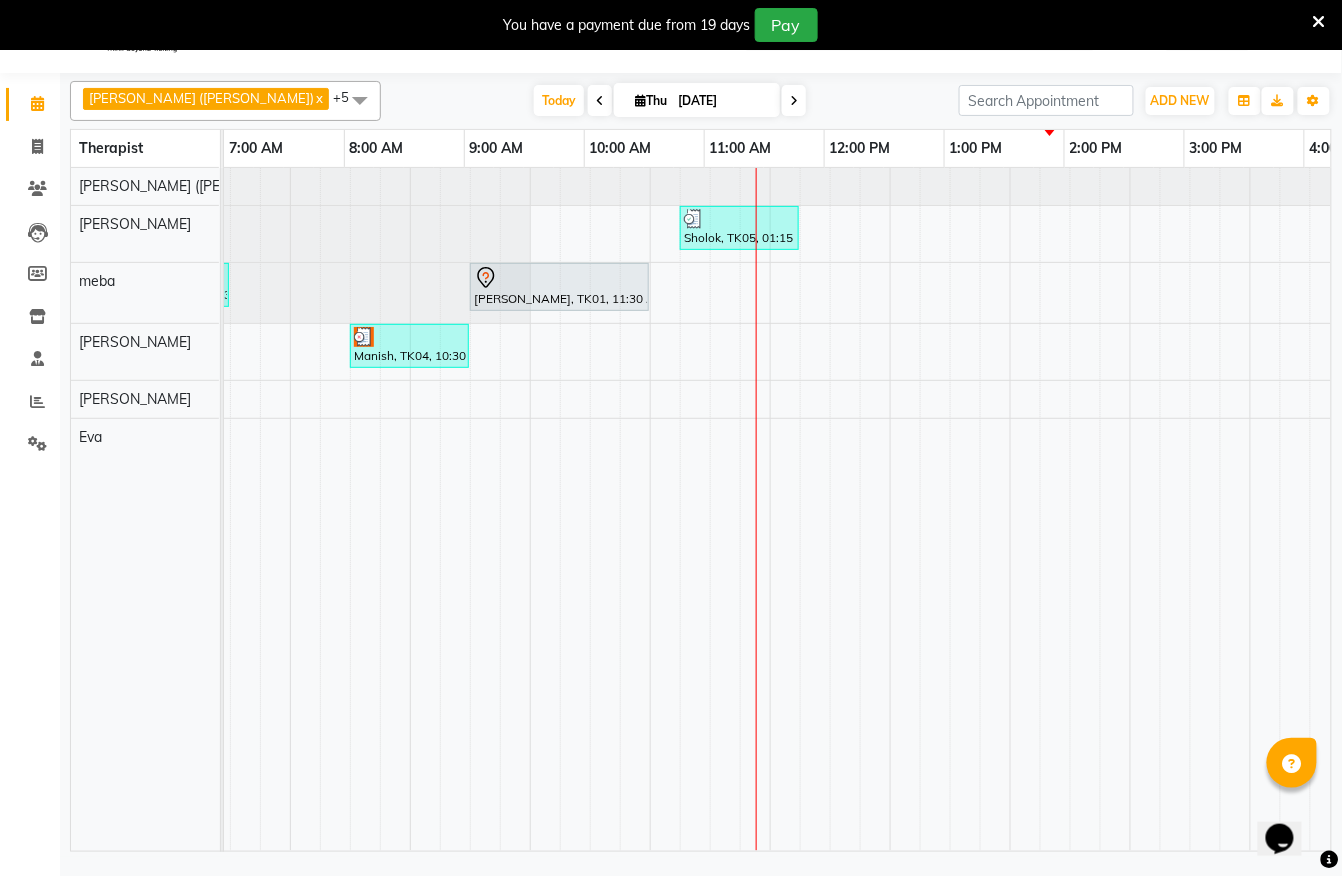click at bounding box center (-70, 186) 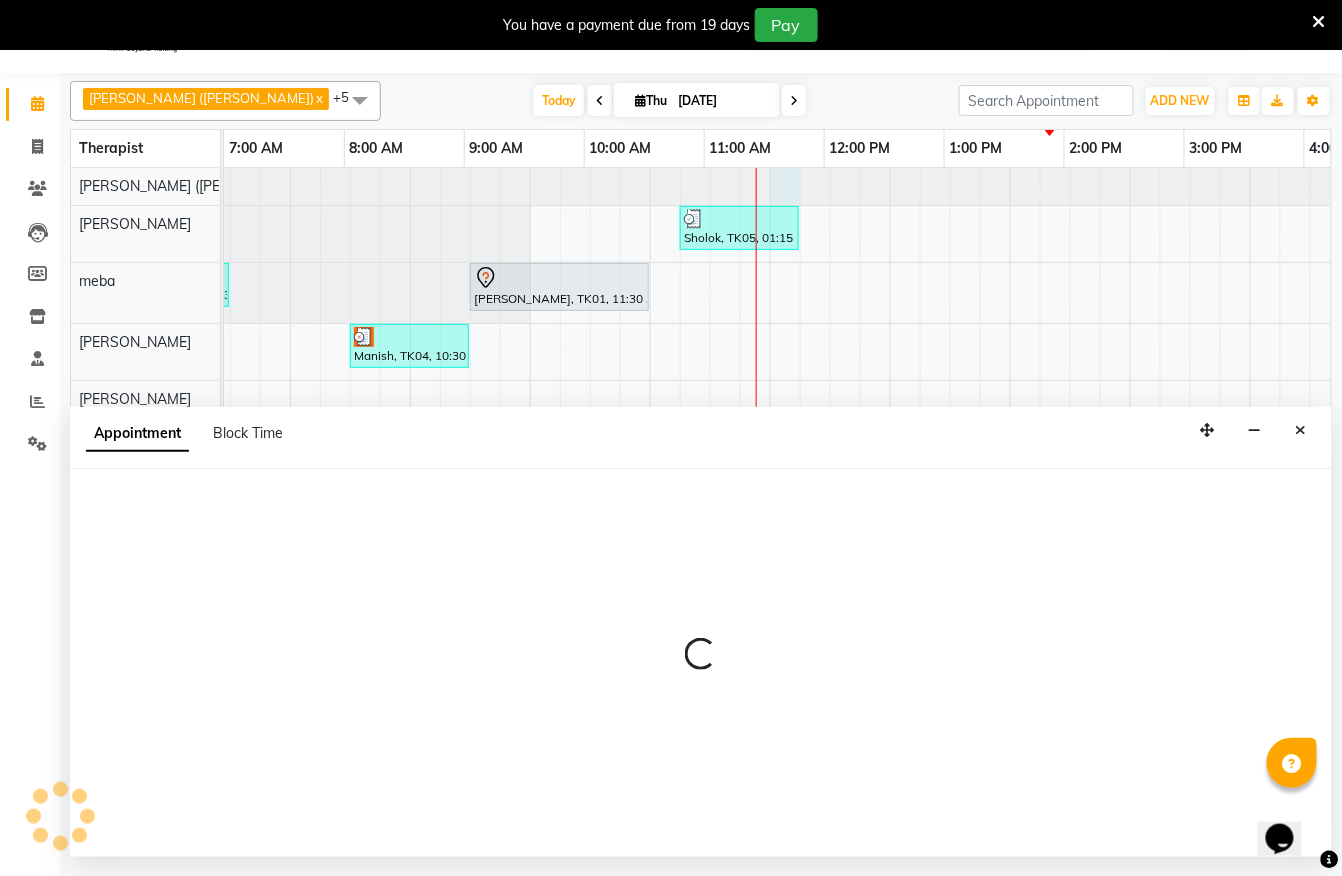 select on "55791" 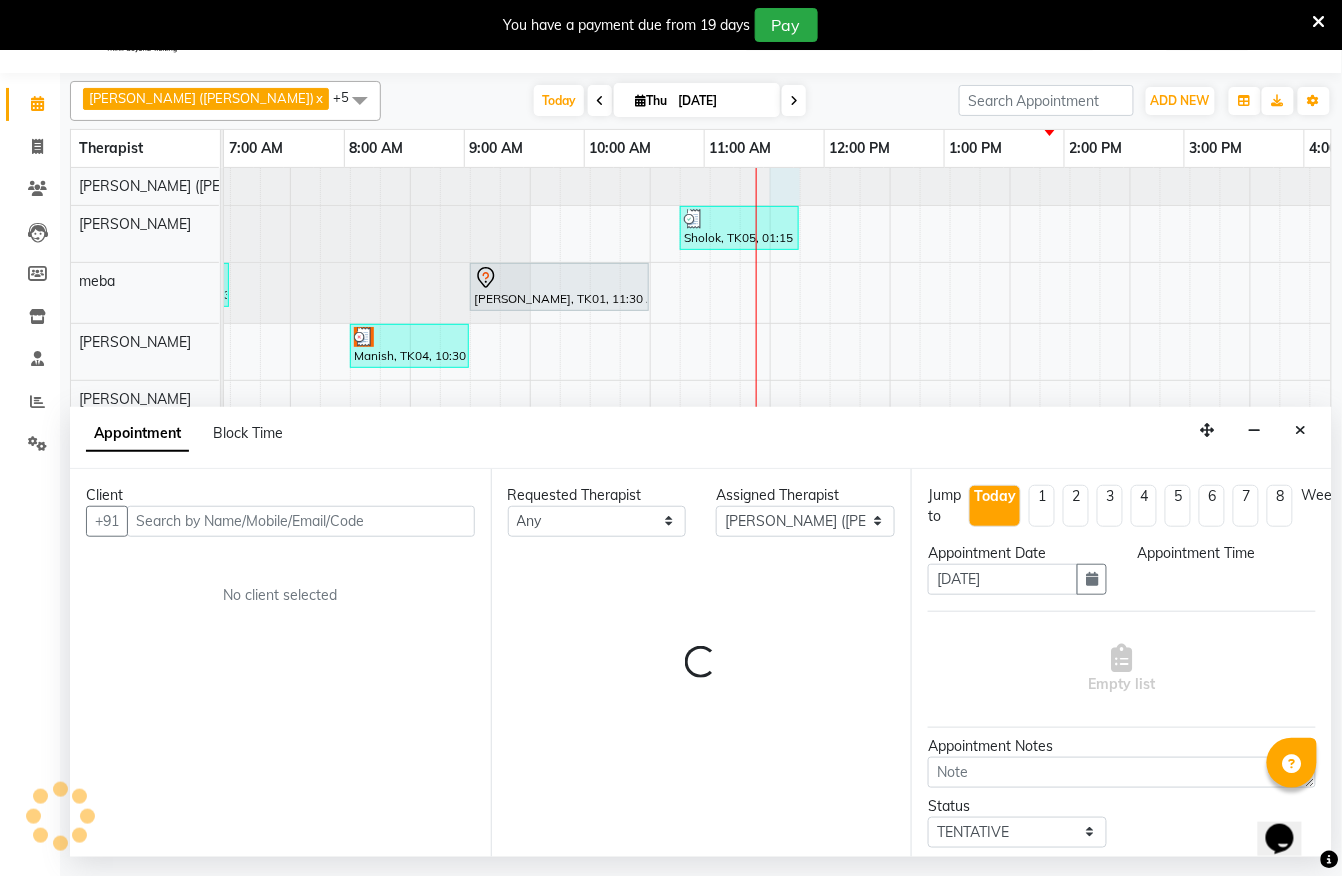select on "840" 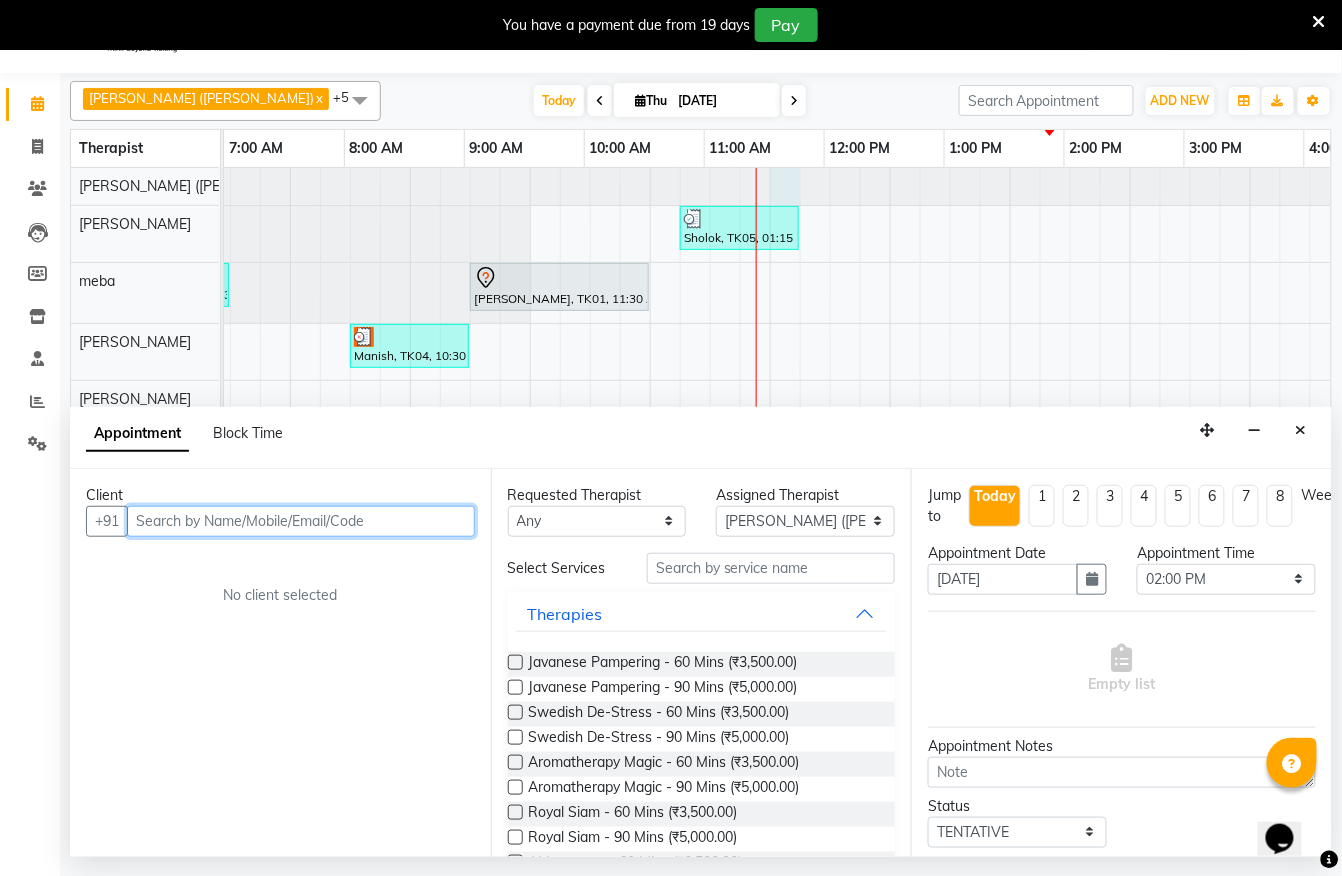 click at bounding box center [301, 521] 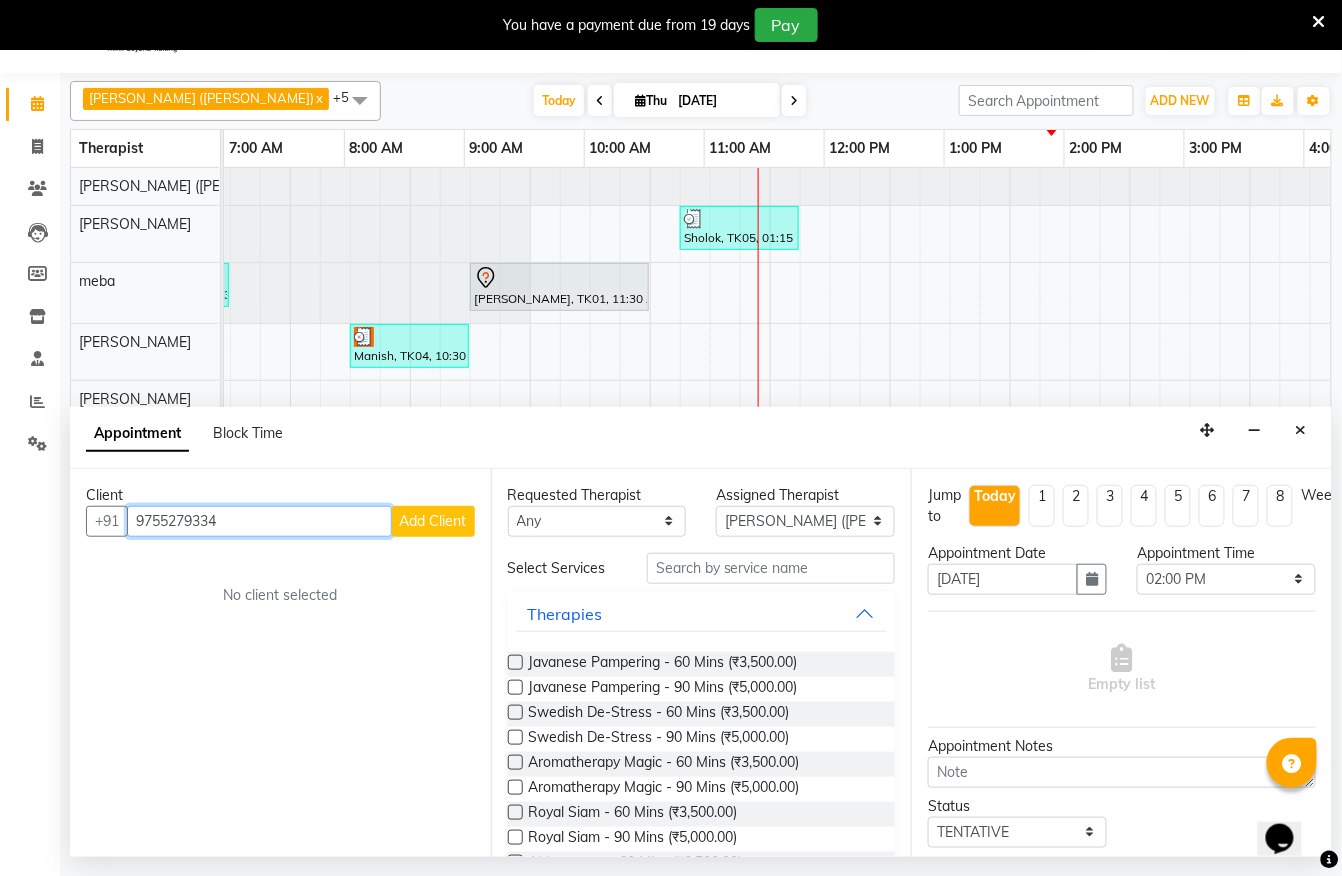 type on "9755279334" 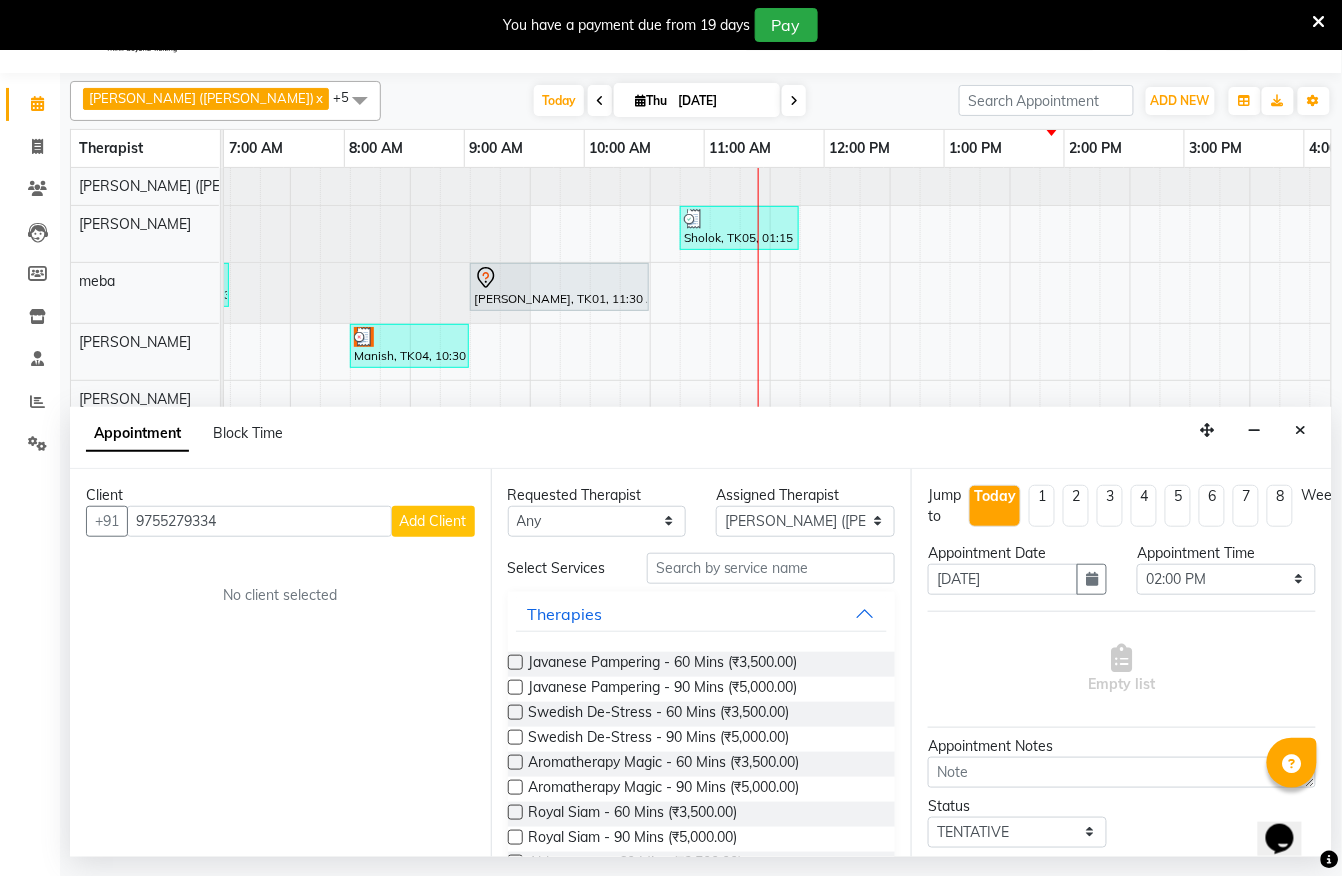 click on "Add Client" at bounding box center (433, 521) 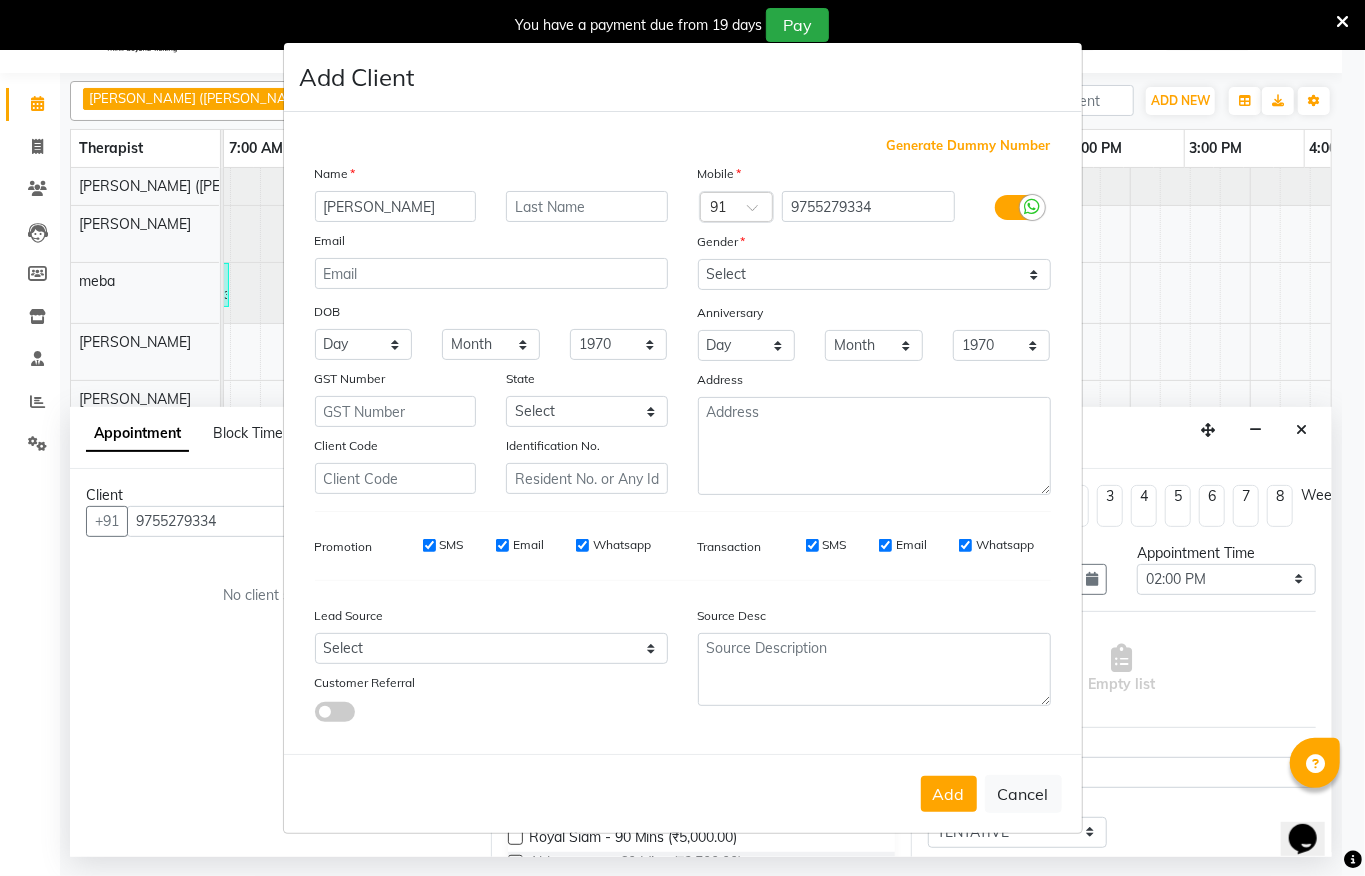 type on "[PERSON_NAME]" 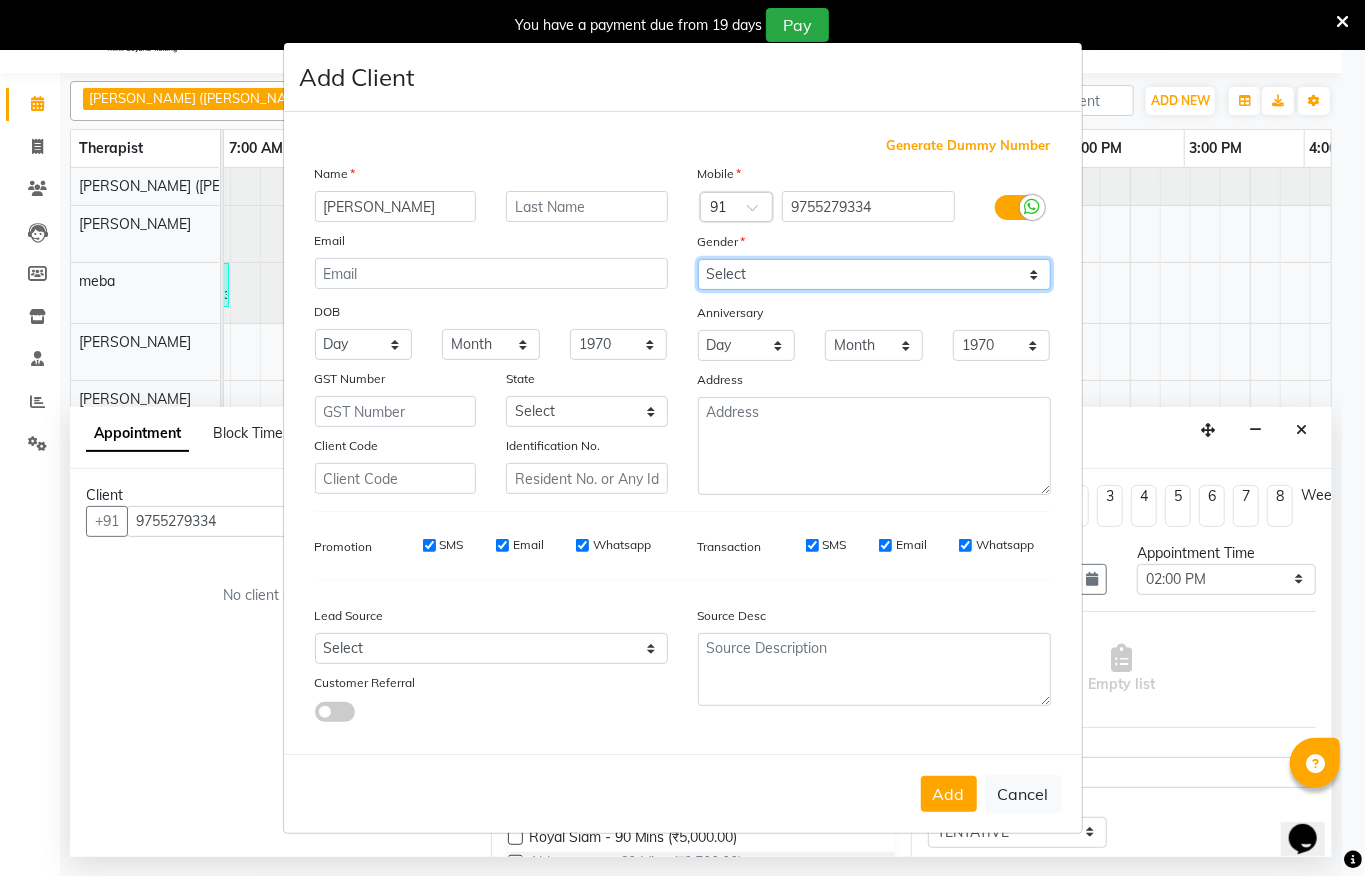 click on "Select Male Female Other Prefer Not To Say" at bounding box center (874, 274) 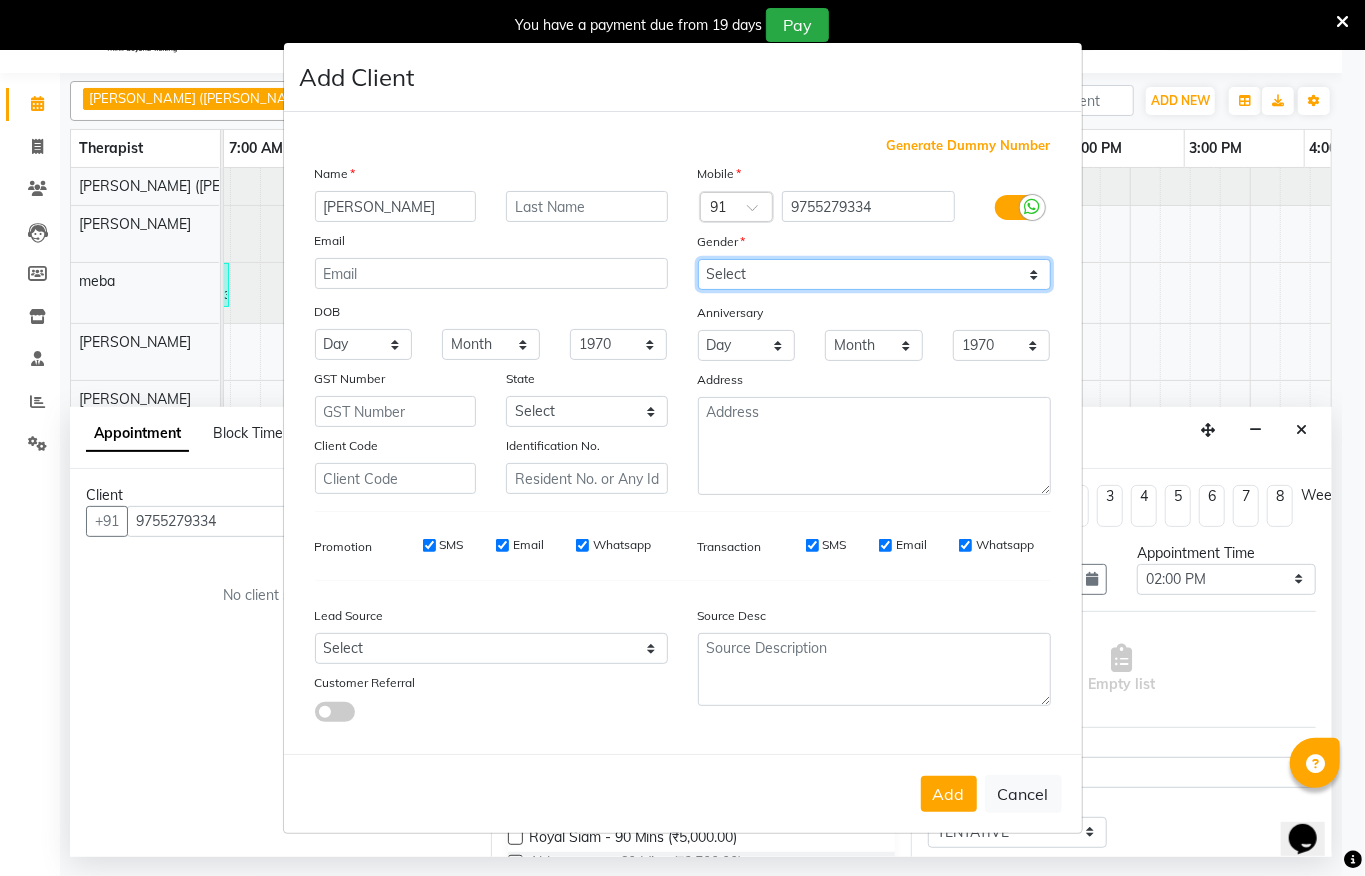 click on "Select Male Female Other Prefer Not To Say" at bounding box center (874, 274) 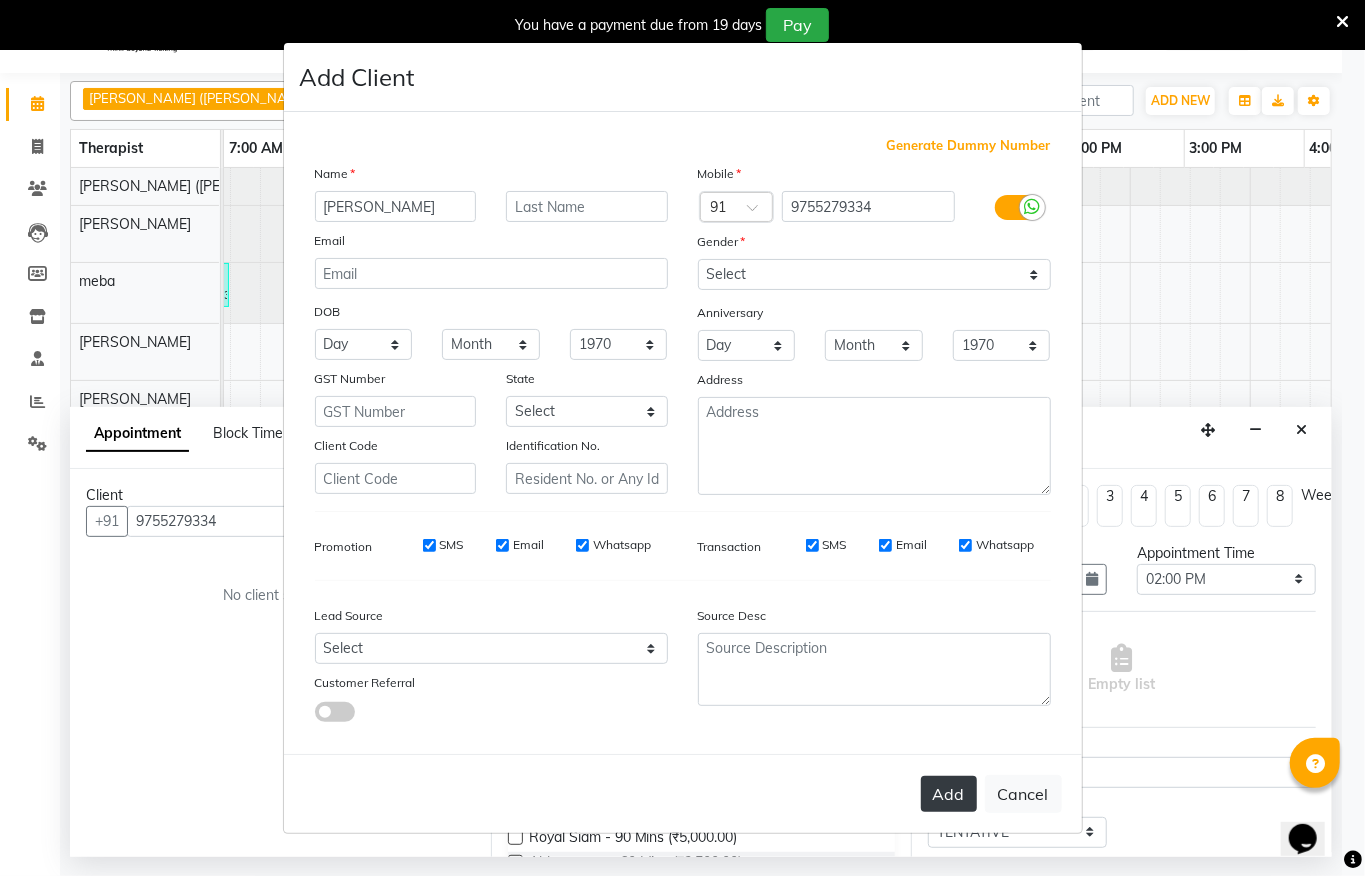 click on "Add" at bounding box center (949, 794) 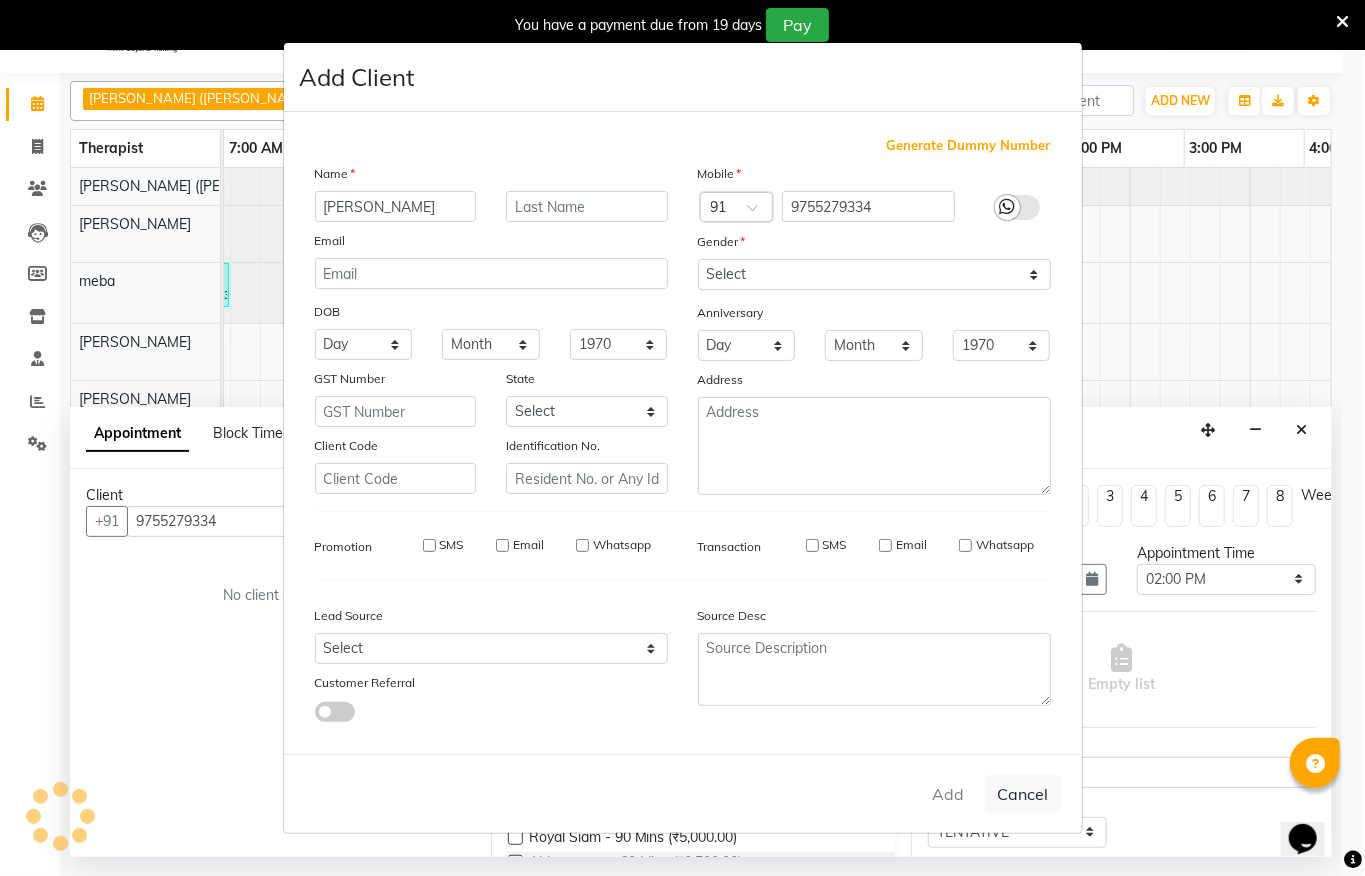 type 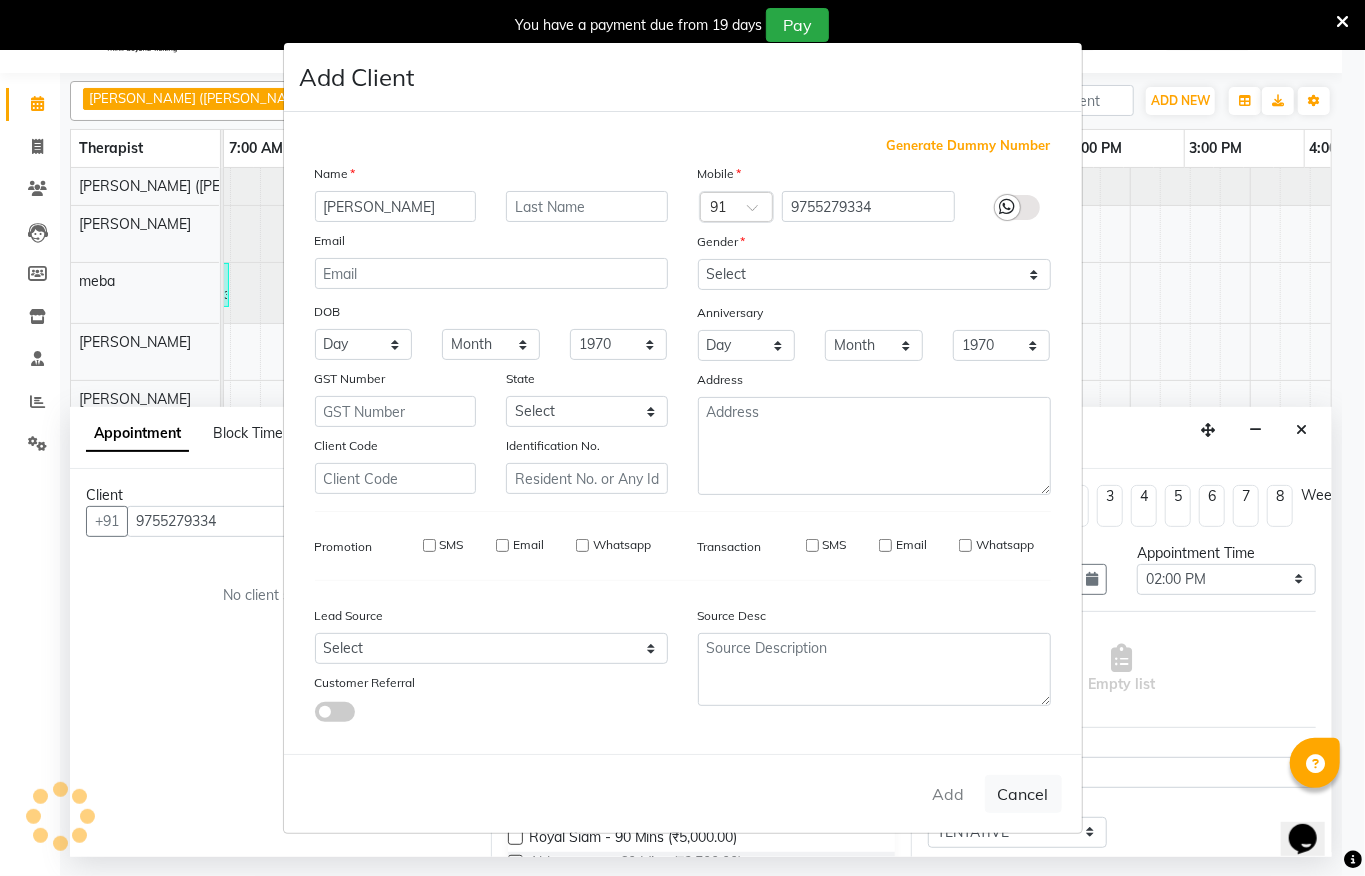 select 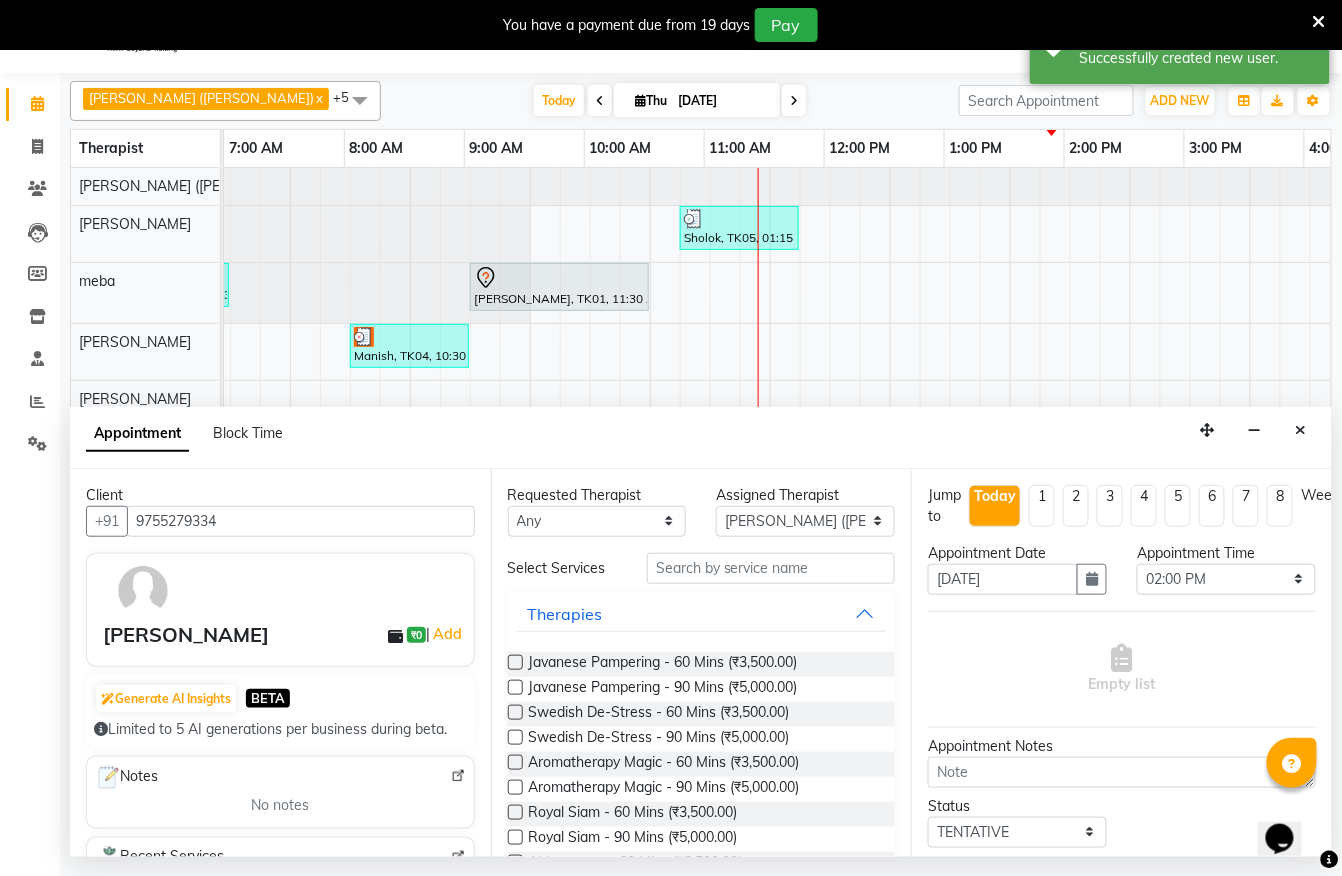 click on "Select Services" at bounding box center [702, 568] 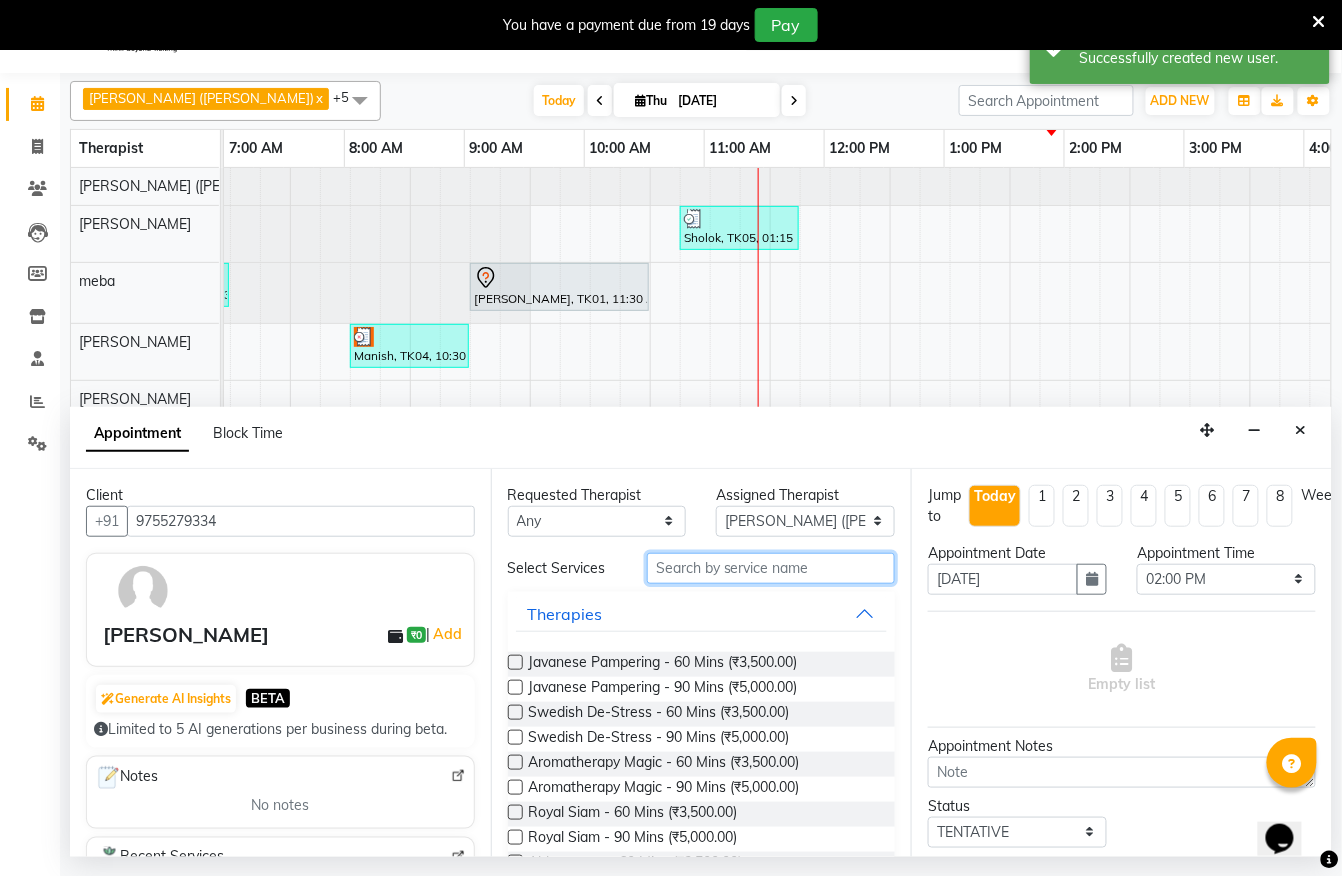 click at bounding box center [771, 568] 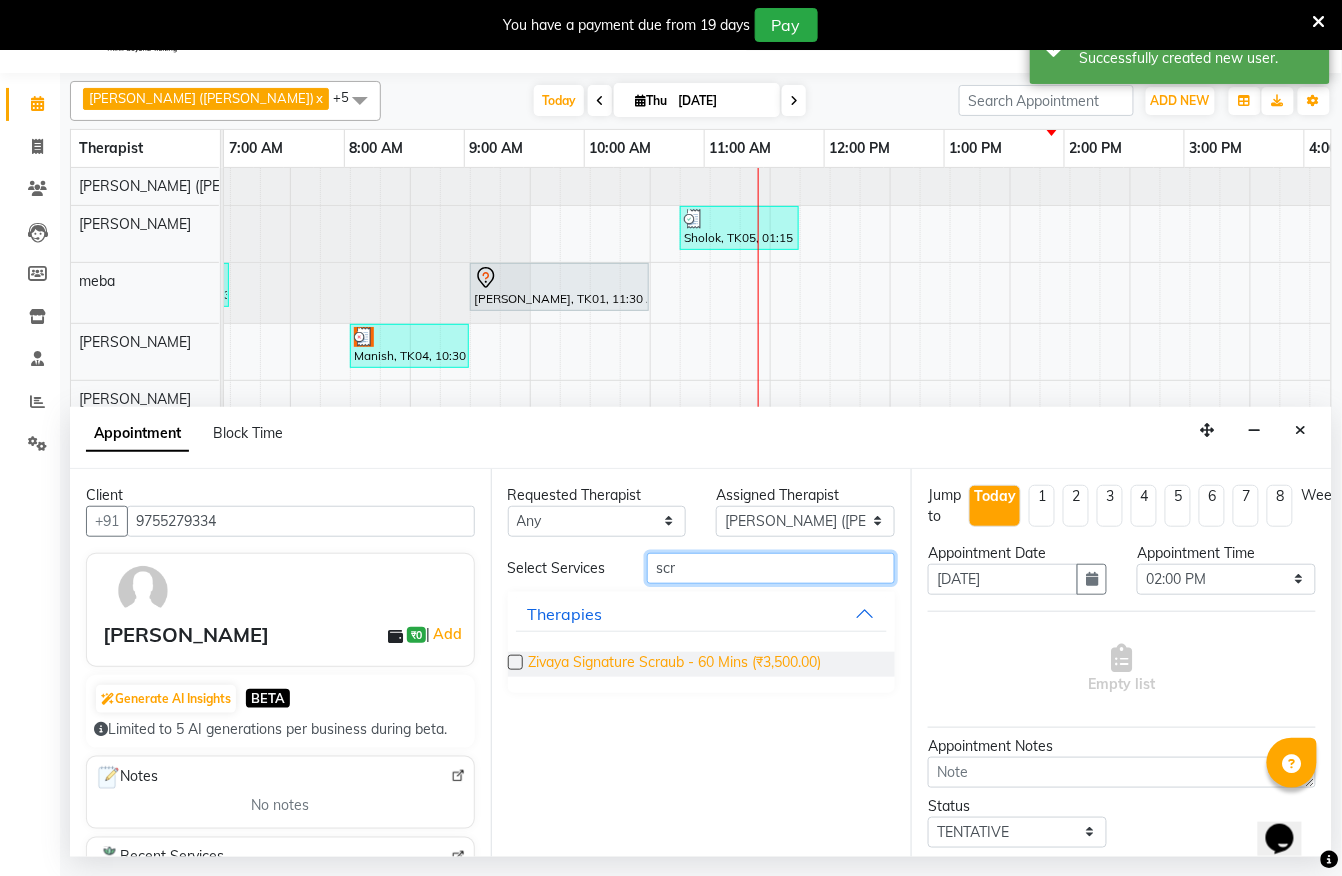 type on "scr" 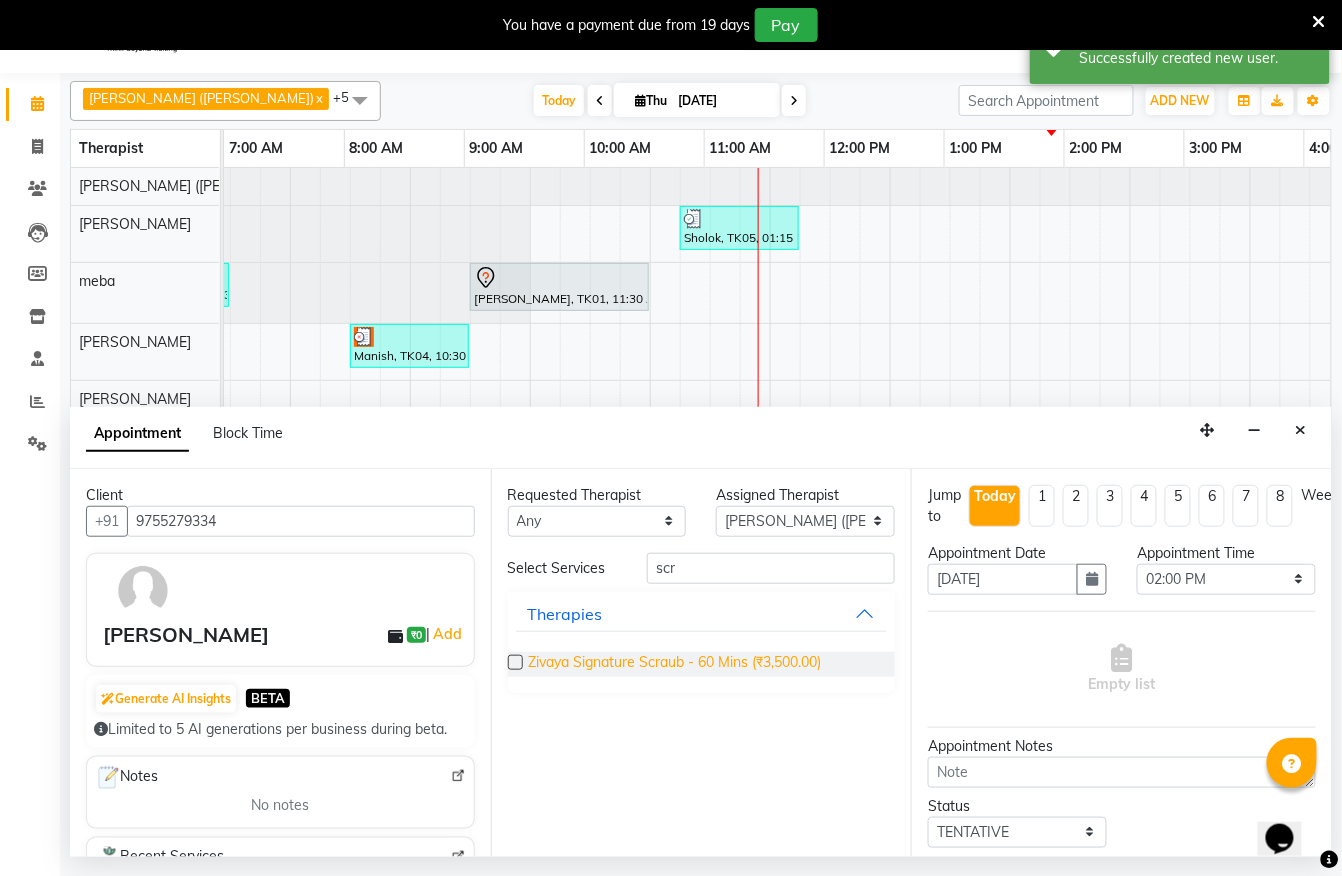 click on "Zivaya Signature Scraub - 60 Mins (₹3,500.00)" at bounding box center (675, 664) 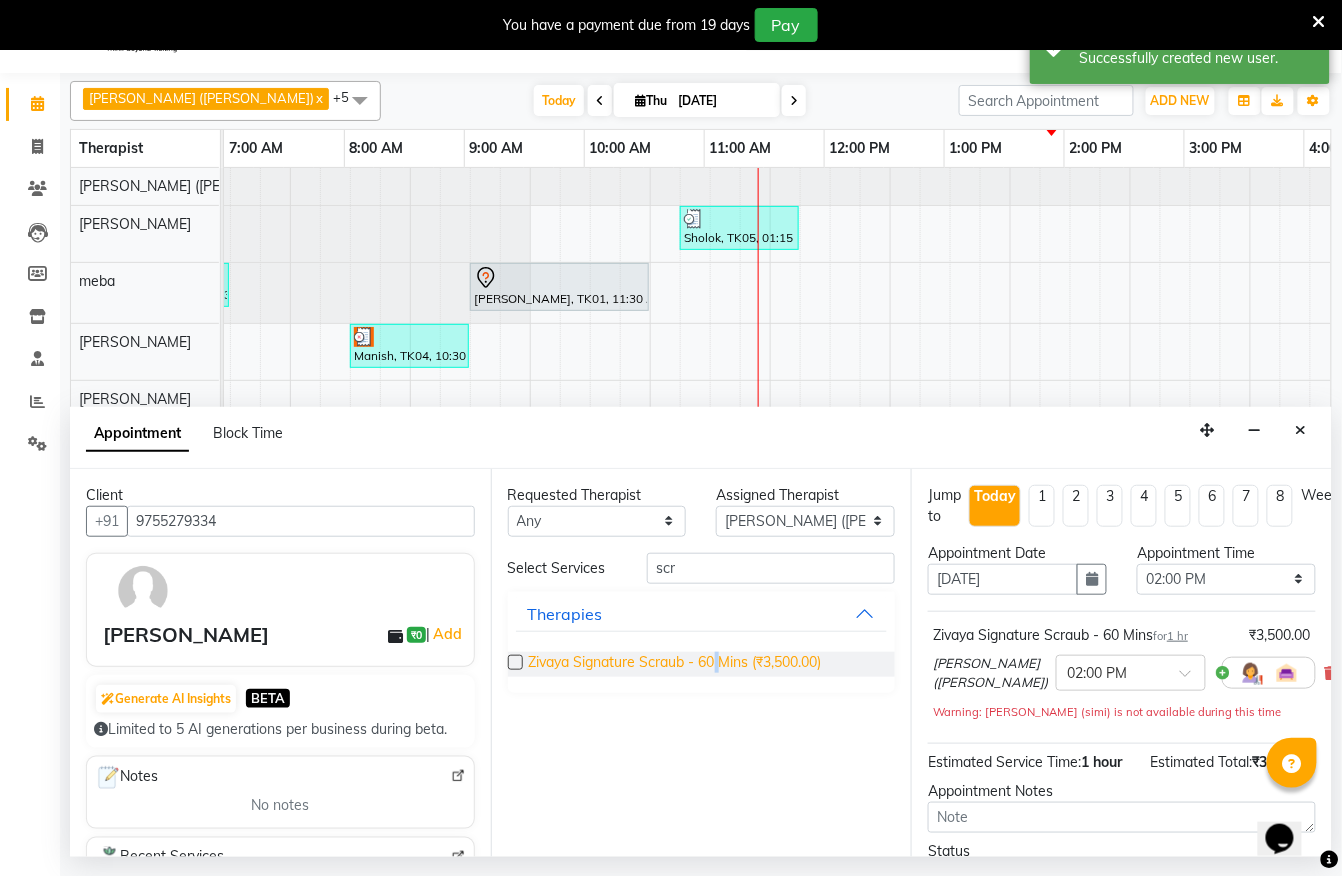 click on "Zivaya Signature Scraub - 60 Mins (₹3,500.00)" at bounding box center [675, 664] 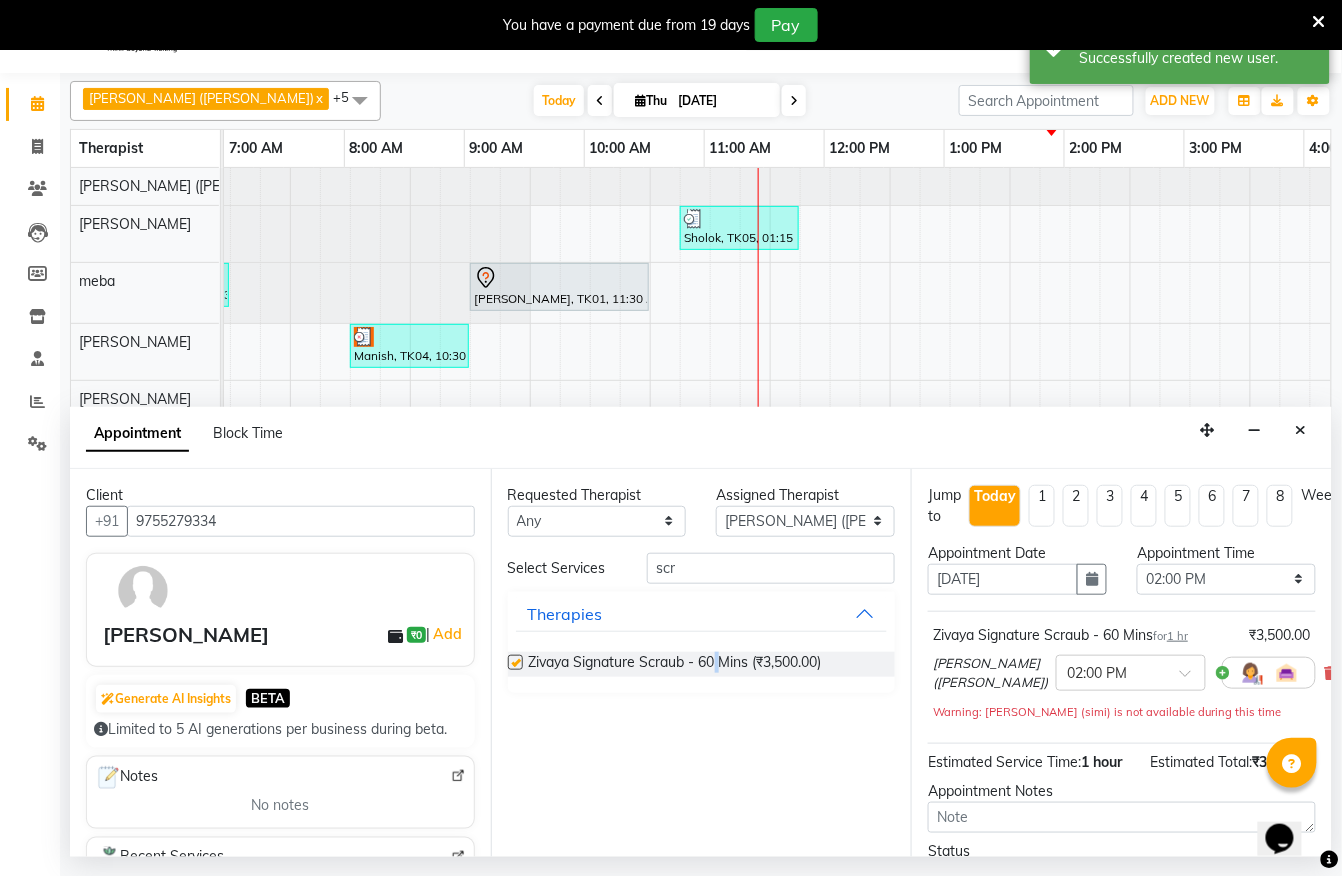 checkbox on "false" 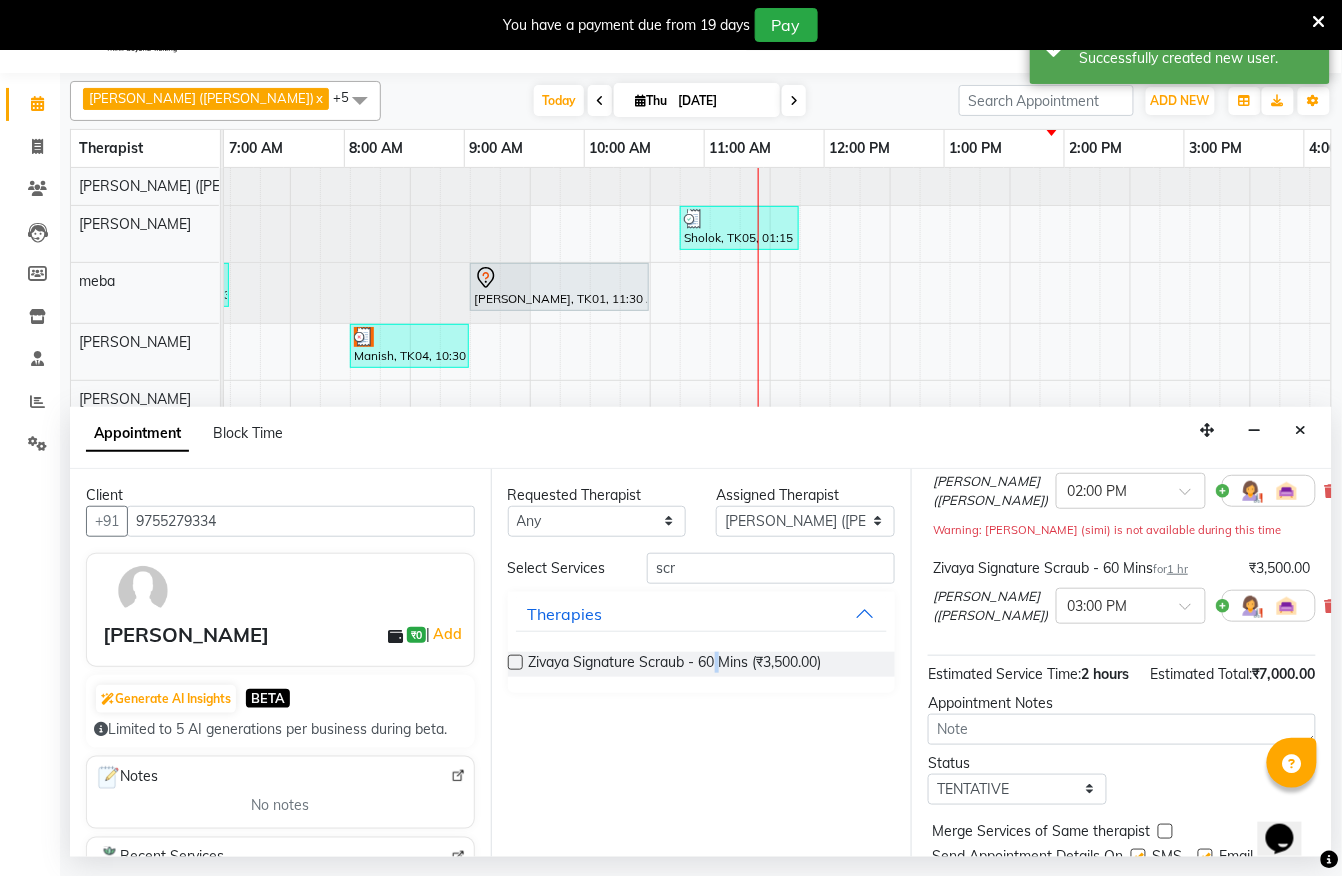 scroll, scrollTop: 301, scrollLeft: 0, axis: vertical 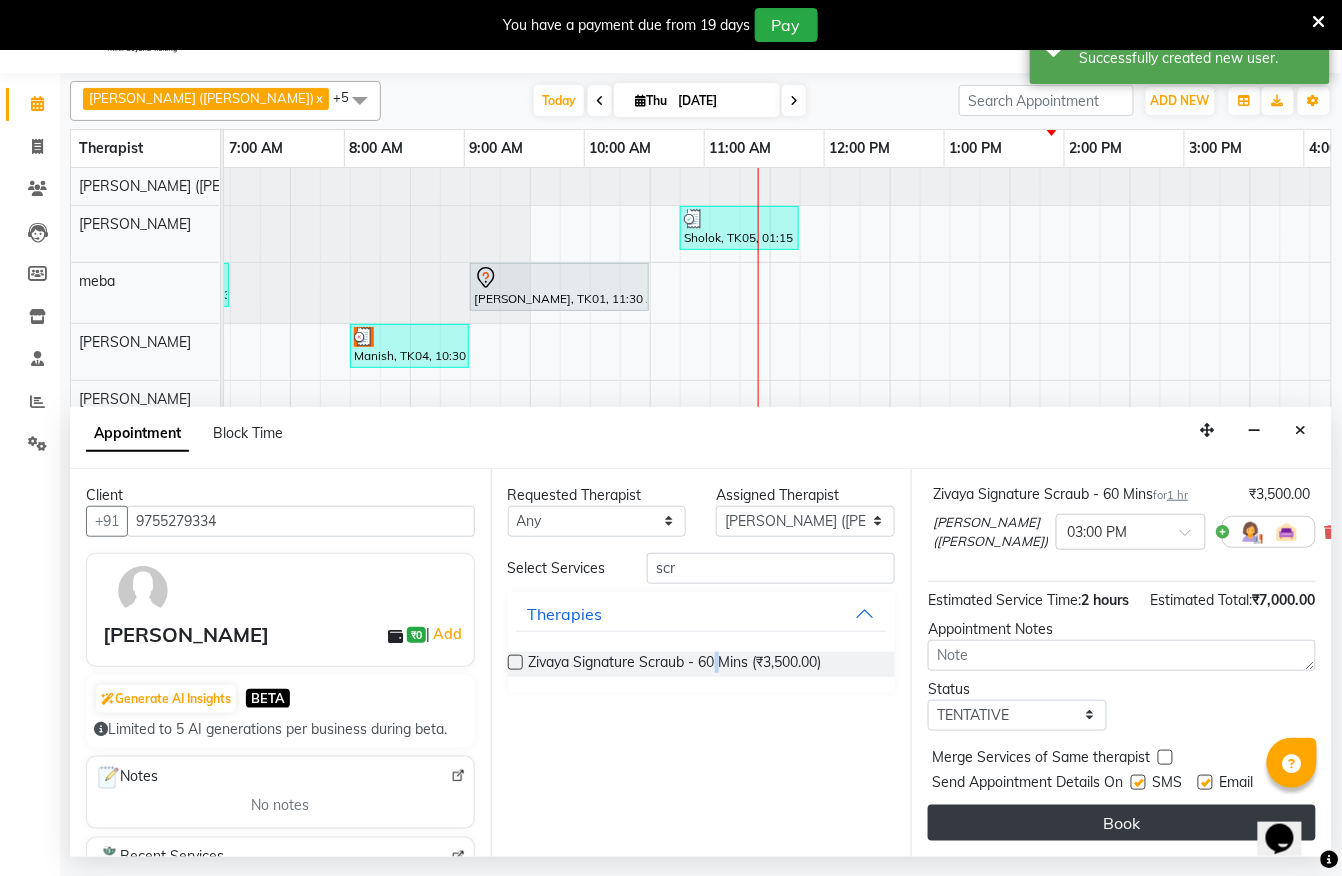 click on "Book" at bounding box center [1122, 823] 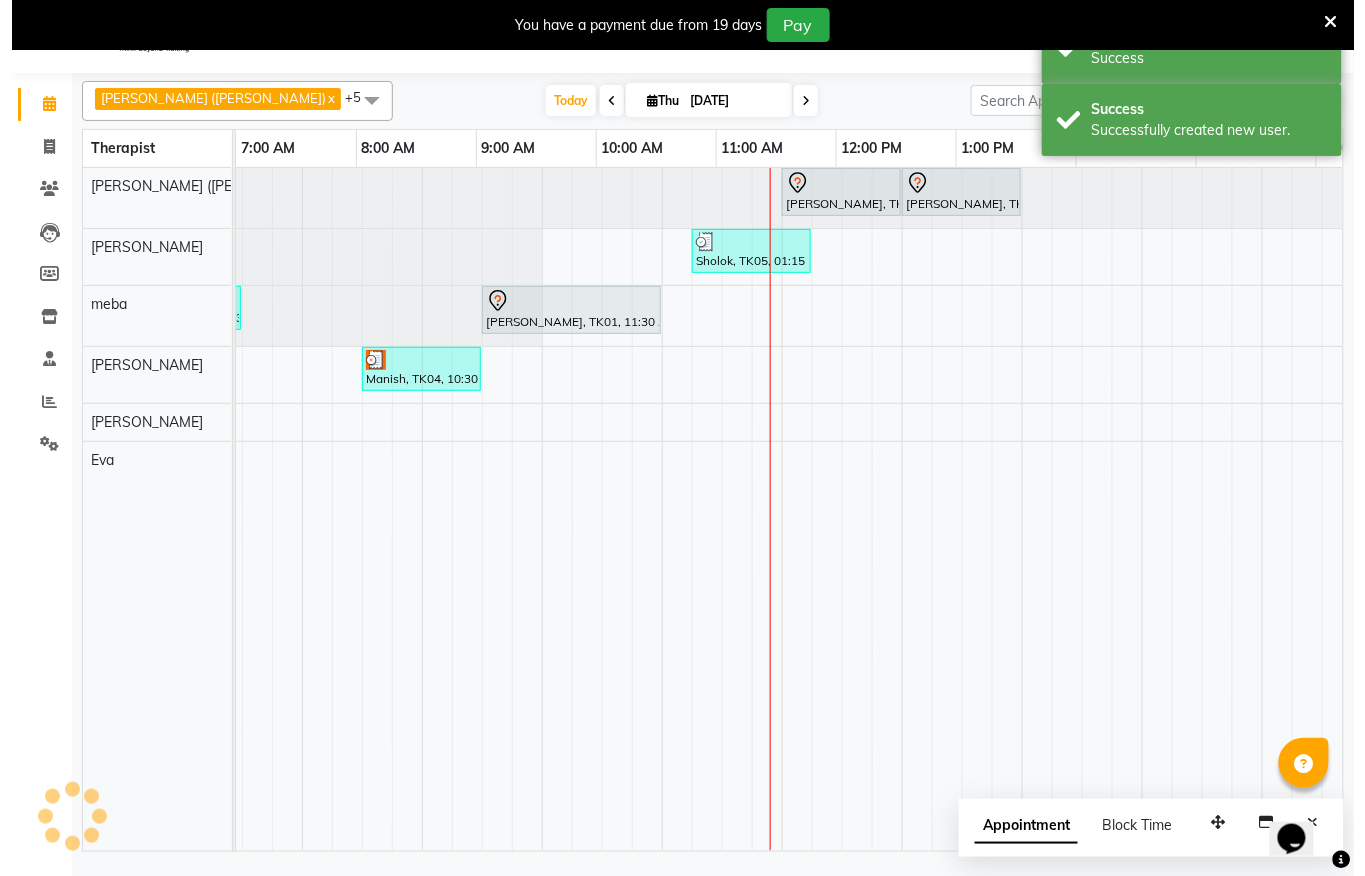 scroll, scrollTop: 0, scrollLeft: 0, axis: both 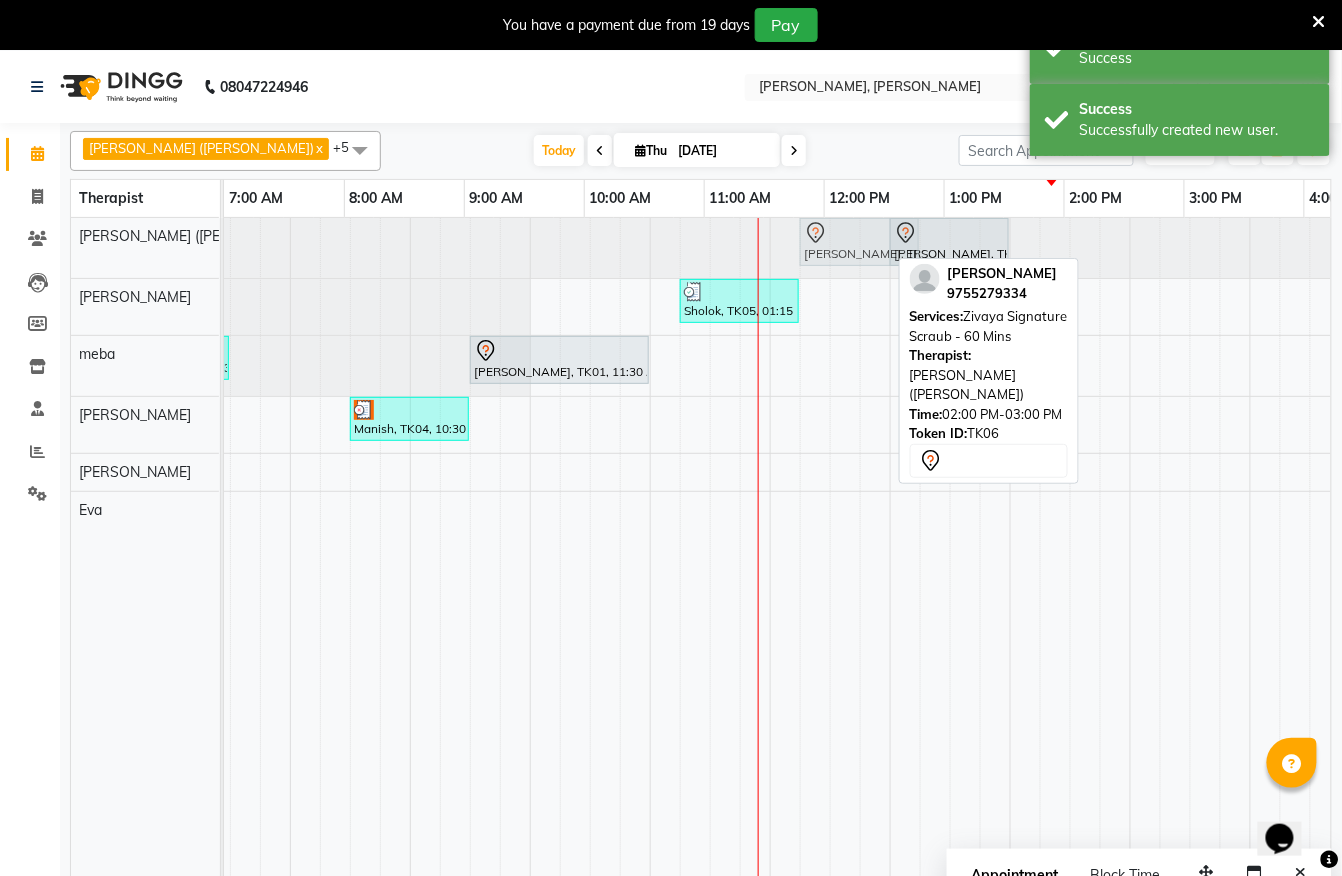 drag, startPoint x: 804, startPoint y: 252, endPoint x: 821, endPoint y: 268, distance: 23.345236 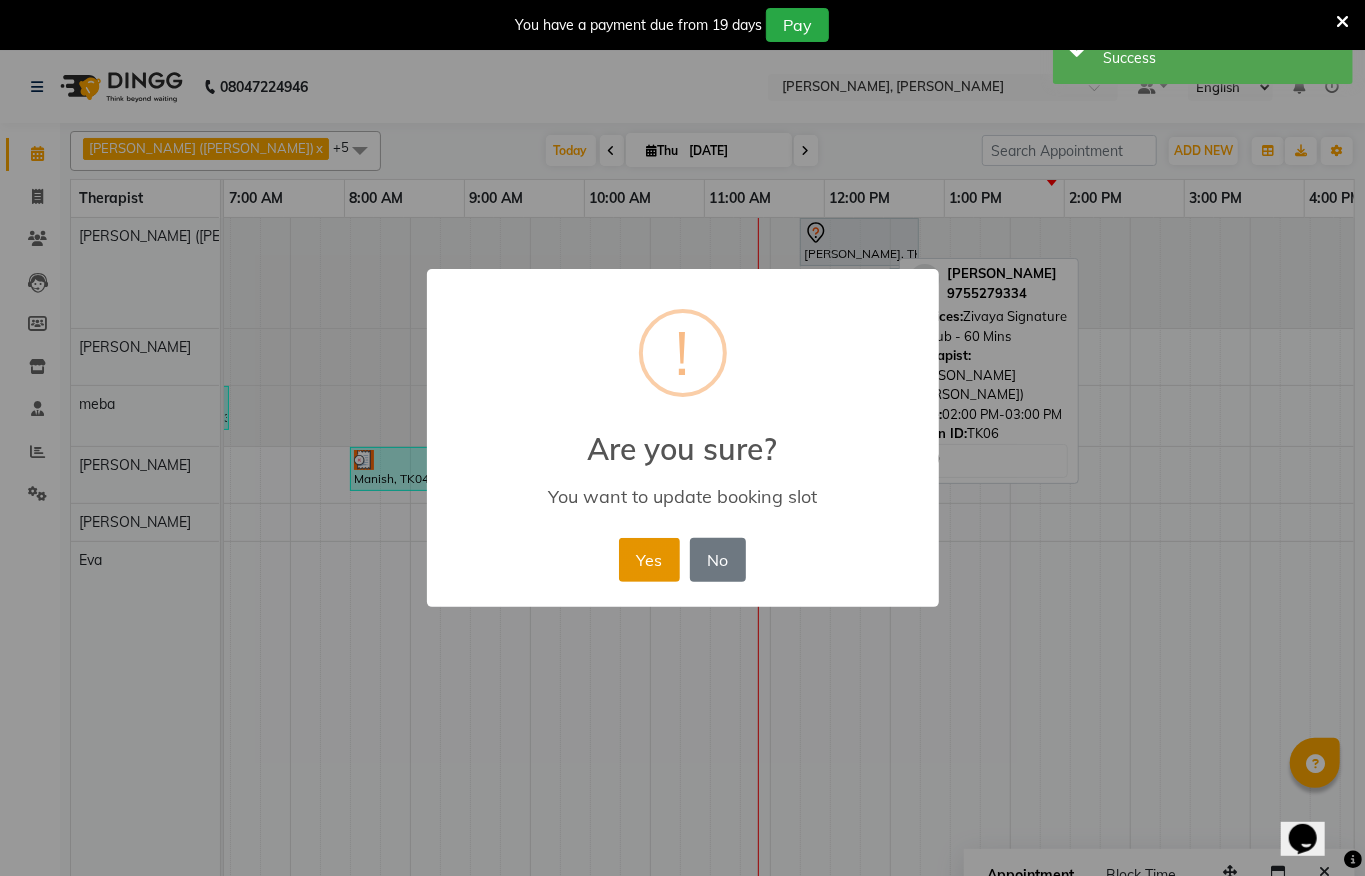click on "Yes" at bounding box center [649, 560] 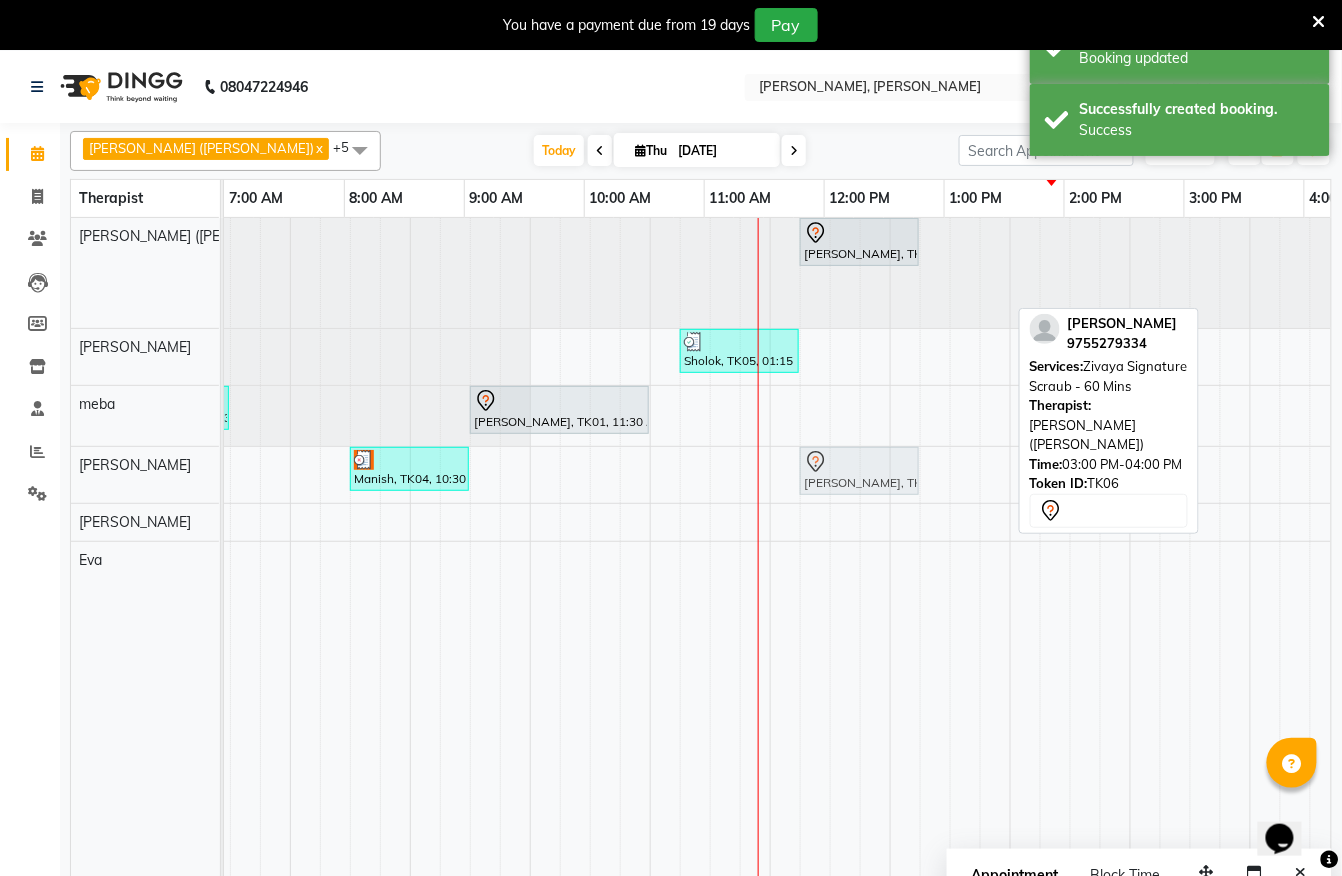 drag, startPoint x: 893, startPoint y: 300, endPoint x: 817, endPoint y: 509, distance: 222.3893 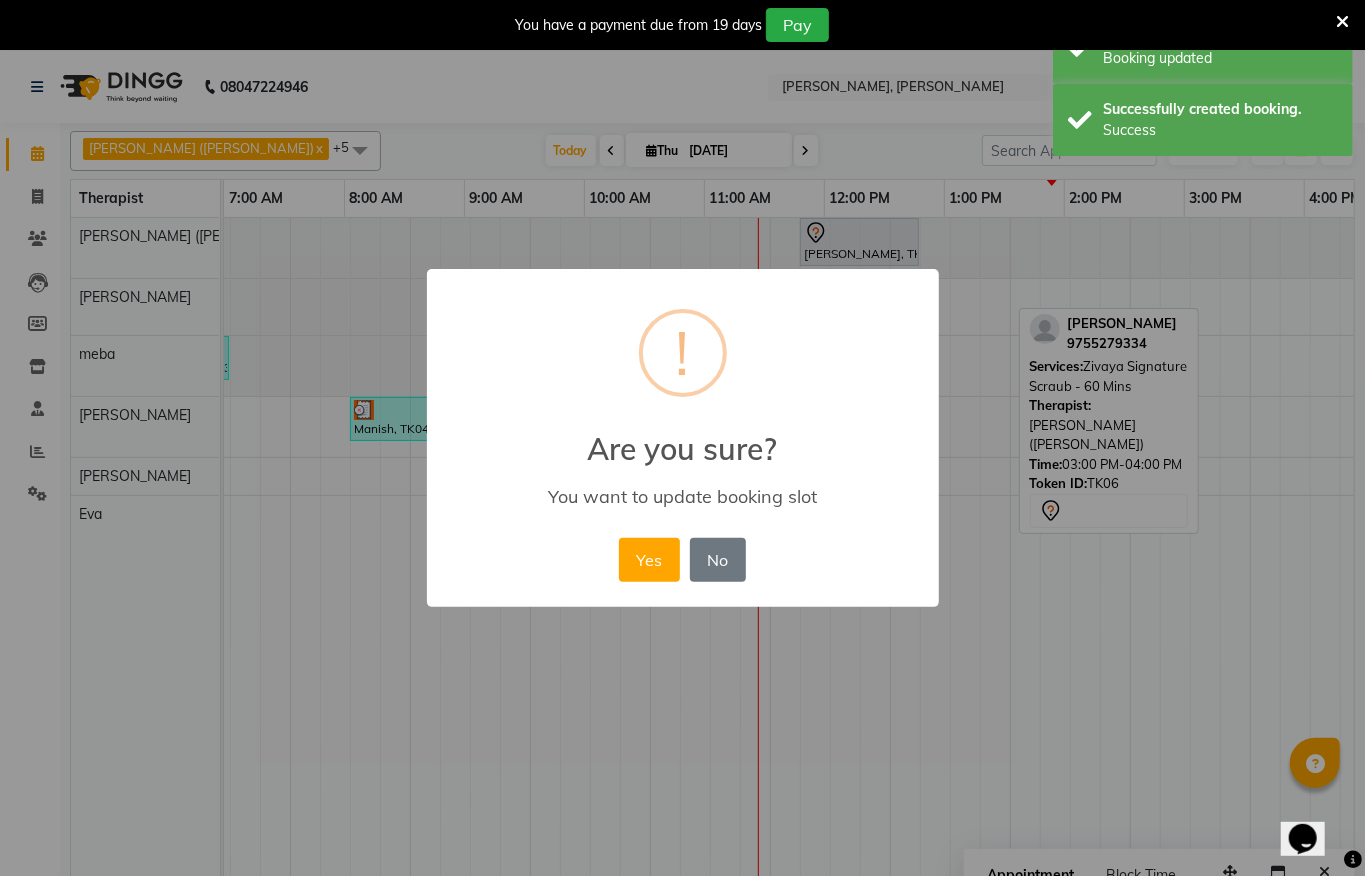 drag, startPoint x: 618, startPoint y: 553, endPoint x: 630, endPoint y: 549, distance: 12.649111 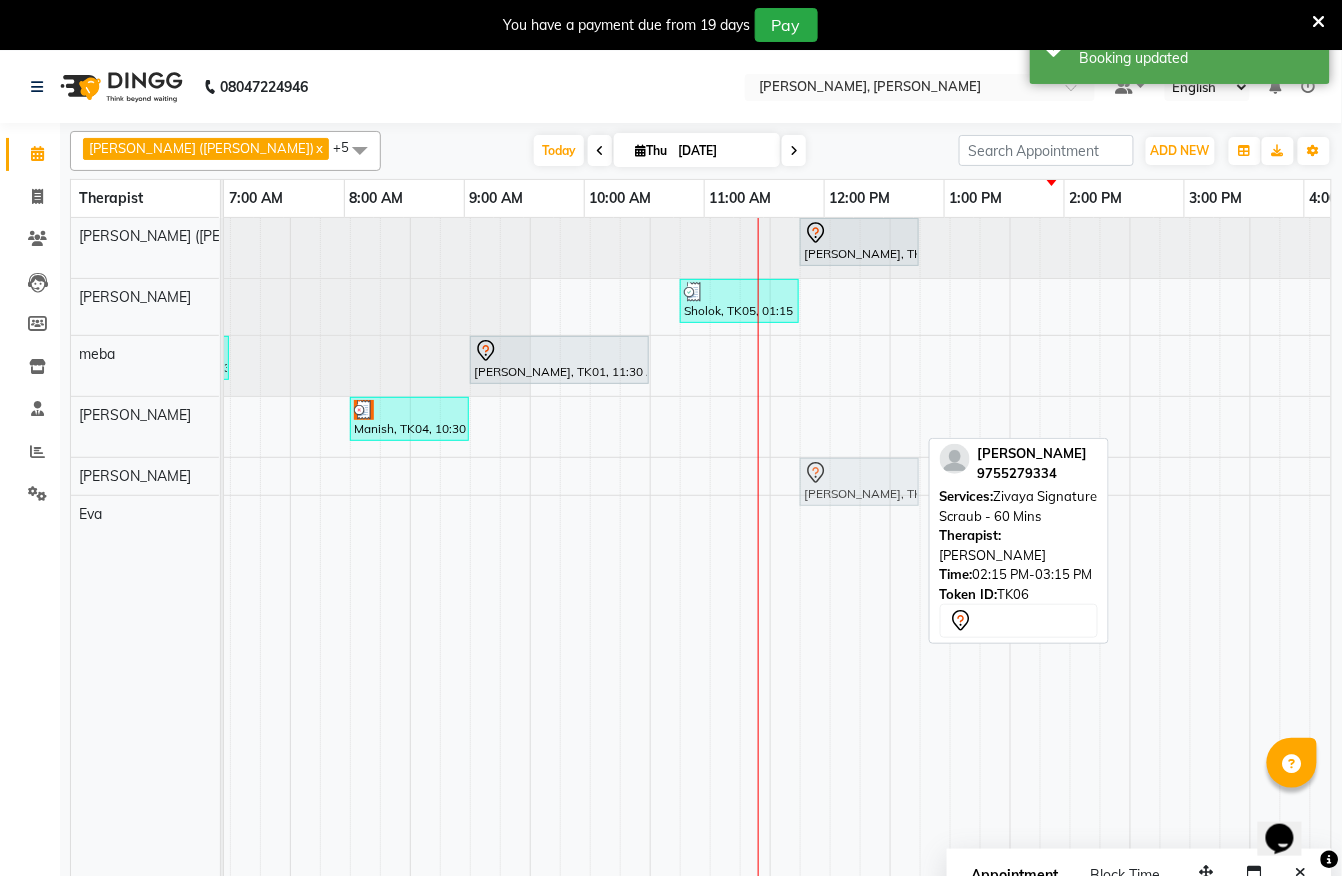 drag, startPoint x: 818, startPoint y: 430, endPoint x: 816, endPoint y: 482, distance: 52.03845 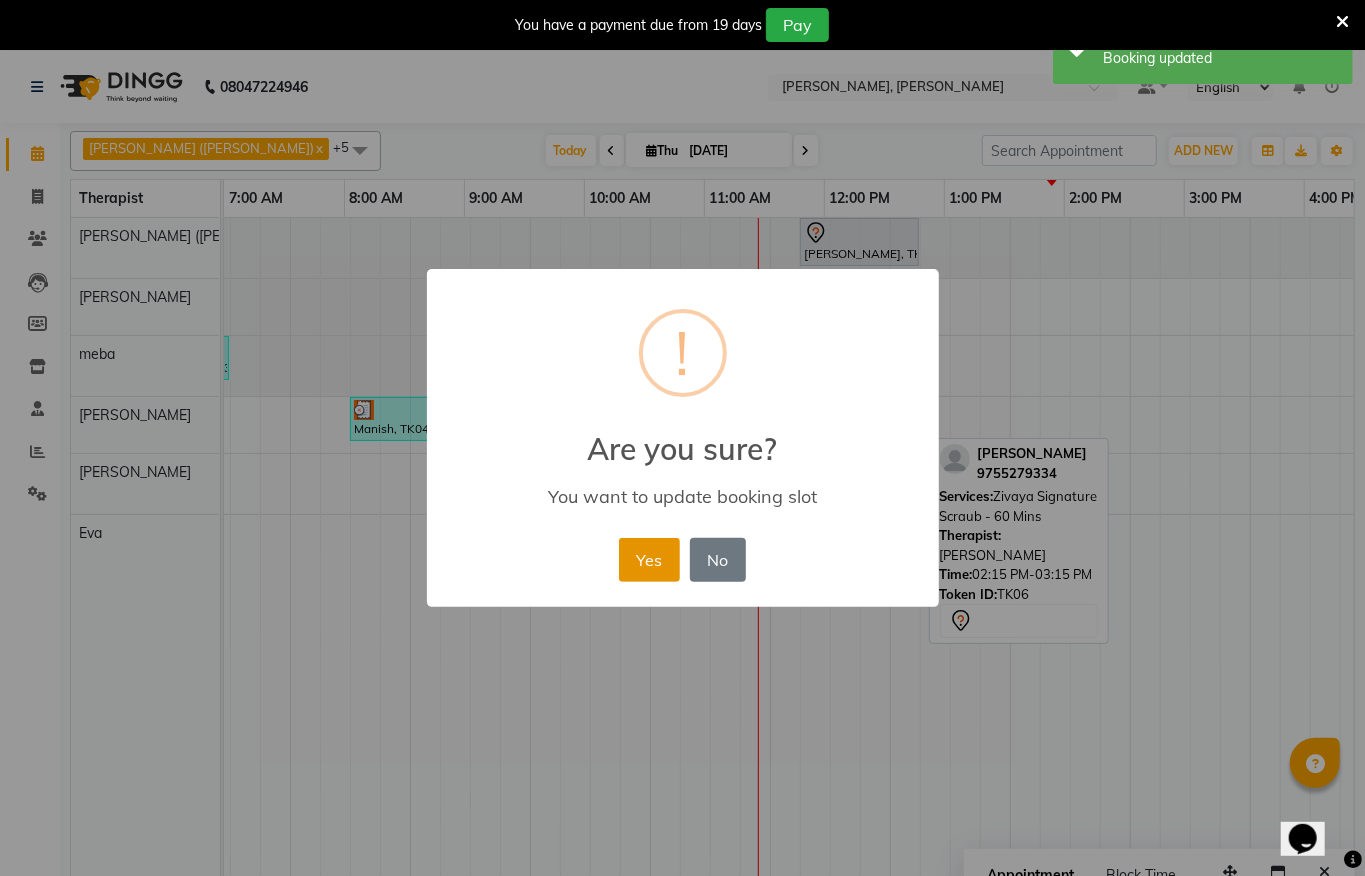 click on "Yes" at bounding box center [649, 560] 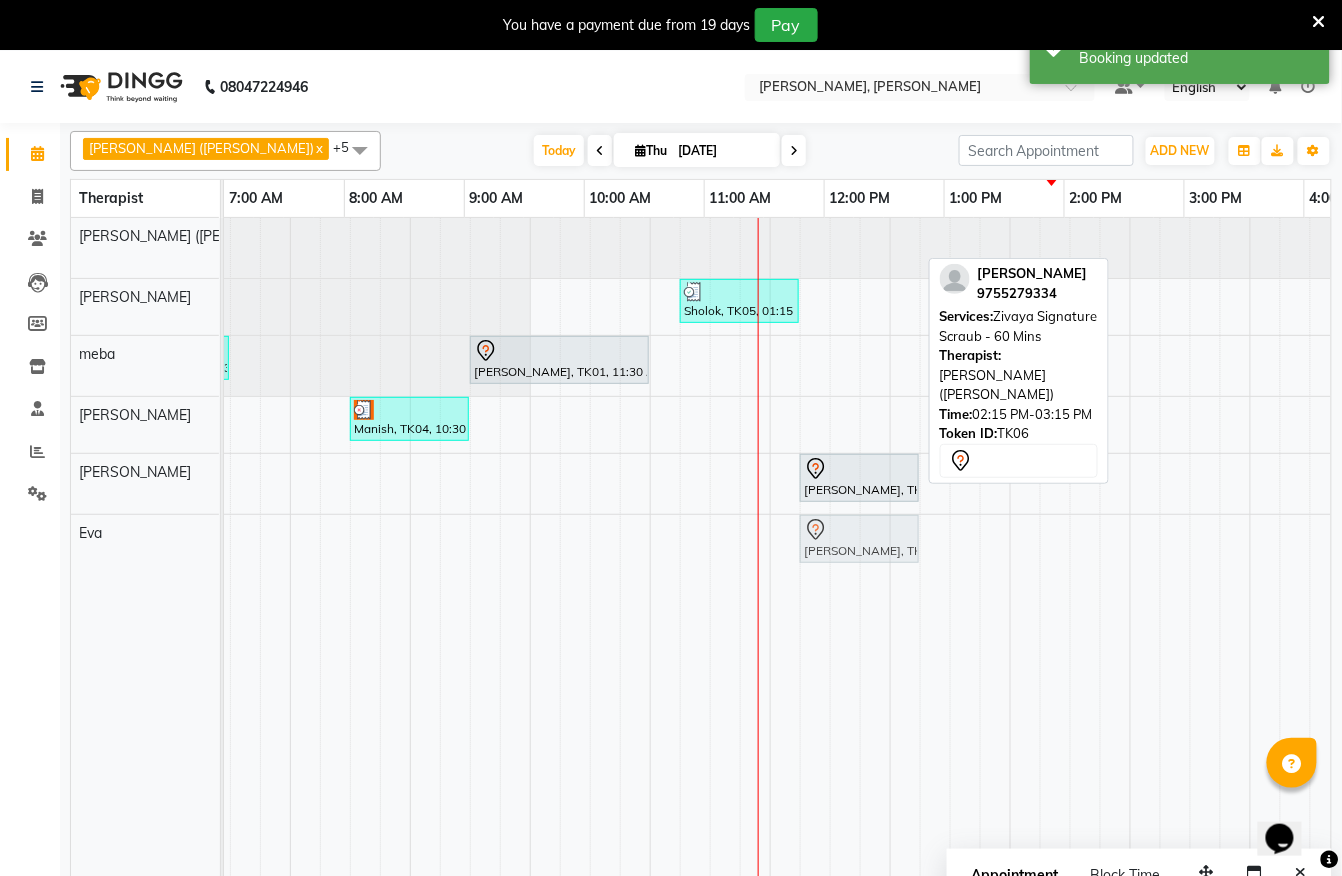 drag, startPoint x: 820, startPoint y: 474, endPoint x: 838, endPoint y: 522, distance: 51.264023 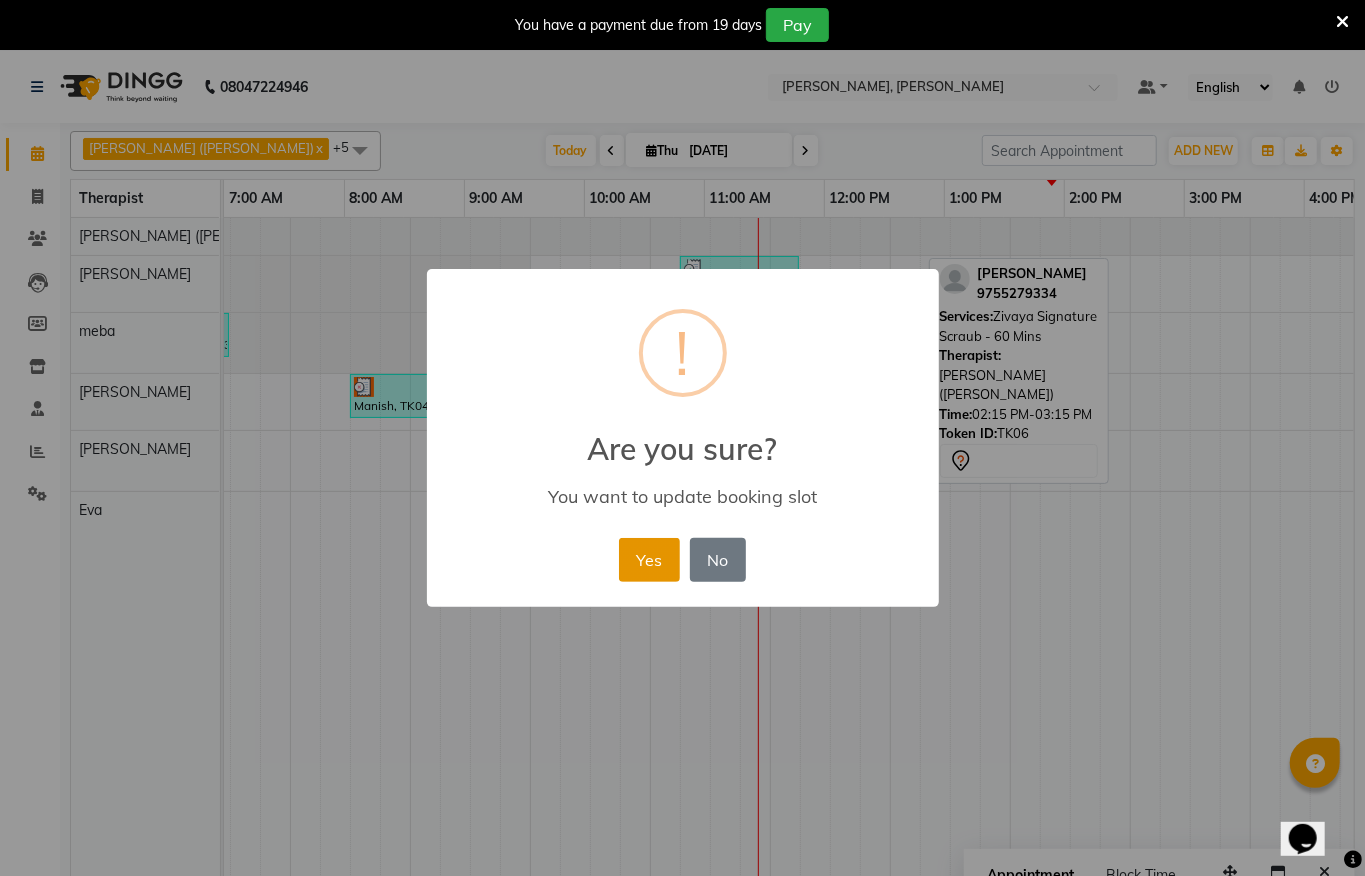 click on "Yes" at bounding box center (649, 560) 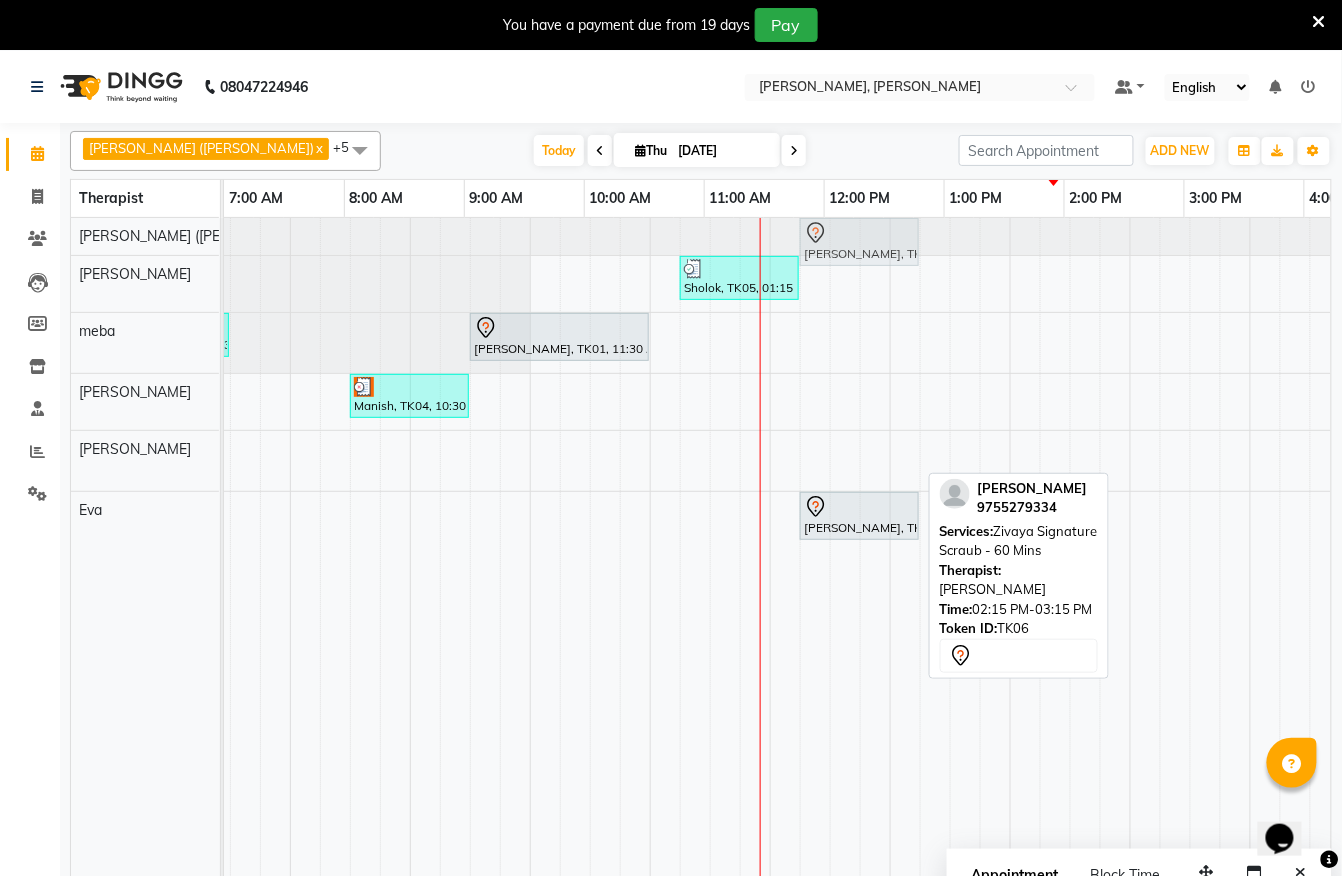 drag, startPoint x: 854, startPoint y: 472, endPoint x: 850, endPoint y: 236, distance: 236.03389 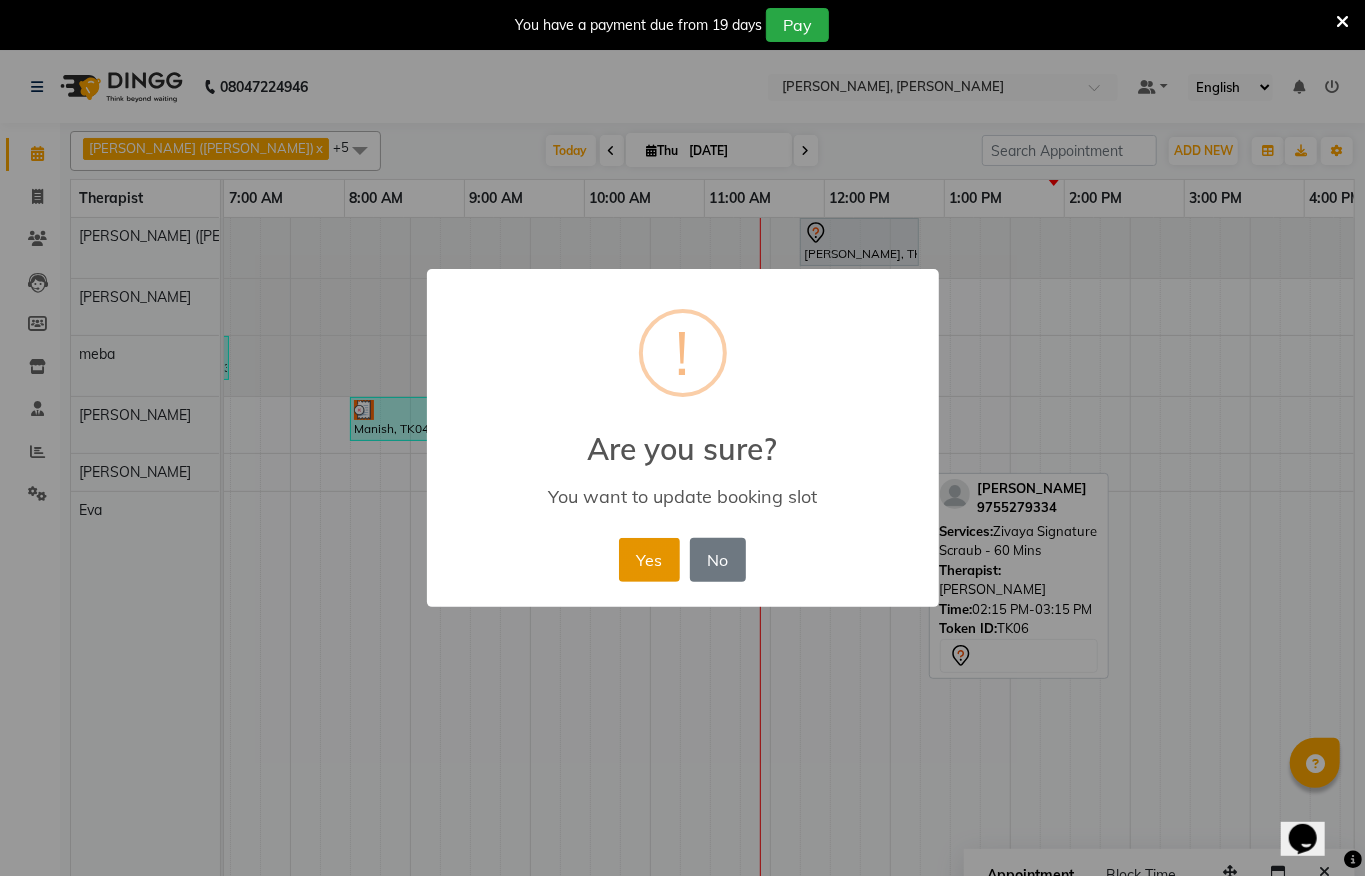 click on "Yes" at bounding box center (649, 560) 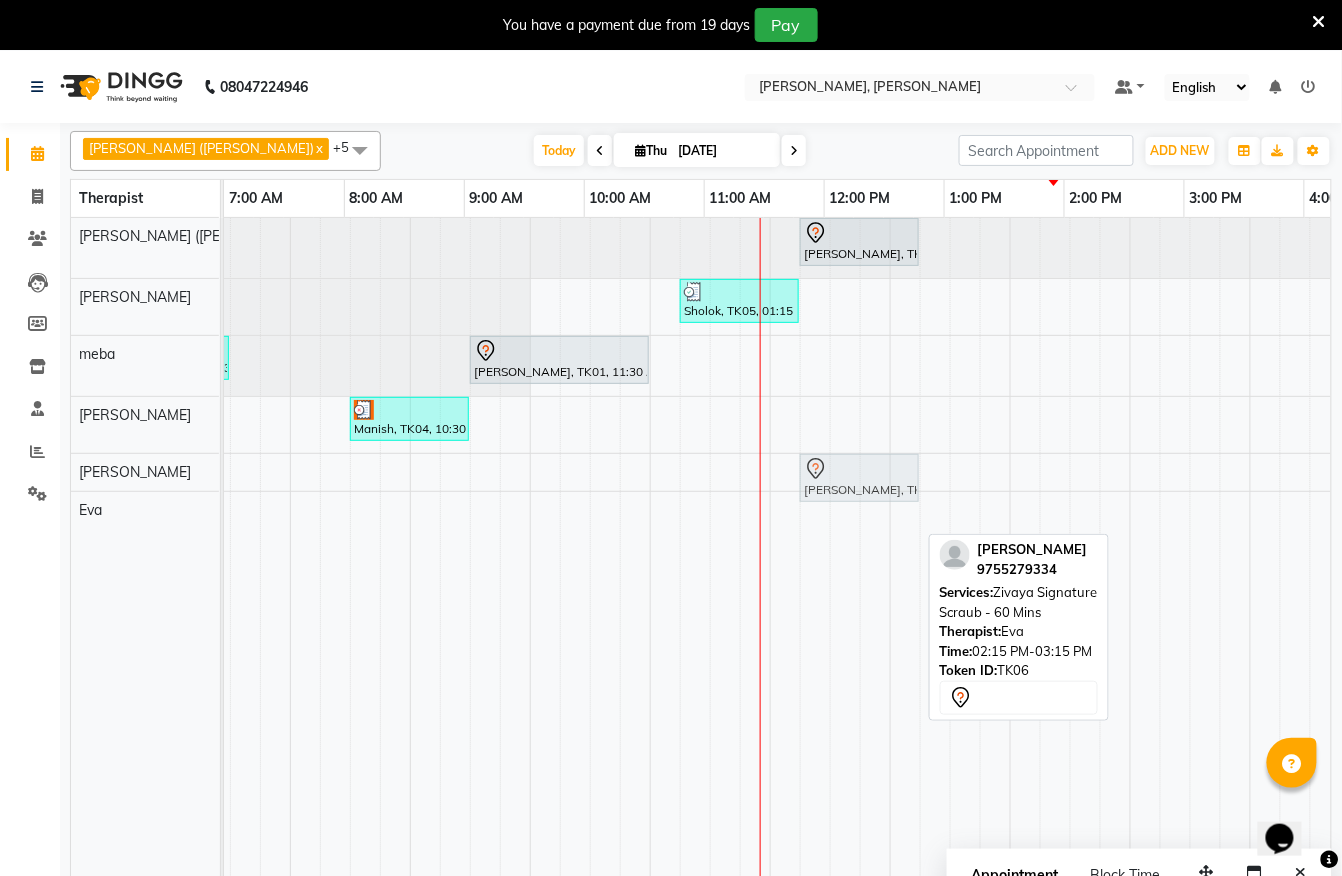 drag, startPoint x: 837, startPoint y: 508, endPoint x: 830, endPoint y: 480, distance: 28.86174 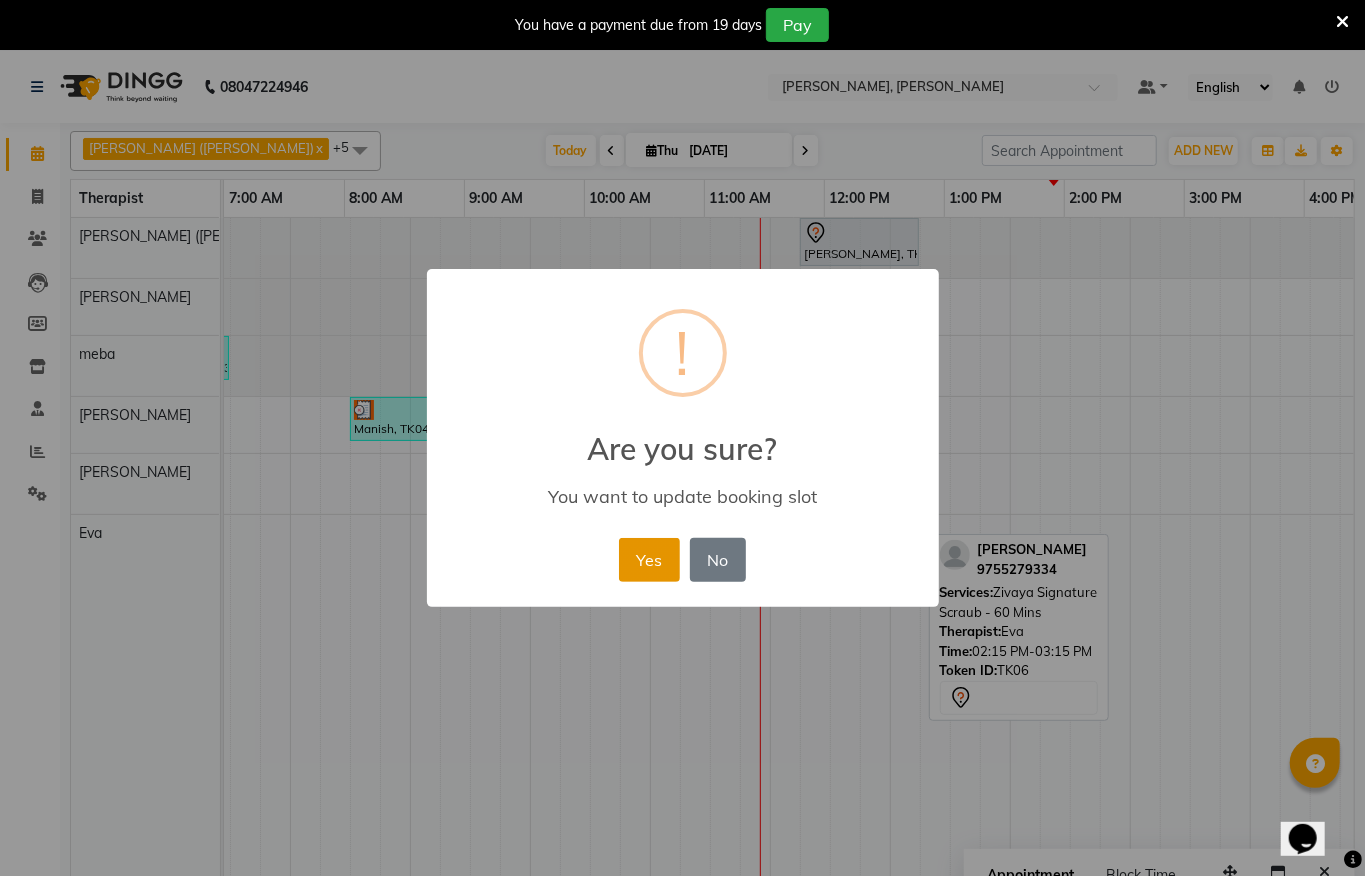 click on "Yes" at bounding box center (649, 560) 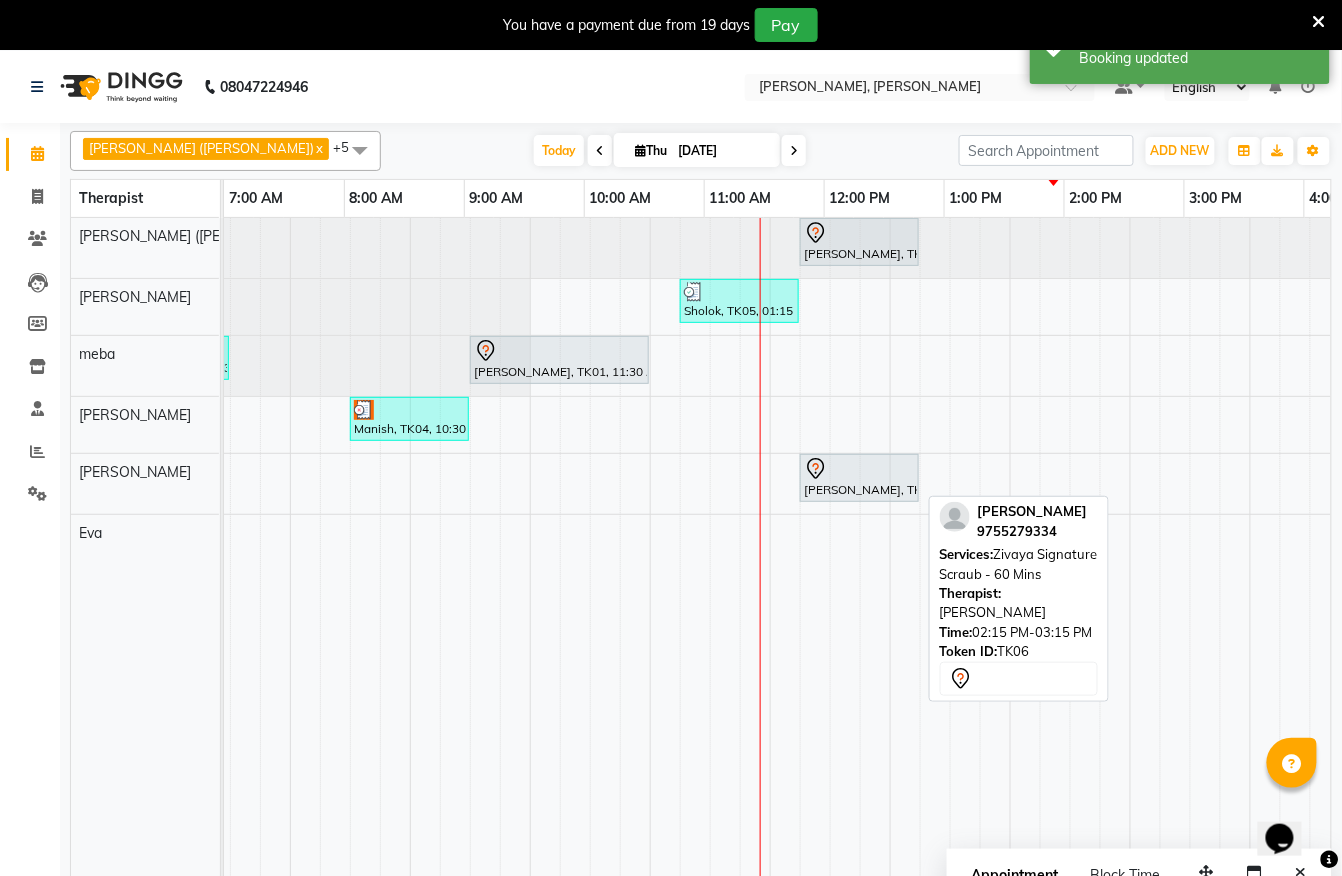 click on "[PERSON_NAME], TK06, 02:15 PM-03:15 PM, Zivaya Signature Scraub - 60 Mins" at bounding box center (859, 478) 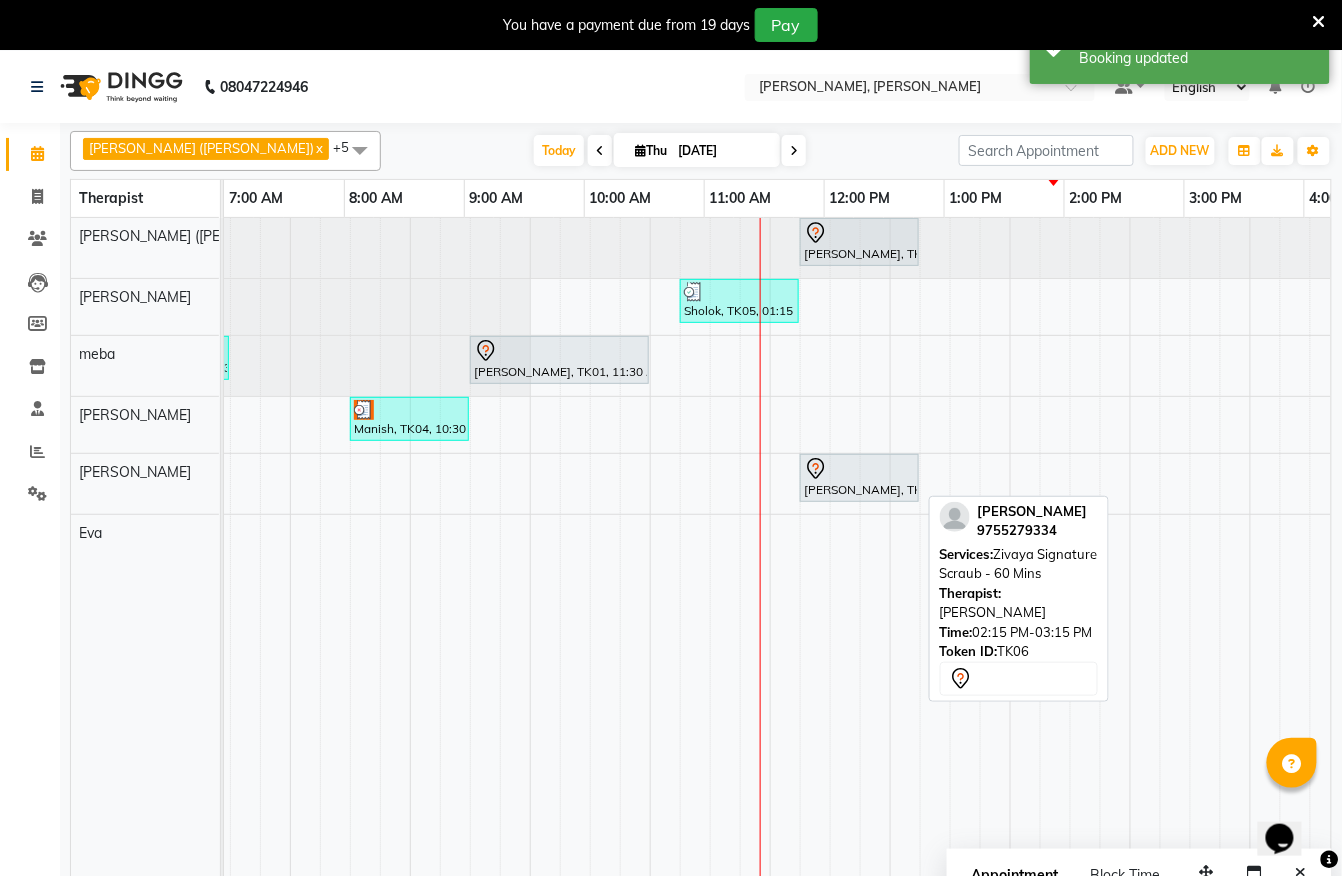 click on "[PERSON_NAME], TK06, 02:15 PM-03:15 PM, Zivaya Signature Scraub - 60 Mins" at bounding box center [859, 478] 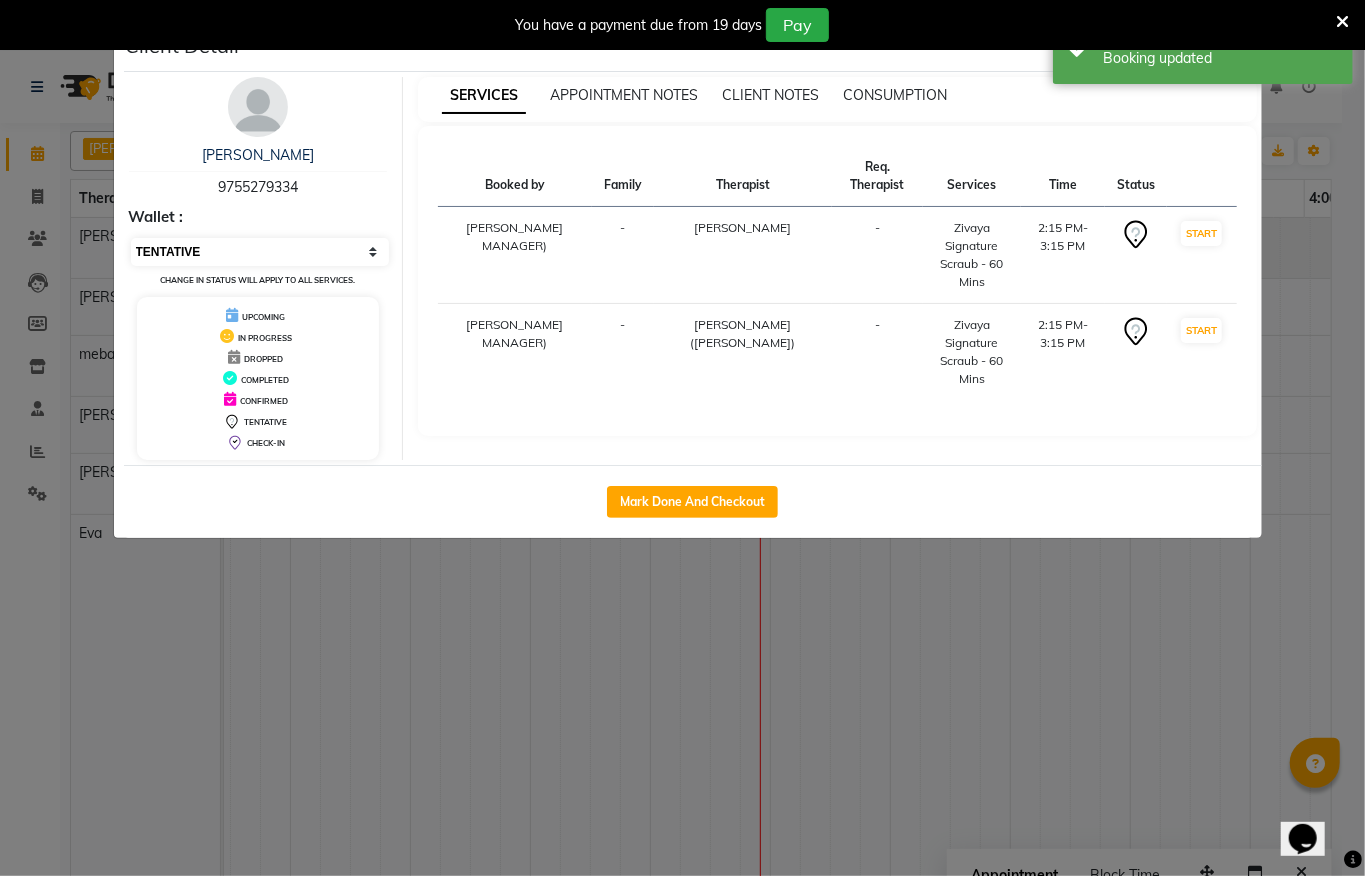 click on "Select IN SERVICE CONFIRMED TENTATIVE CHECK IN MARK DONE UPCOMING" at bounding box center [260, 252] 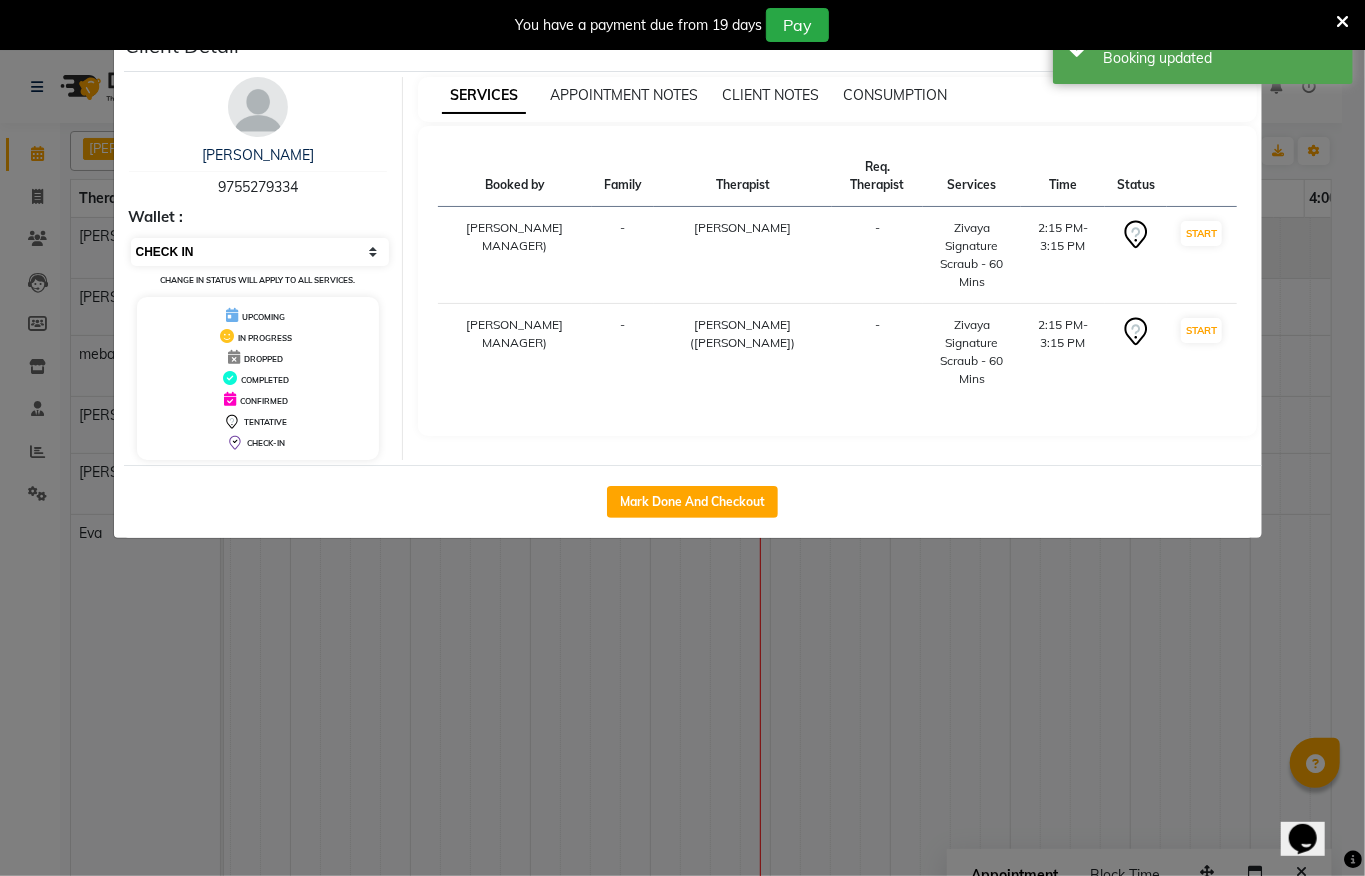 click on "Select IN SERVICE CONFIRMED TENTATIVE CHECK IN MARK DONE UPCOMING" at bounding box center (260, 252) 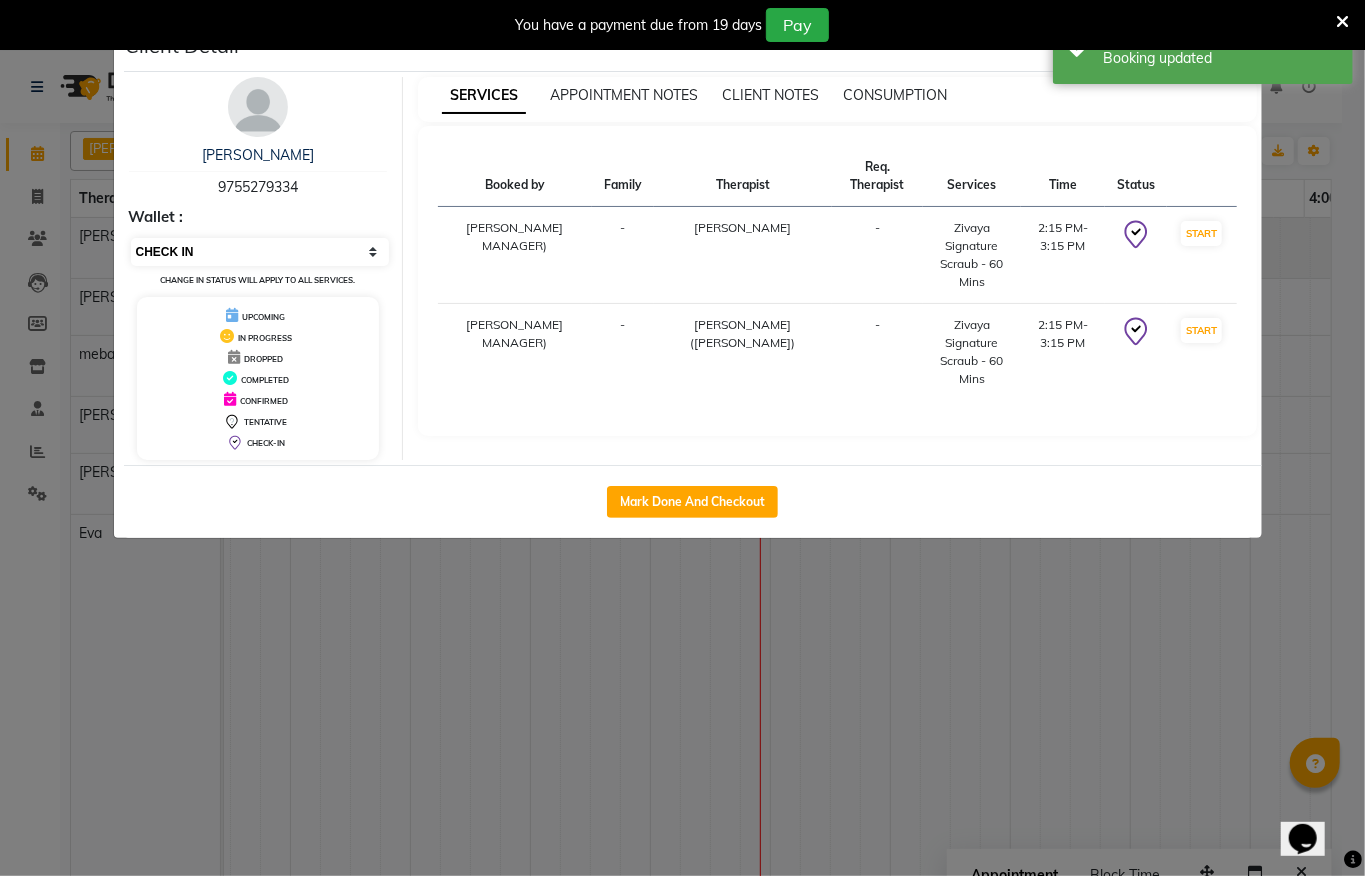 click on "Select IN SERVICE CONFIRMED TENTATIVE CHECK IN MARK DONE UPCOMING" at bounding box center (260, 252) 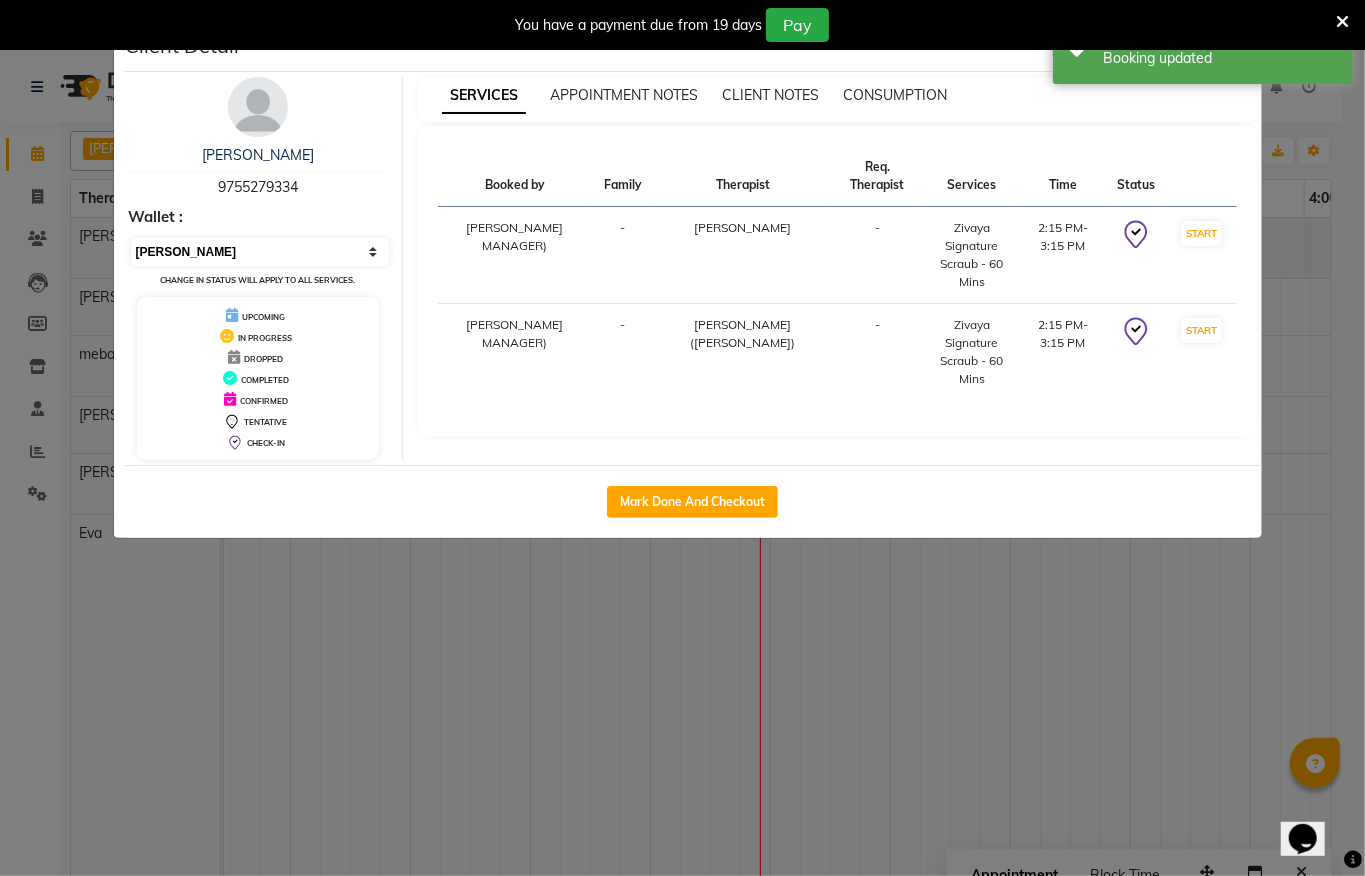 click on "Select IN SERVICE CONFIRMED TENTATIVE CHECK IN MARK DONE UPCOMING" at bounding box center [260, 252] 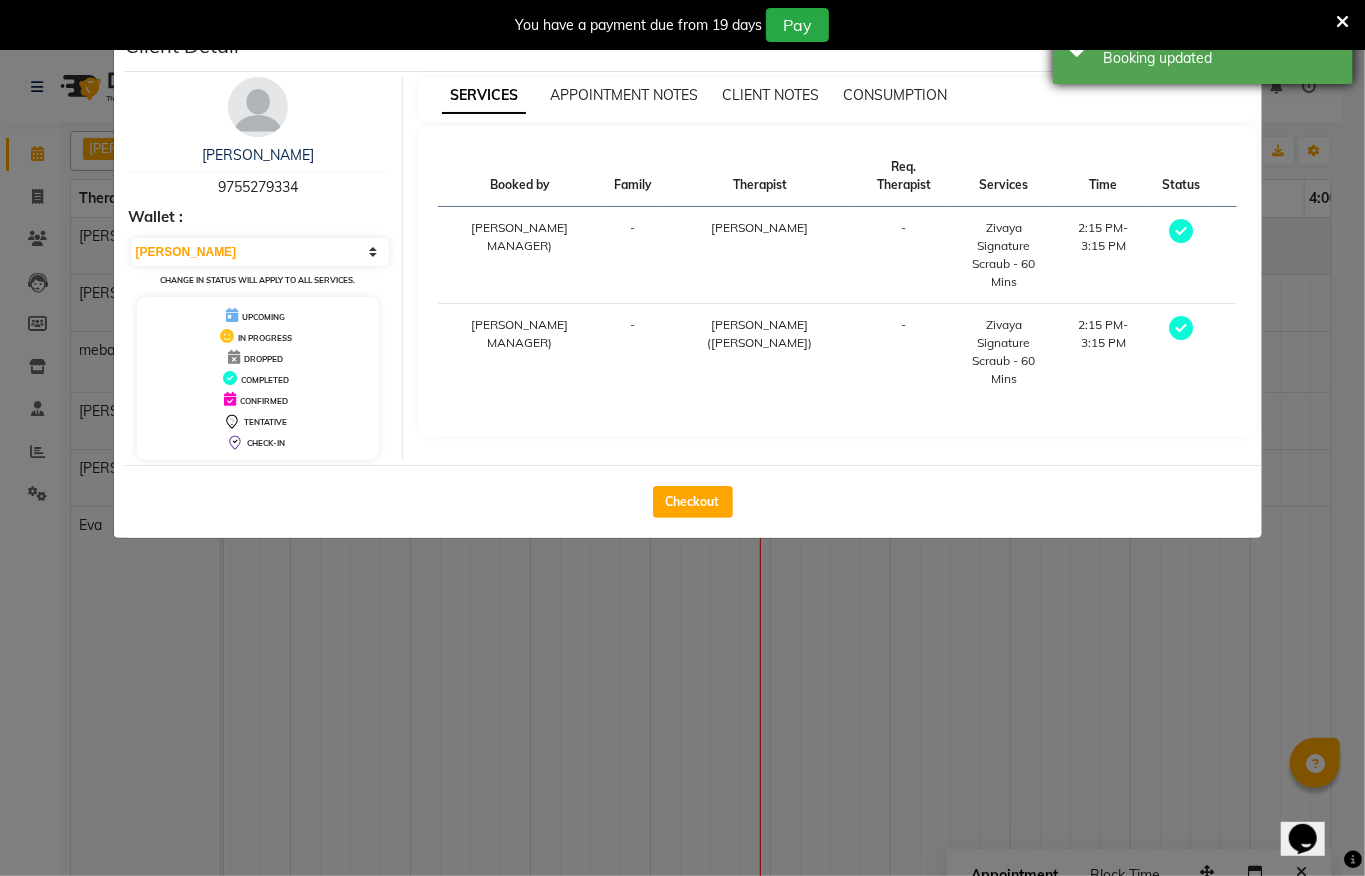 click on "Booking updated" at bounding box center [1220, 58] 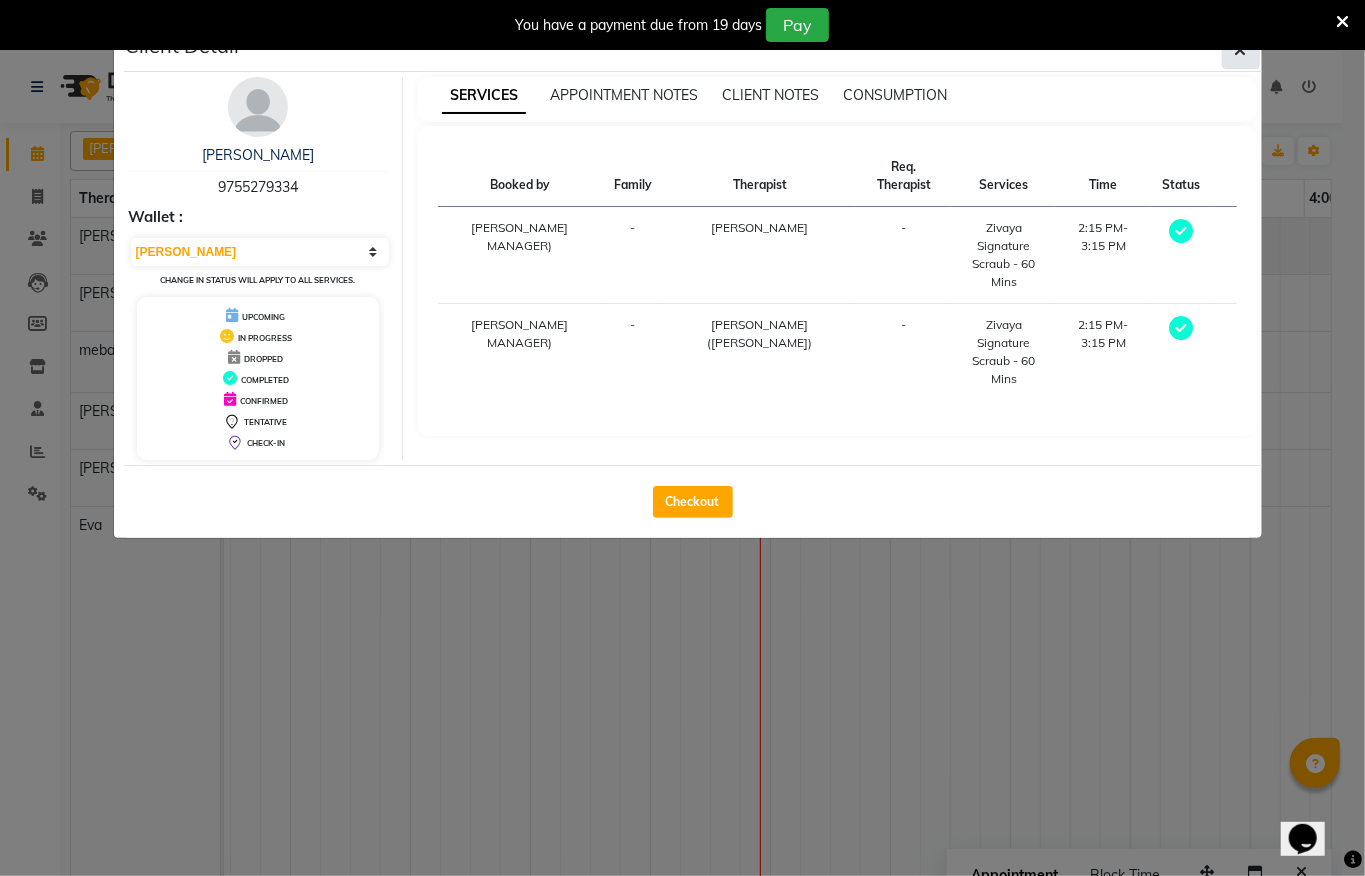 click 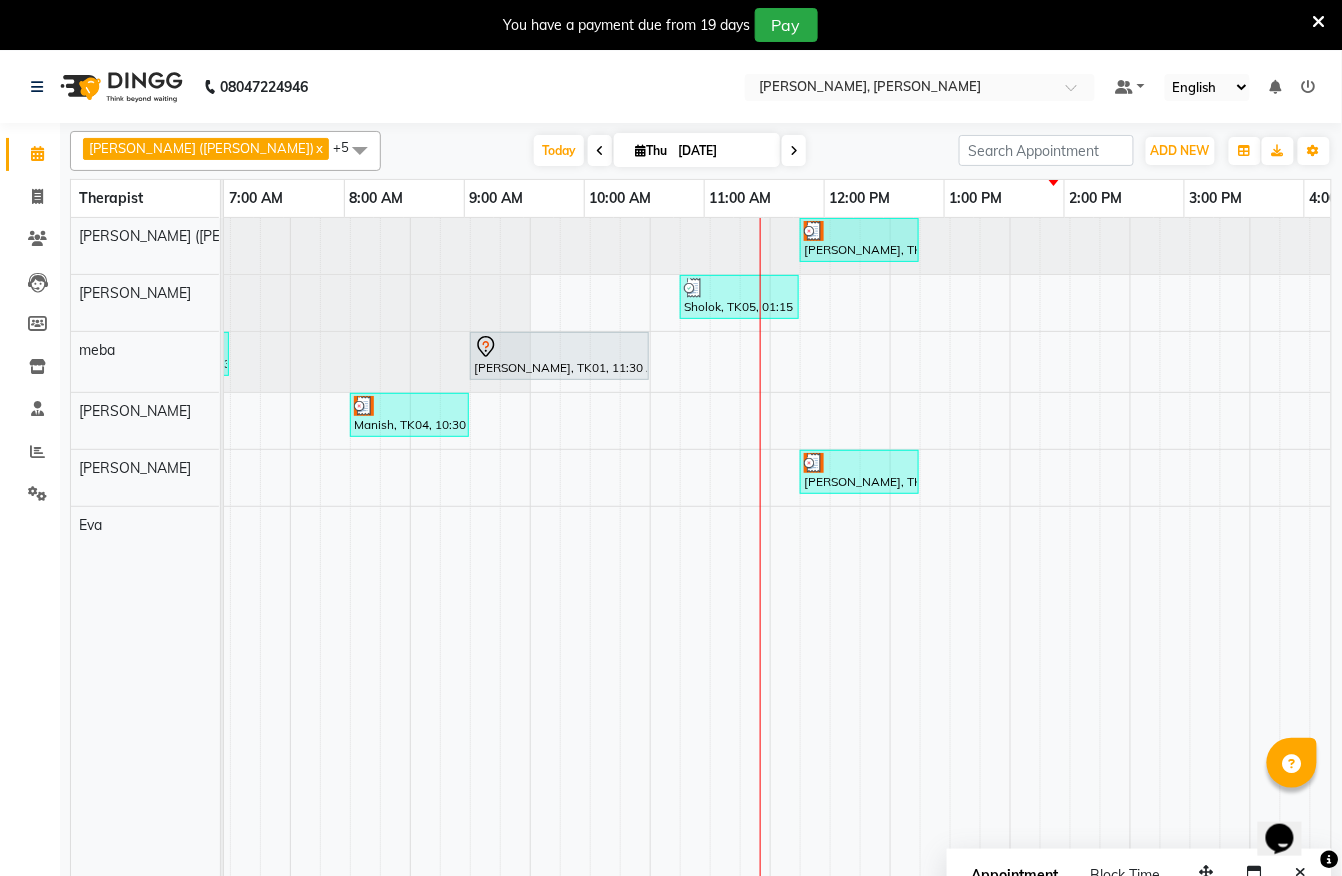 click on "You have a payment due from 19 days   Pay" at bounding box center (671, 25) 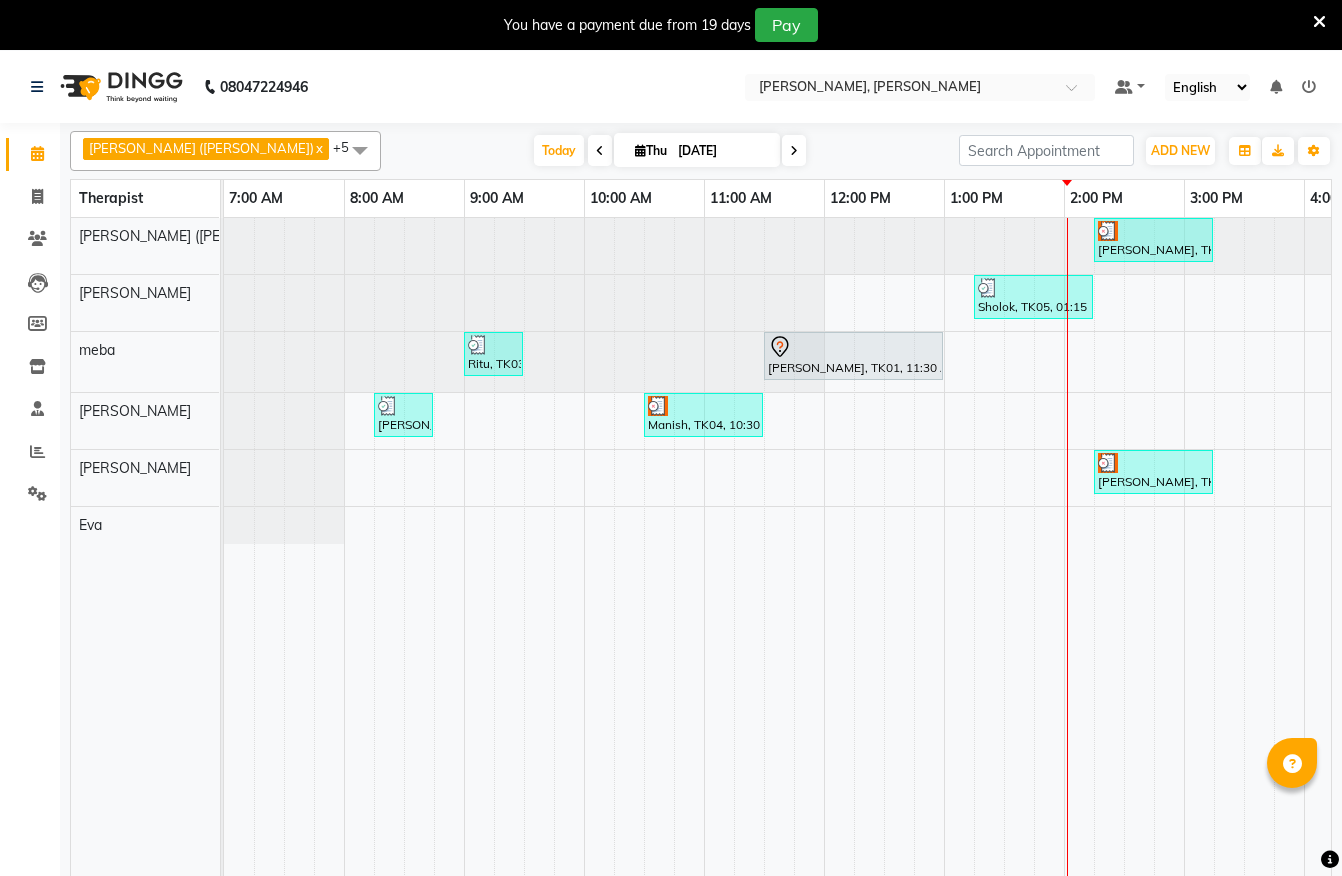scroll, scrollTop: 0, scrollLeft: 0, axis: both 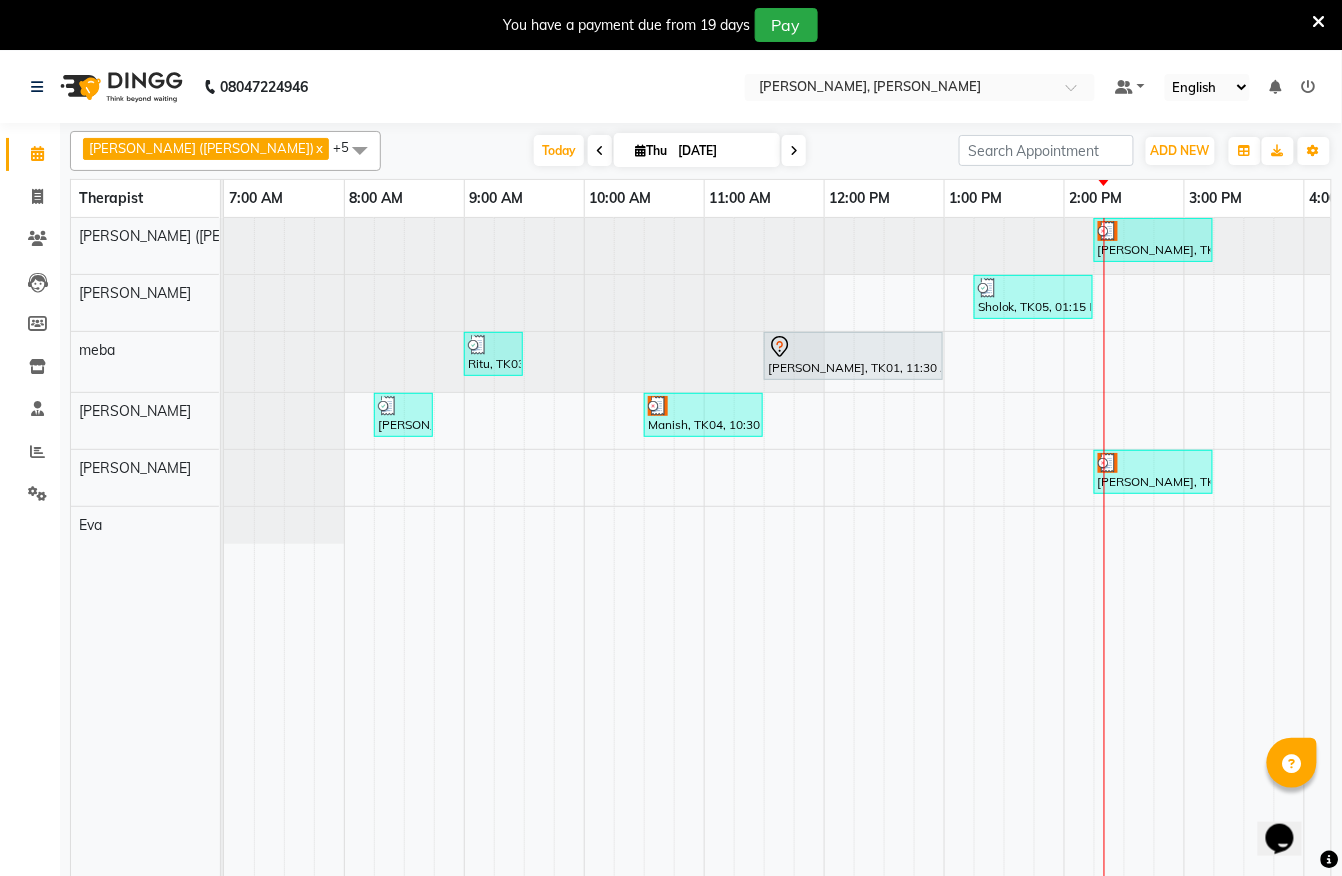 click on "[PERSON_NAME], TK06, 02:15 PM-03:15 PM, Zivaya Signature Scraub - 60 Mins     Sholok, TK05, 01:15 PM-02:15 PM, Javanese Pampering - 60 Mins     Ritu, TK03, 09:00 AM-09:30 AM, Signature Foot Massage - 30 Mins             [PERSON_NAME], TK01, 11:30 AM-01:00 PM, Javanese Pampering - 90 Mins     [PERSON_NAME], TK02, 08:15 AM-08:45 AM, De-Stress Back & Shoulder Massage with Herbal Hot Compress - 30 Mins     Manish, TK04, 10:30 AM-11:30 AM, Javanese Pampering - 60 Mins     [PERSON_NAME], TK06, 02:15 PM-03:15 PM, Zivaya Signature Scraub - 60 Mins" at bounding box center (1184, 559) 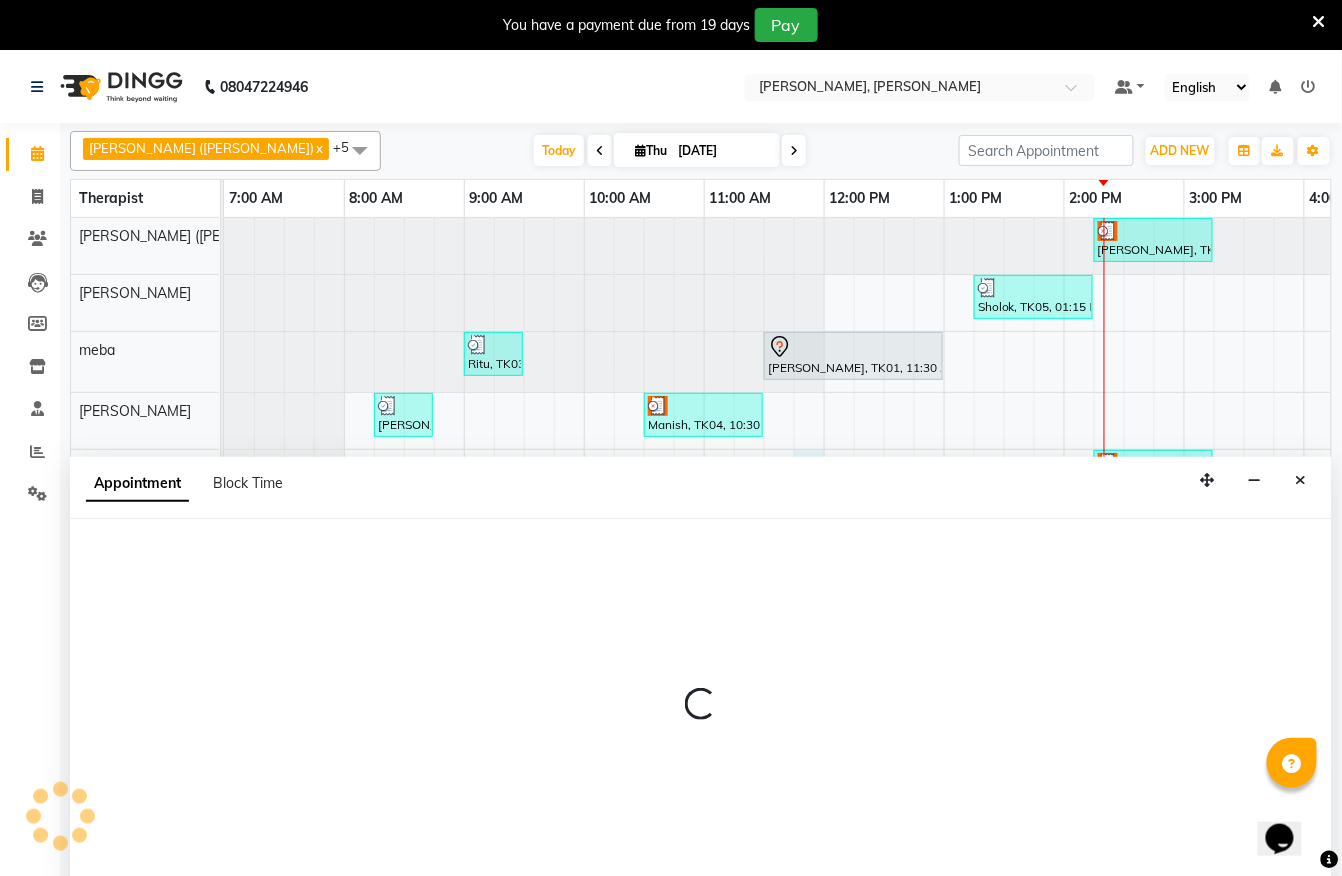 select on "83147" 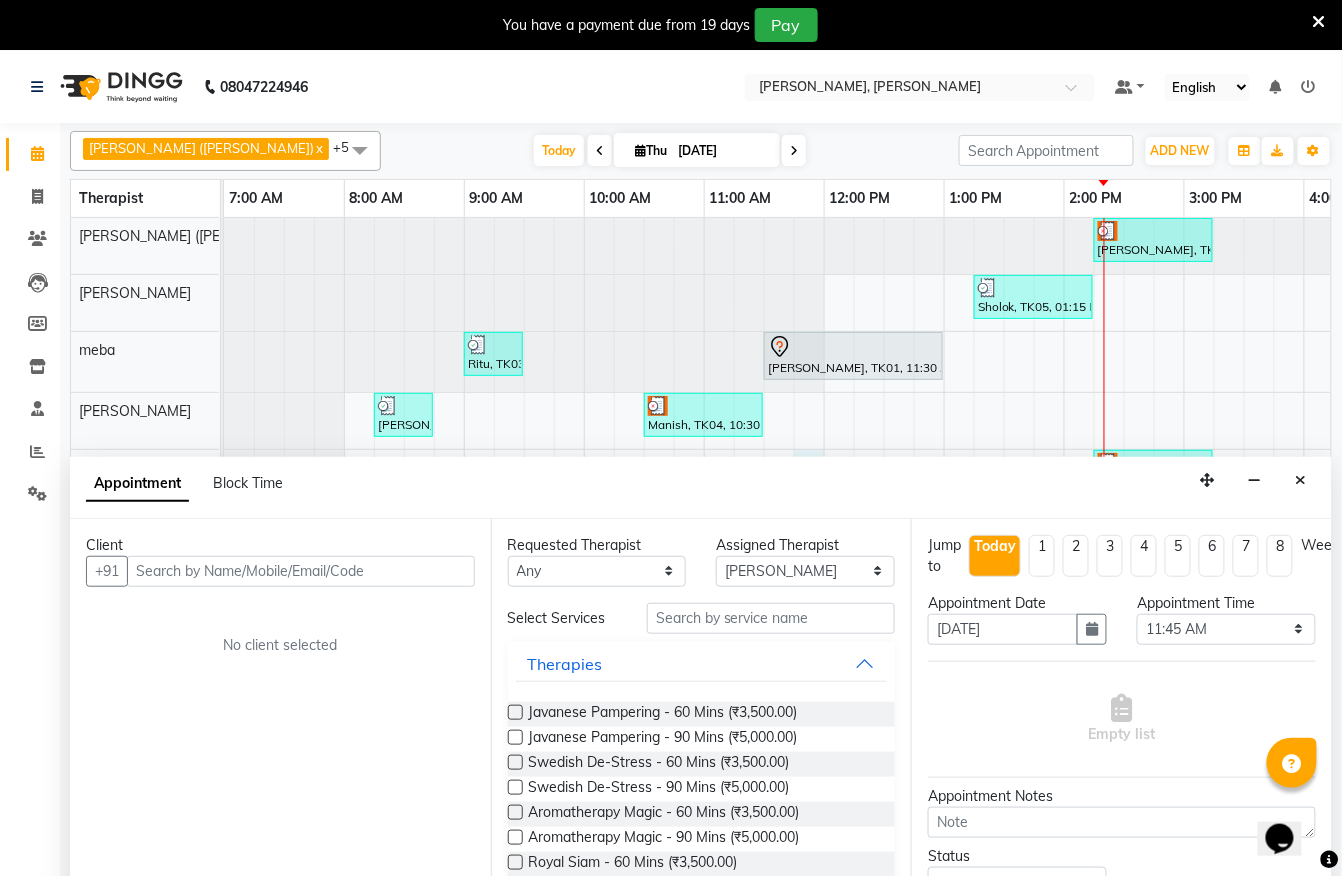 scroll, scrollTop: 50, scrollLeft: 0, axis: vertical 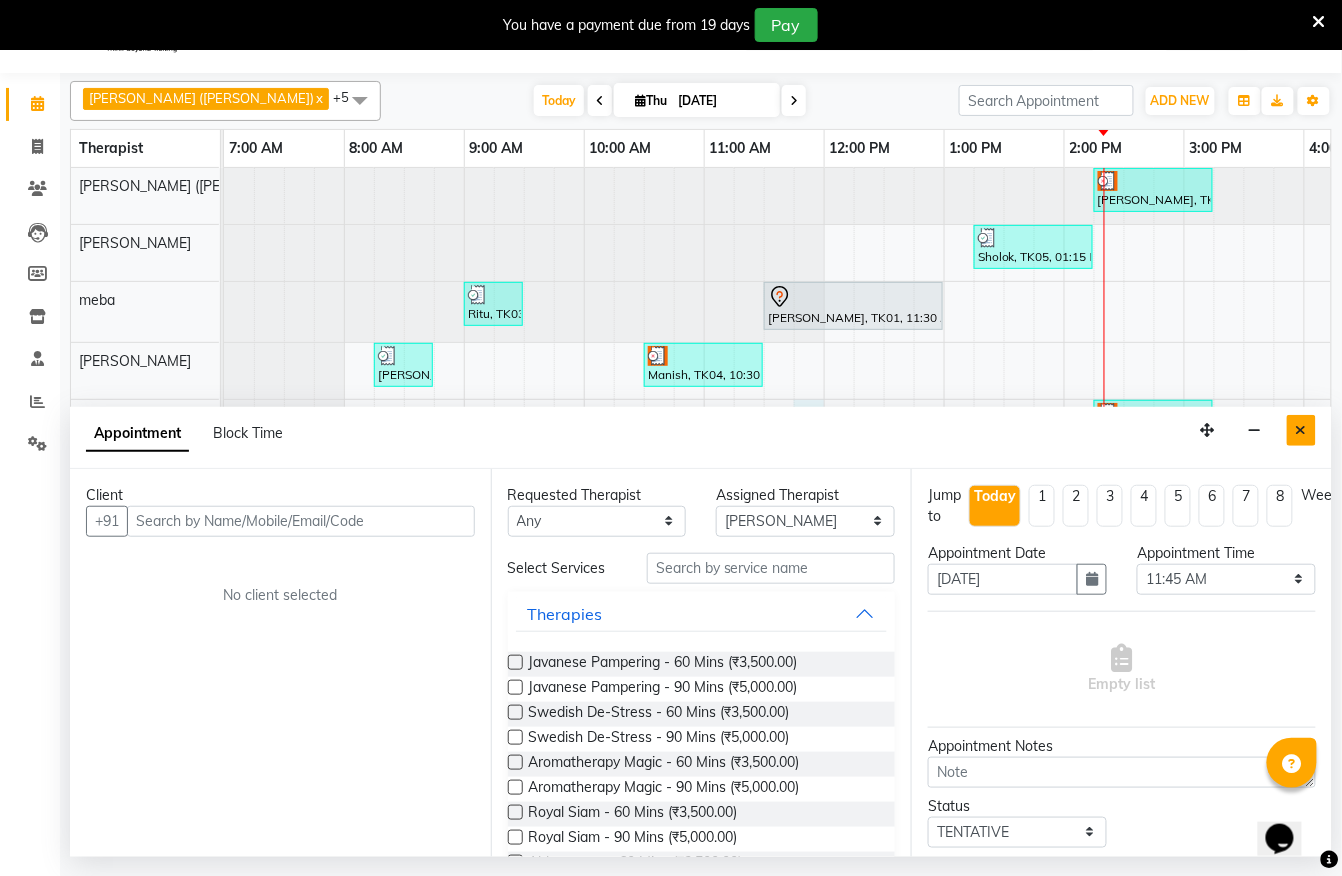 click at bounding box center (1301, 430) 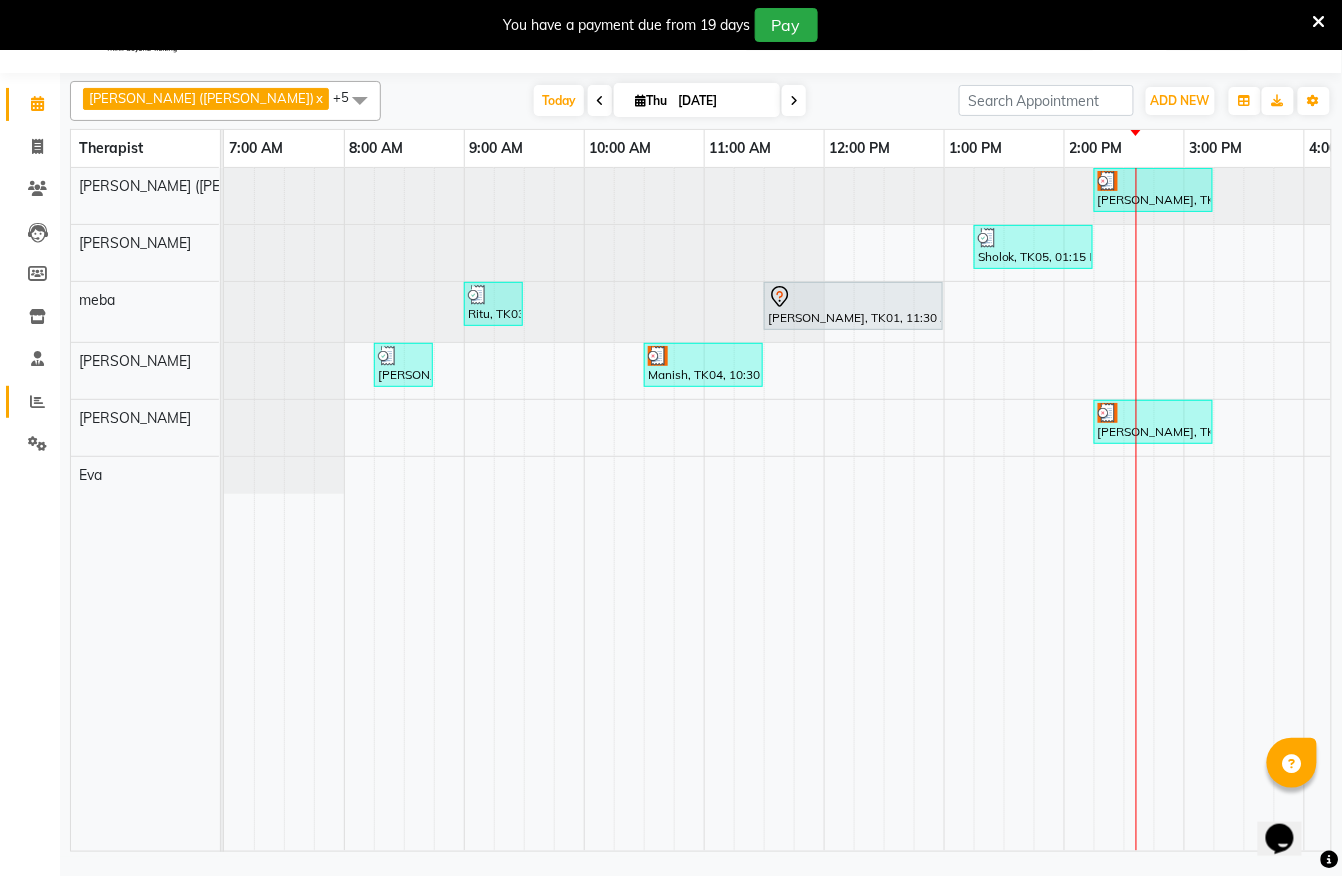 drag, startPoint x: 42, startPoint y: 384, endPoint x: 54, endPoint y: 389, distance: 13 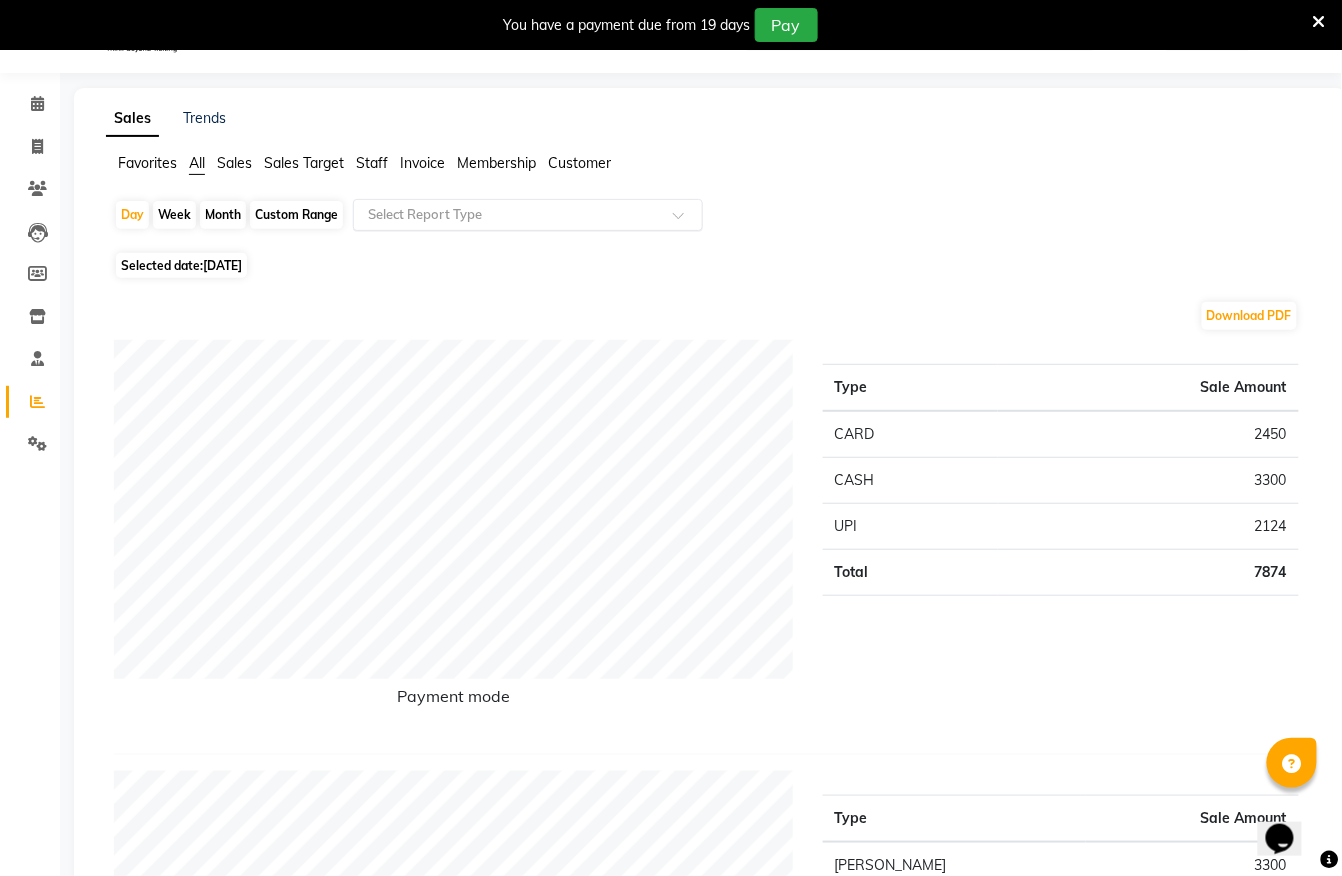 click 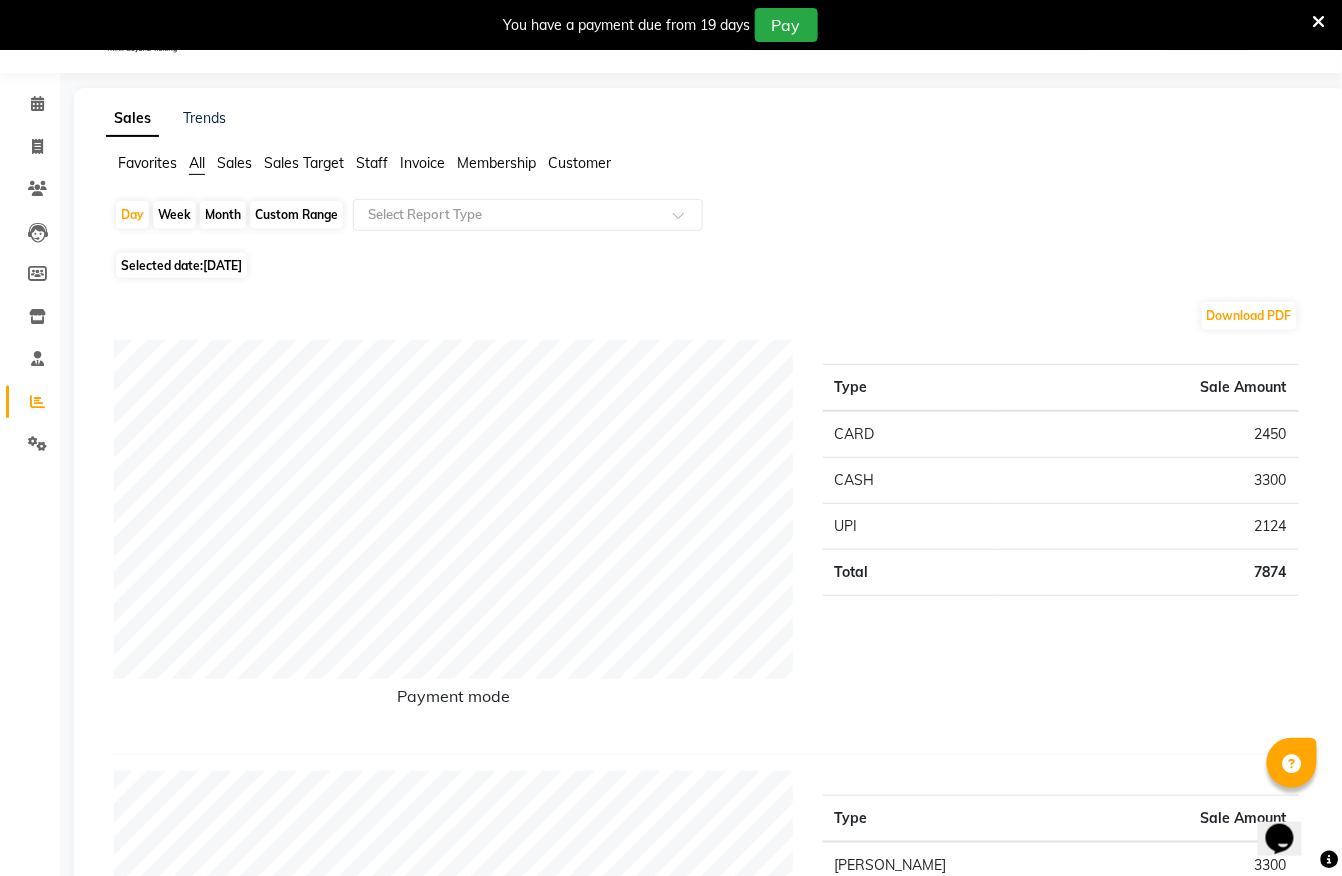 click on "Staff" 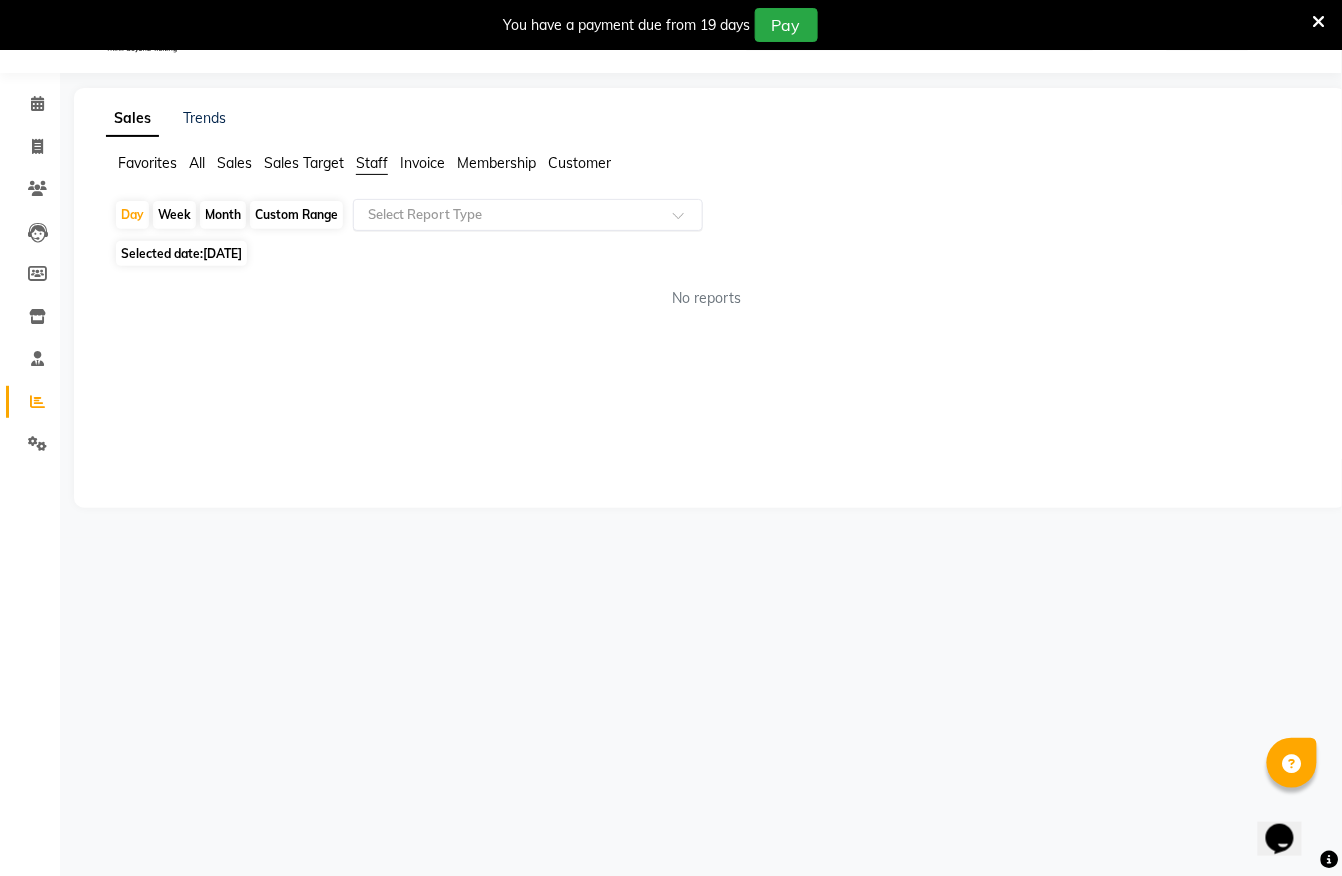 click 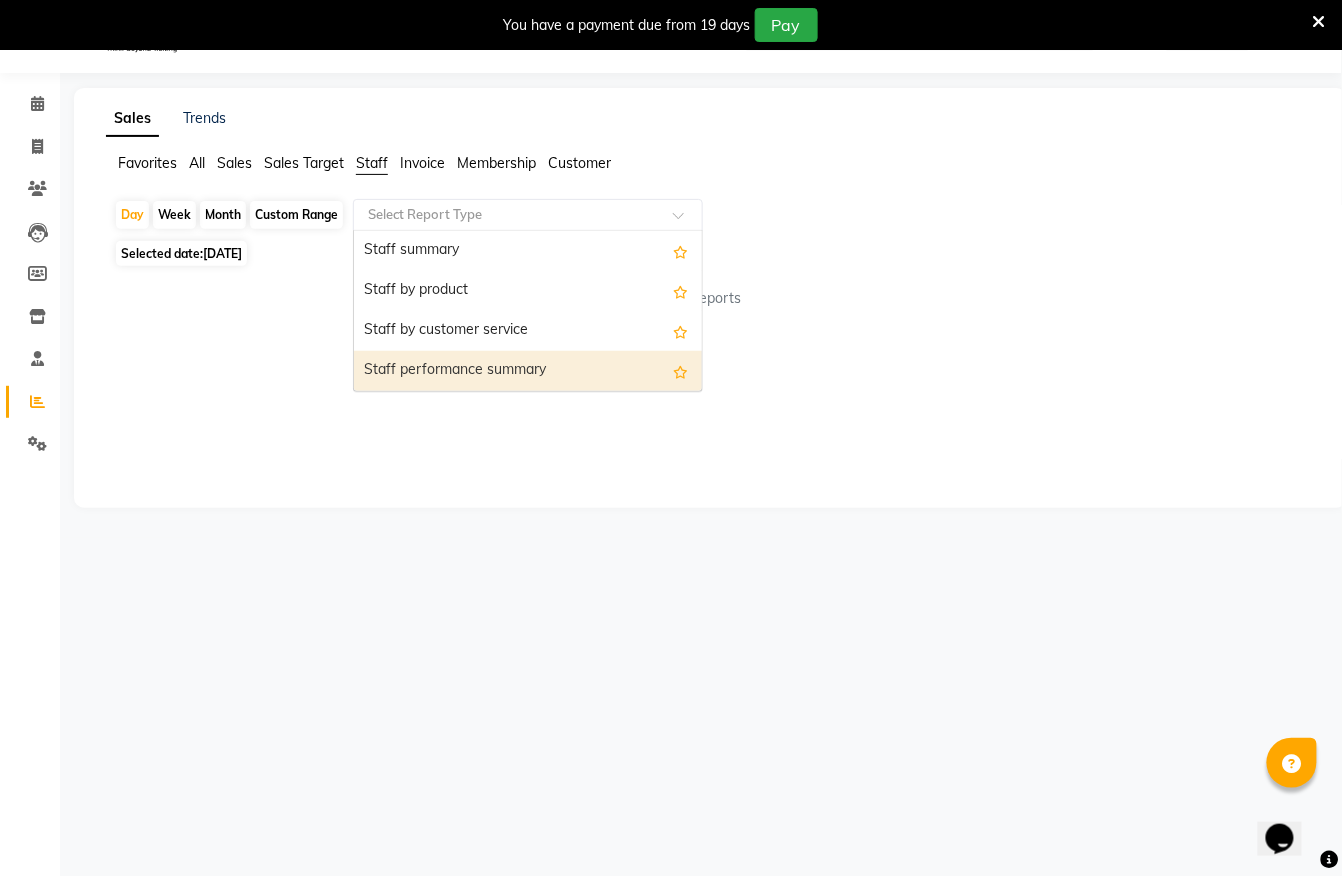 click on "Staff performance summary" at bounding box center (528, 371) 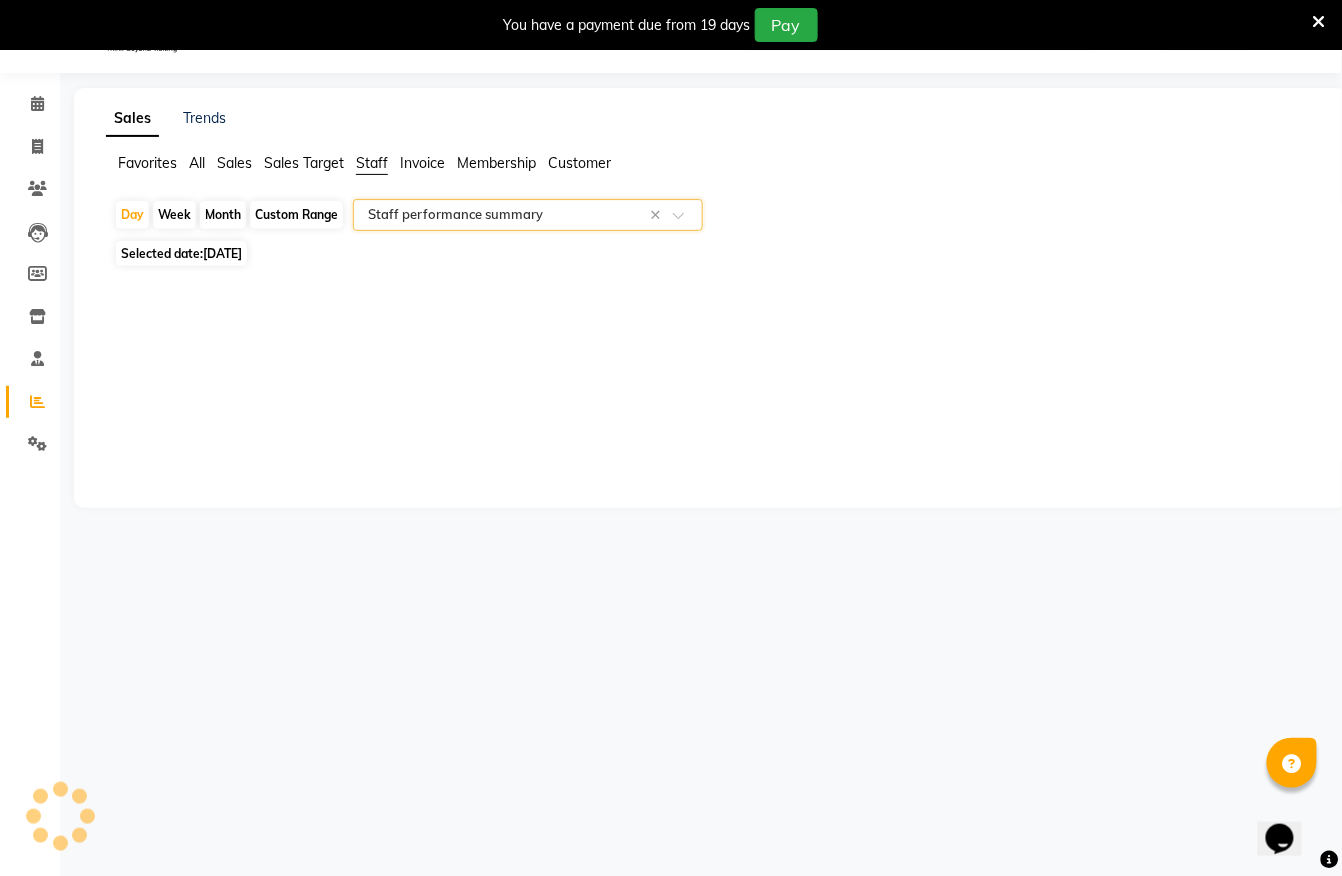click on "Custom Range" 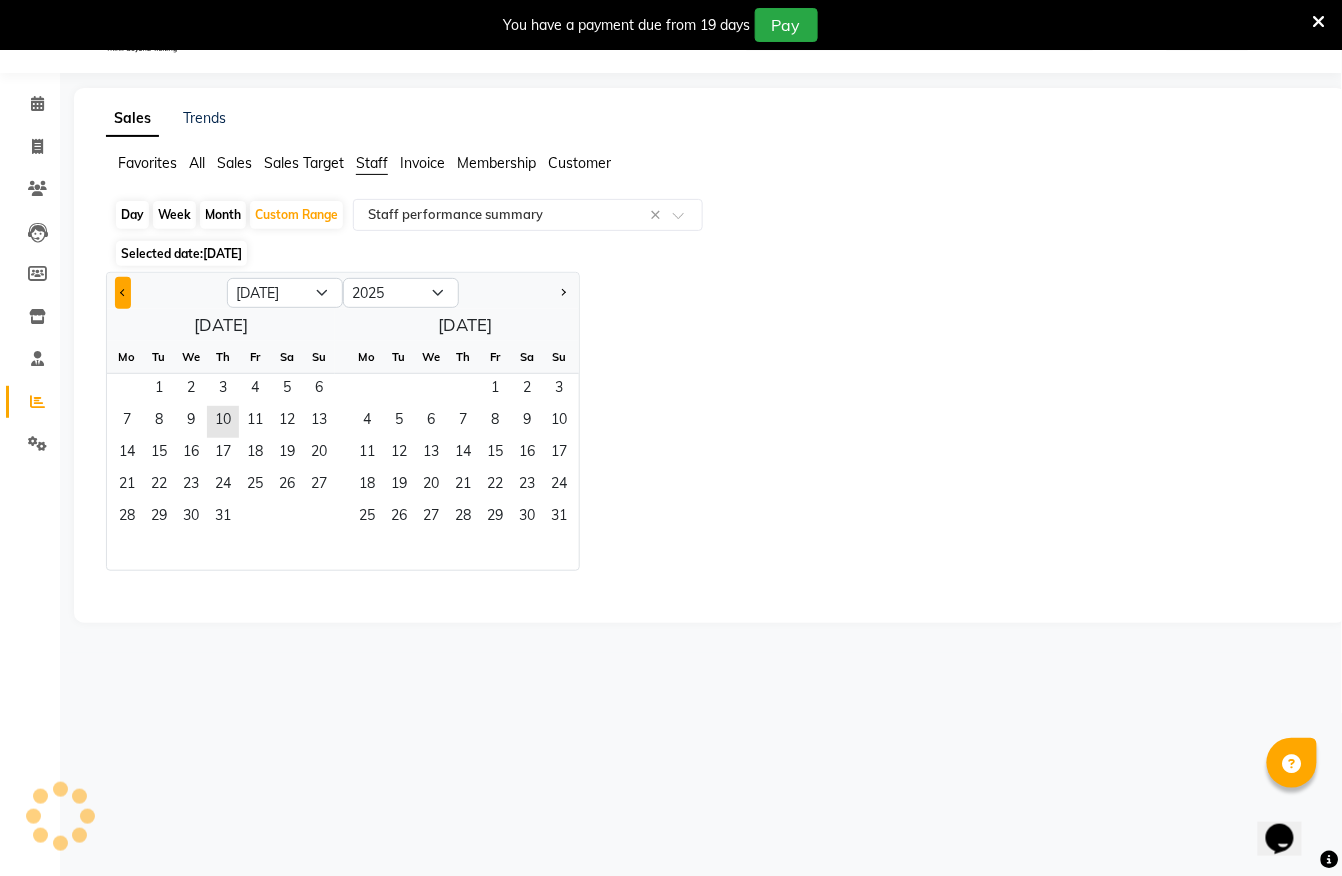 click 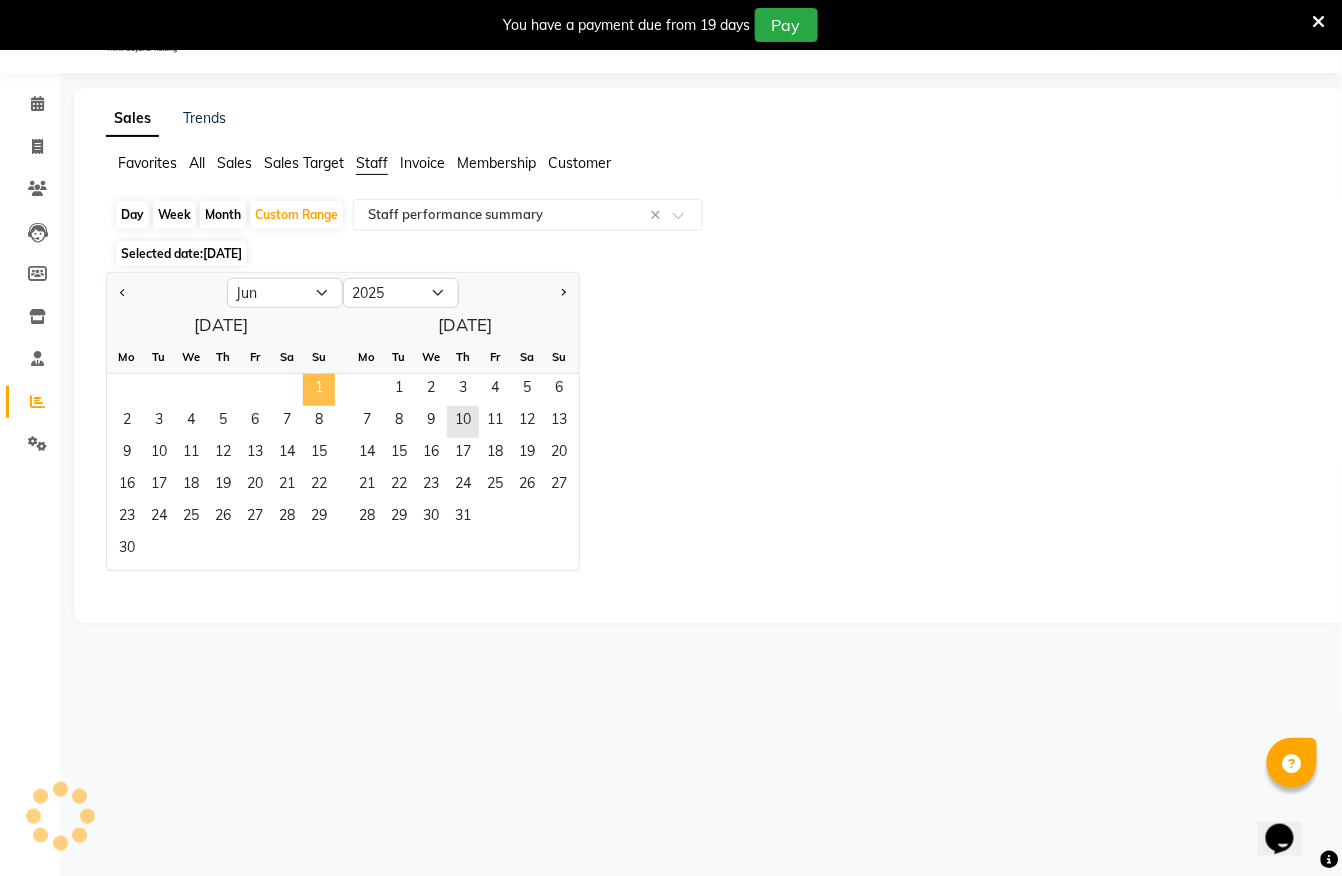 click on "1" 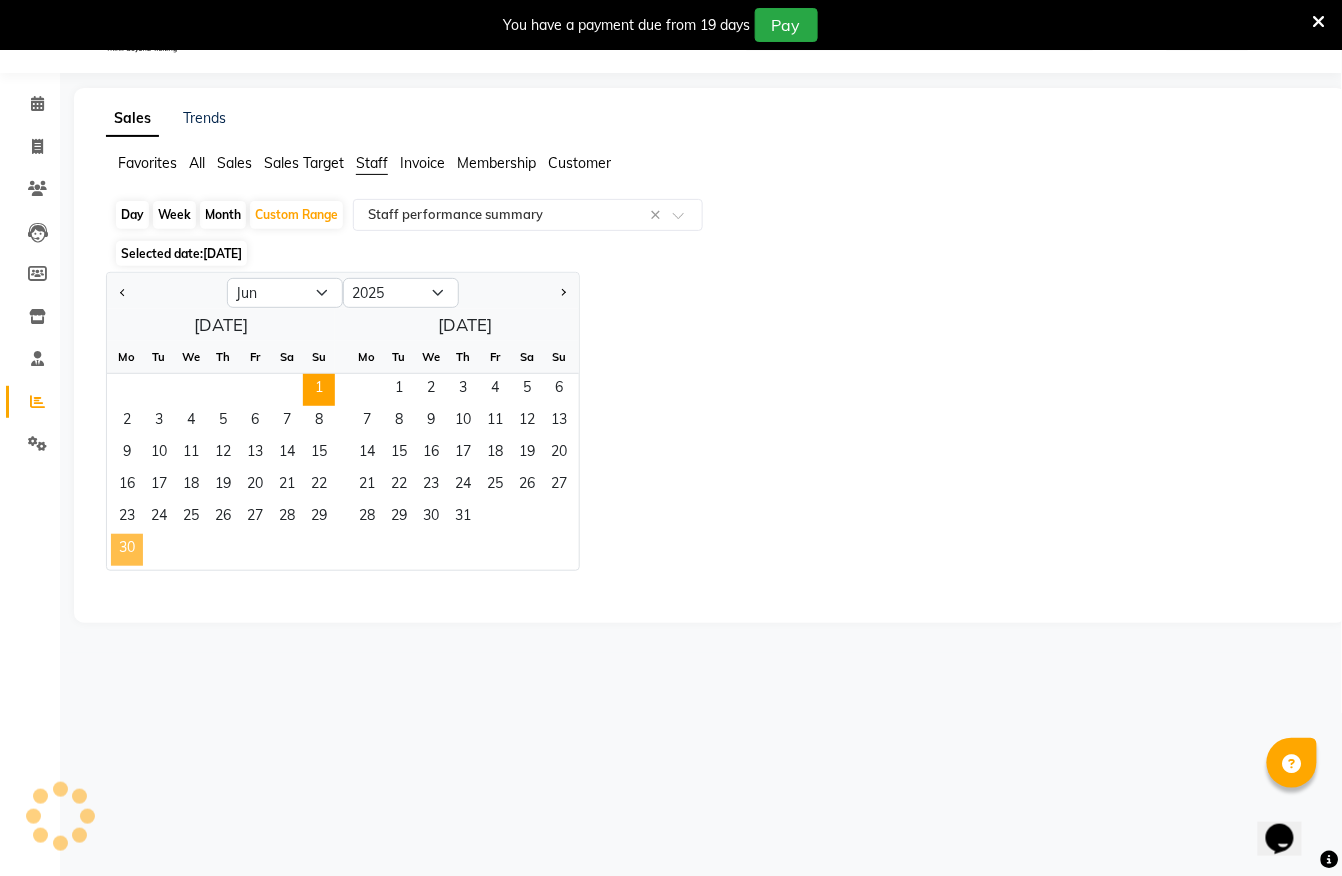 click on "30" 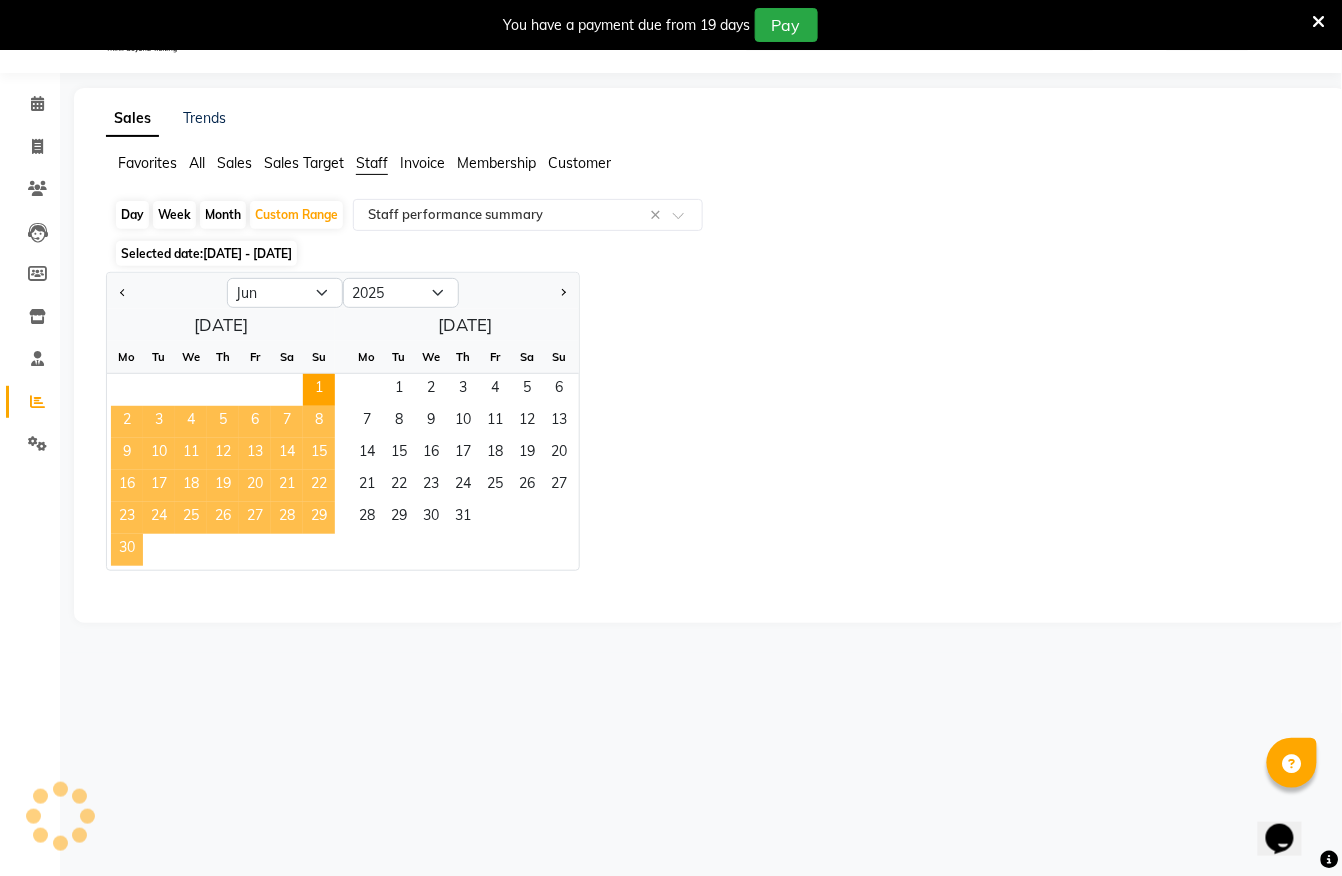select on "full_report" 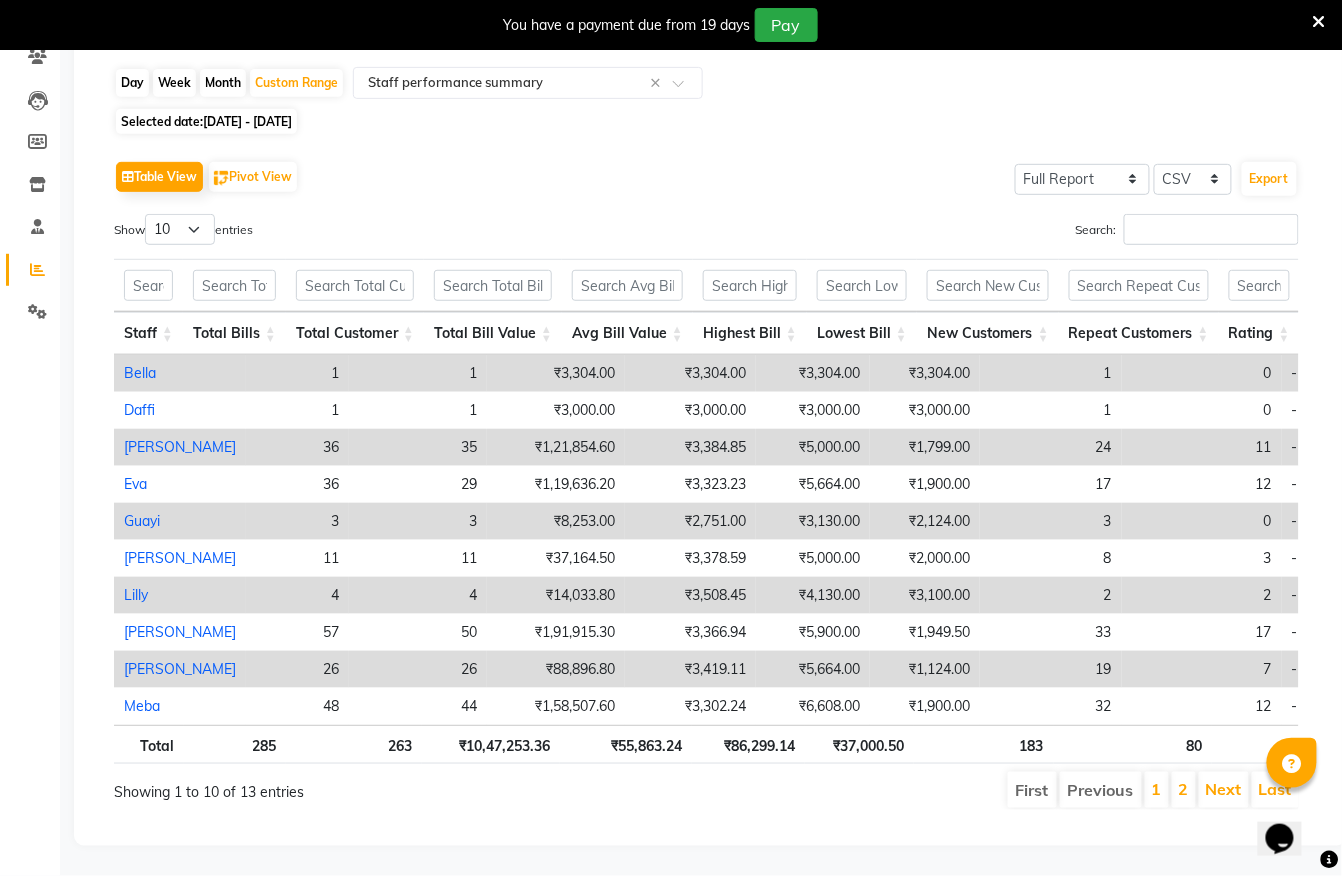 scroll, scrollTop: 232, scrollLeft: 0, axis: vertical 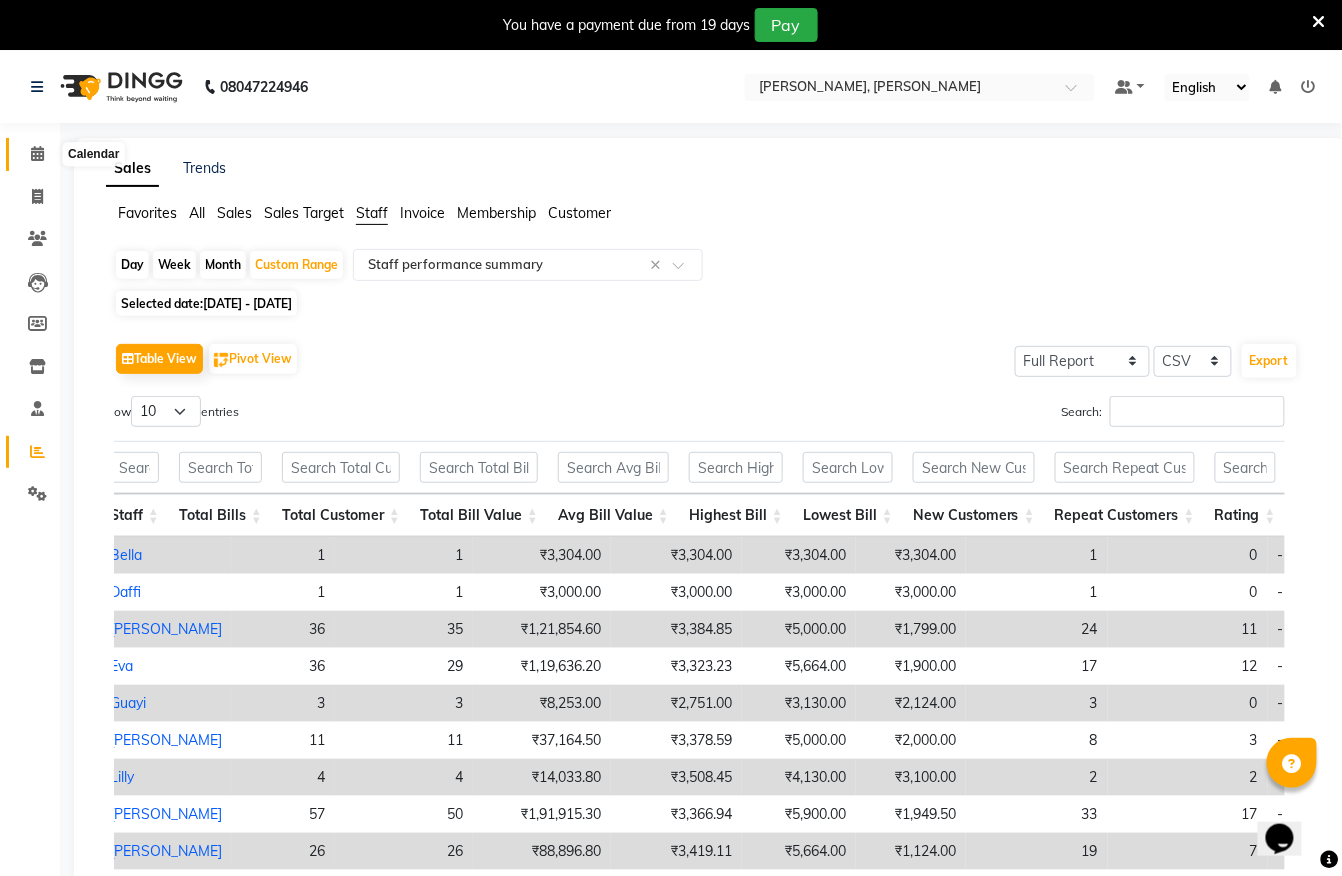 click 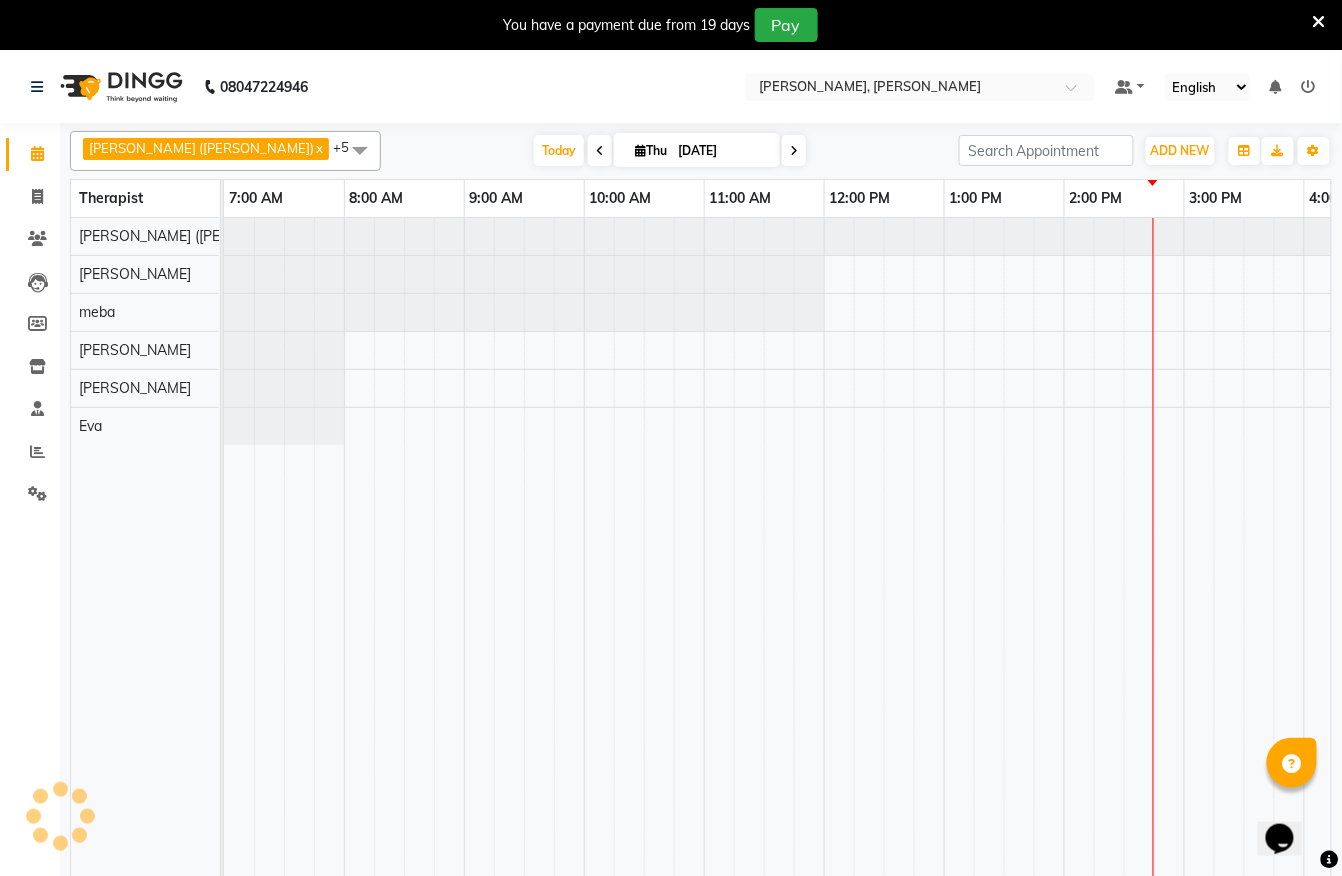 scroll, scrollTop: 0, scrollLeft: 0, axis: both 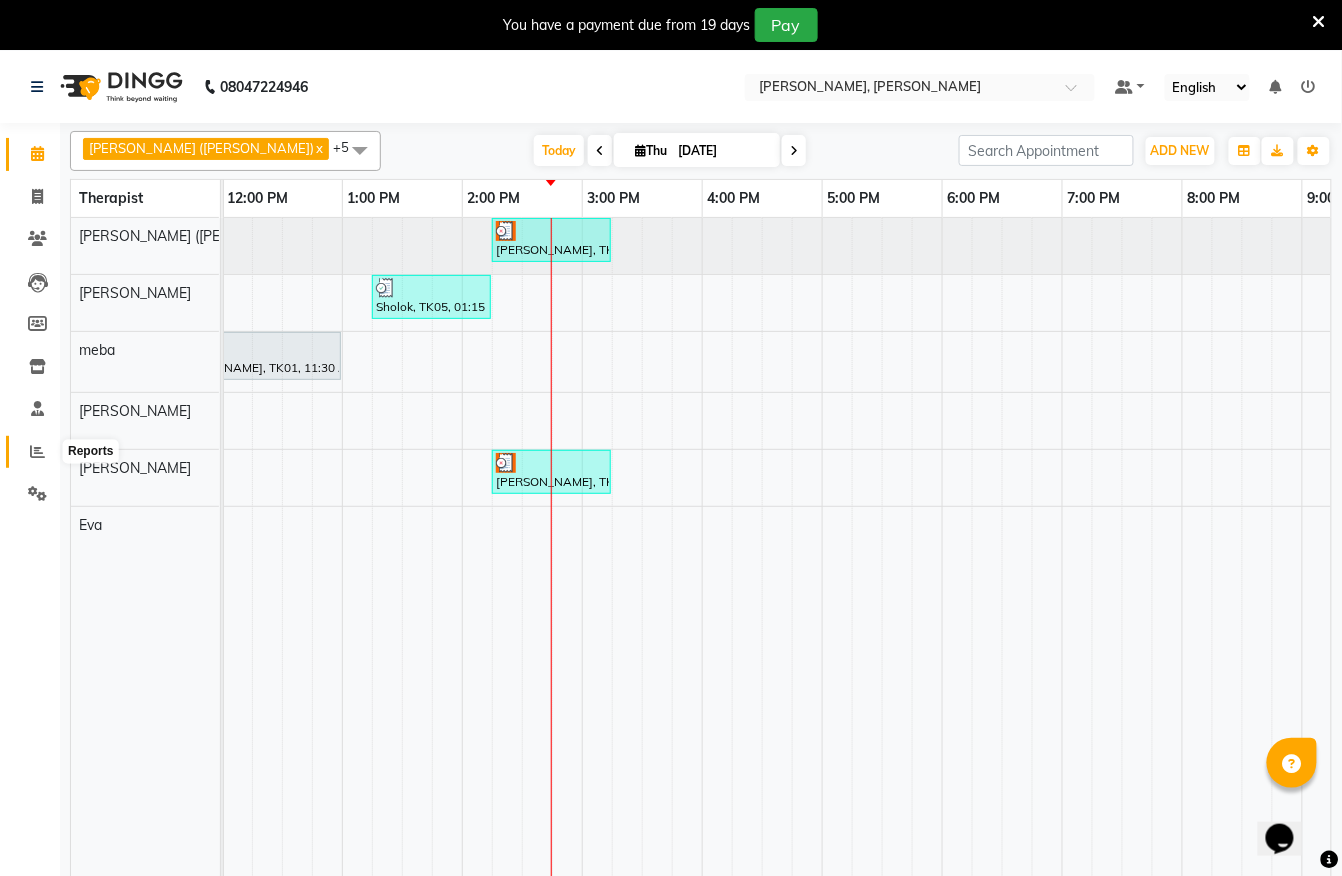 click 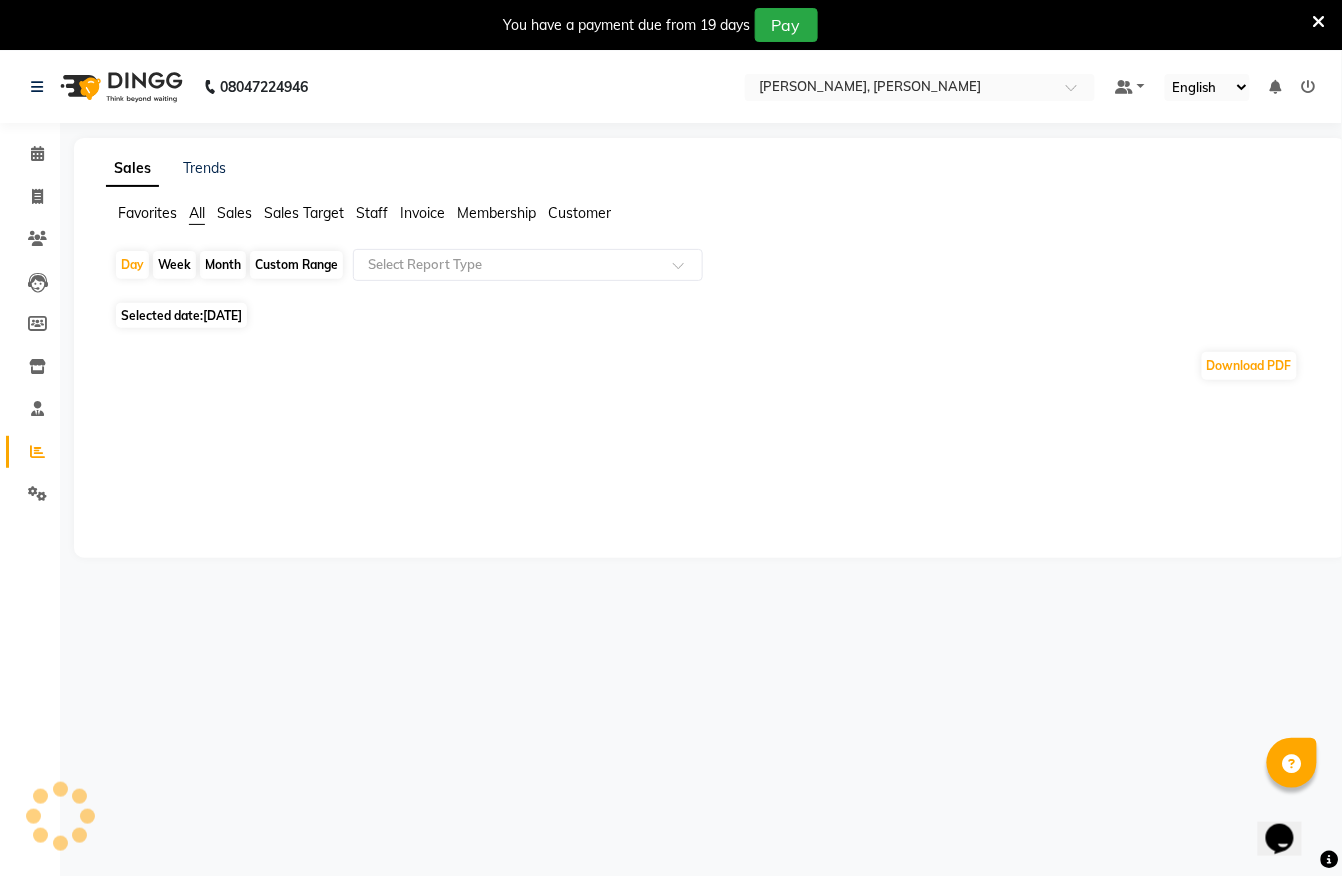 click on "Staff" 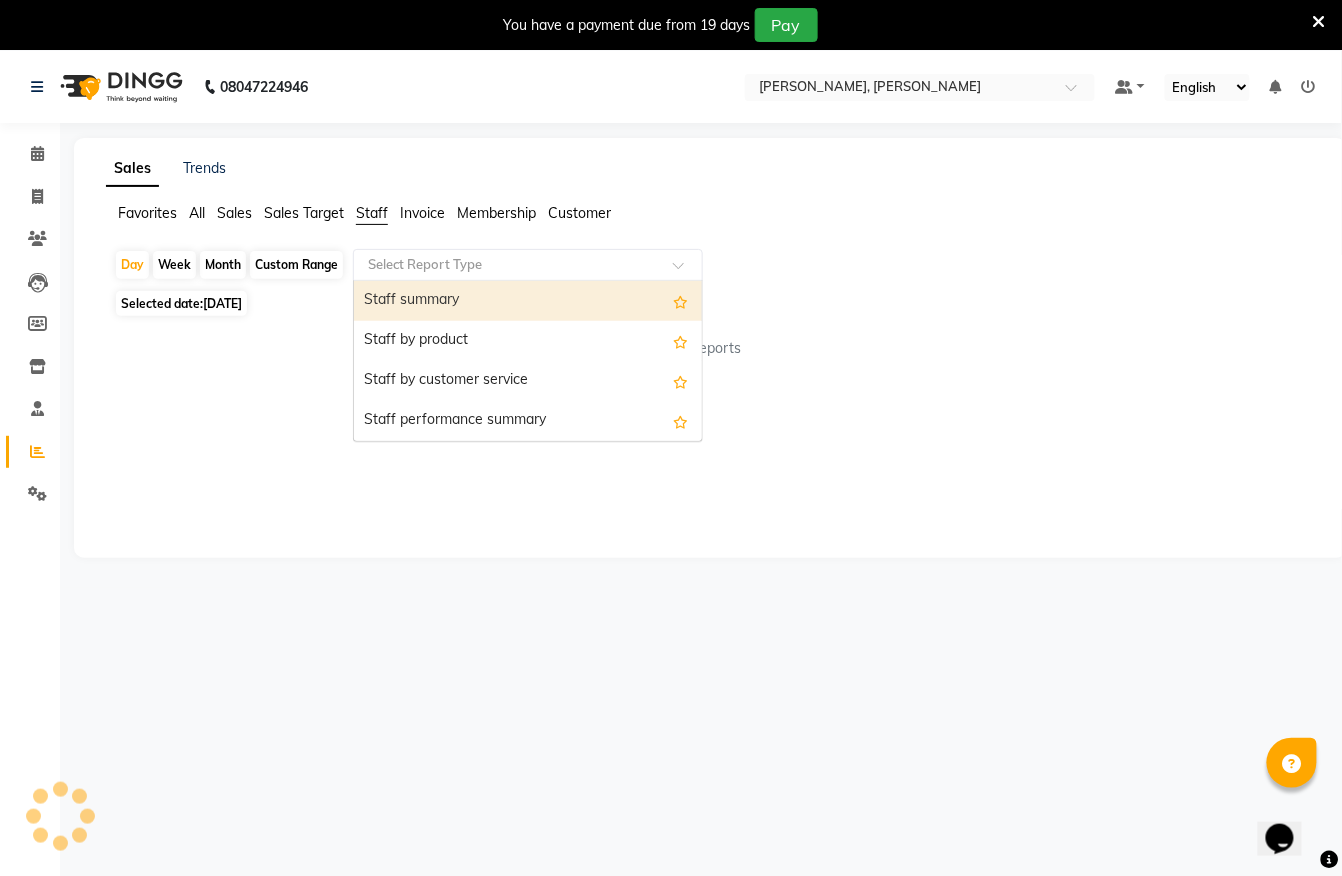 click 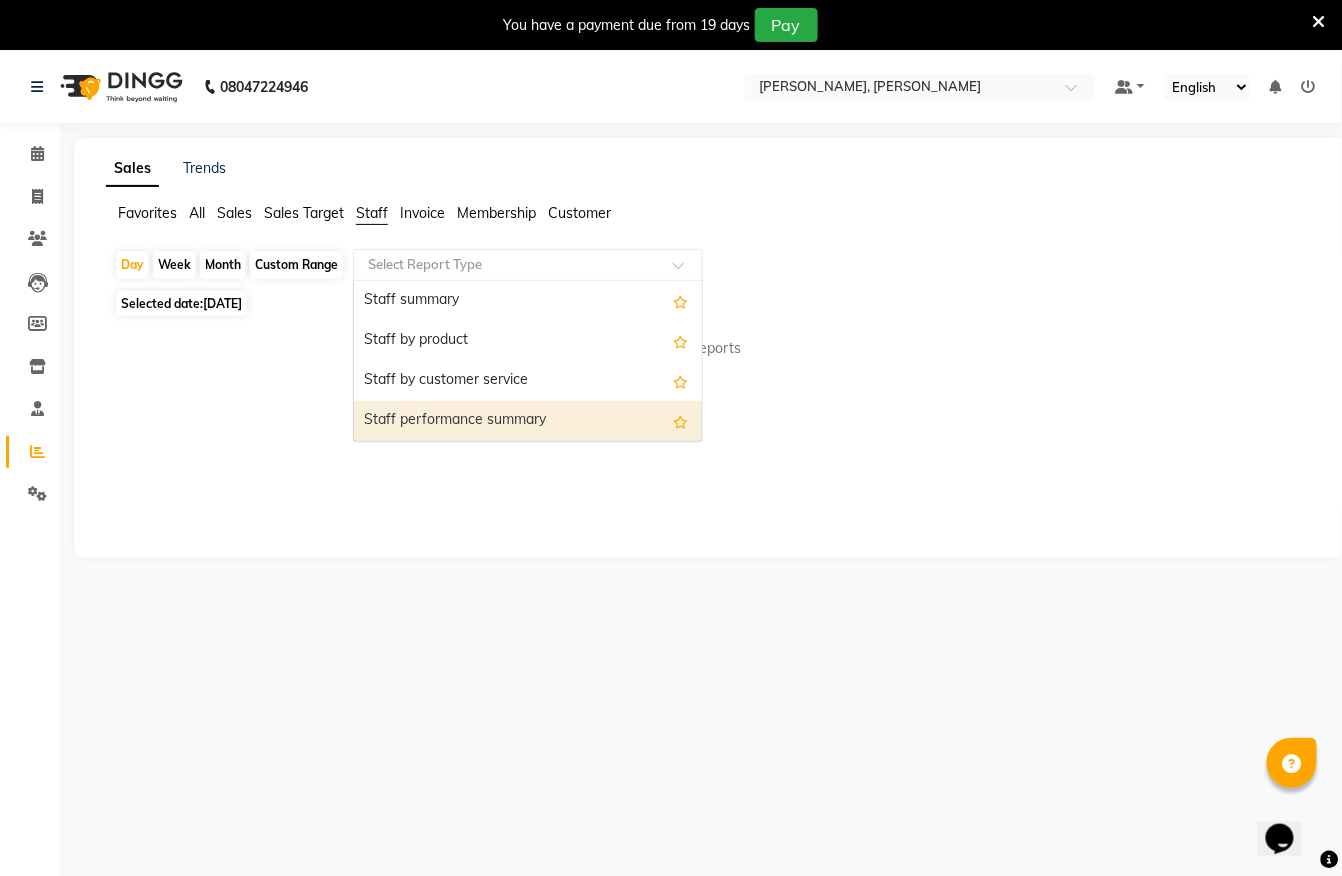 click on "Staff performance summary" at bounding box center (528, 421) 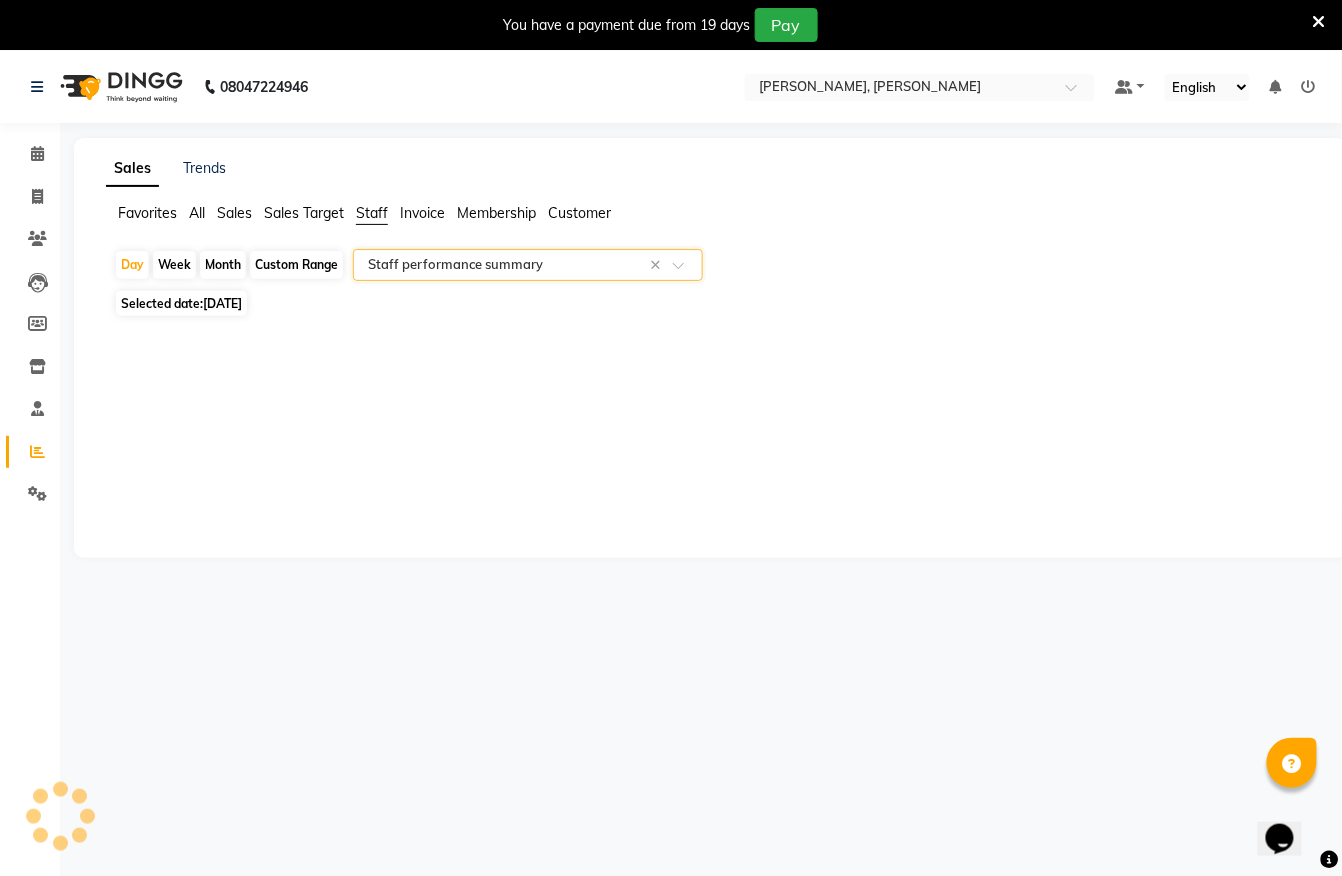 click on "Month" 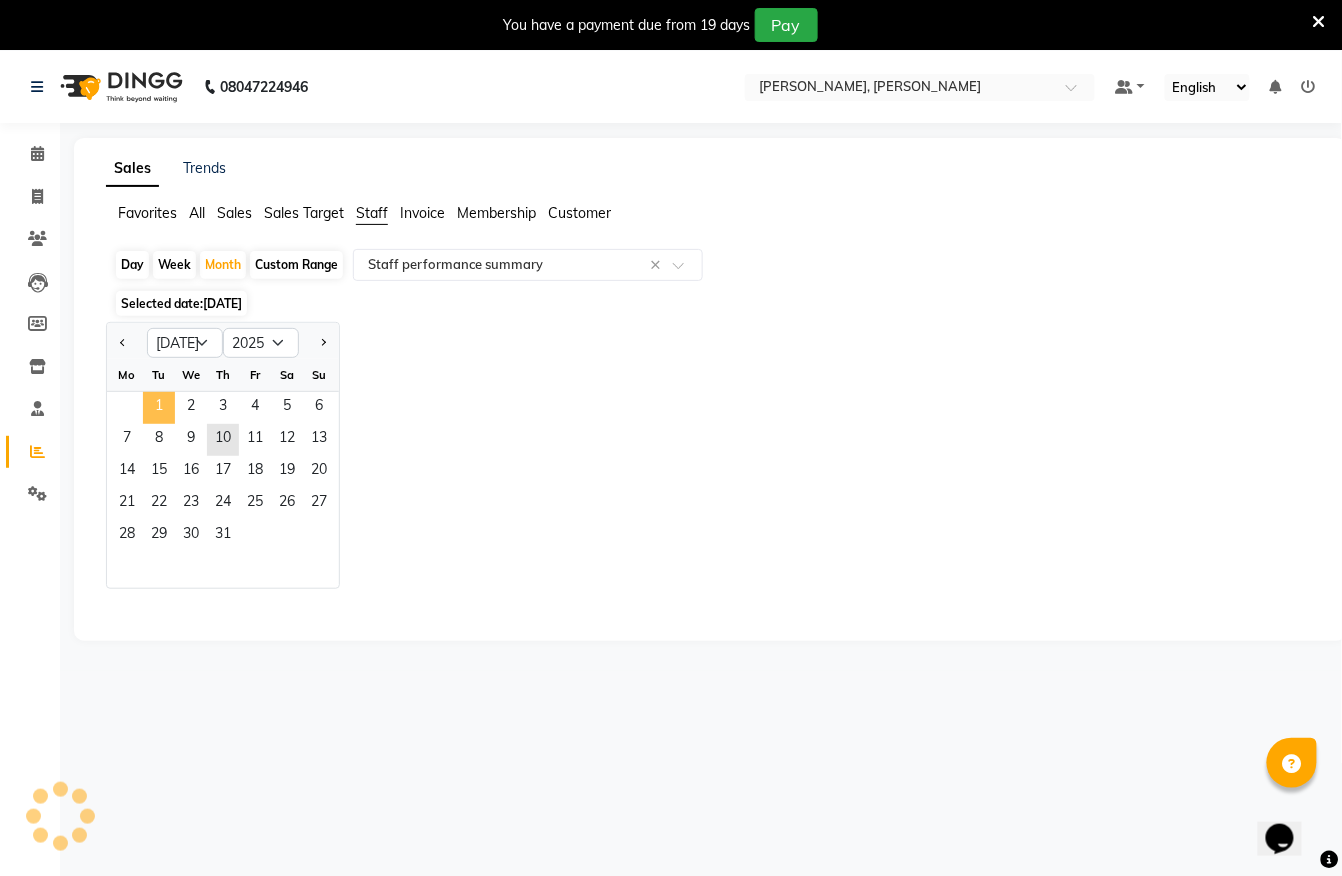 click on "1" 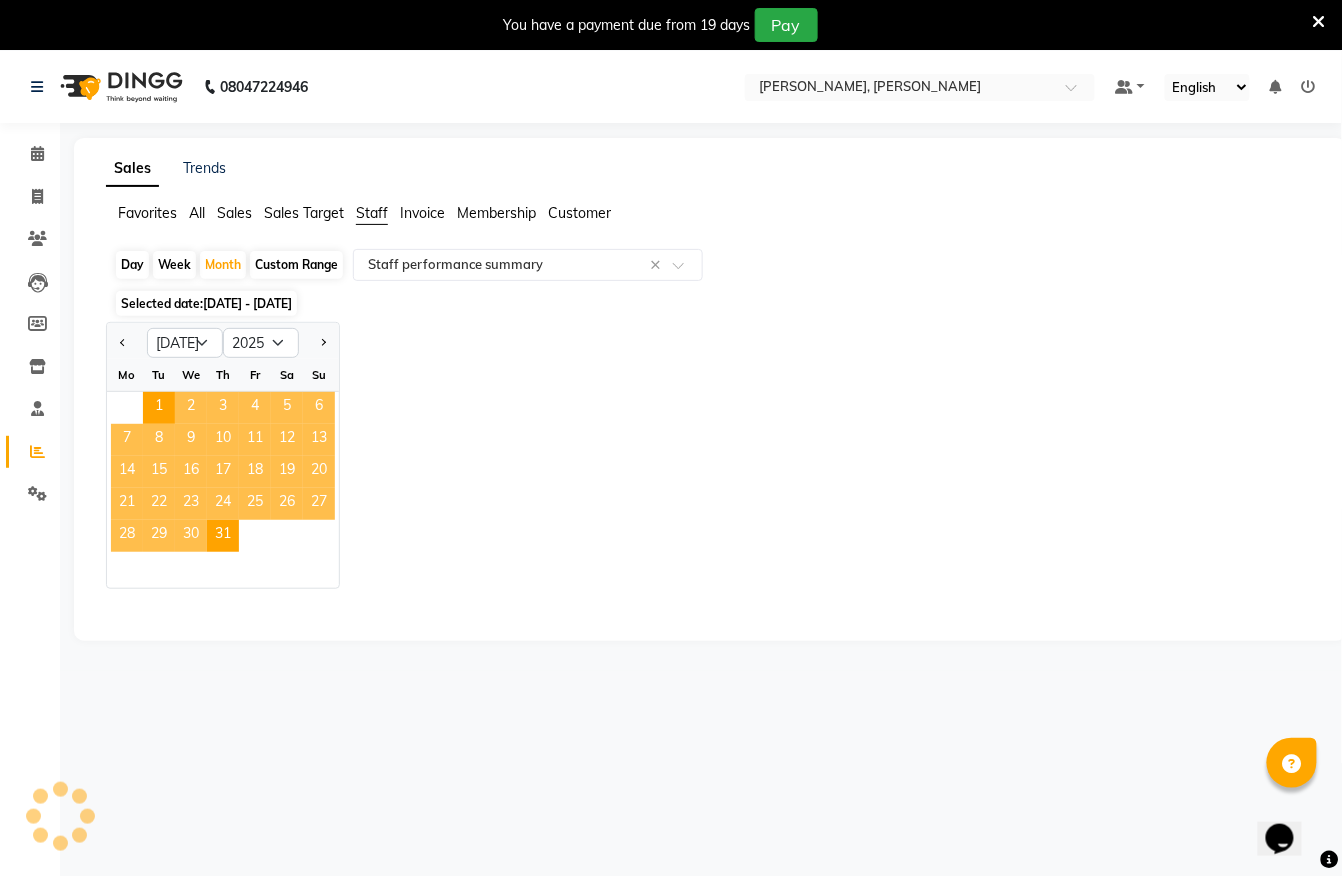 select on "full_report" 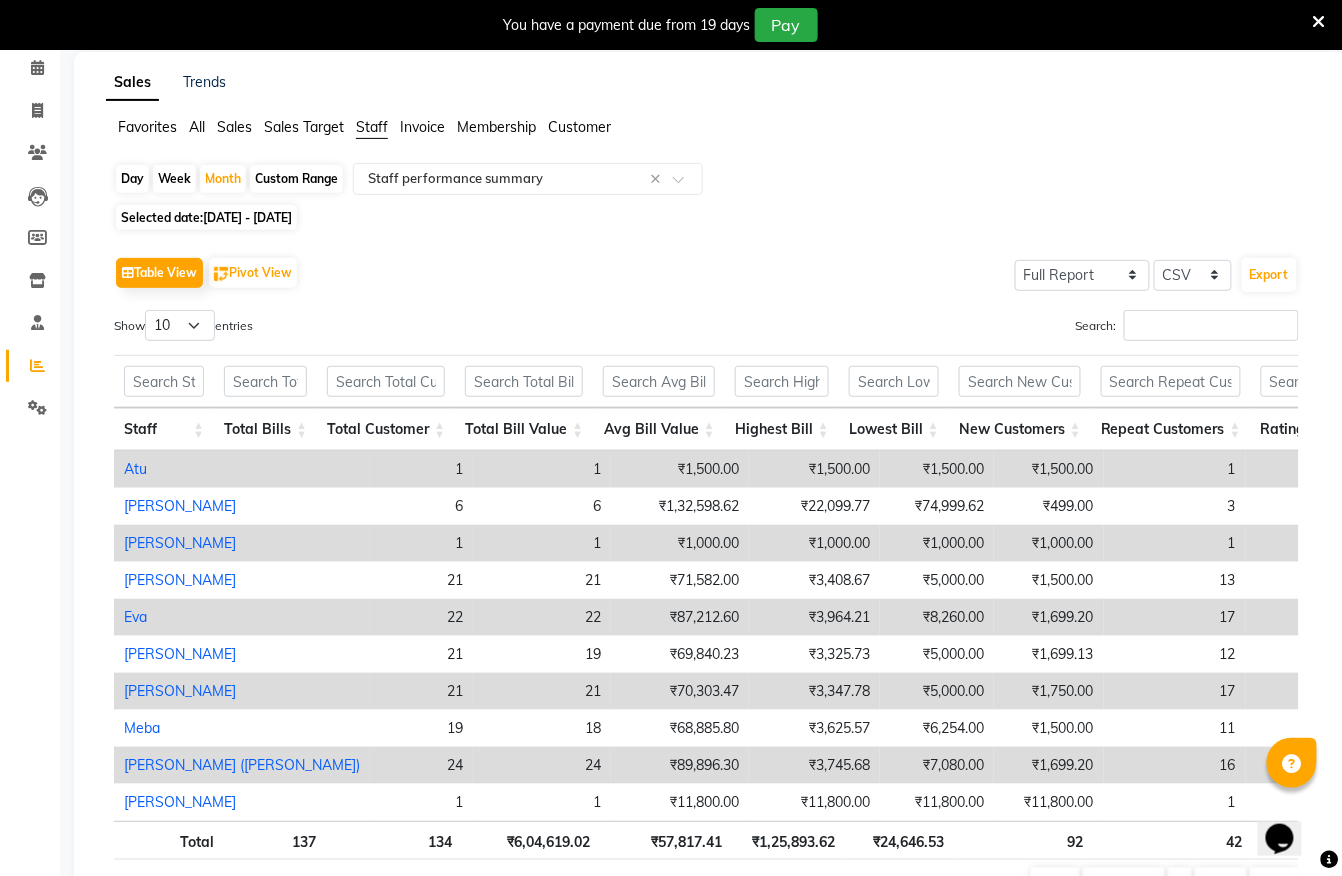 scroll, scrollTop: 133, scrollLeft: 0, axis: vertical 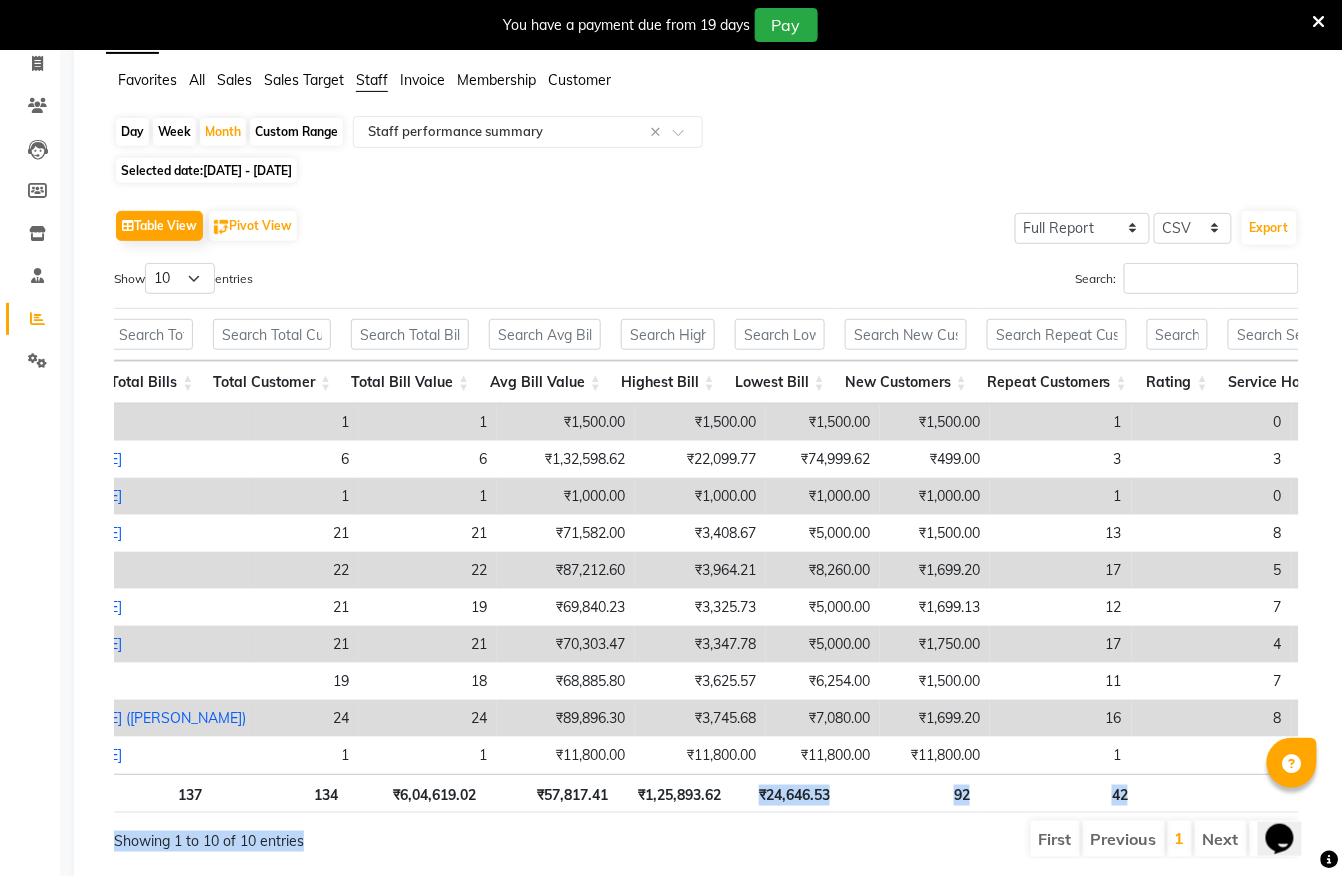 drag, startPoint x: 582, startPoint y: 845, endPoint x: 740, endPoint y: 836, distance: 158.25612 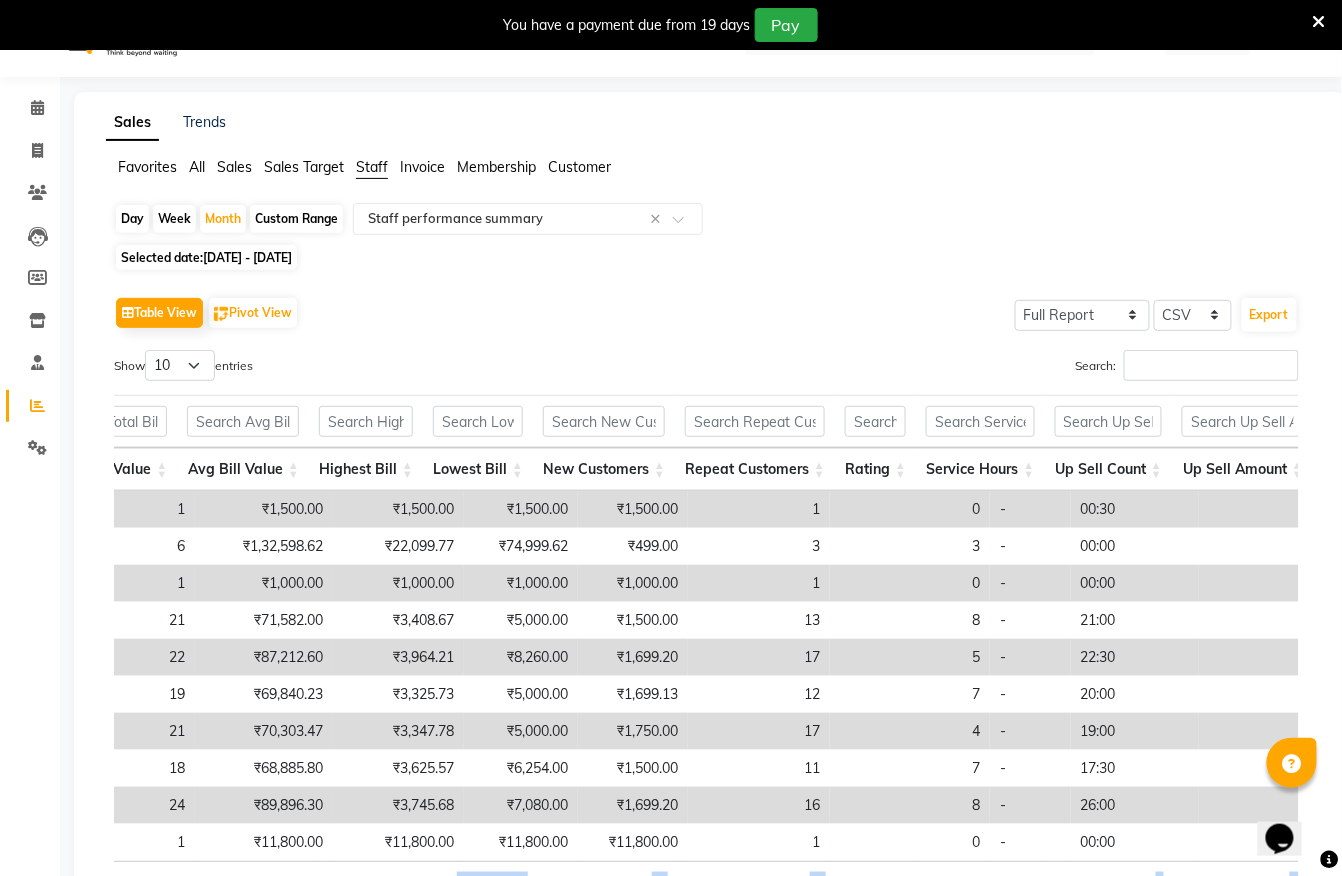 scroll, scrollTop: 0, scrollLeft: 0, axis: both 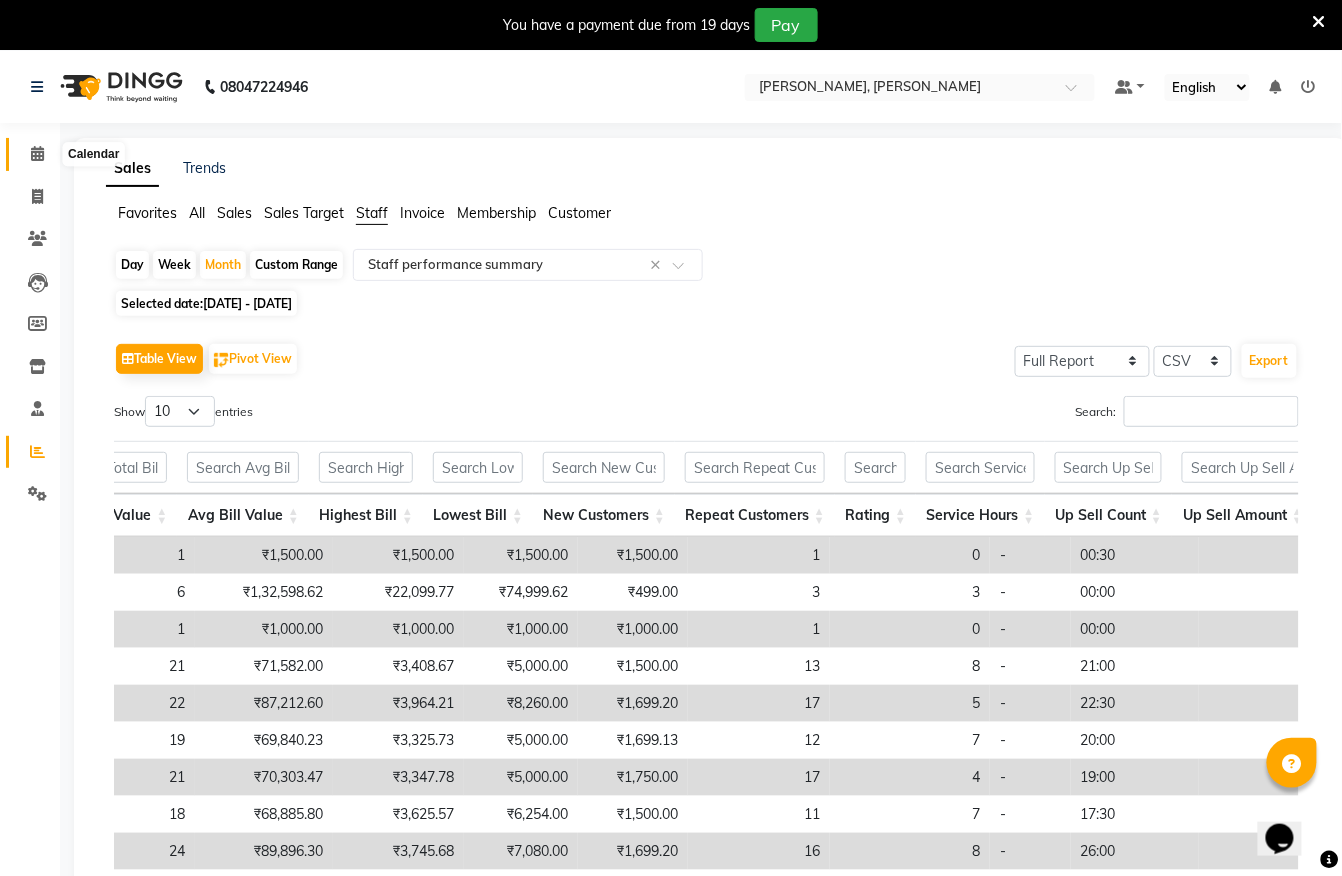 click 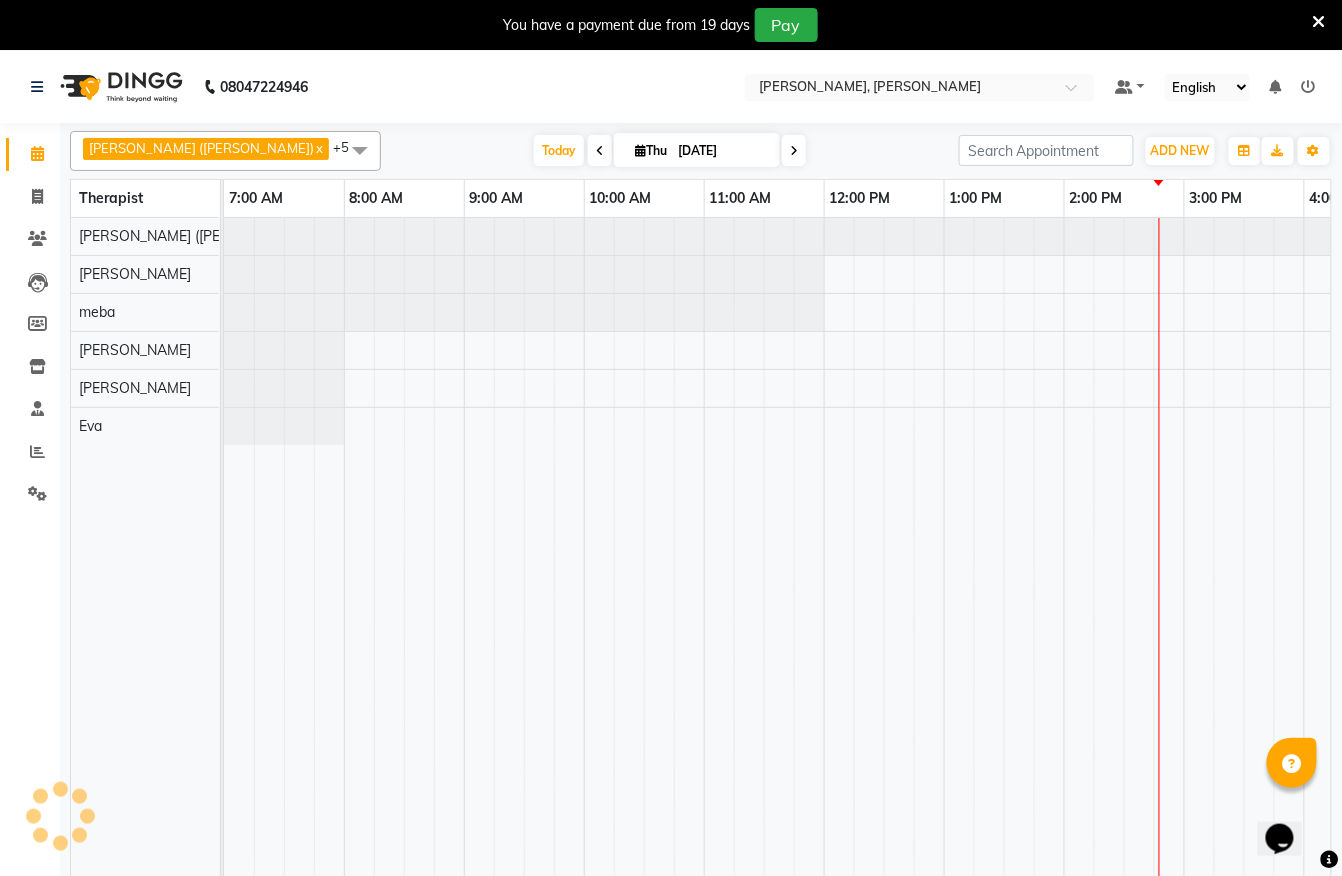 scroll, scrollTop: 0, scrollLeft: 0, axis: both 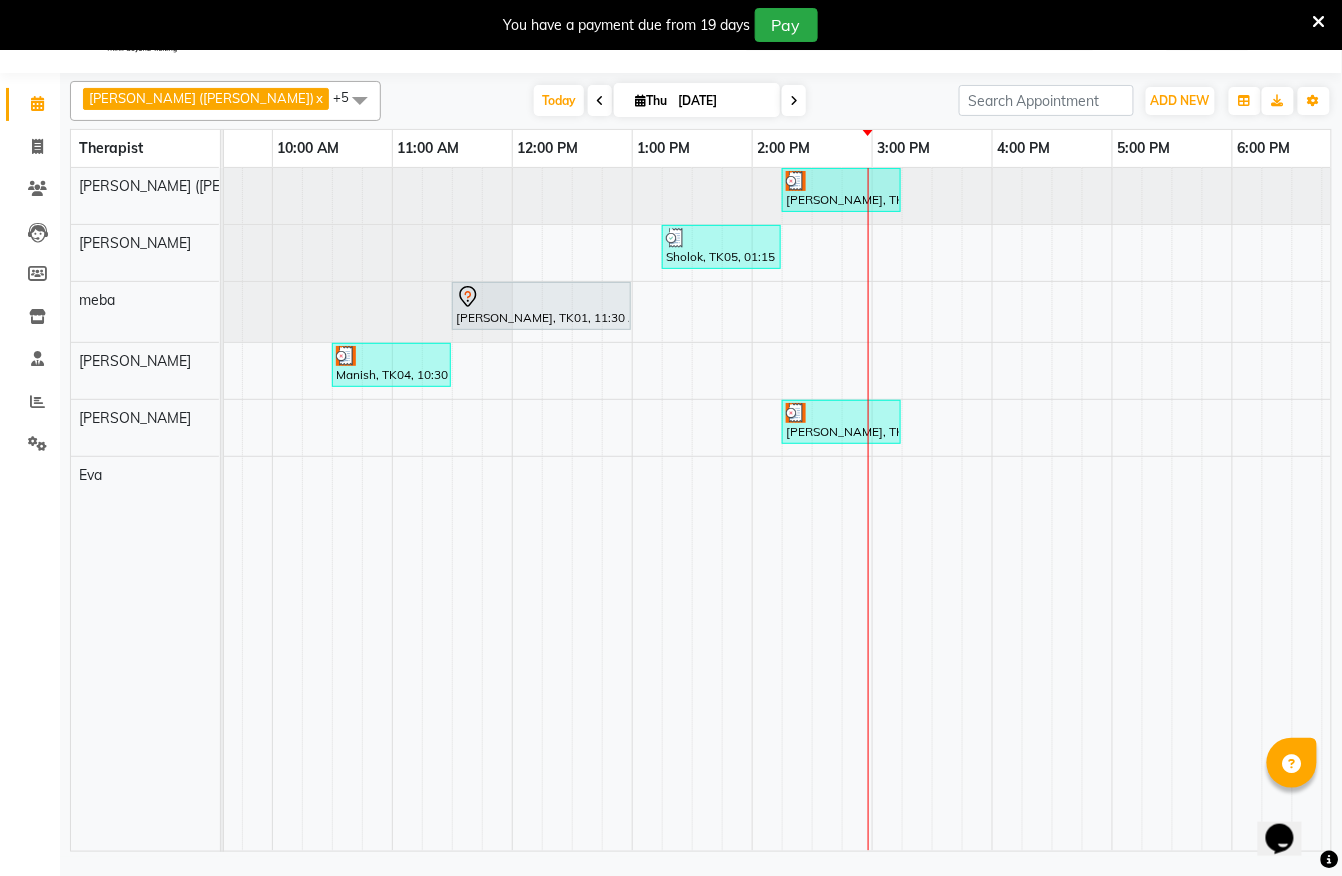 click on "[PERSON_NAME], TK06, 02:15 PM-03:15 PM, Zivaya Signature Scraub - 60 Mins     Sholok, TK05, 01:15 PM-02:15 PM, Javanese Pampering - 60 Mins     Ritu, TK03, 09:00 AM-09:30 AM, Signature Foot Massage - 30 Mins             [PERSON_NAME], TK01, 11:30 AM-01:00 PM, Javanese Pampering - 90 Mins     [PERSON_NAME], TK02, 08:15 AM-08:45 AM, De-Stress Back & Shoulder Massage with Herbal Hot Compress - 30 Mins     Manish, TK04, 10:30 AM-11:30 AM, Javanese Pampering - 60 Mins     [PERSON_NAME], TK06, 02:15 PM-03:15 PM, Zivaya Signature Scraub - 60 Mins" at bounding box center (872, 509) 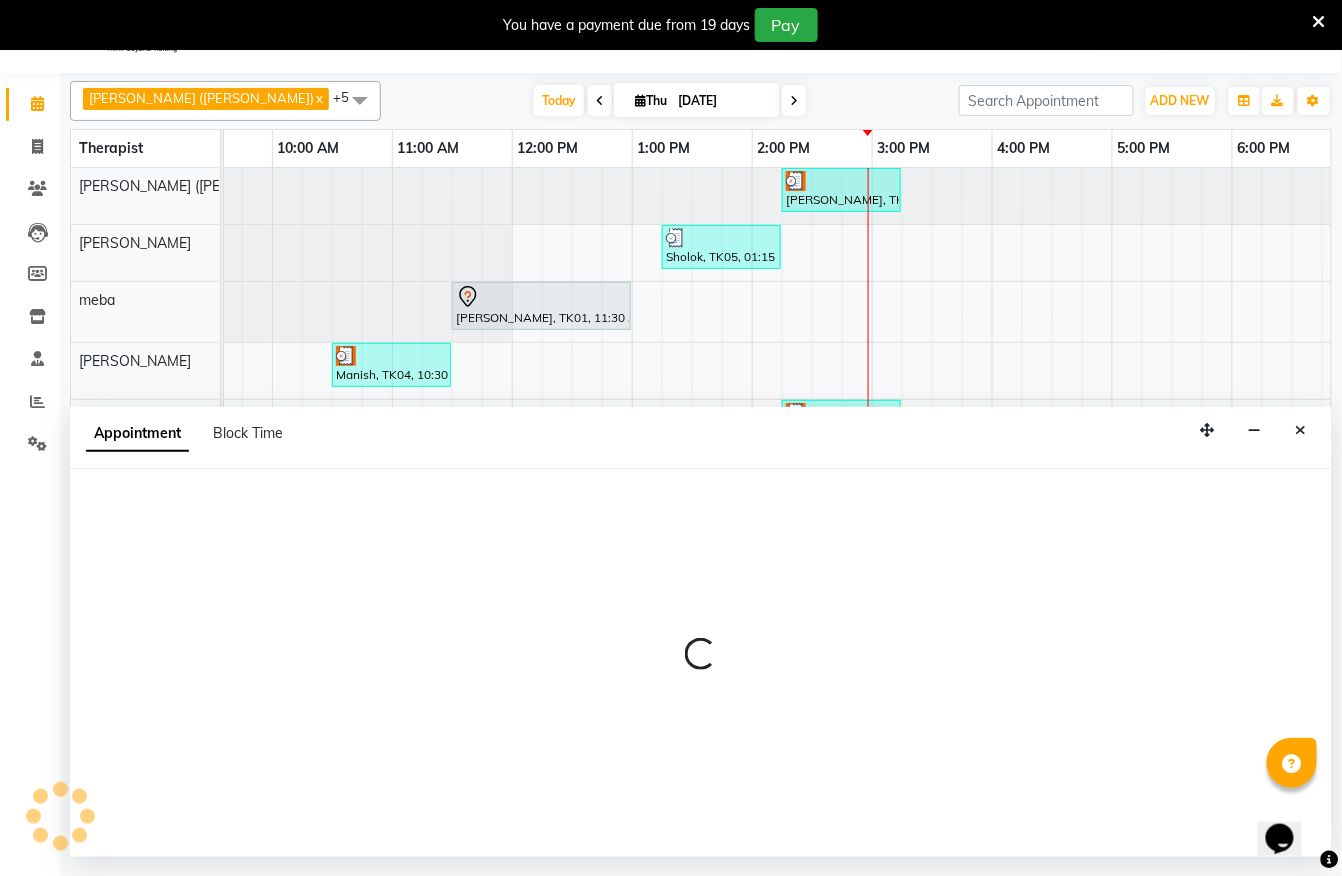 select on "83231" 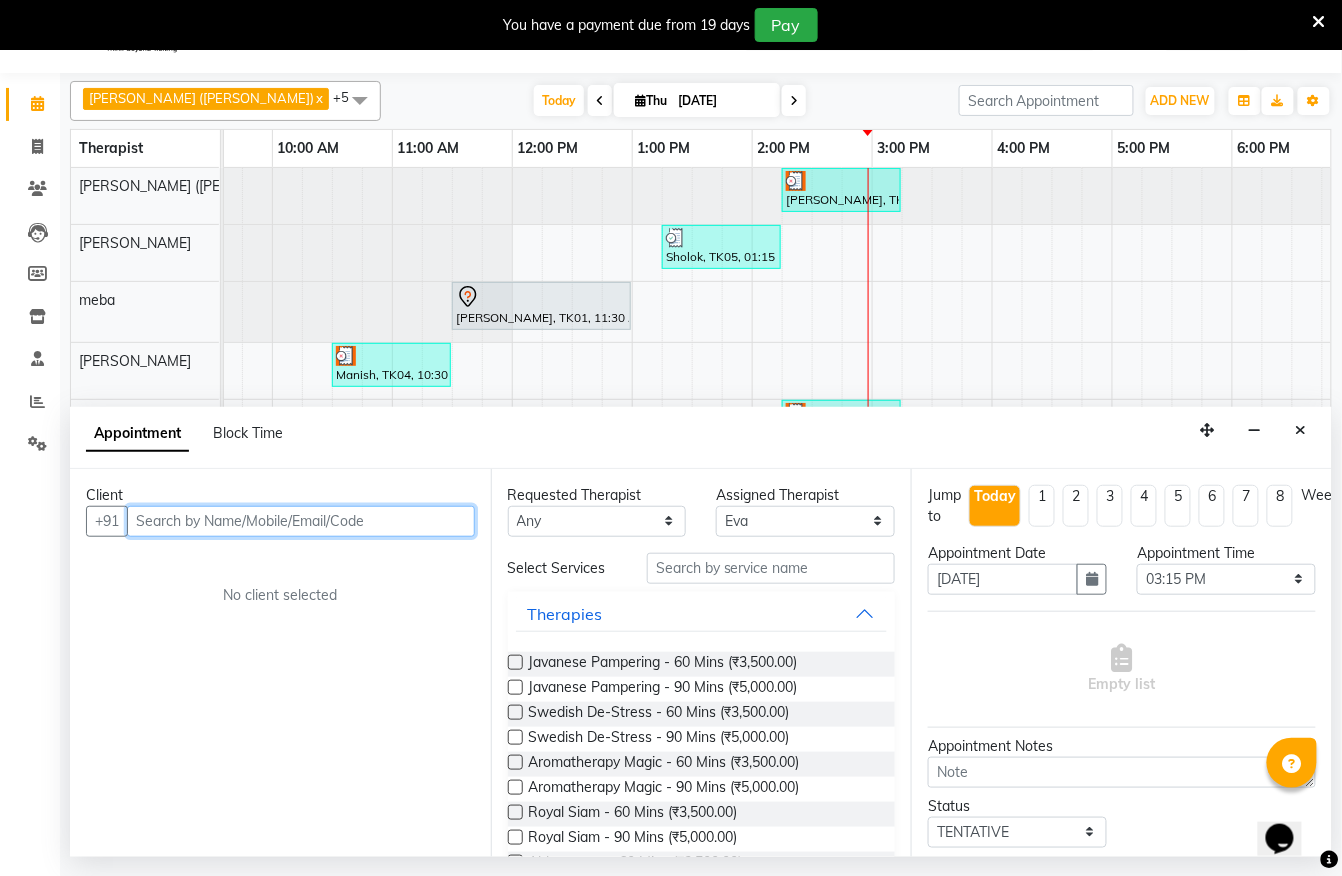 click at bounding box center (301, 521) 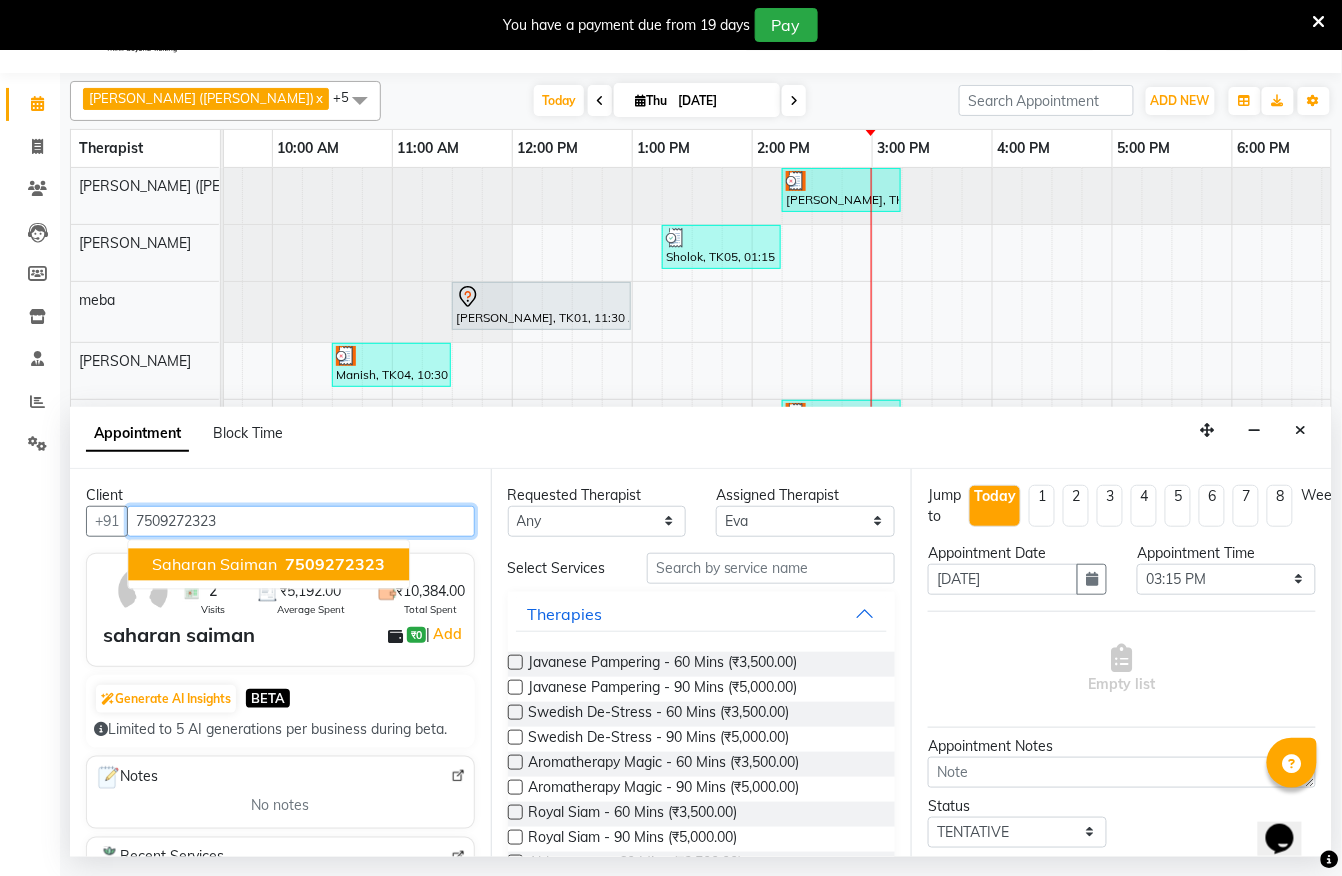click on "saharan saiman   7509272323" at bounding box center (268, 564) 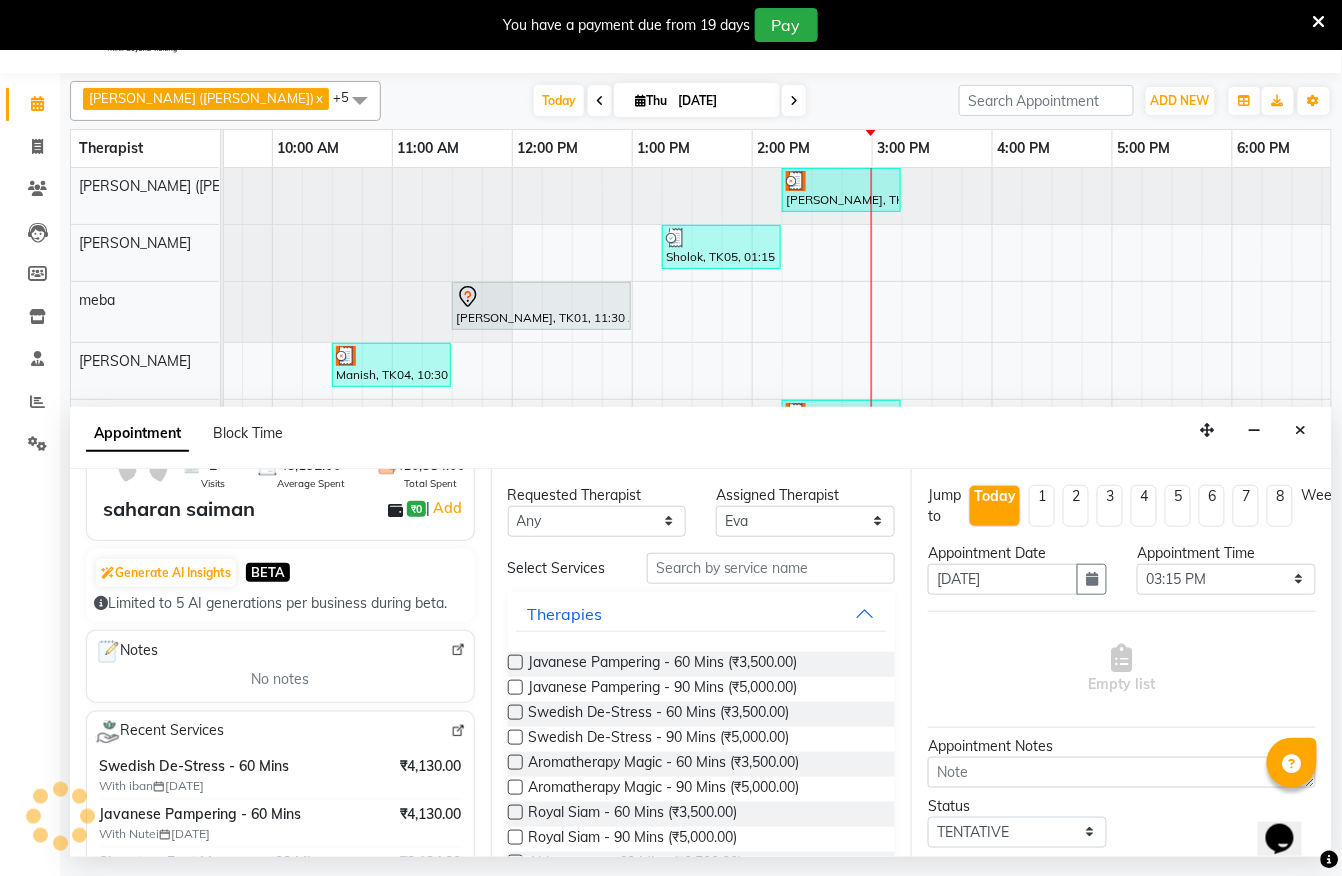 scroll, scrollTop: 266, scrollLeft: 0, axis: vertical 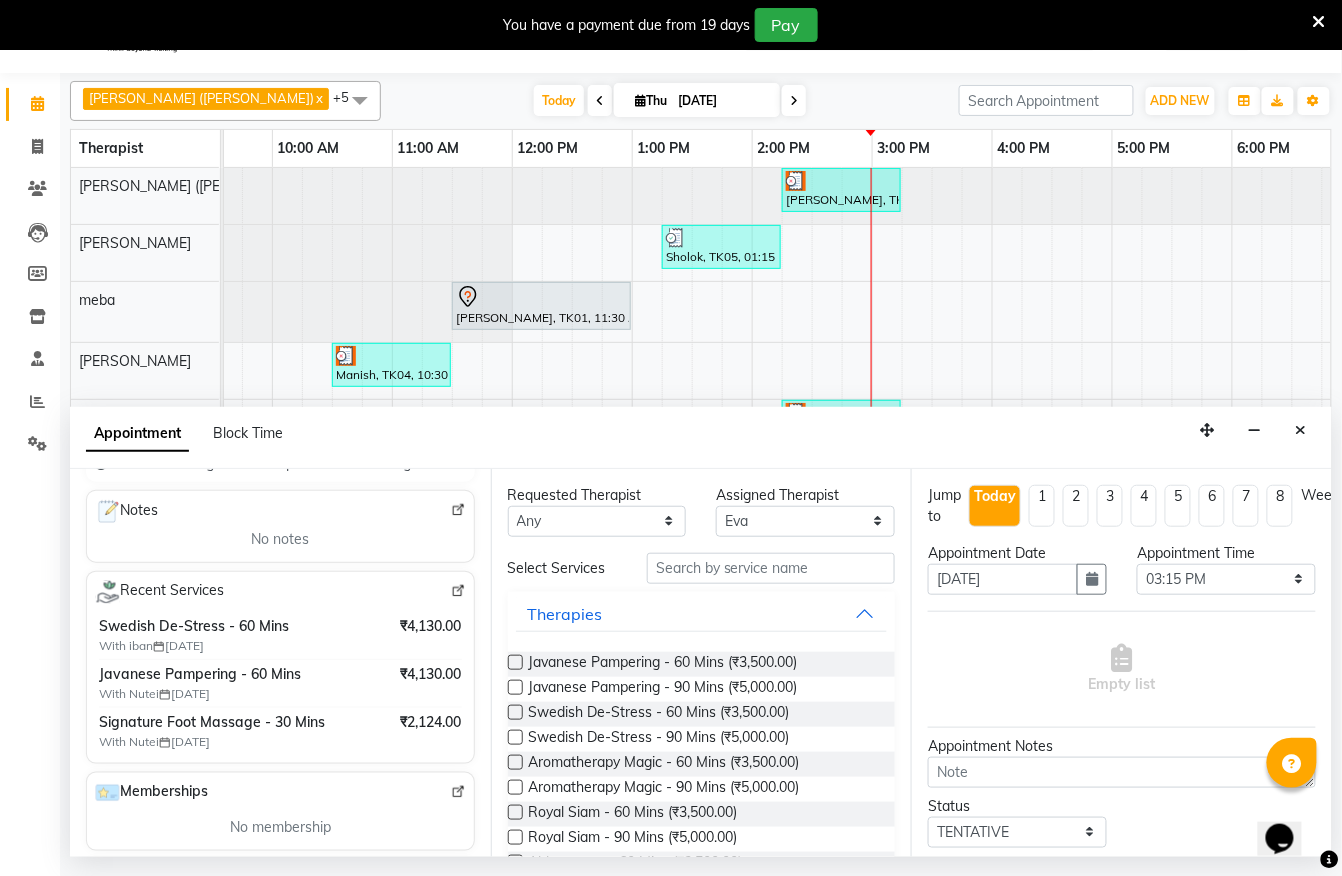 type on "7509272323" 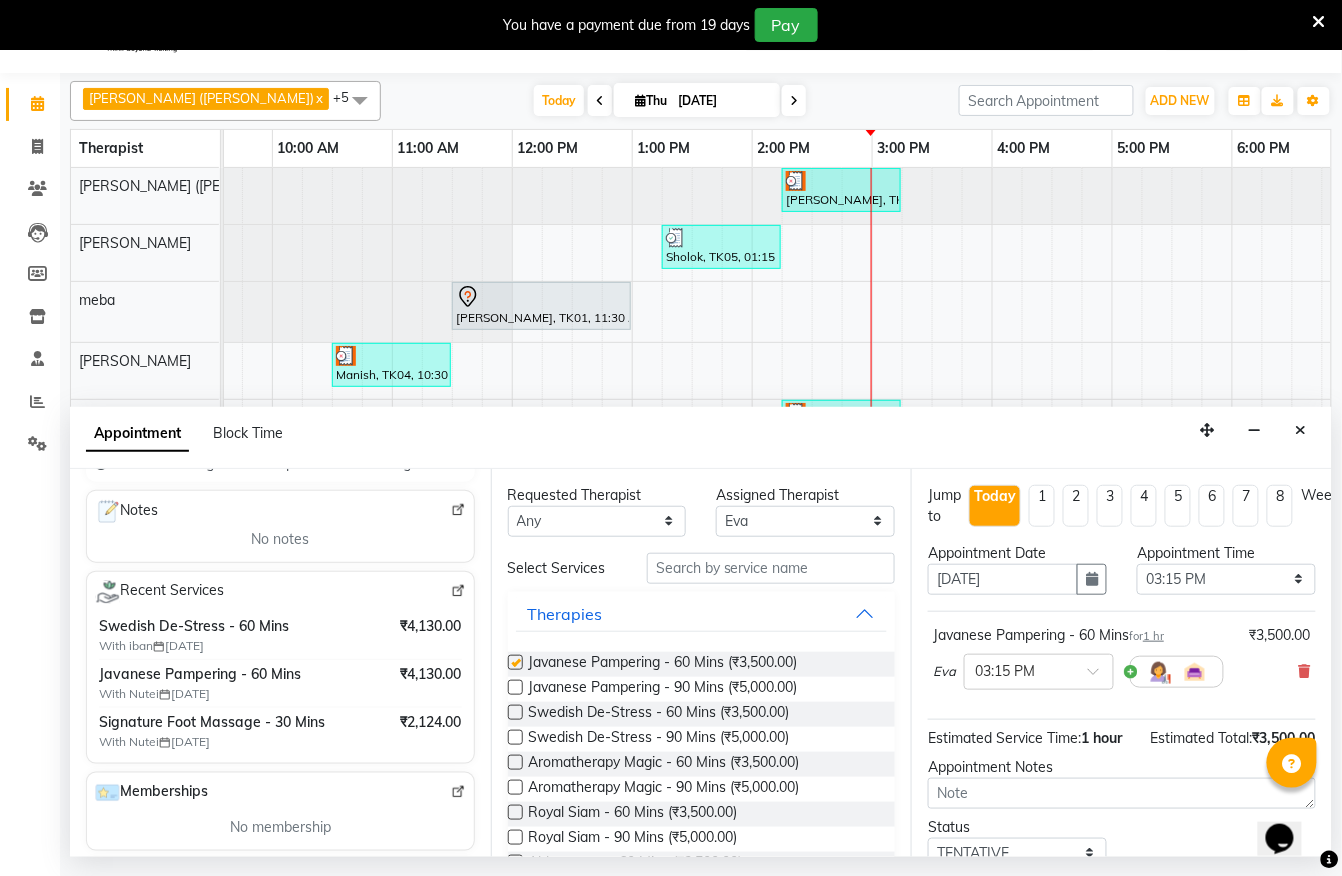 checkbox on "false" 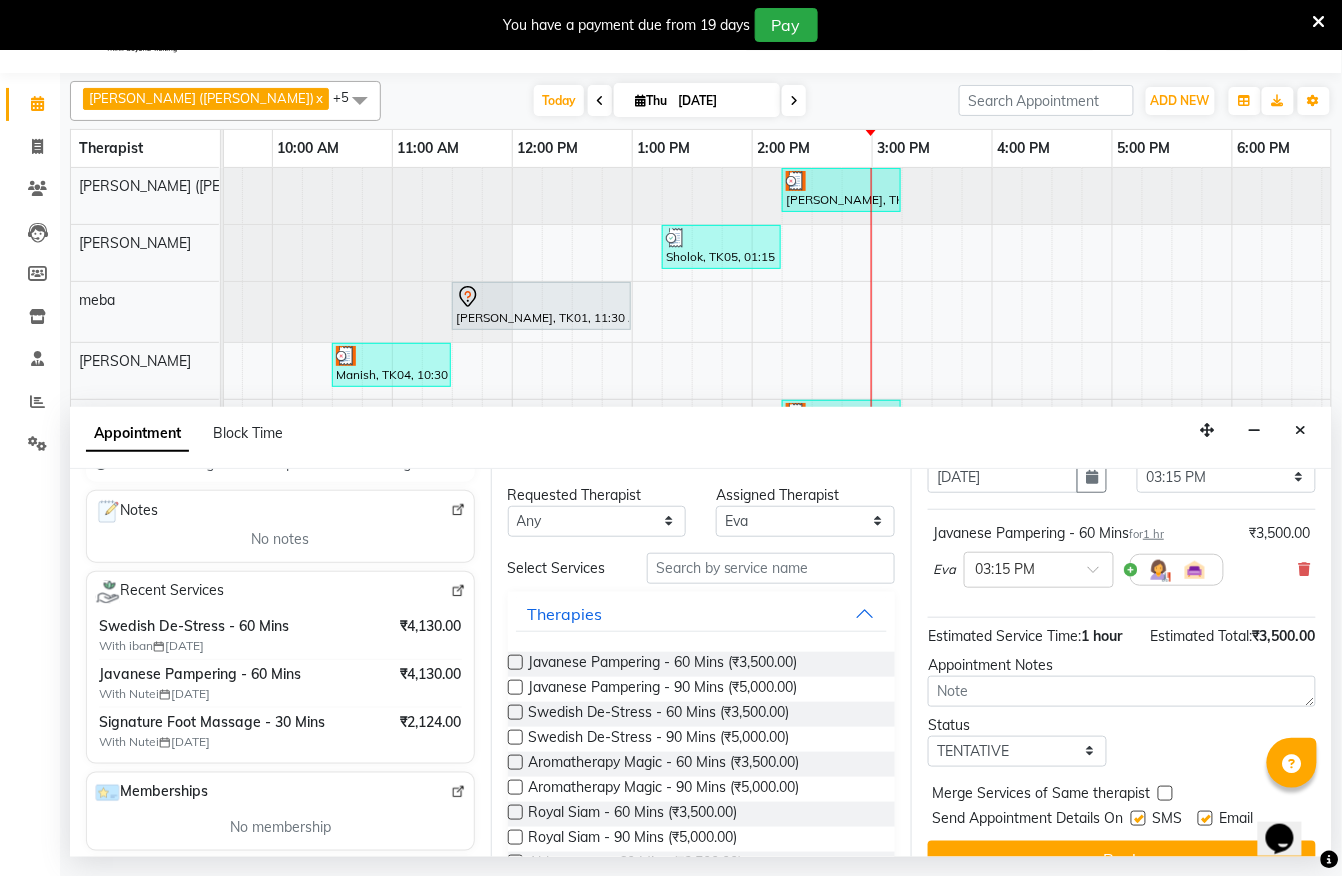 scroll, scrollTop: 184, scrollLeft: 0, axis: vertical 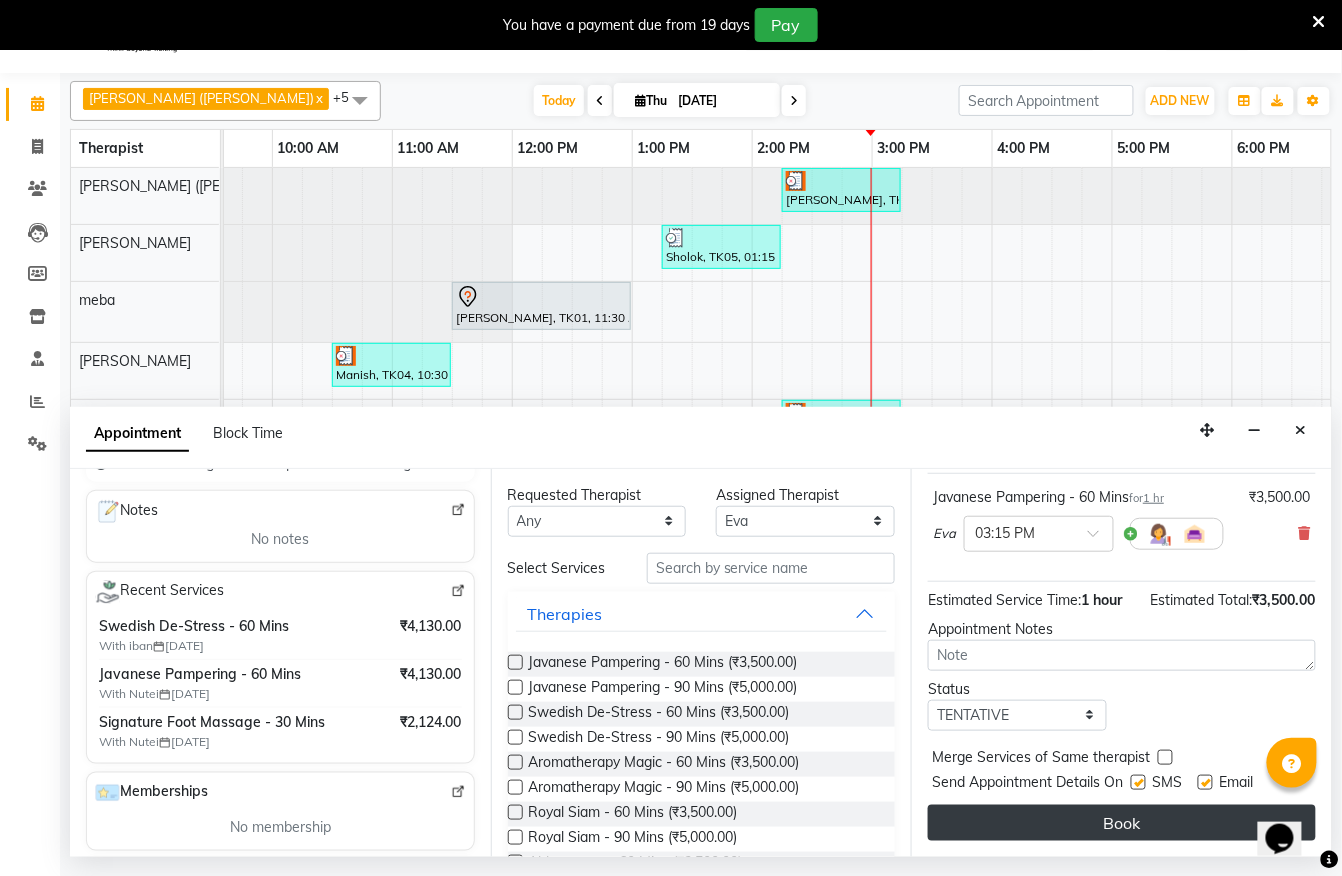 click on "Book" at bounding box center (1122, 823) 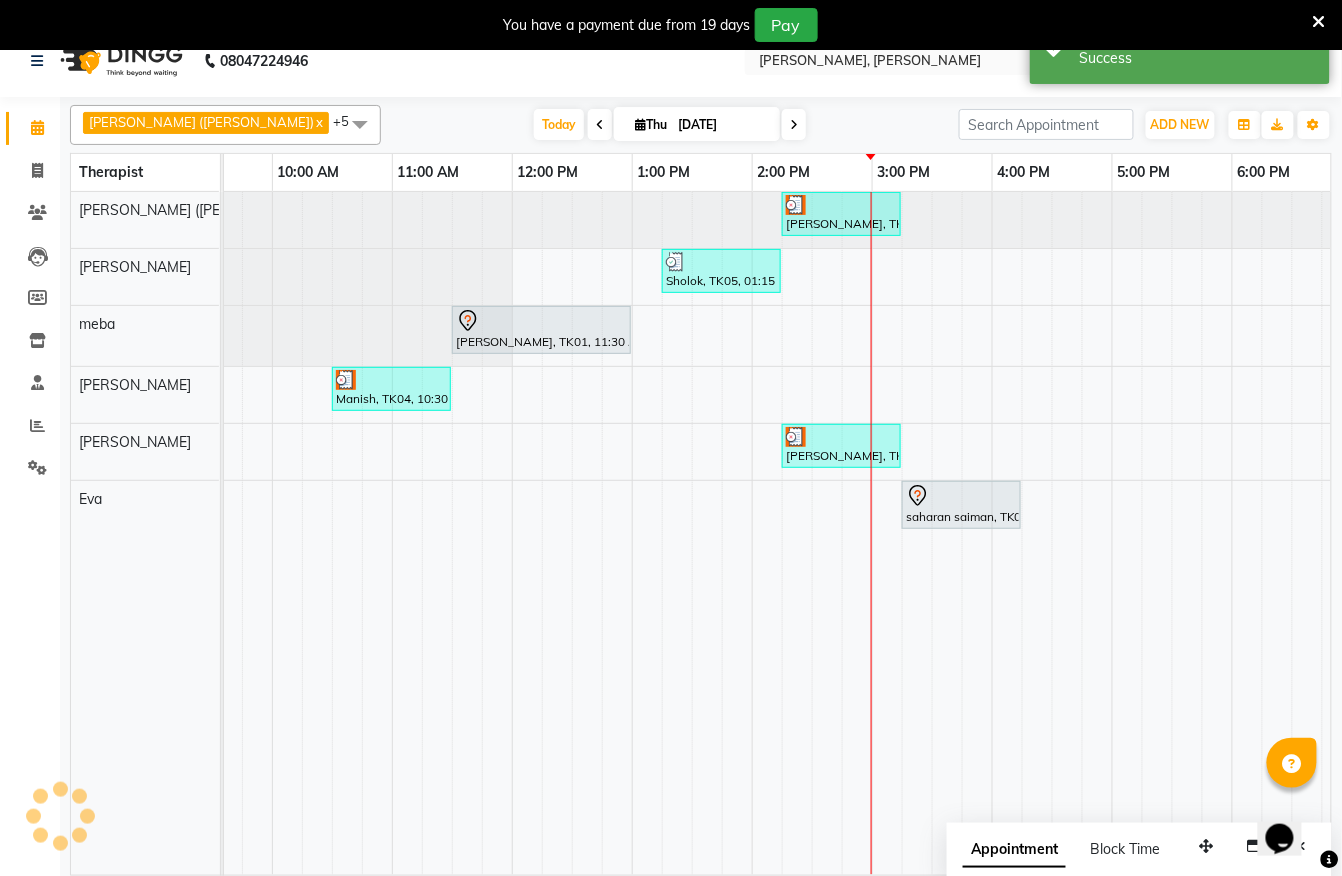 scroll, scrollTop: 0, scrollLeft: 0, axis: both 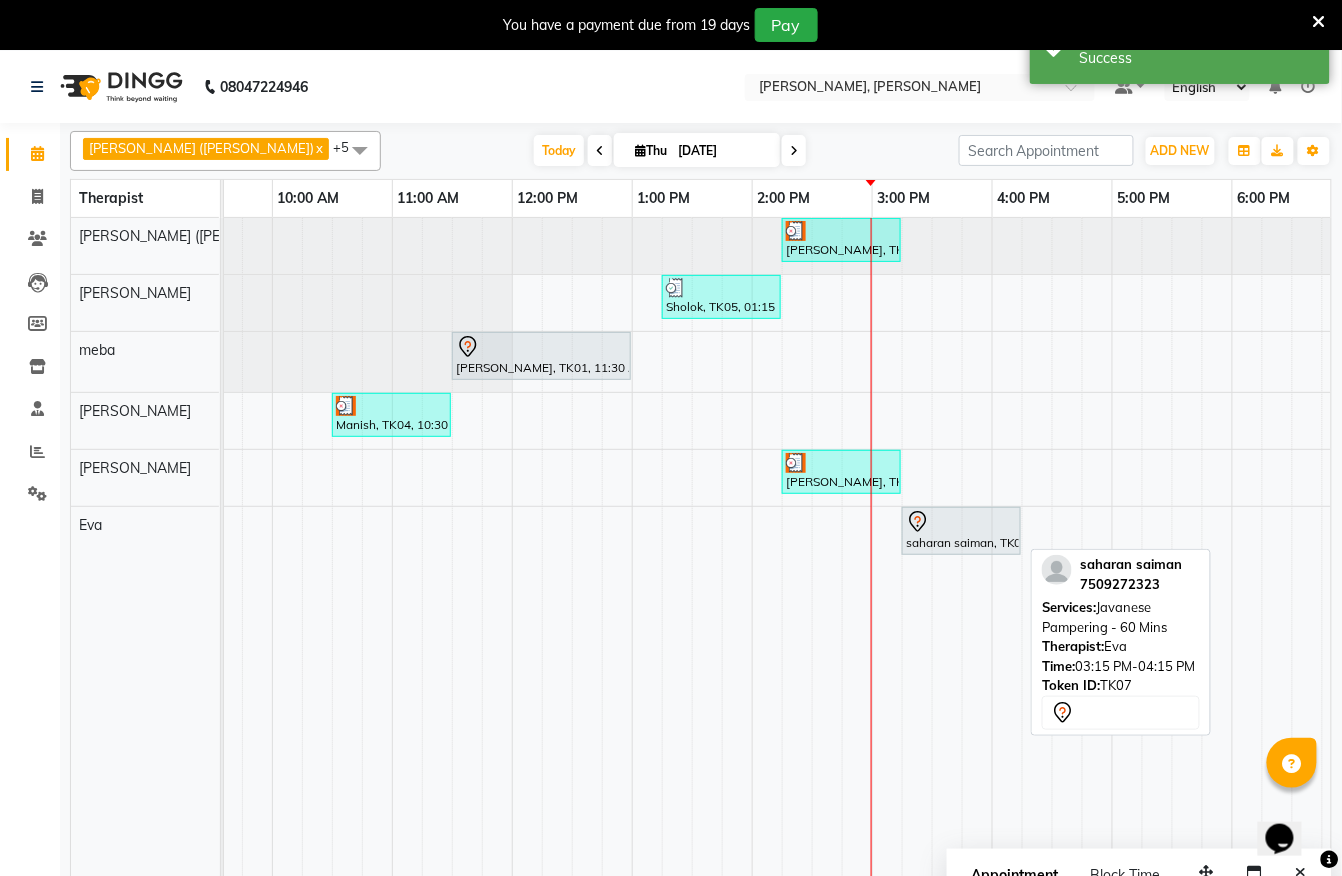 click 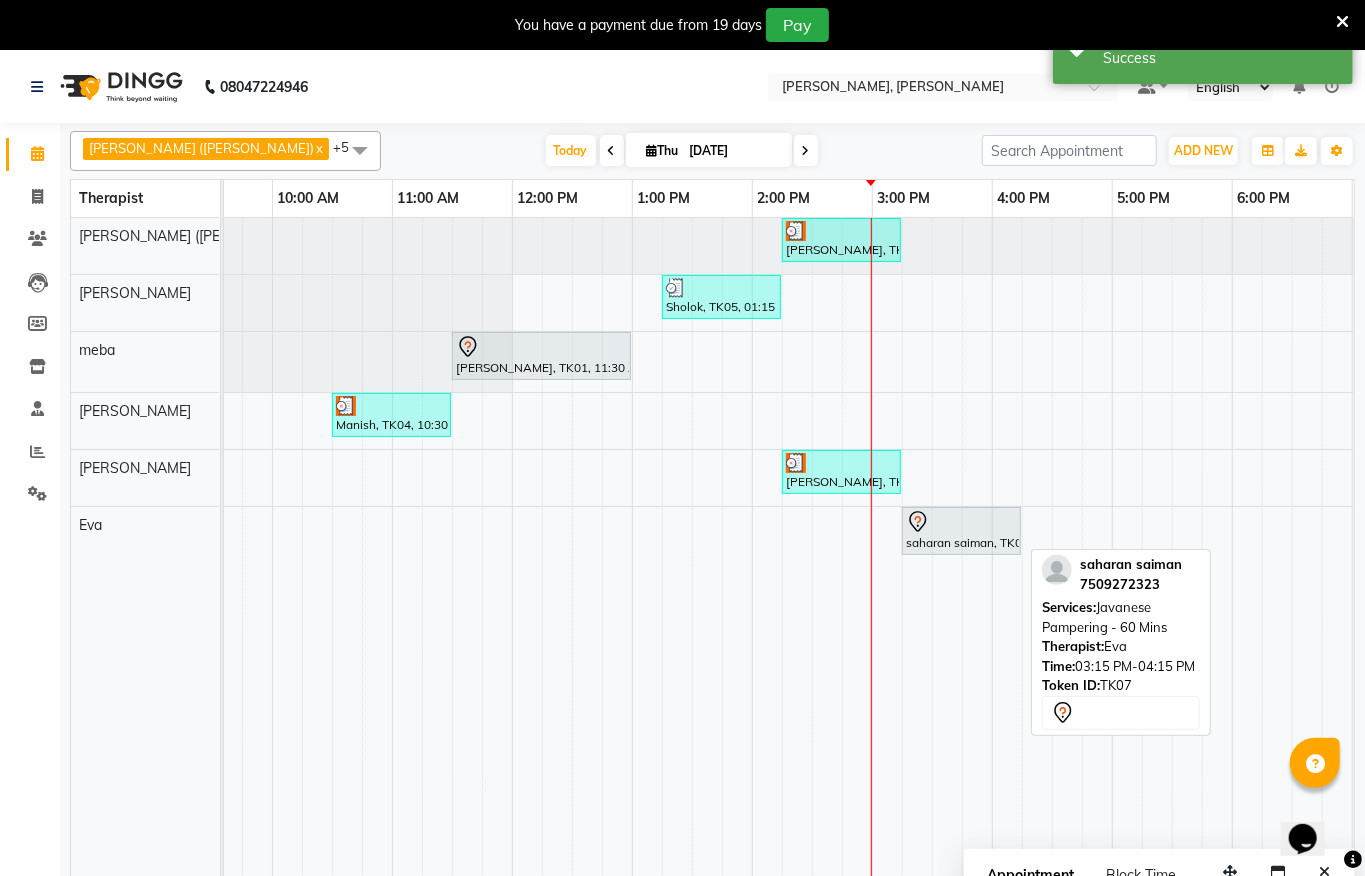 select on "7" 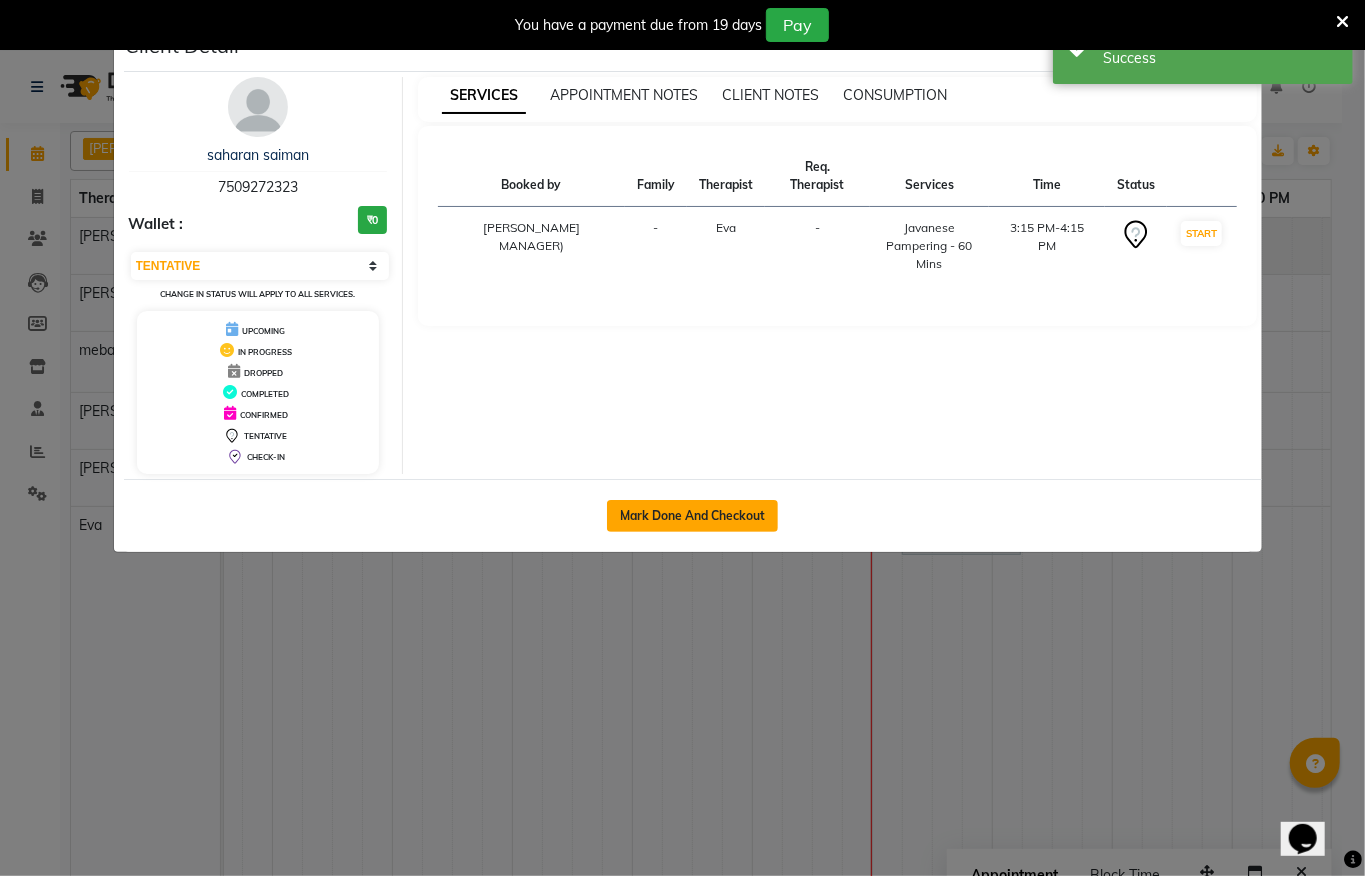 click on "Mark Done And Checkout" 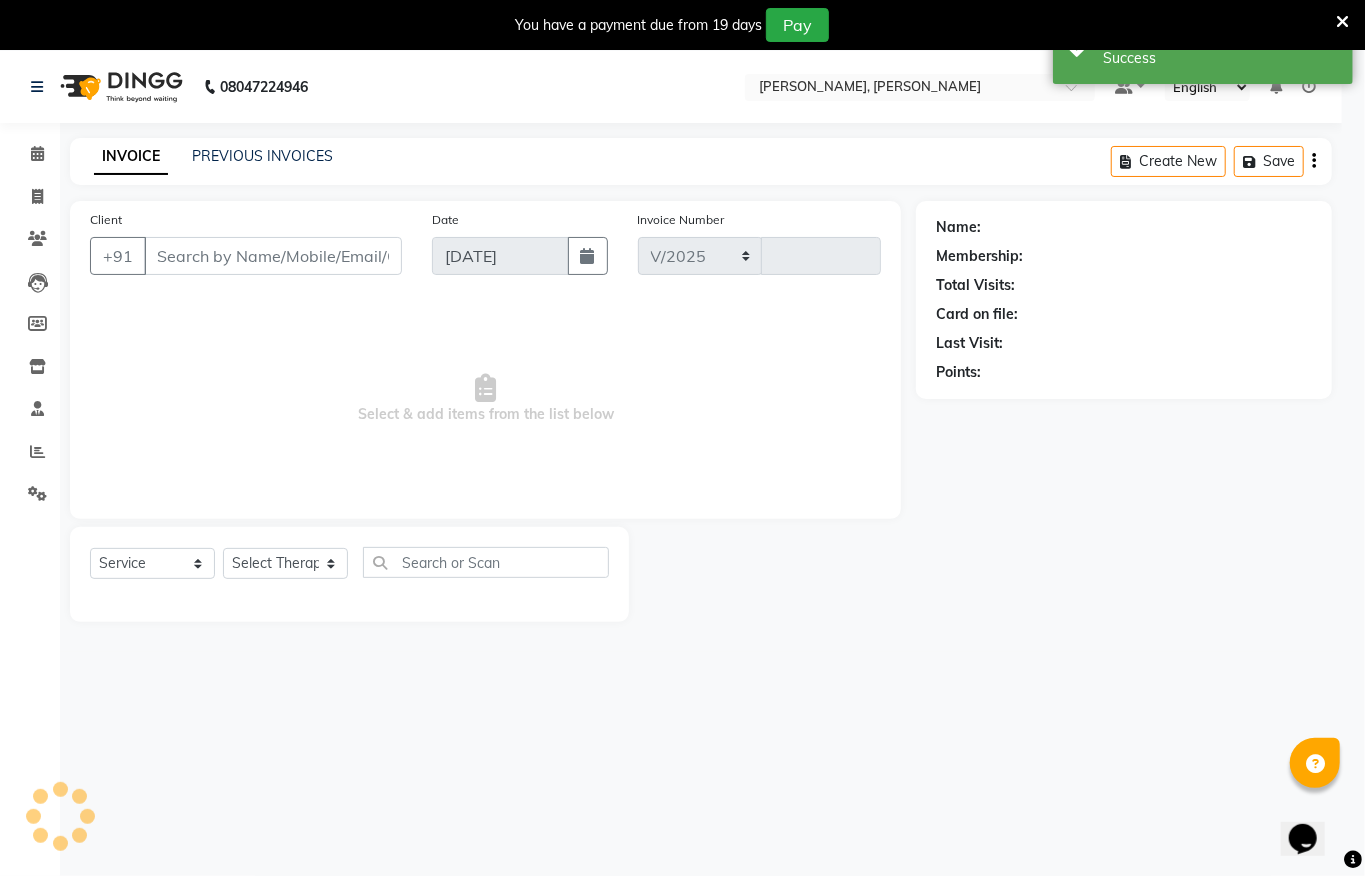 select on "6399" 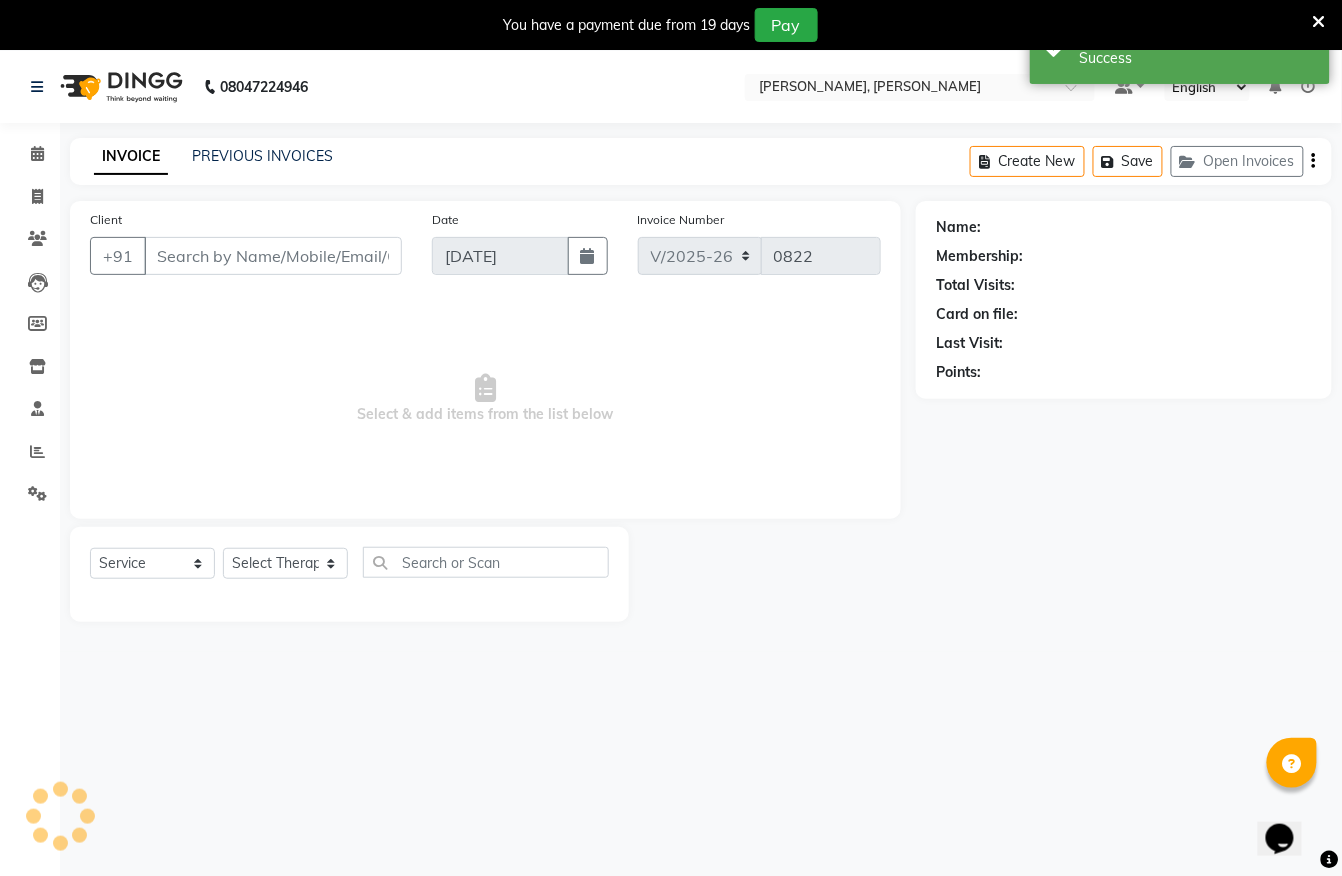 type on "7509272323" 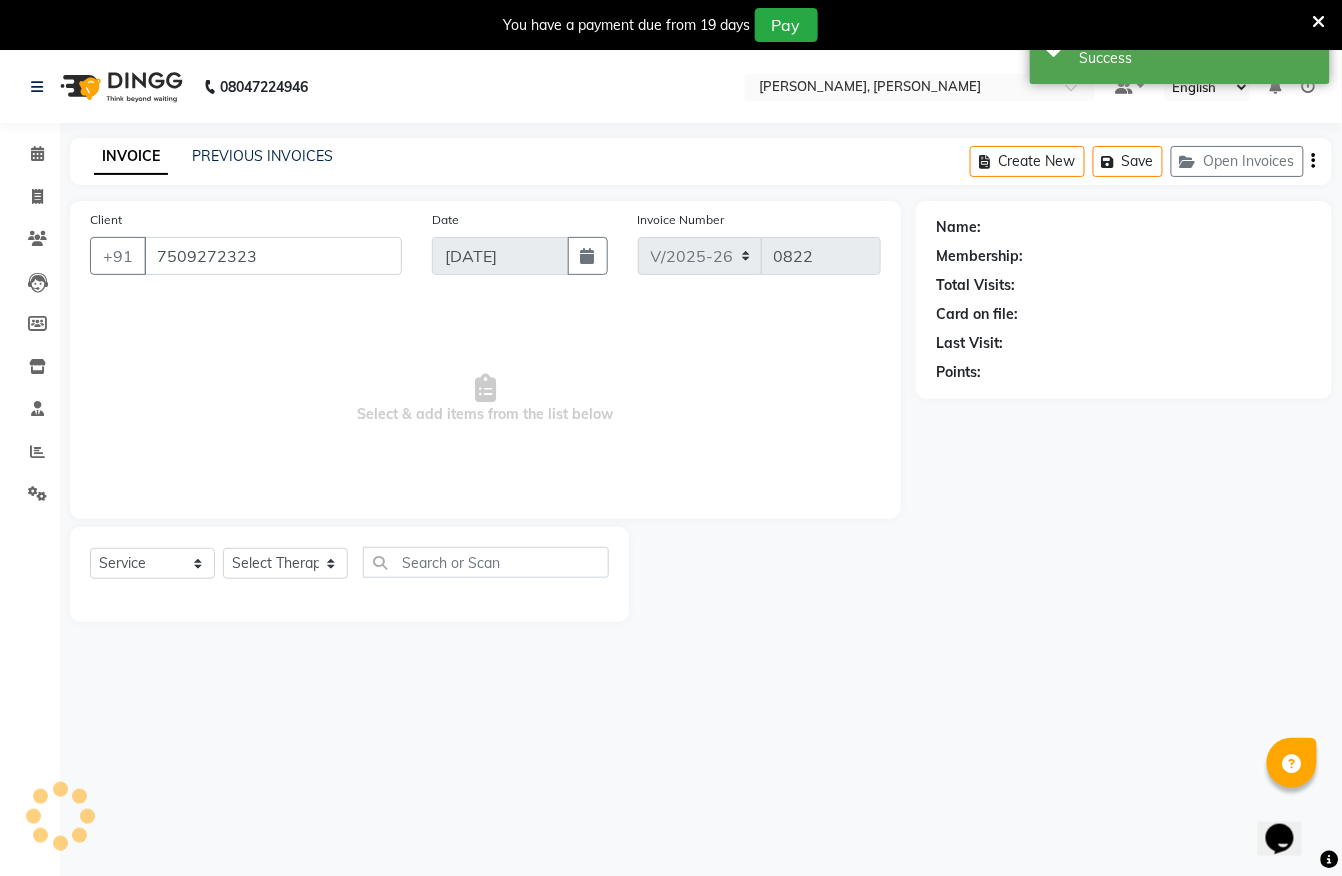 select on "83231" 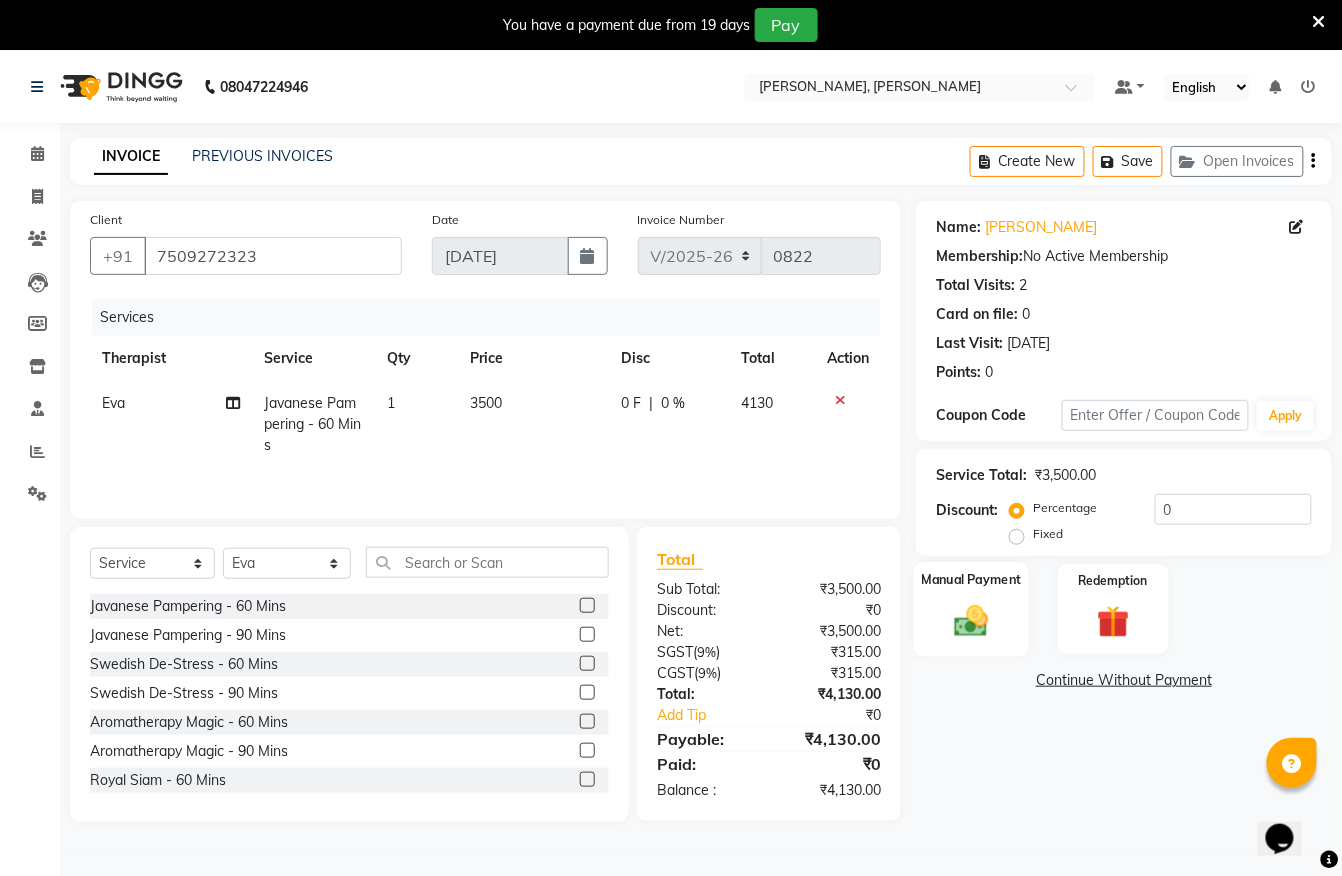 click 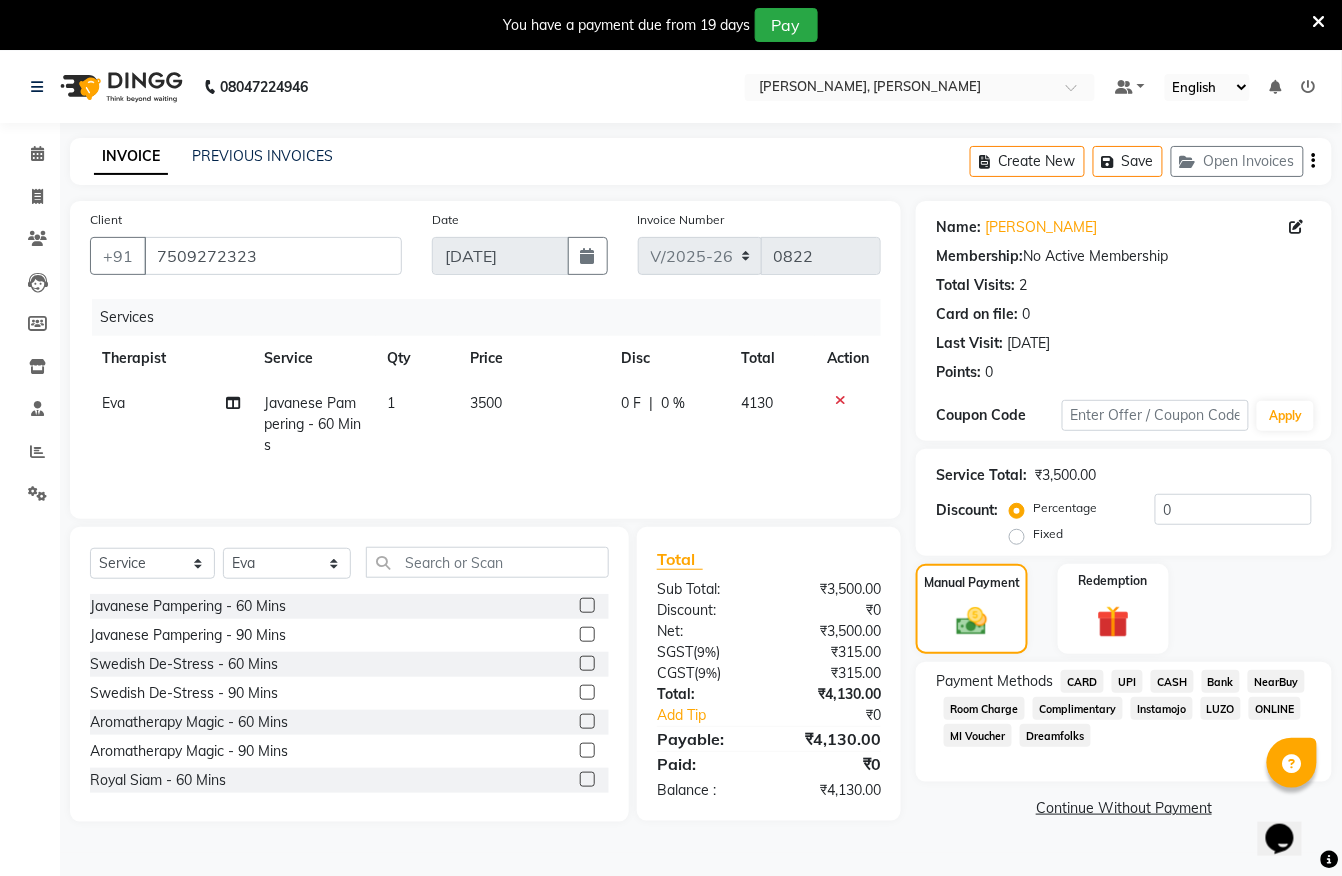 click on "CARD" 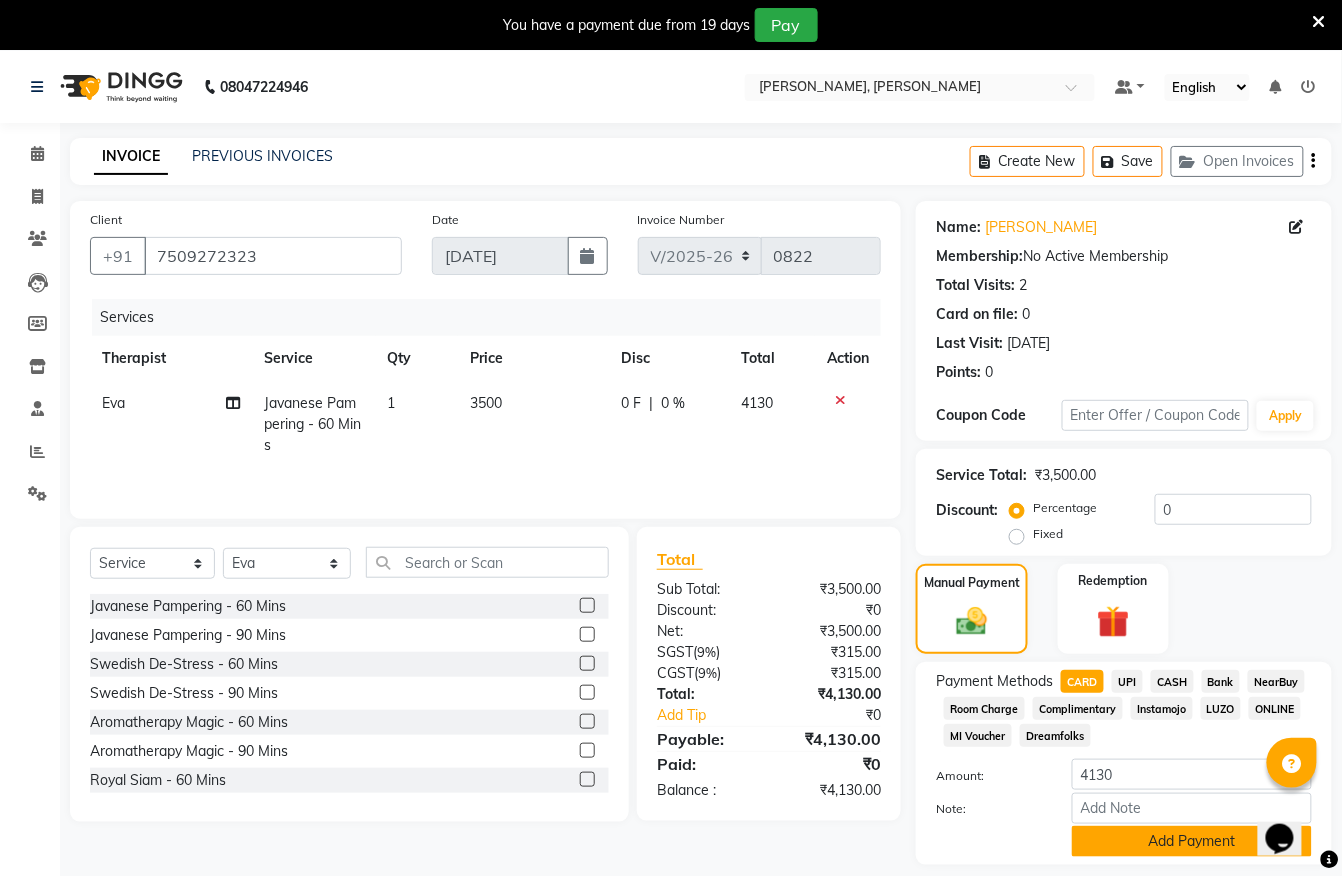click on "Add Payment" 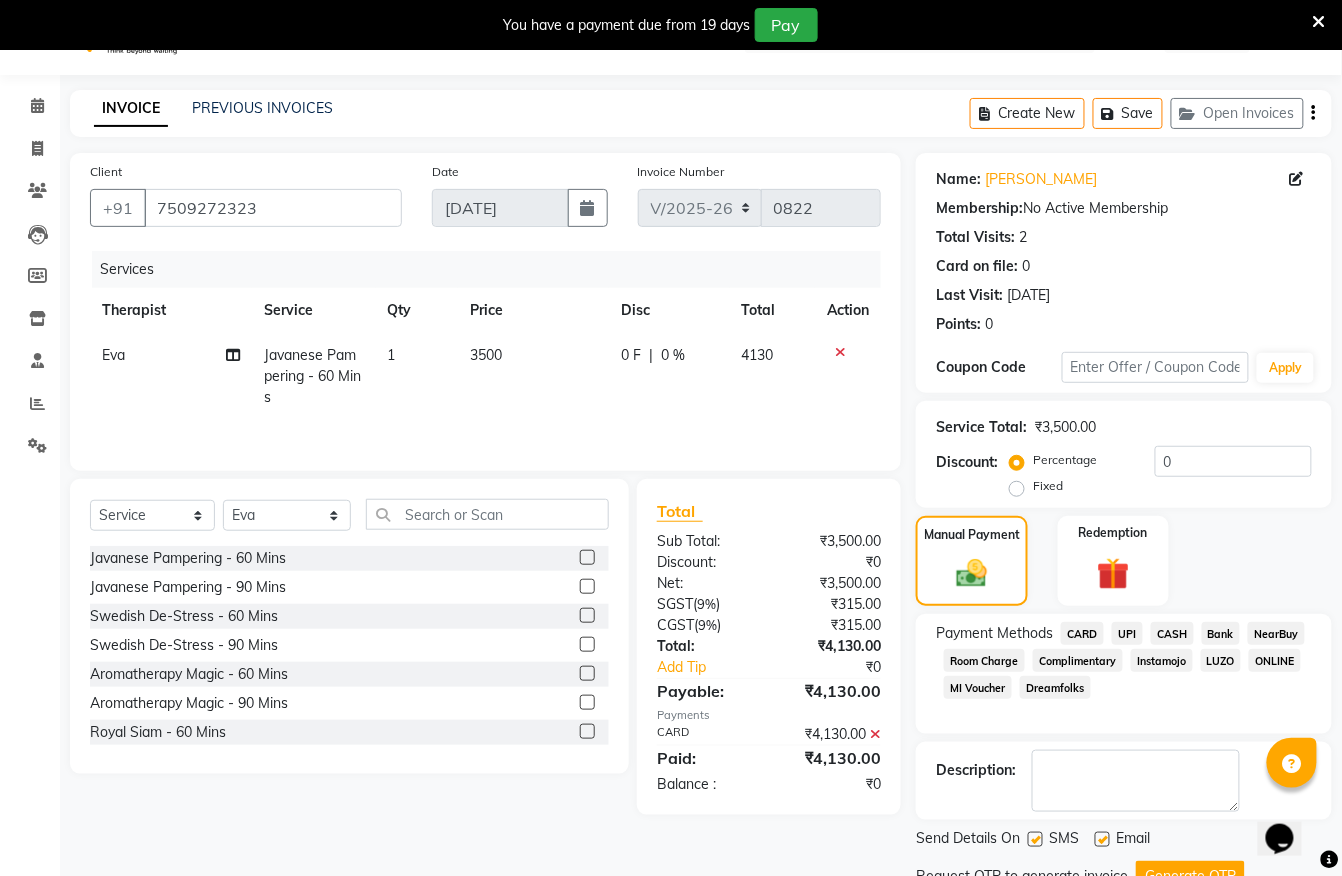 scroll, scrollTop: 132, scrollLeft: 0, axis: vertical 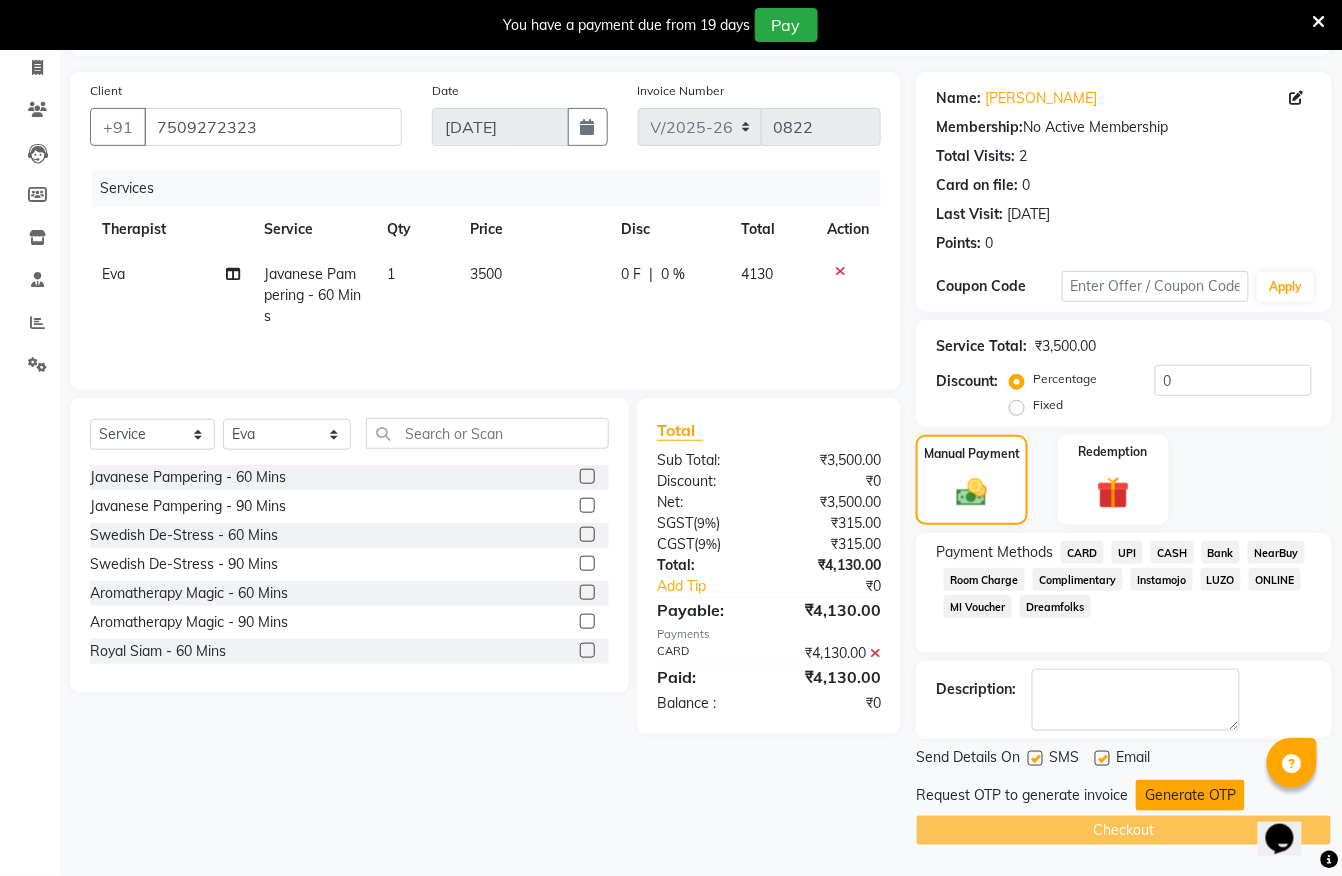 click on "Generate OTP" 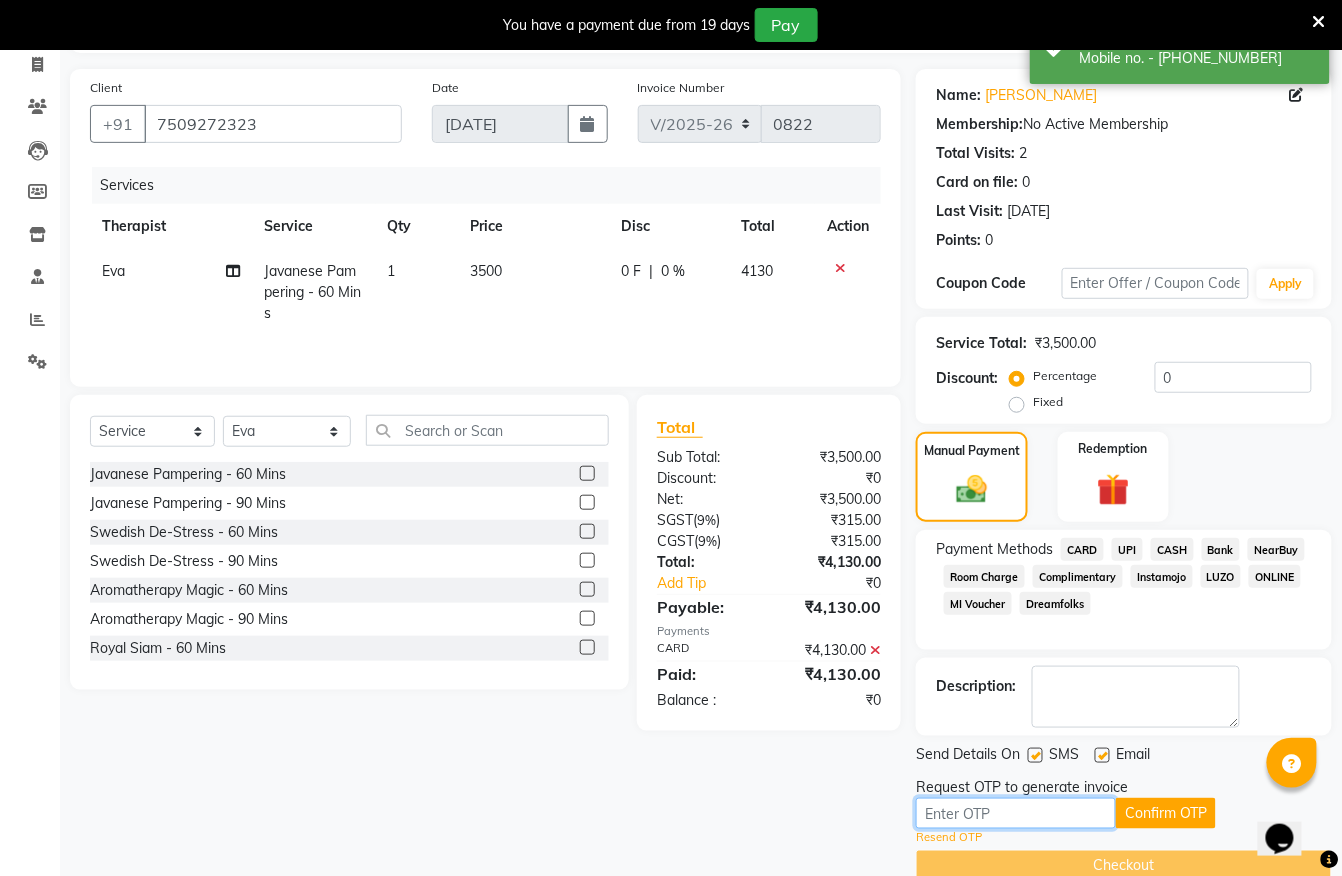click at bounding box center (1016, 813) 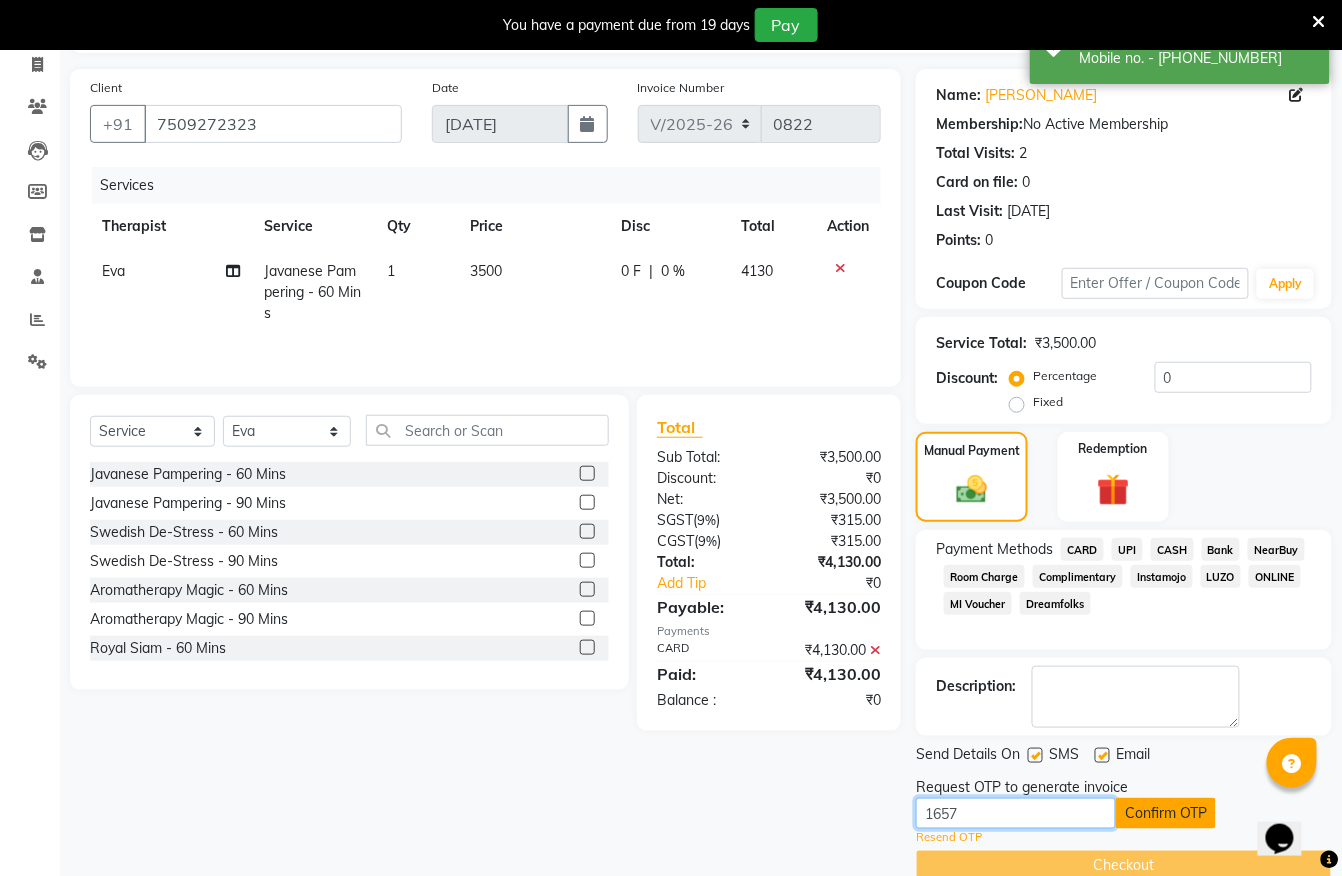type on "1657" 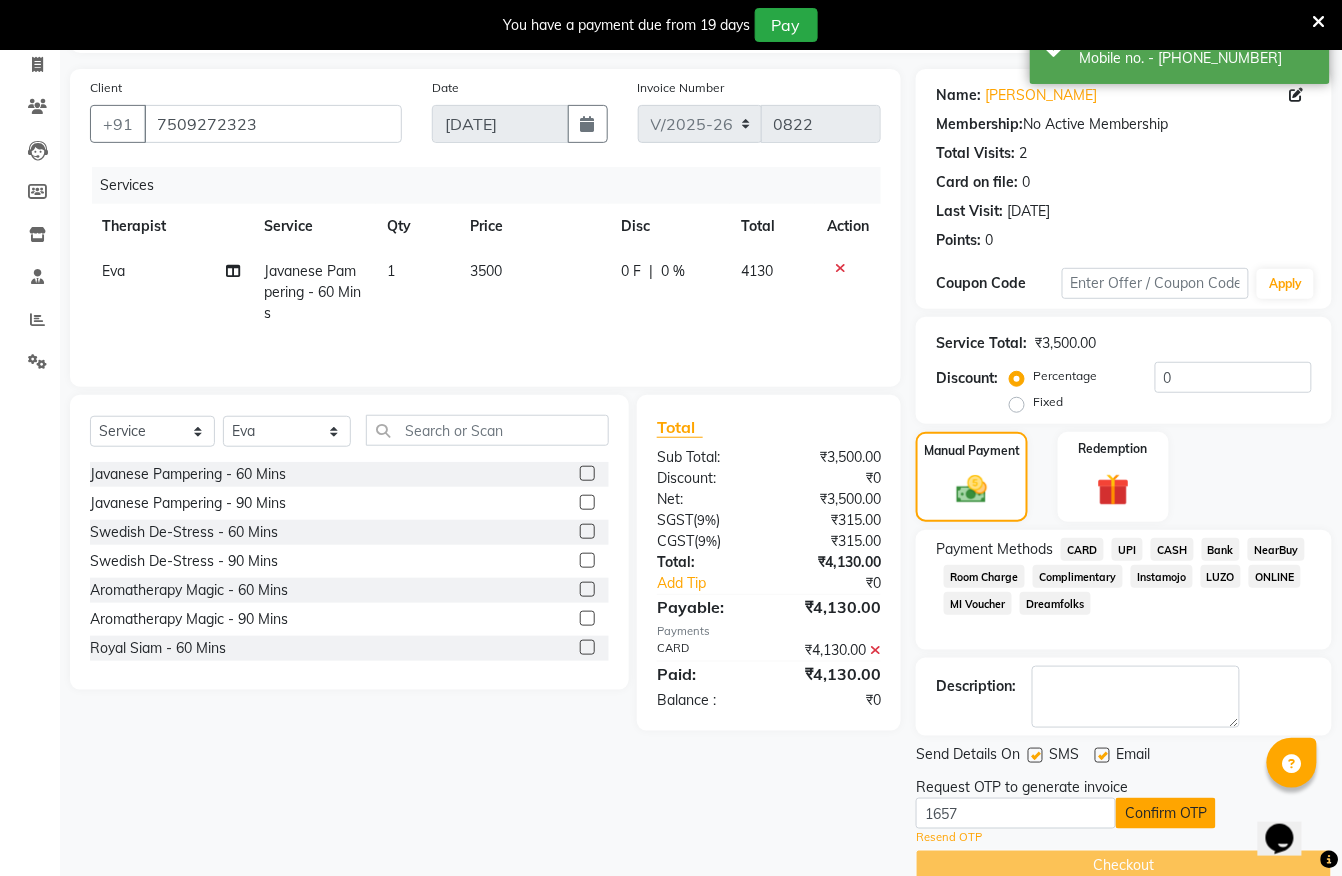 click on "Confirm OTP" 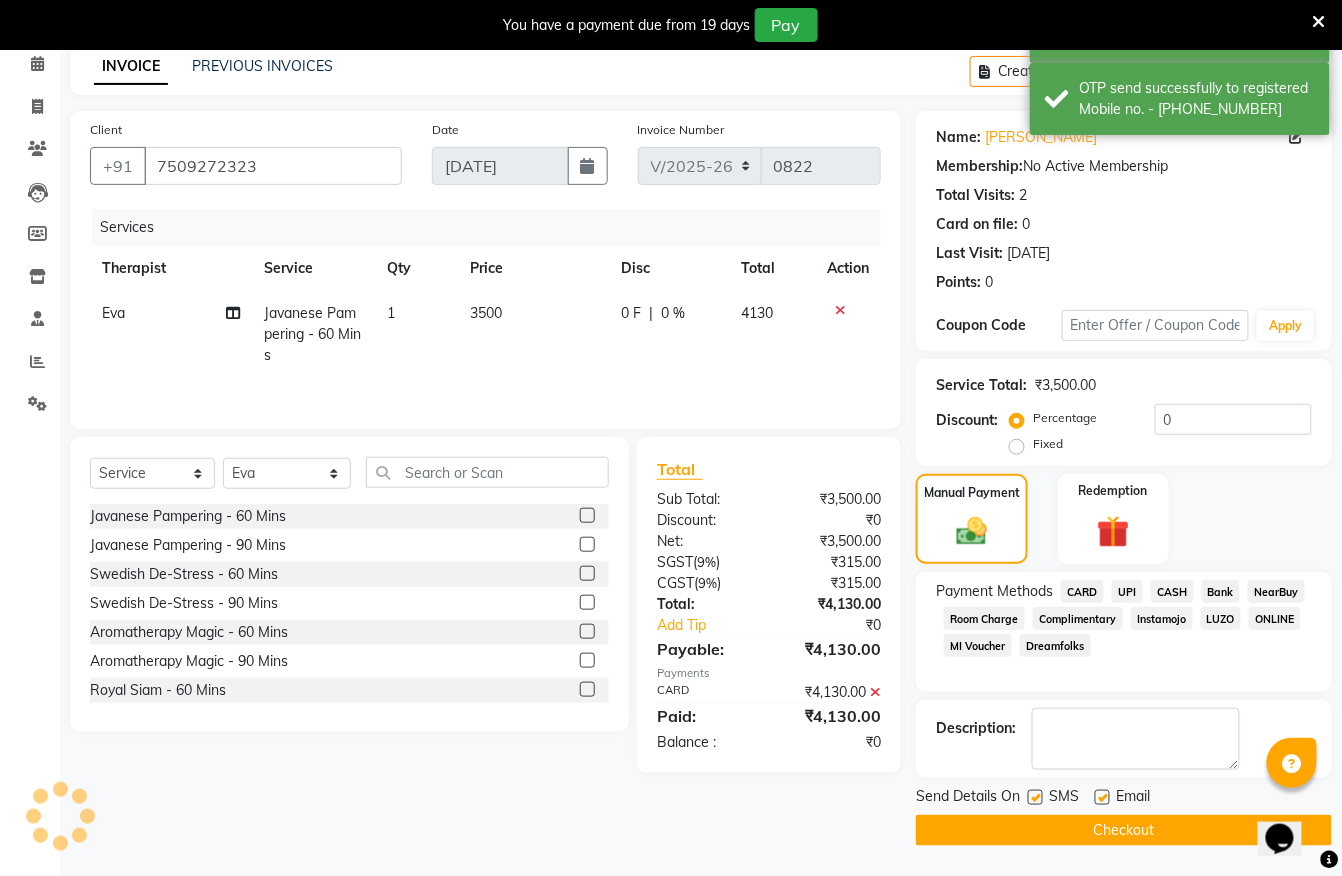 scroll, scrollTop: 93, scrollLeft: 0, axis: vertical 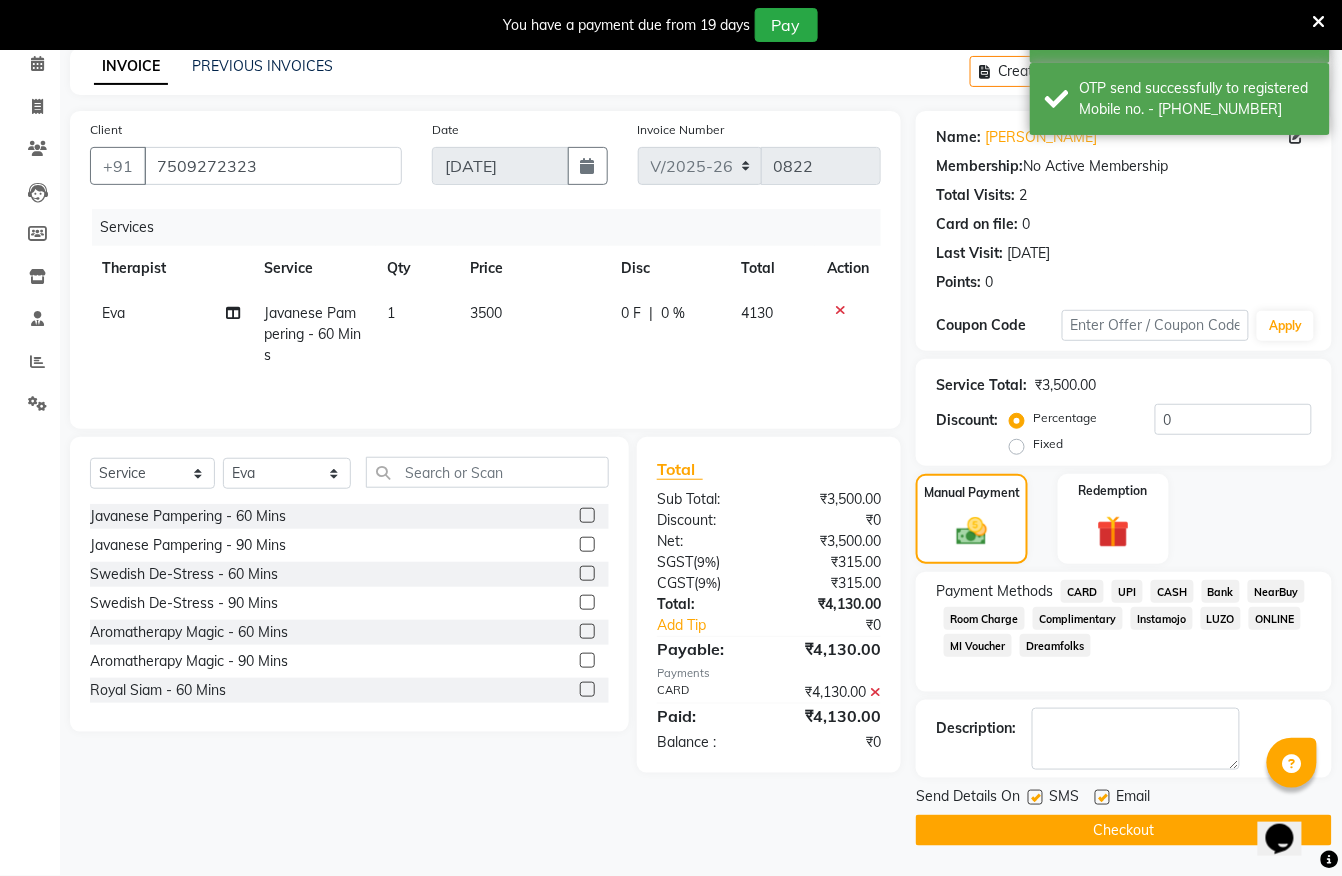 click on "Checkout" 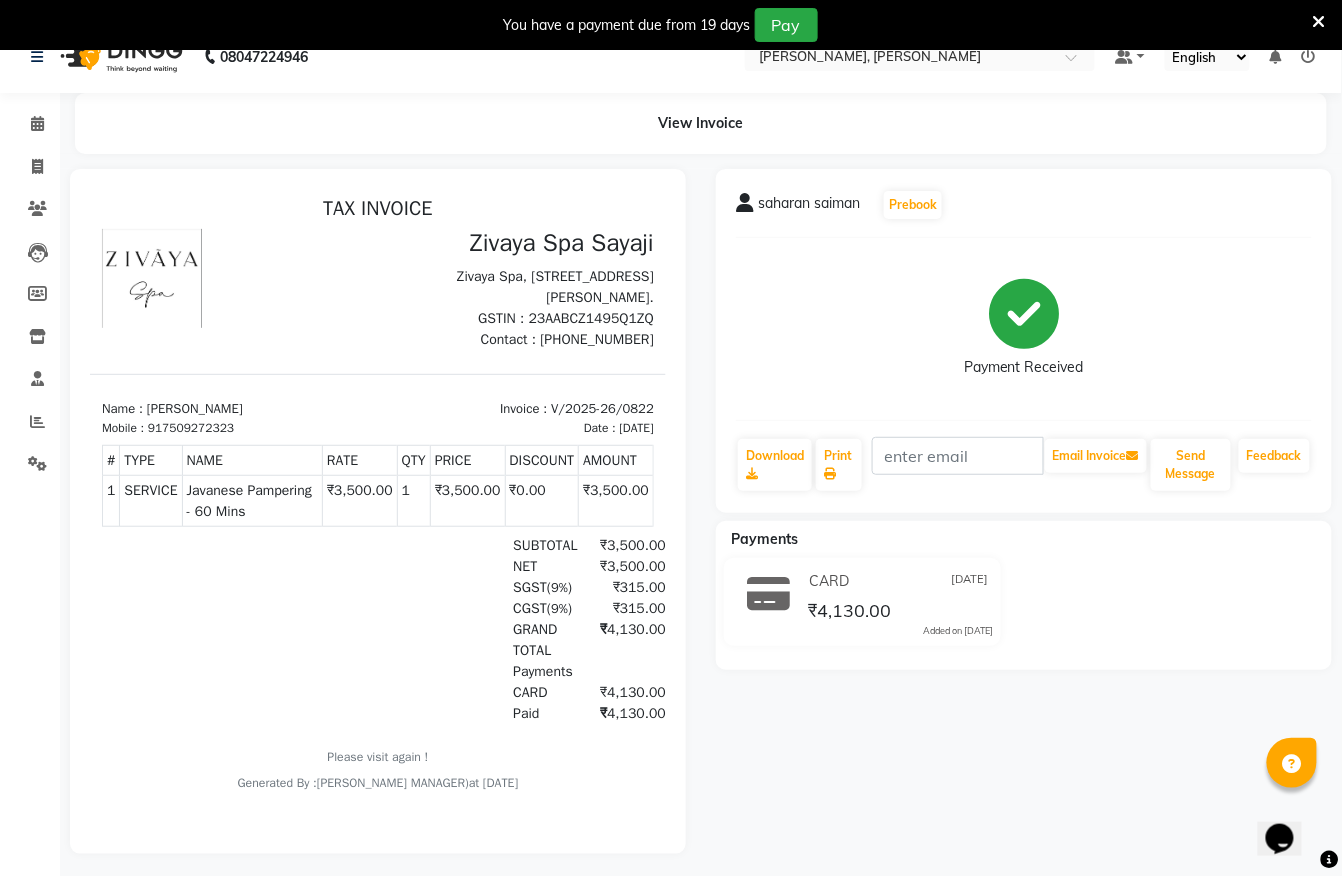 scroll, scrollTop: 0, scrollLeft: 0, axis: both 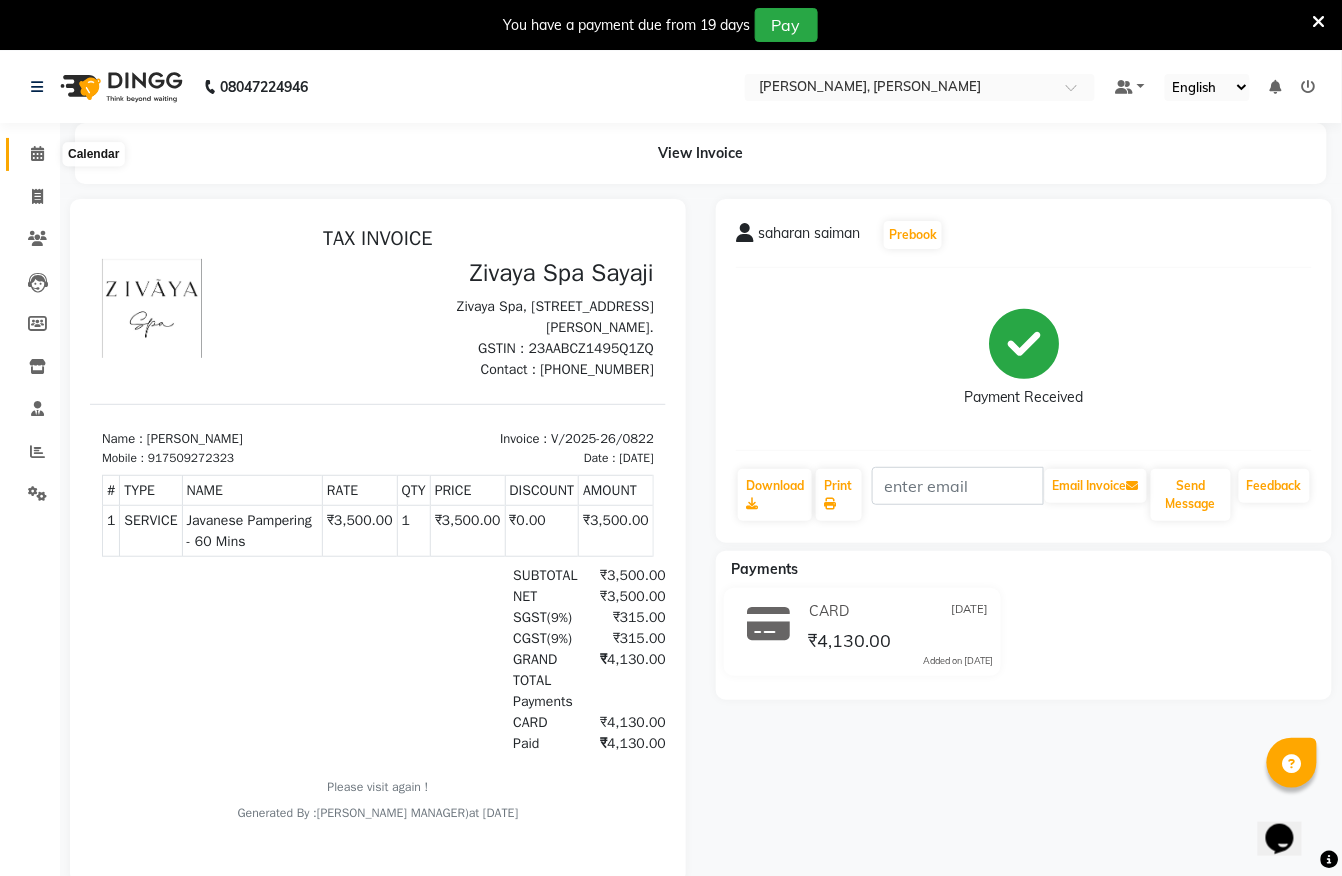 click 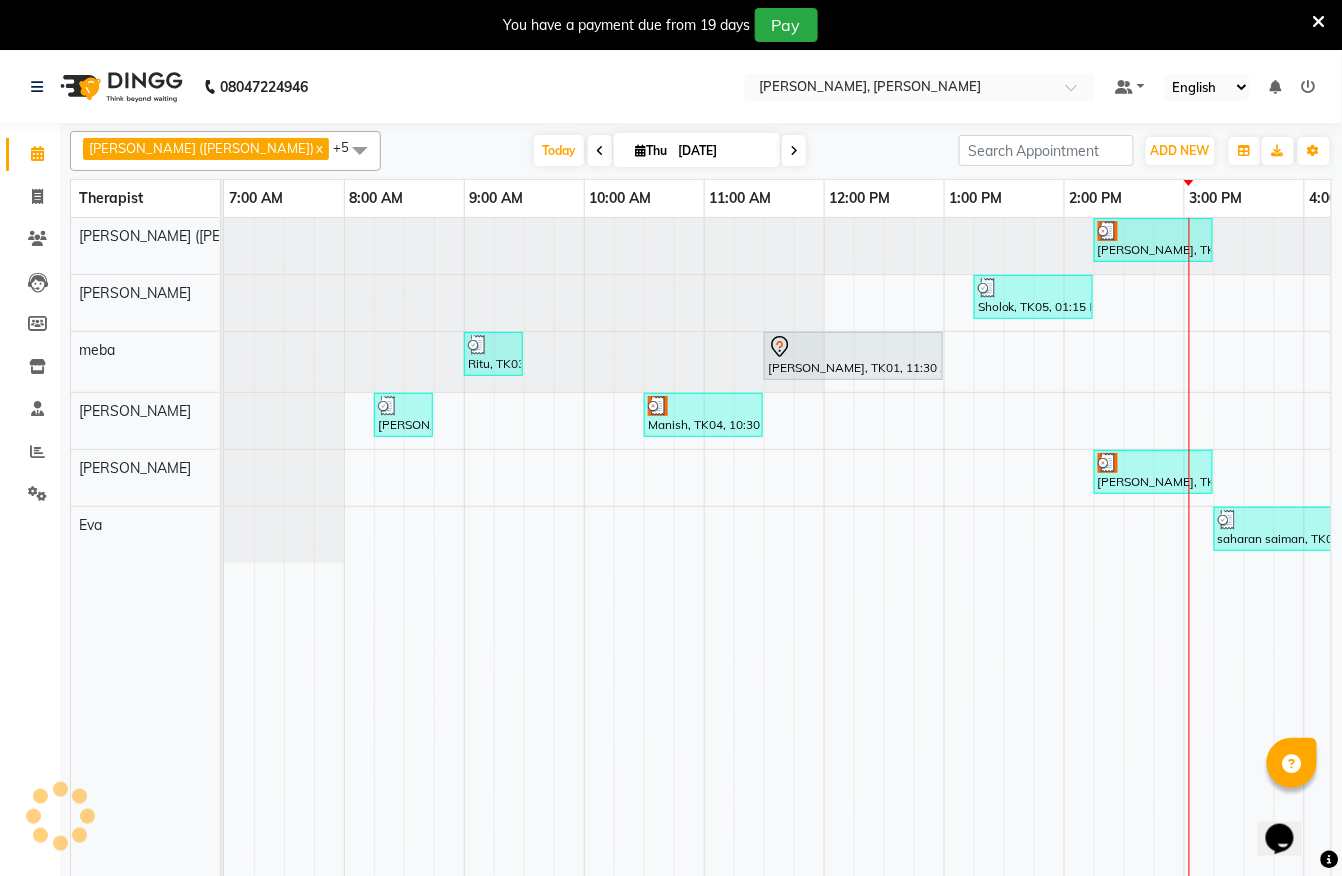 scroll, scrollTop: 0, scrollLeft: 0, axis: both 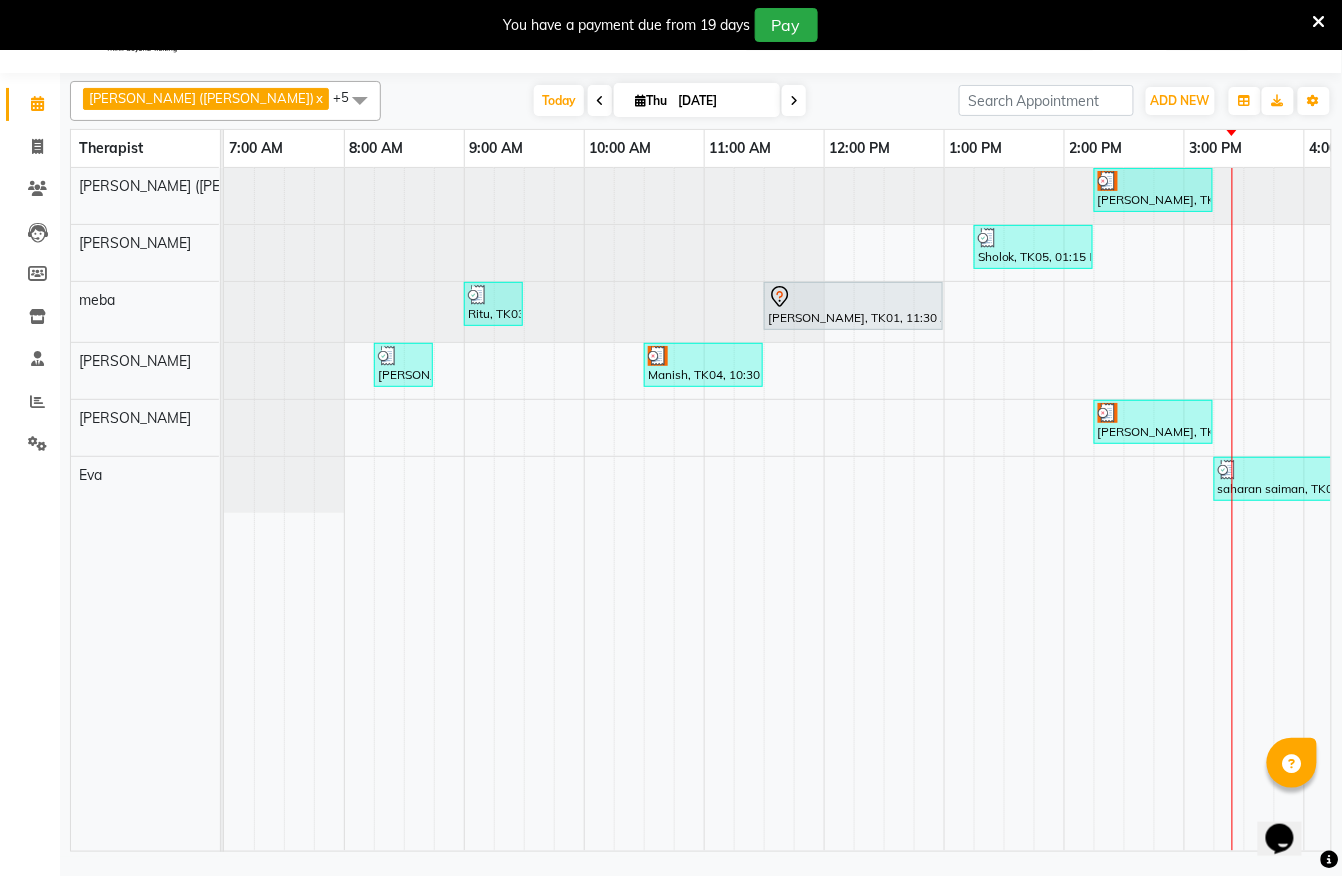 drag, startPoint x: 796, startPoint y: 825, endPoint x: 801, endPoint y: 836, distance: 12.083046 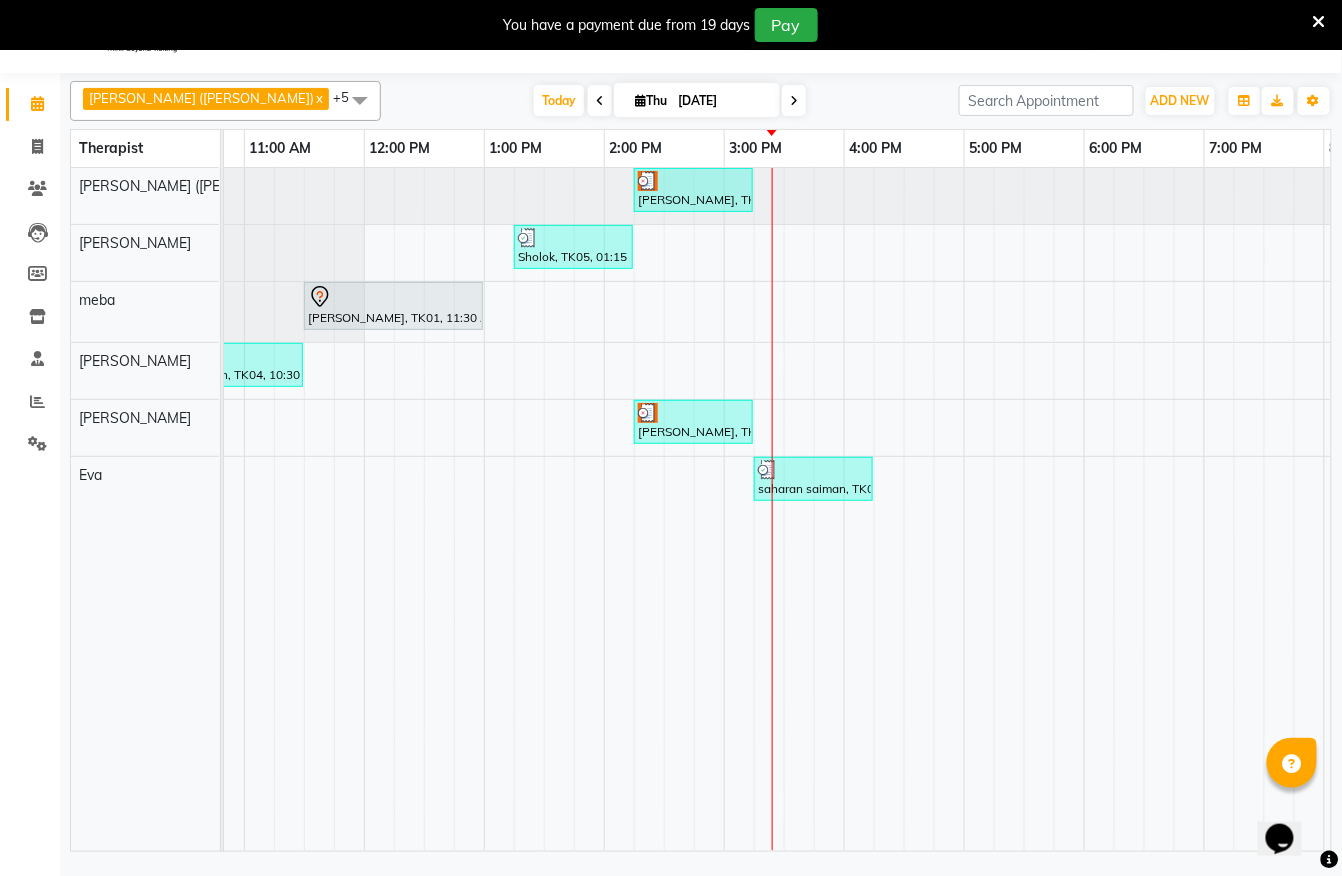 scroll, scrollTop: 0, scrollLeft: 581, axis: horizontal 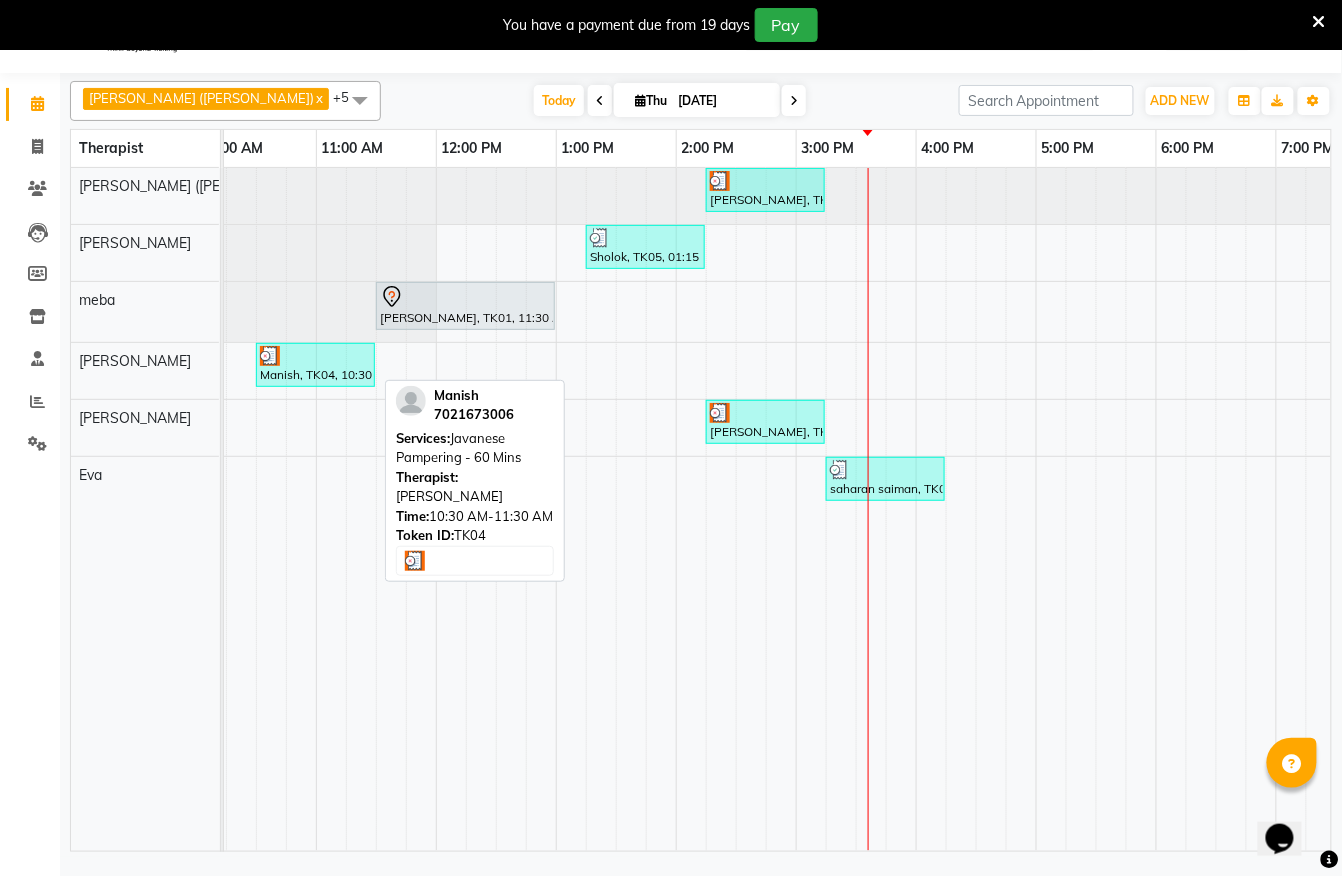 click on "Manish, TK04, 10:30 AM-11:30 AM, Javanese Pampering - 60 Mins" at bounding box center [315, 365] 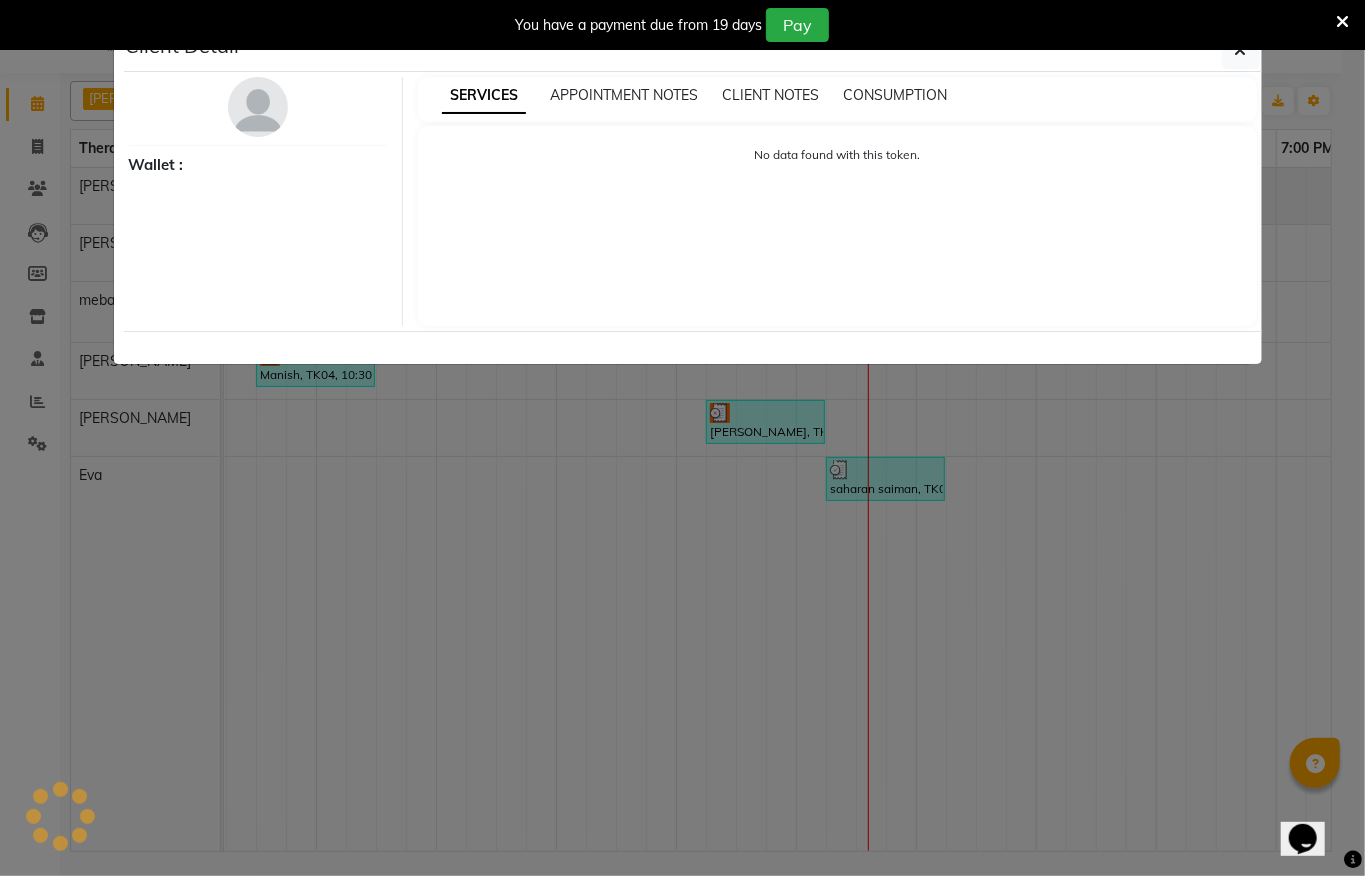 select on "3" 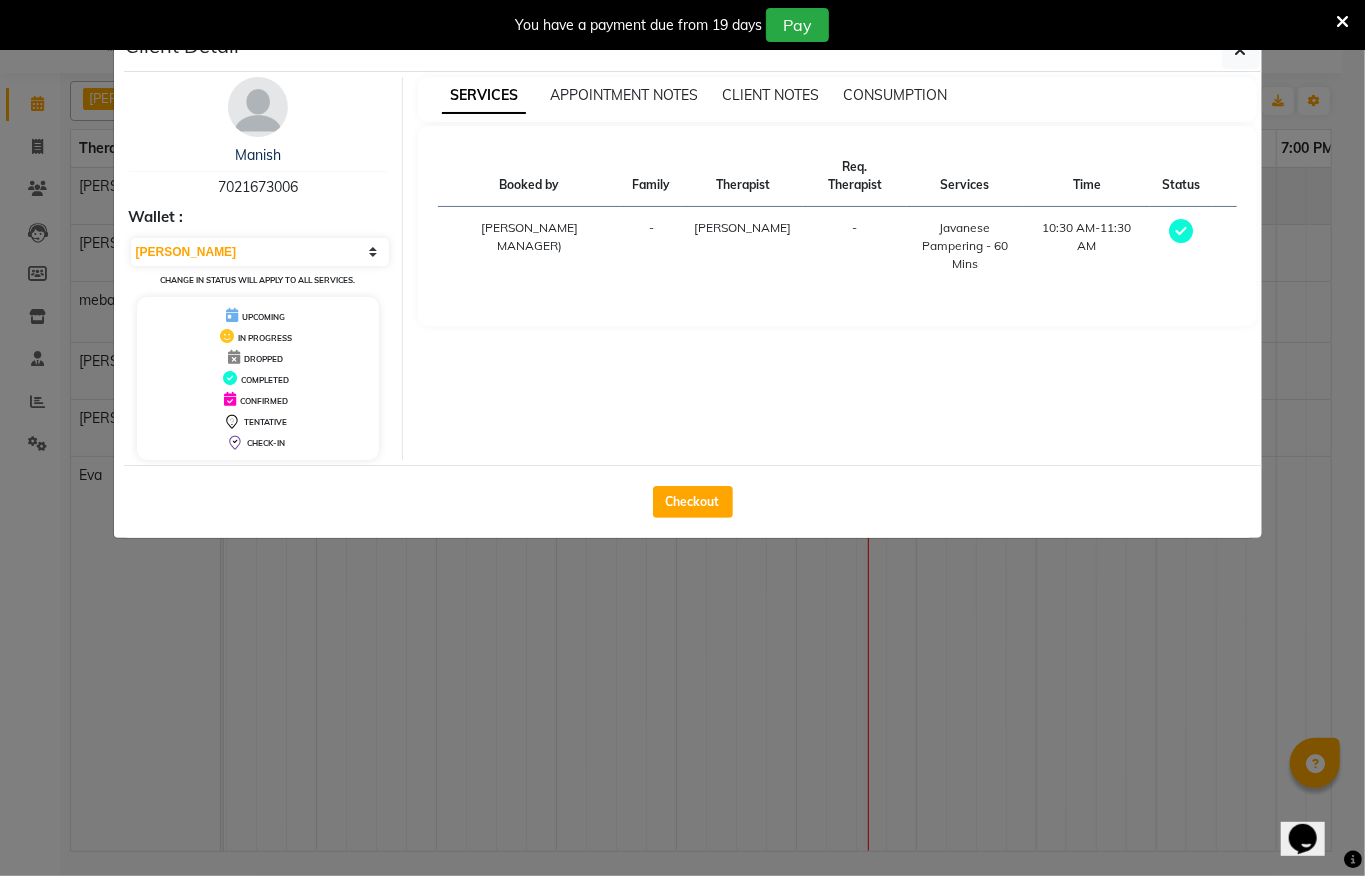 click on "Manish    7021673006 Wallet : Select MARK DONE UPCOMING Change in status will apply to all services. UPCOMING IN PROGRESS DROPPED COMPLETED CONFIRMED TENTATIVE CHECK-IN SERVICES APPOINTMENT NOTES CLIENT NOTES CONSUMPTION Booked by Family Therapist Req. Therapist Services Time Status  SAYAJI INDORE MANAGER)  - [PERSON_NAME] Pampering - 60 Mins   10:30 AM-11:30 AM" at bounding box center (693, 268) 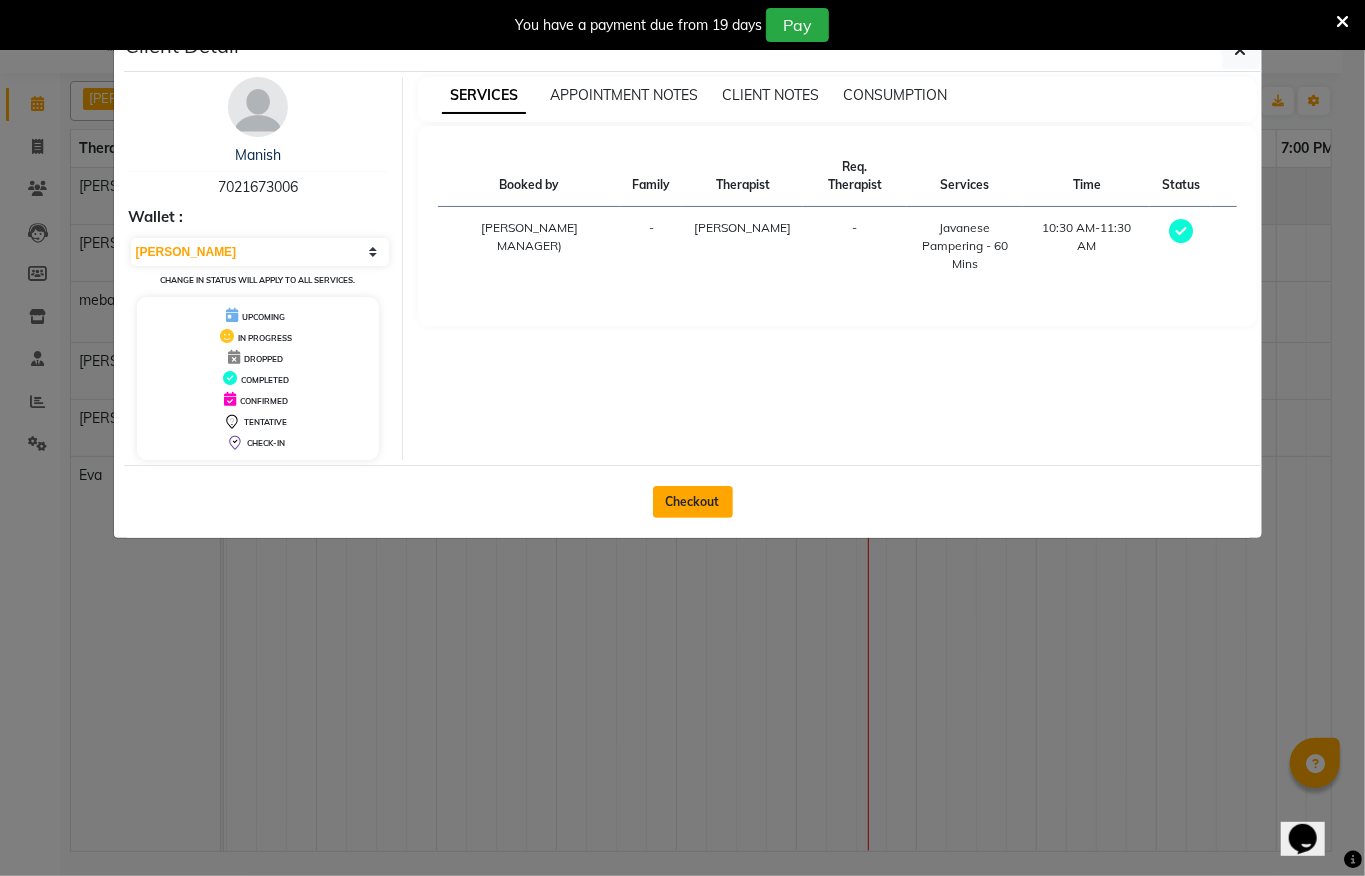 click on "Checkout" 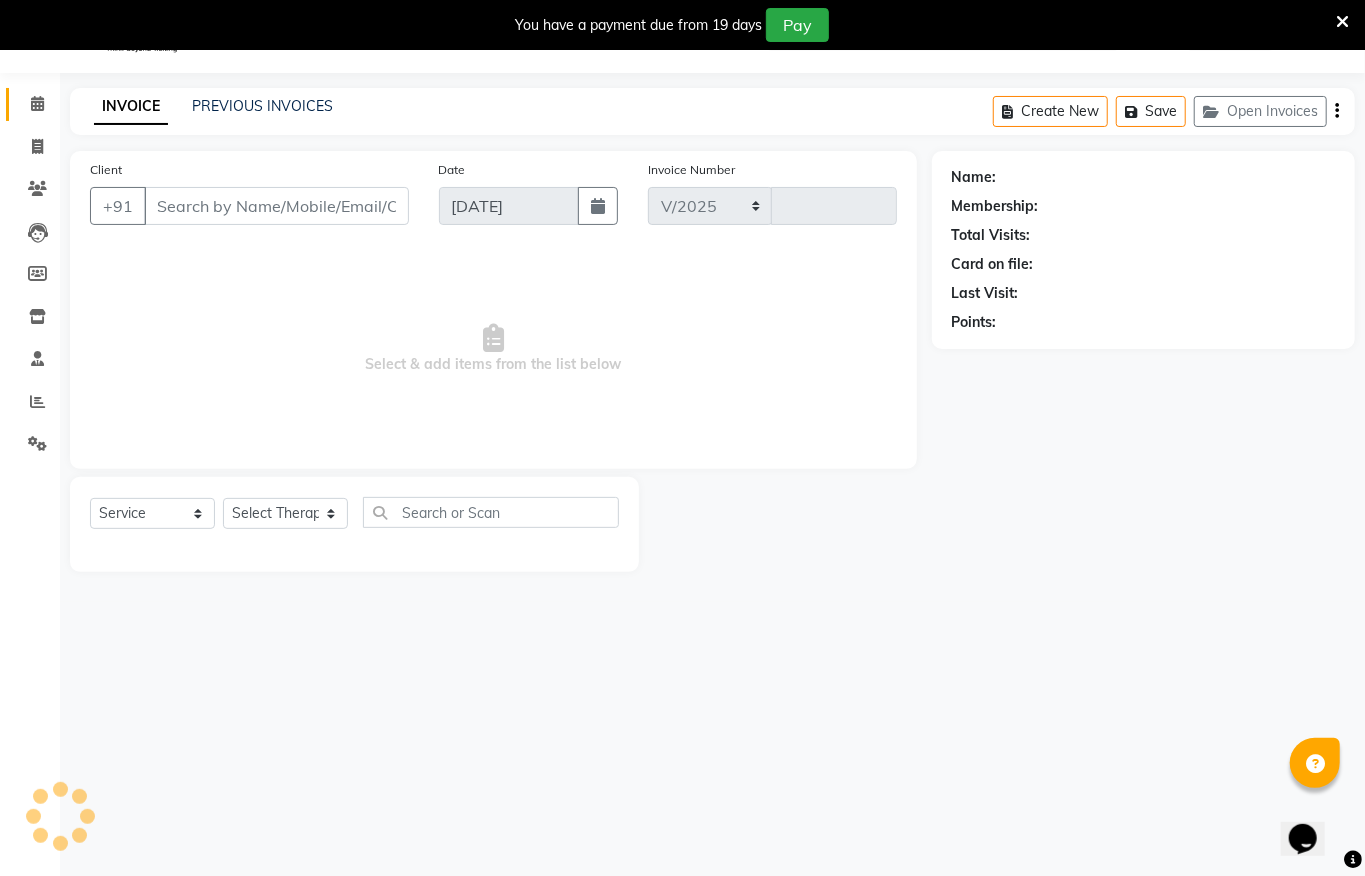 select on "6399" 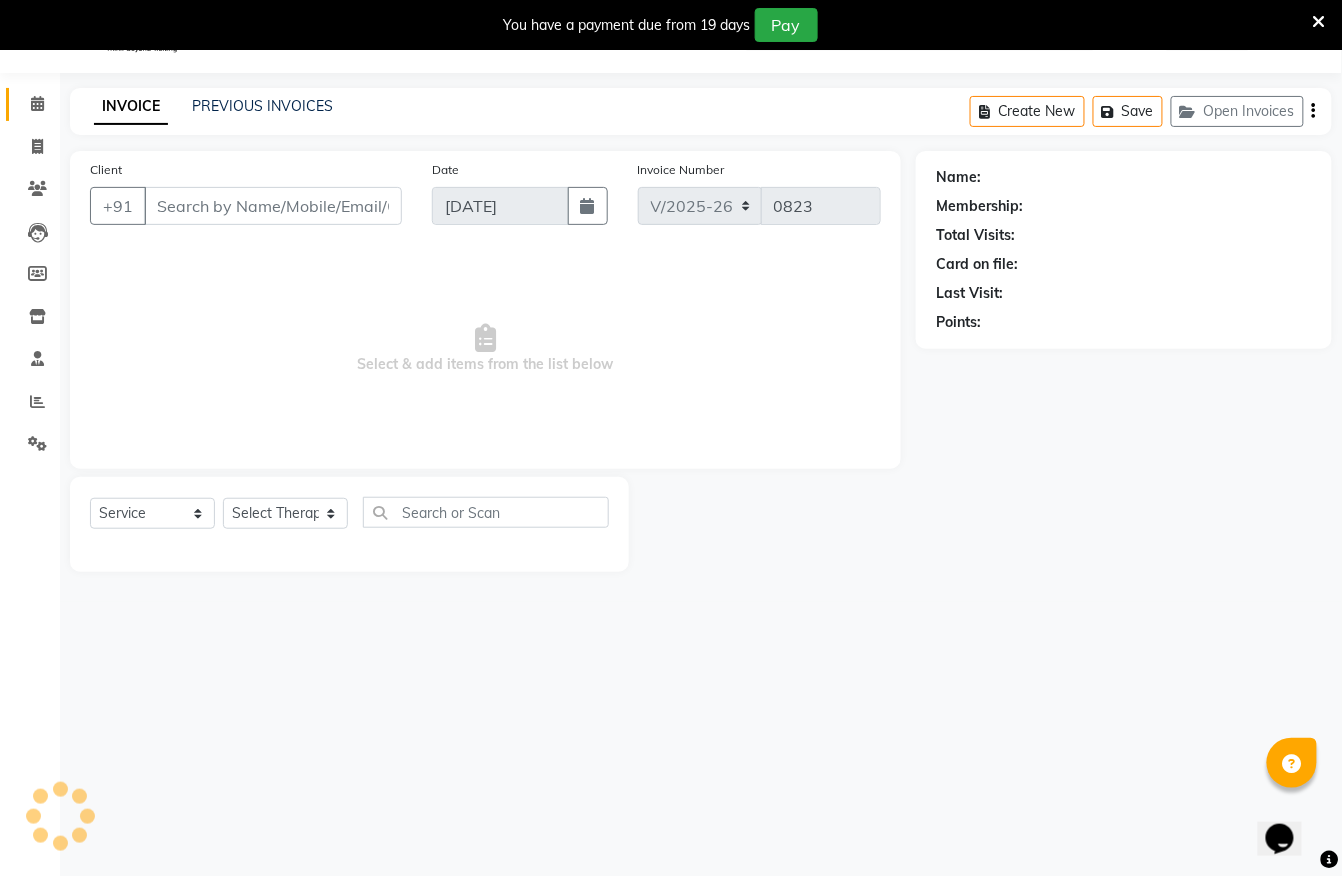 type on "7021673006" 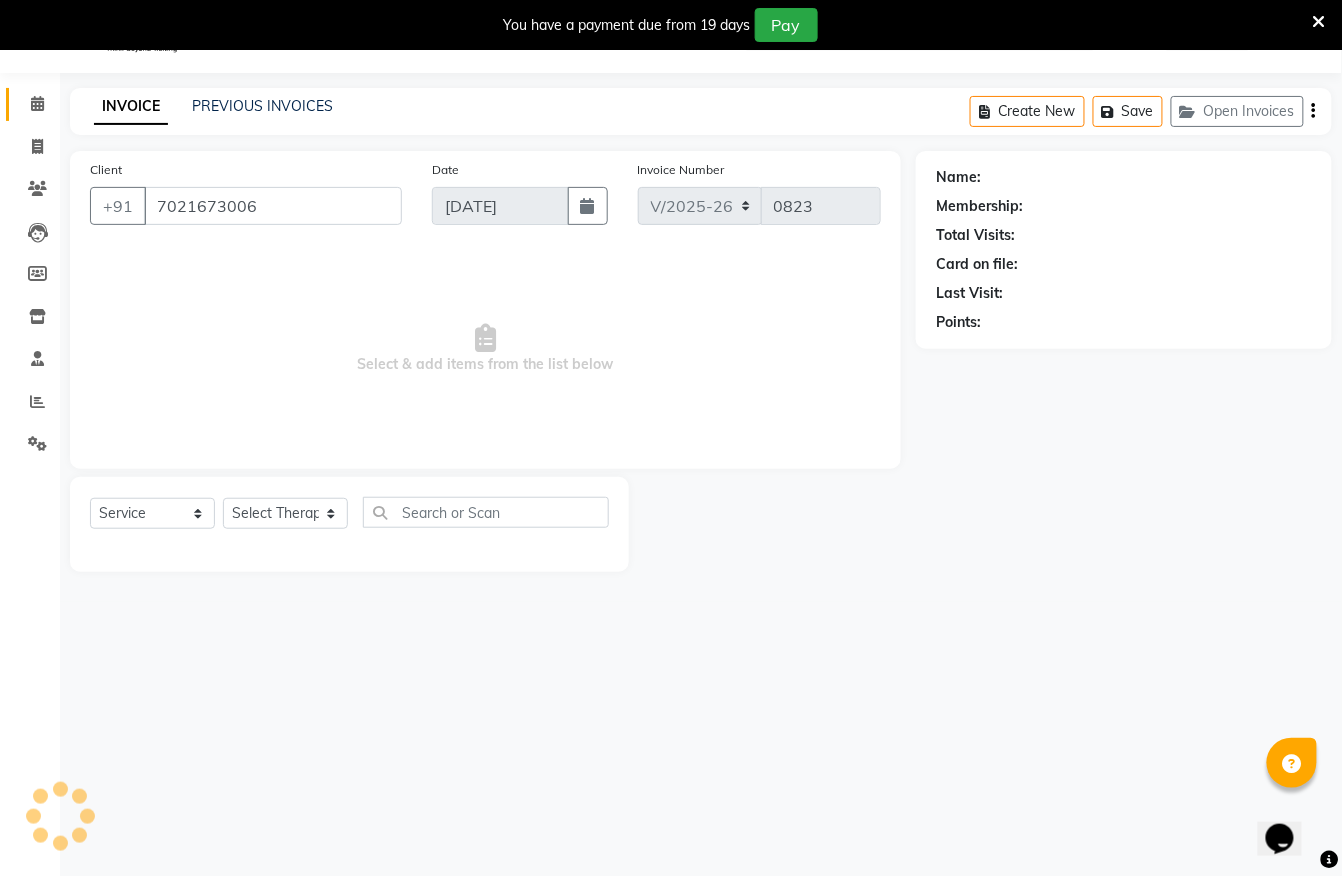 select on "80574" 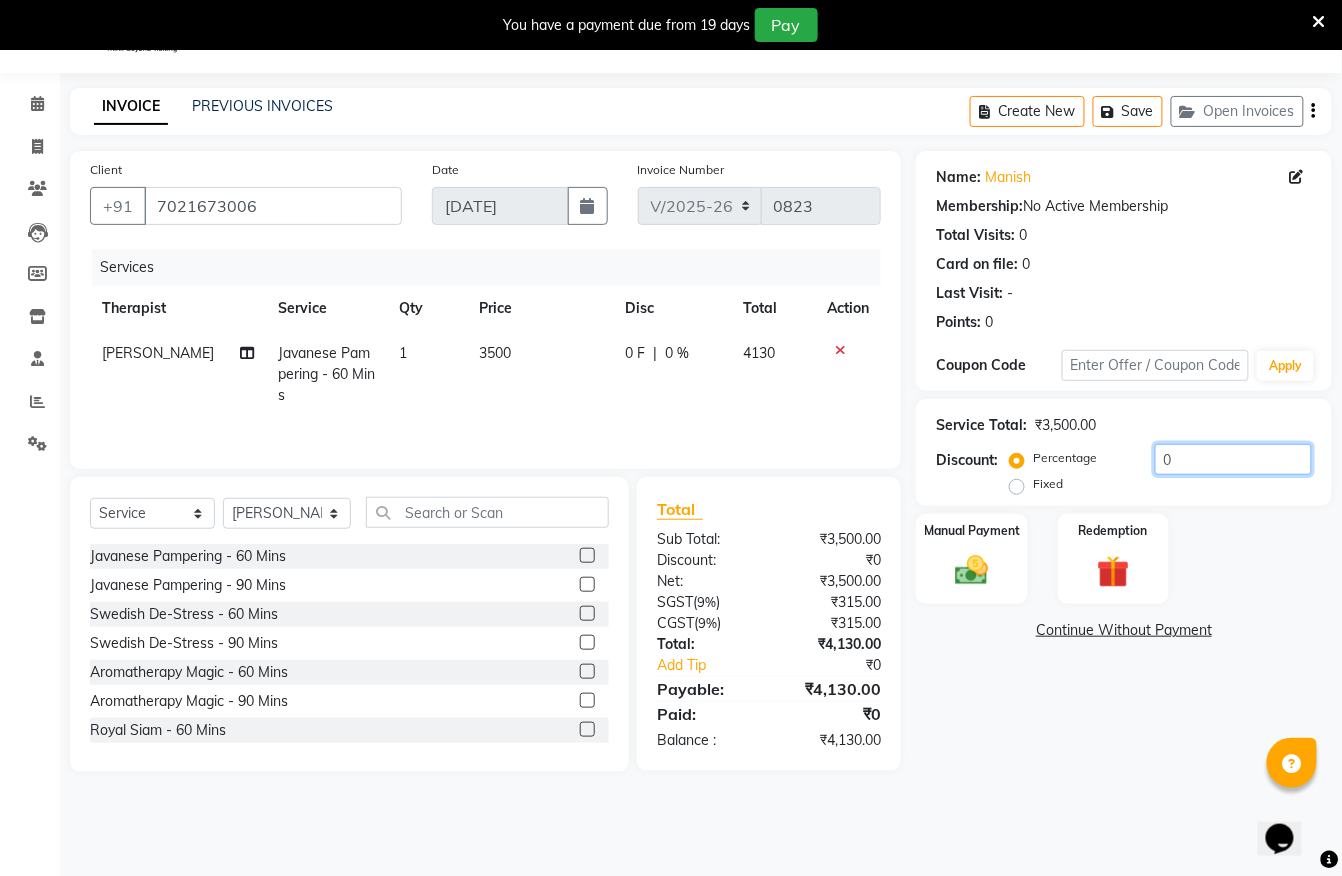 drag, startPoint x: 1214, startPoint y: 469, endPoint x: 1088, endPoint y: 468, distance: 126.00397 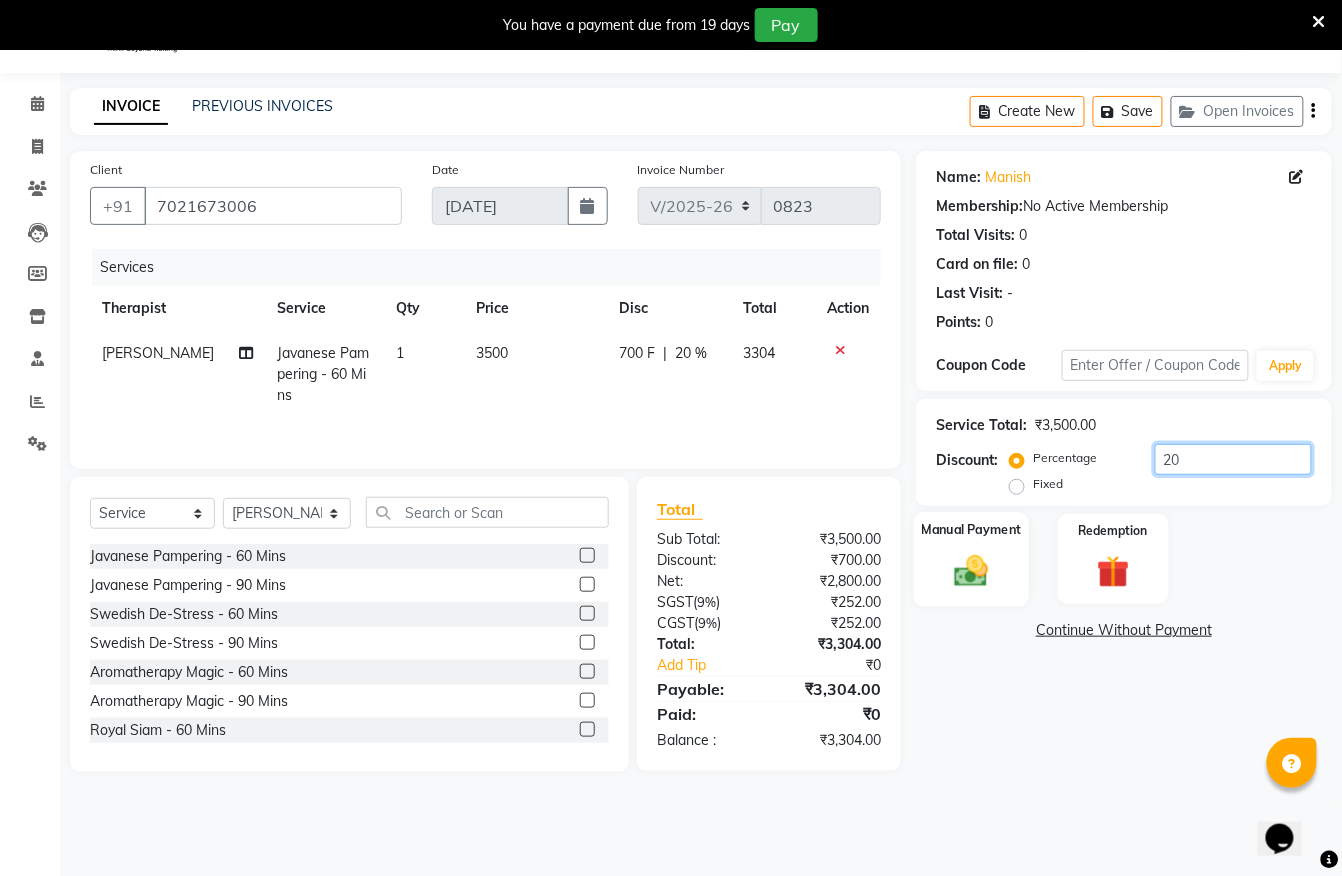 type on "20" 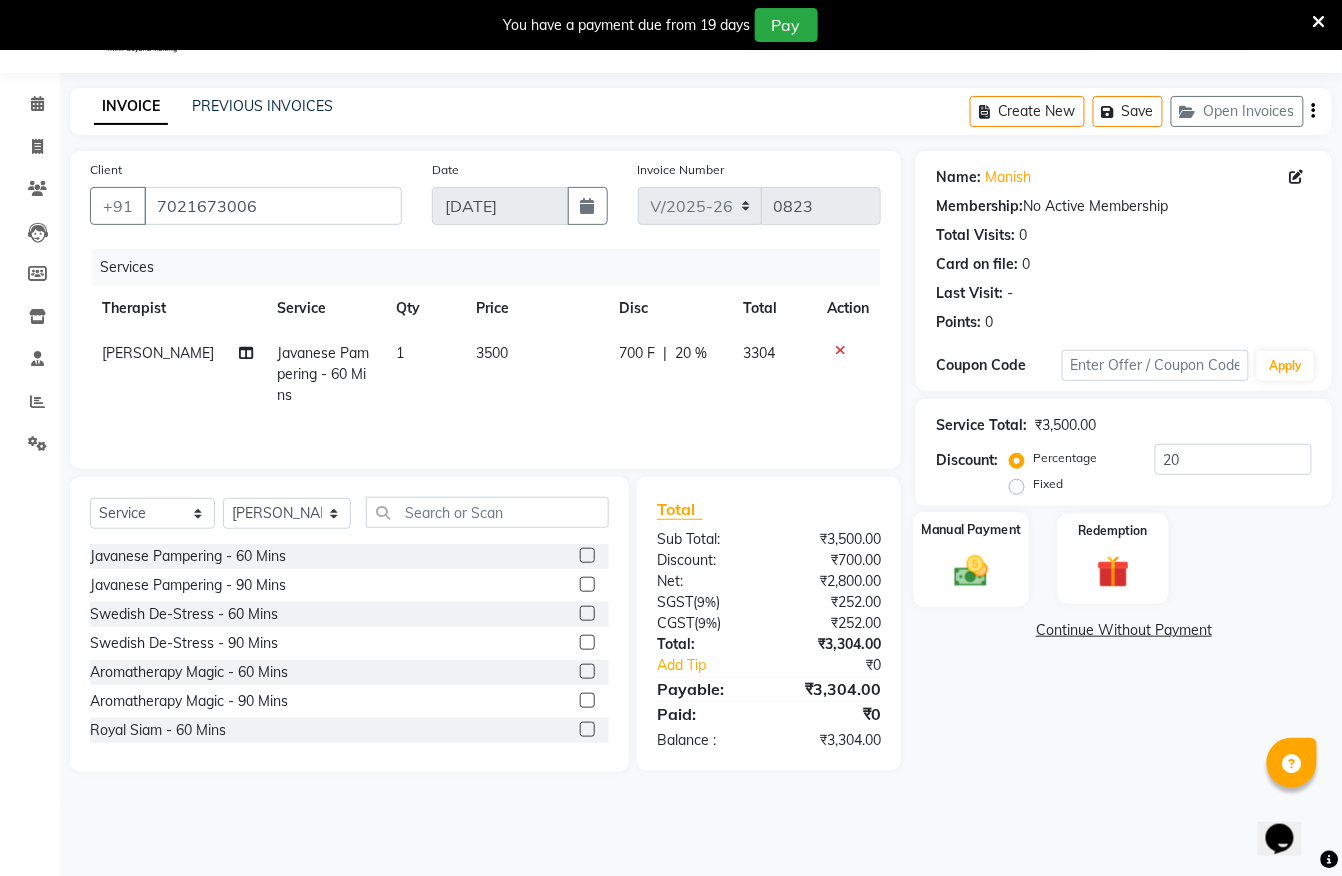 click on "Manual Payment" 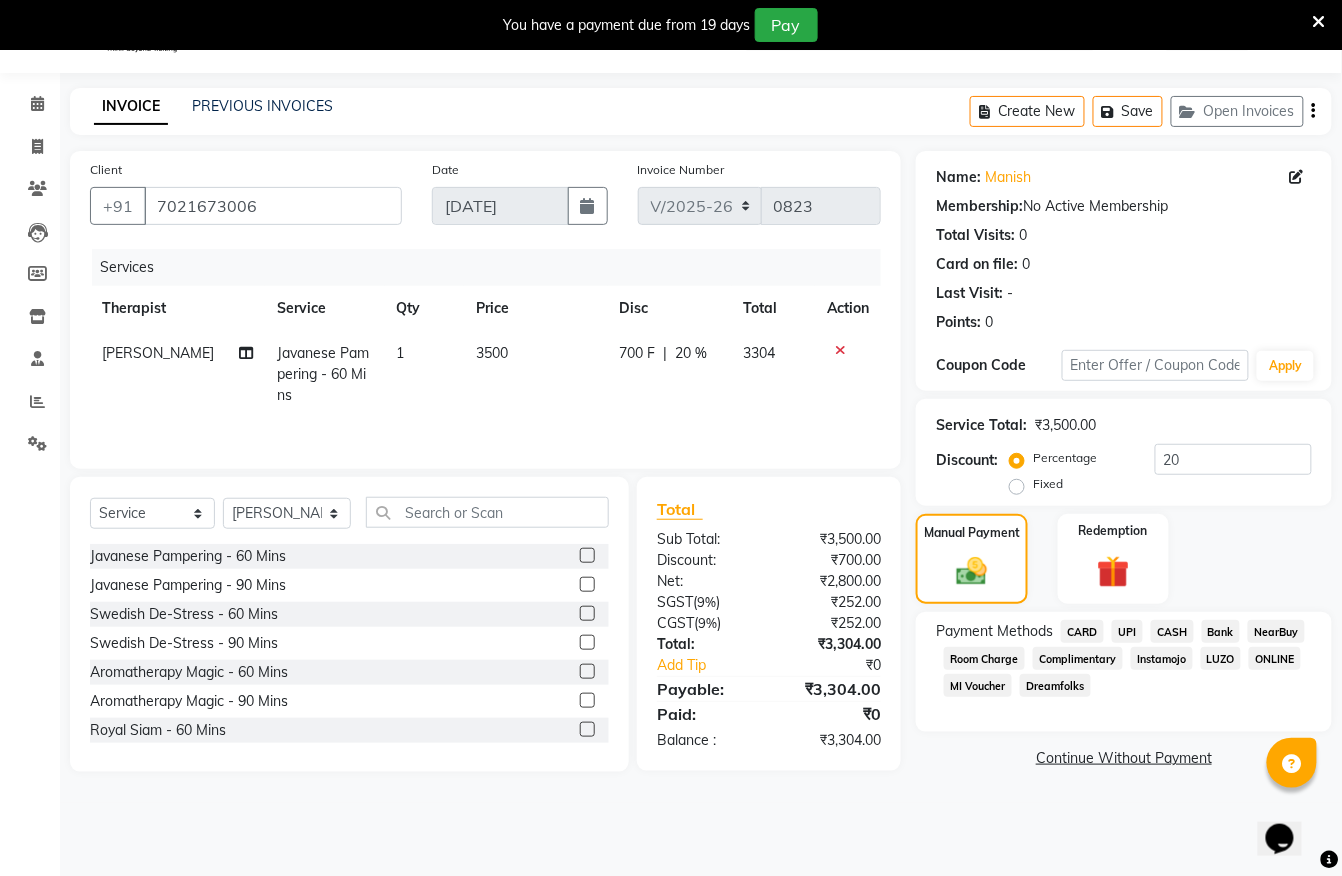 click on "CARD" 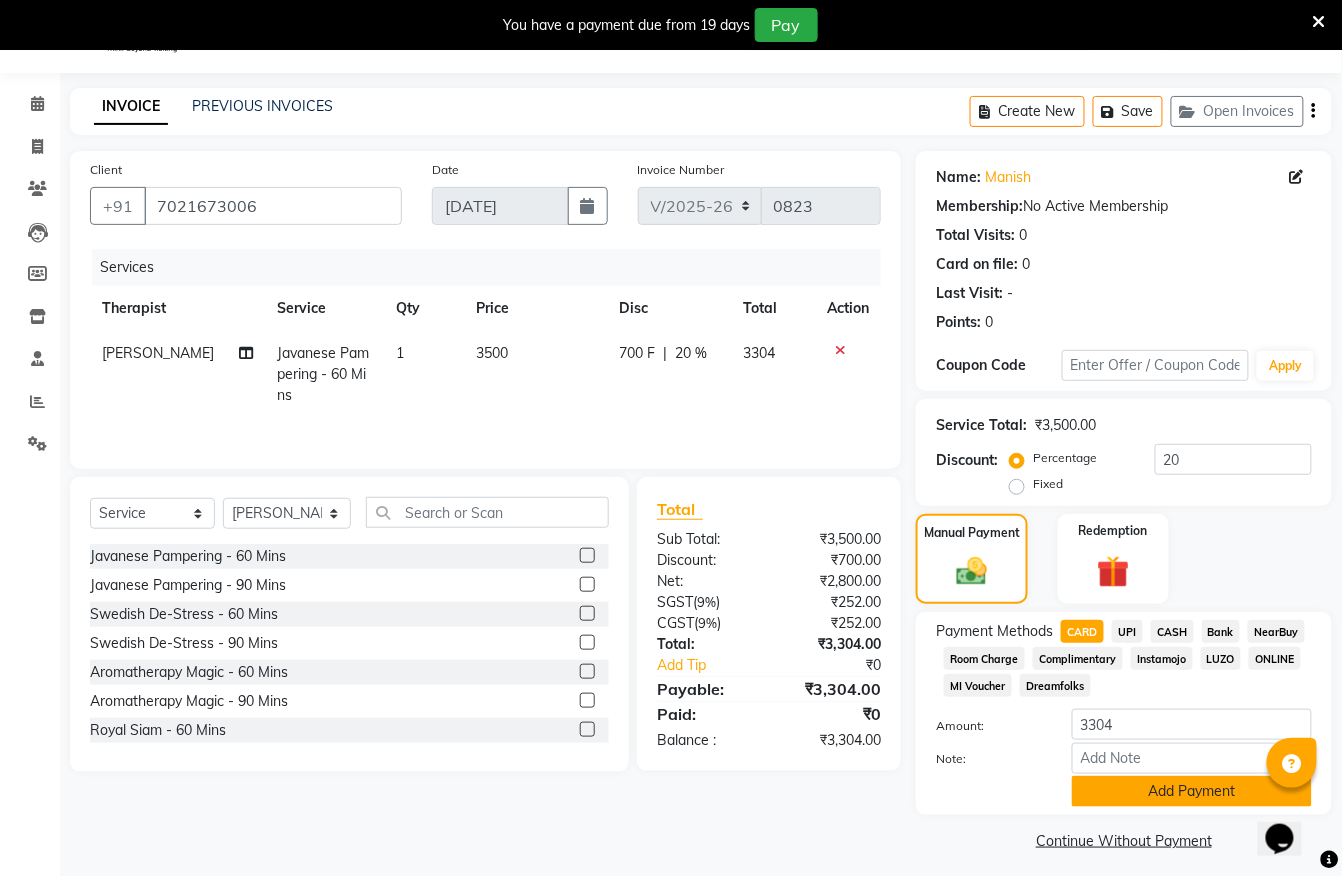 click on "Add Payment" 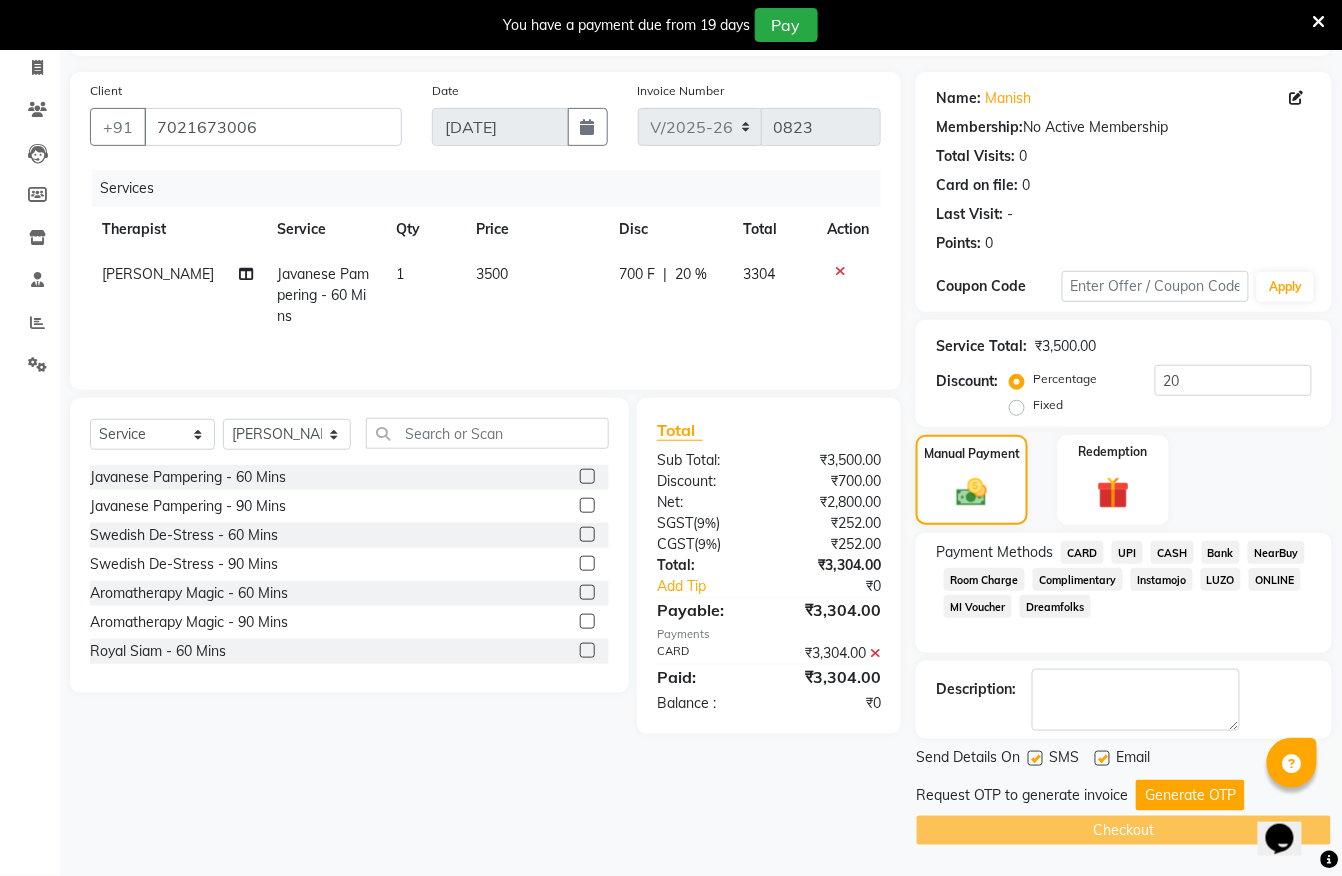 scroll, scrollTop: 132, scrollLeft: 0, axis: vertical 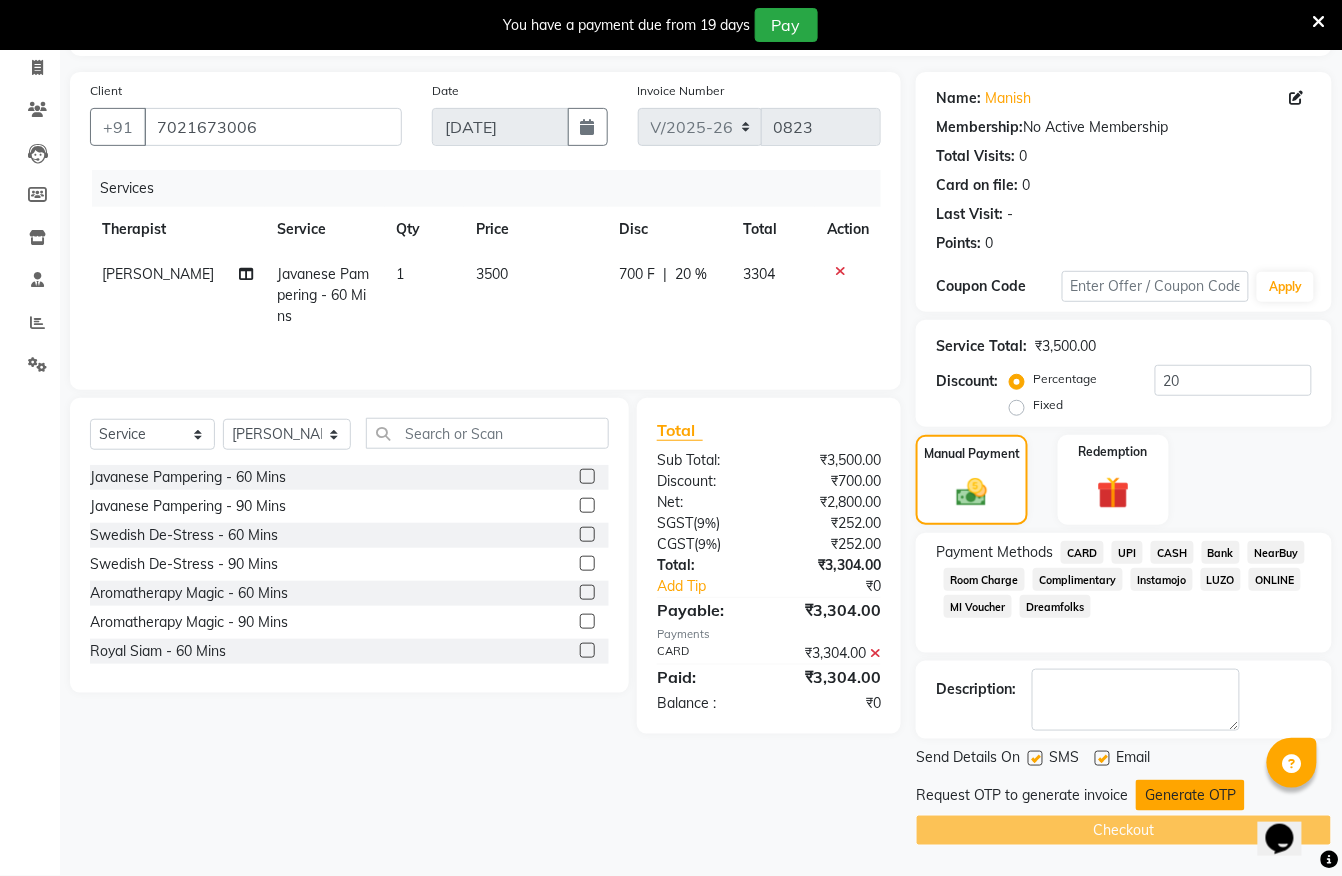 click on "Generate OTP" 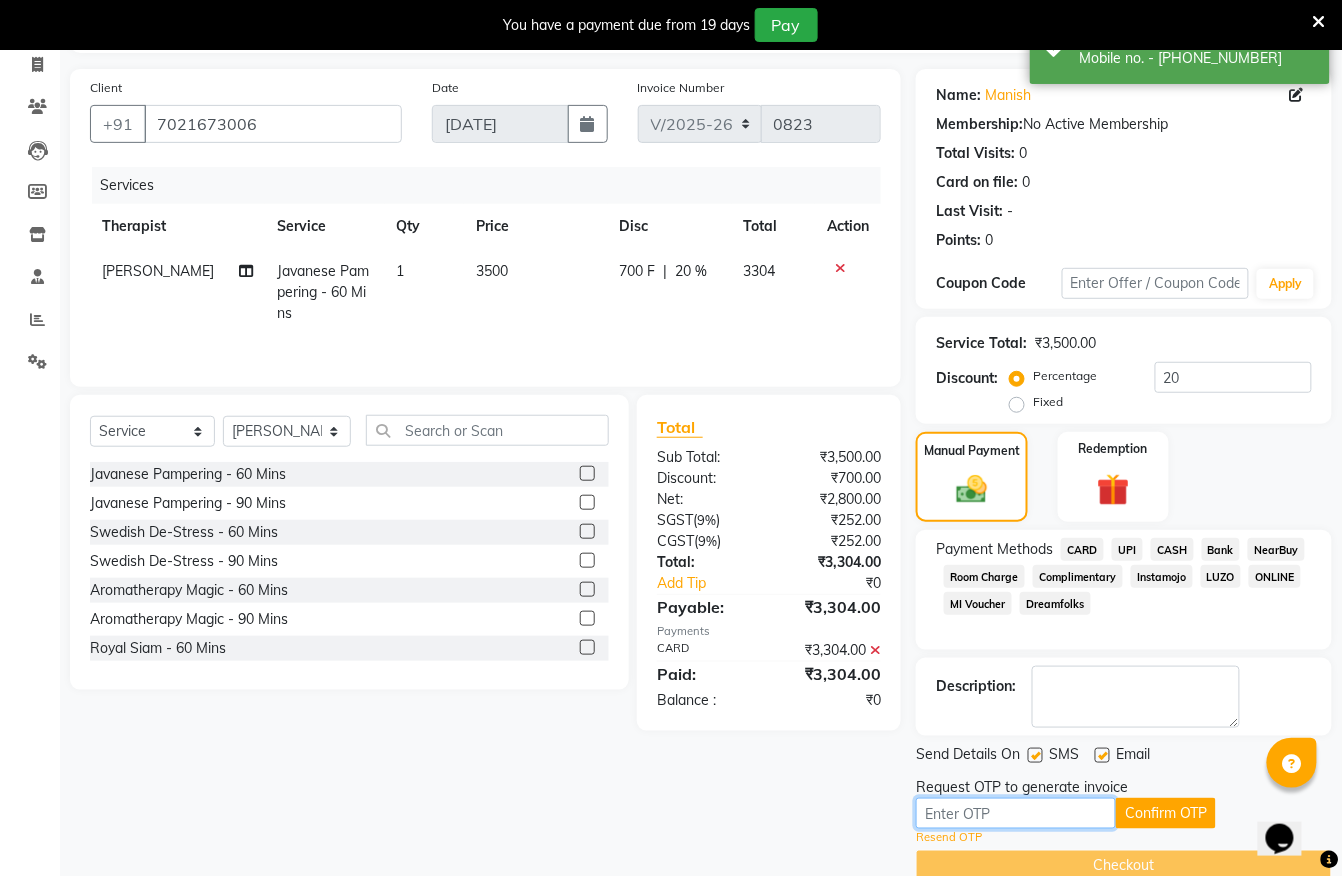 drag, startPoint x: 1193, startPoint y: 804, endPoint x: 1084, endPoint y: 818, distance: 109.89541 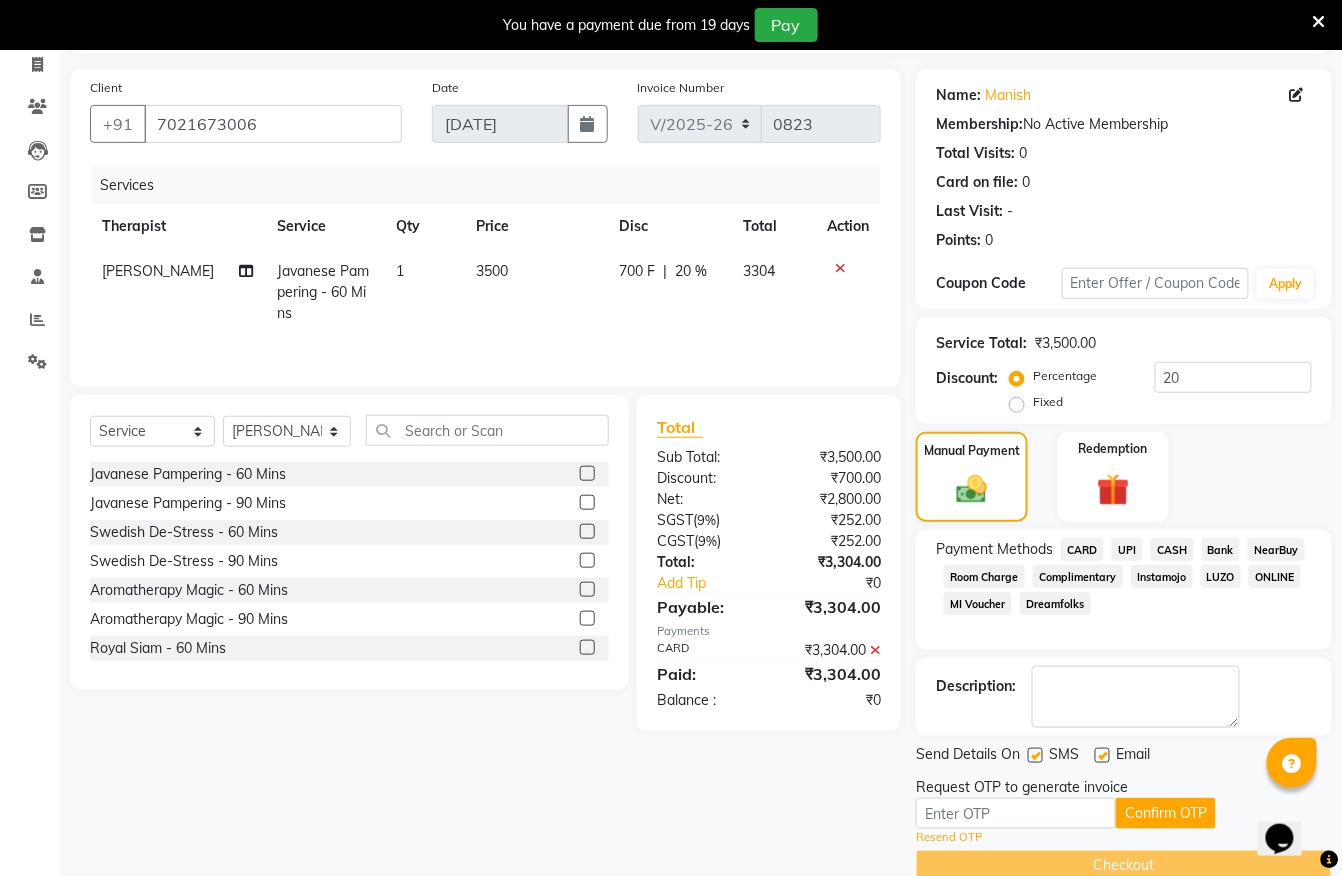 click on "Request OTP to generate invoice" 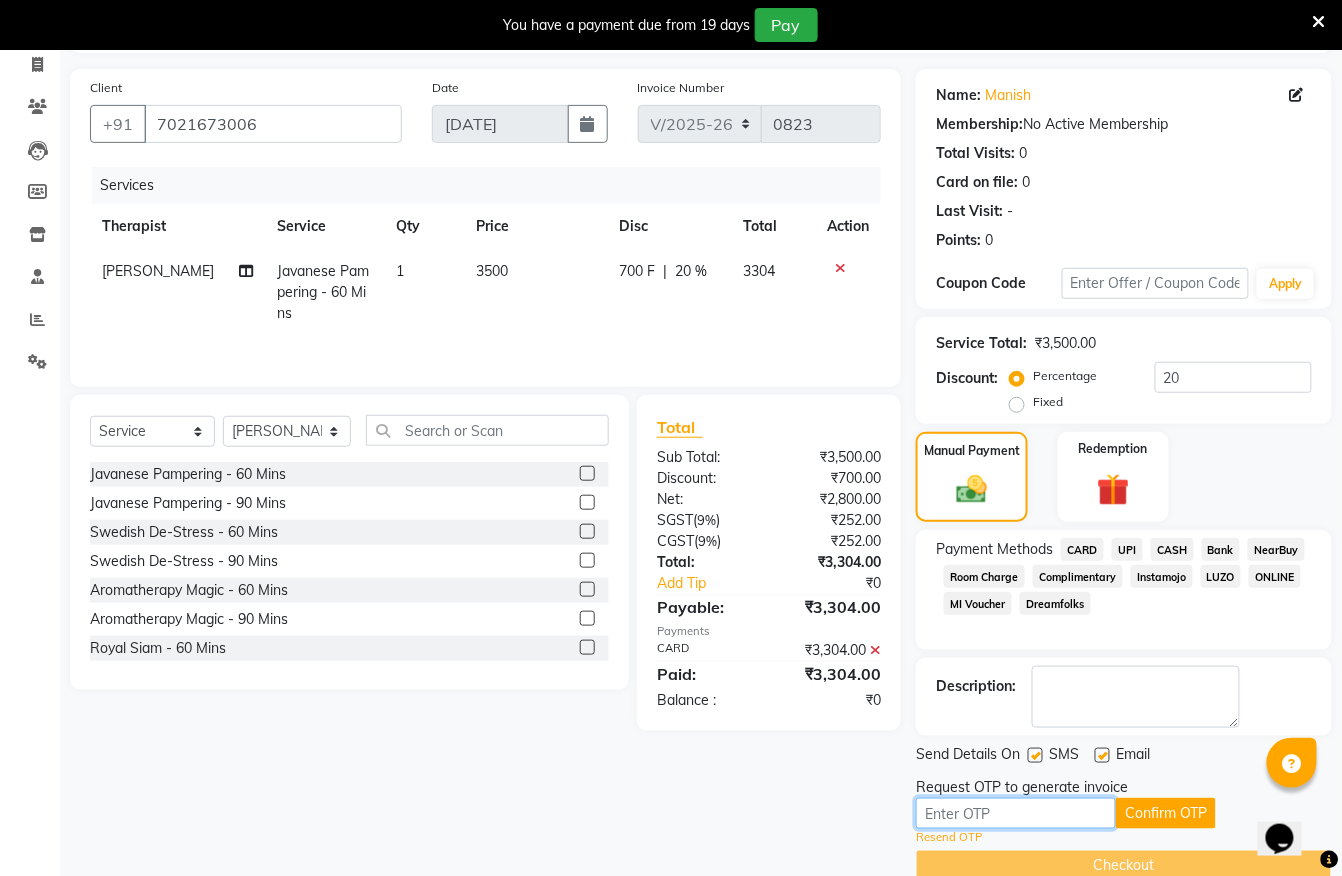 click at bounding box center (1016, 813) 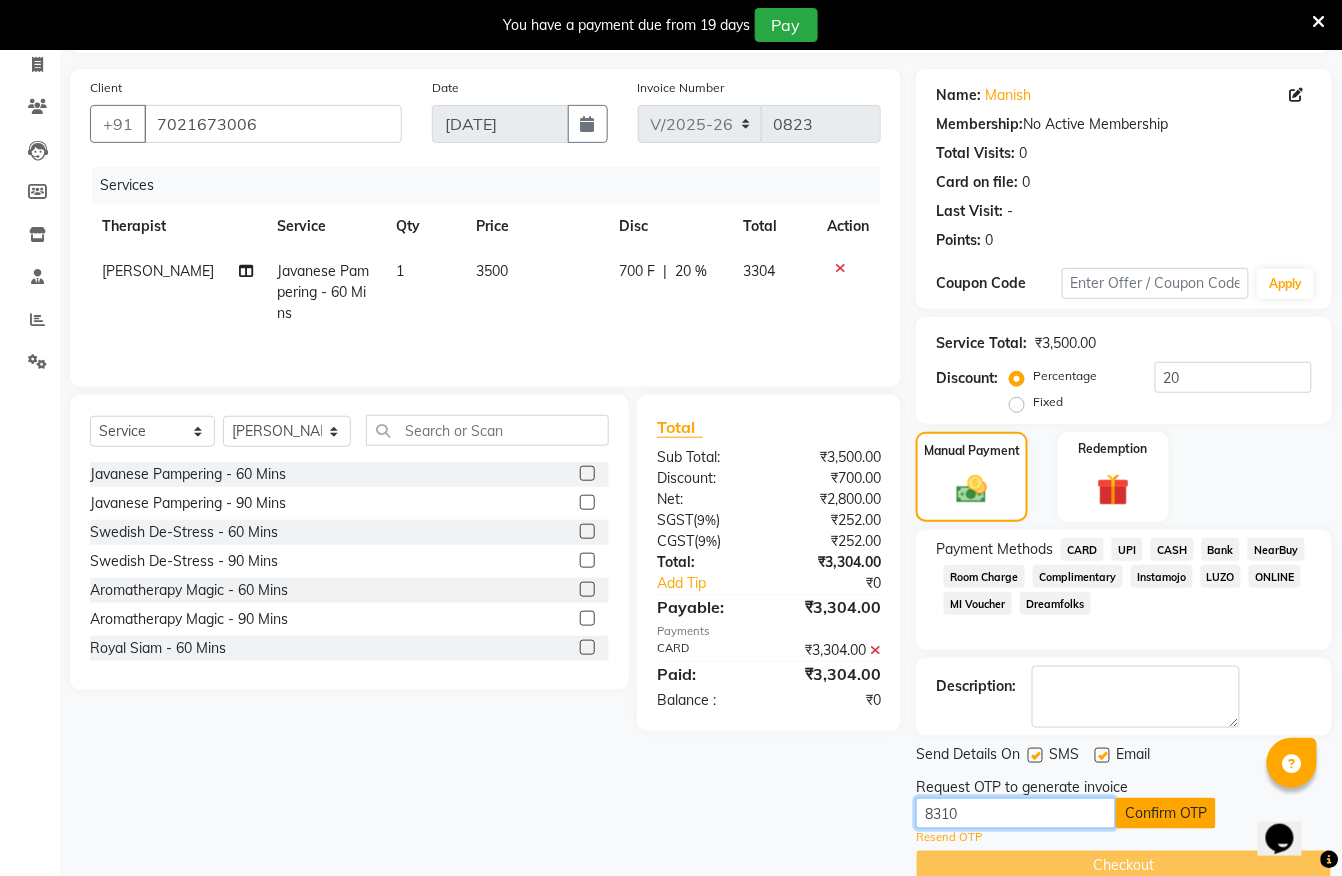 type on "8310" 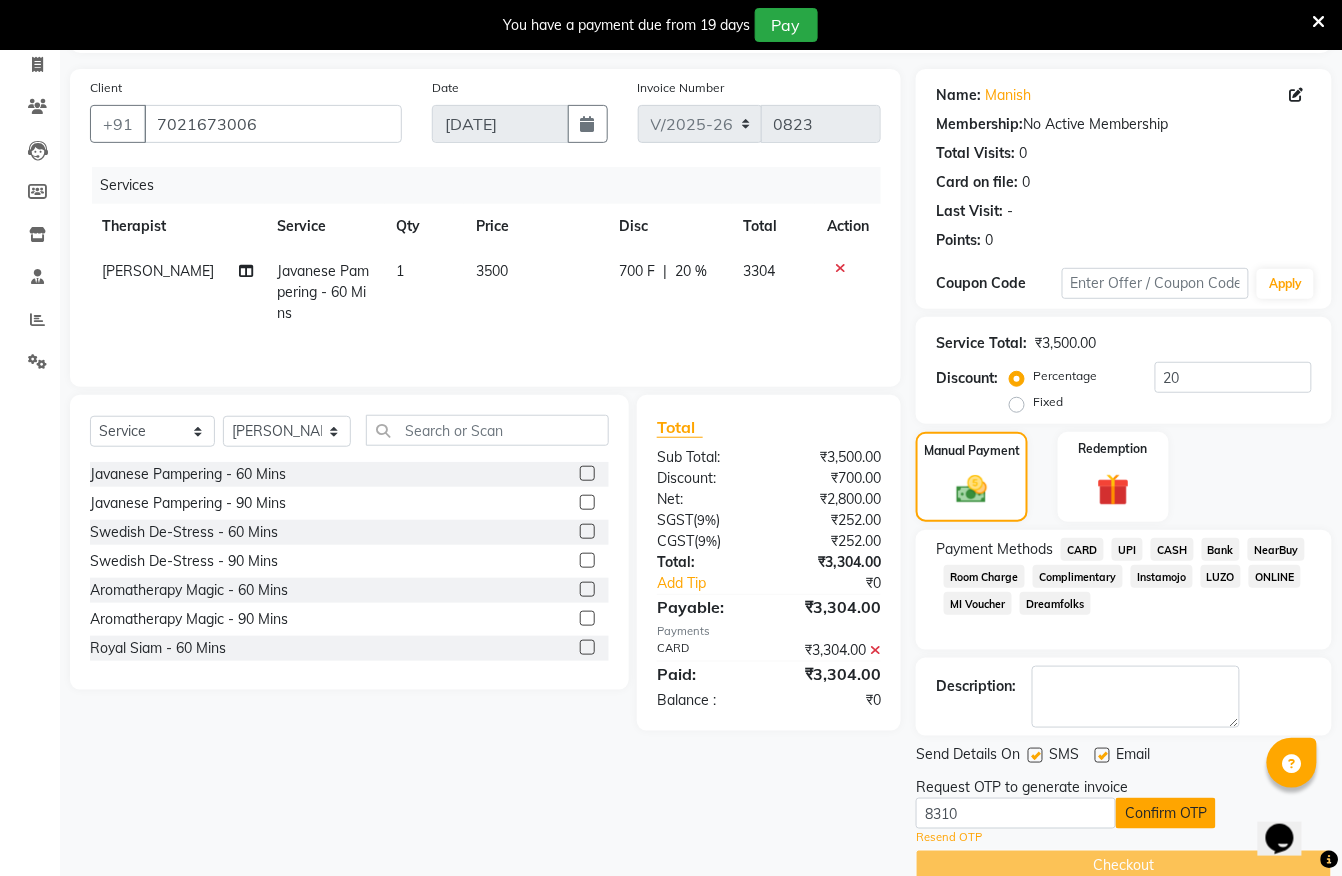 click on "Confirm OTP" 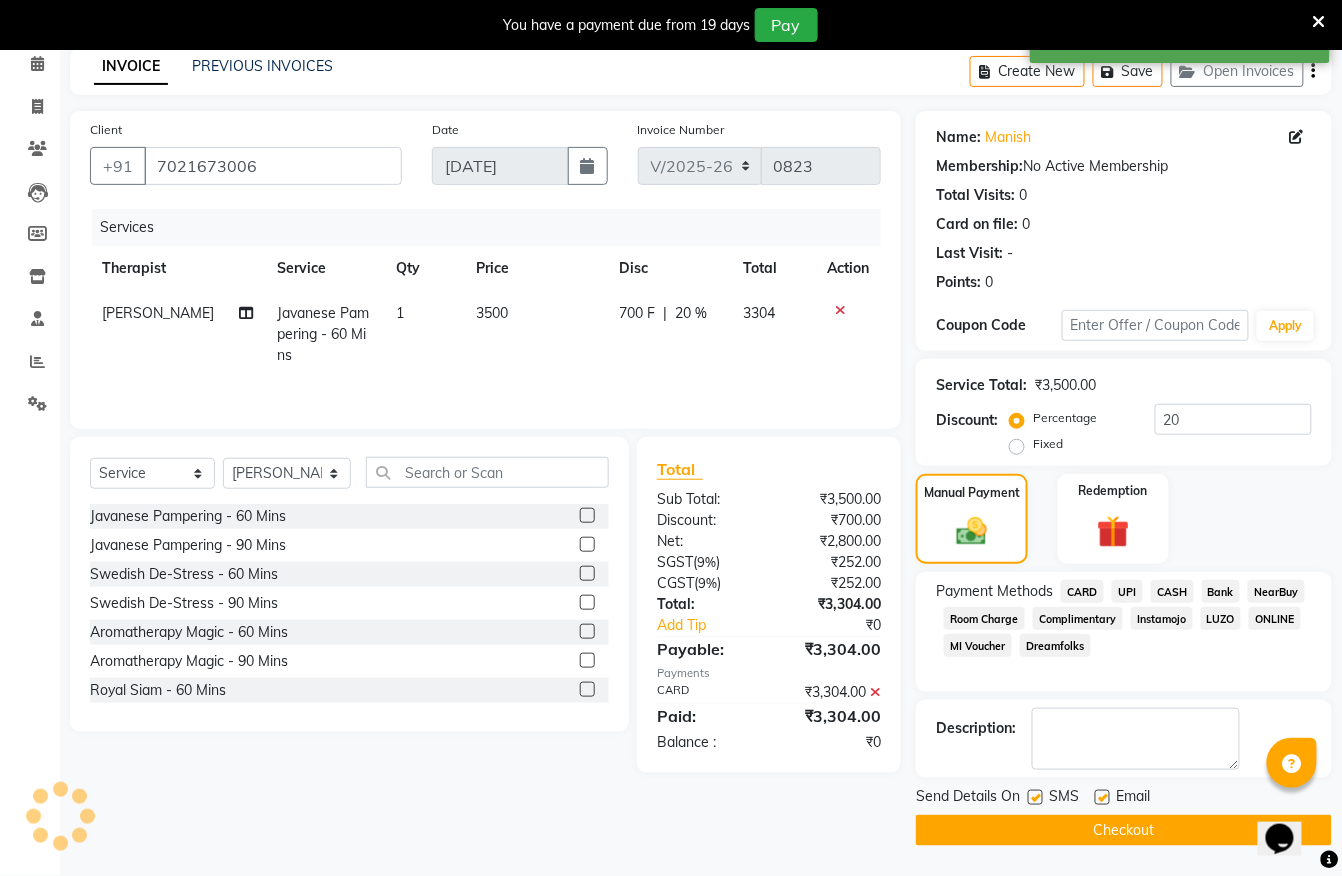 scroll, scrollTop: 93, scrollLeft: 0, axis: vertical 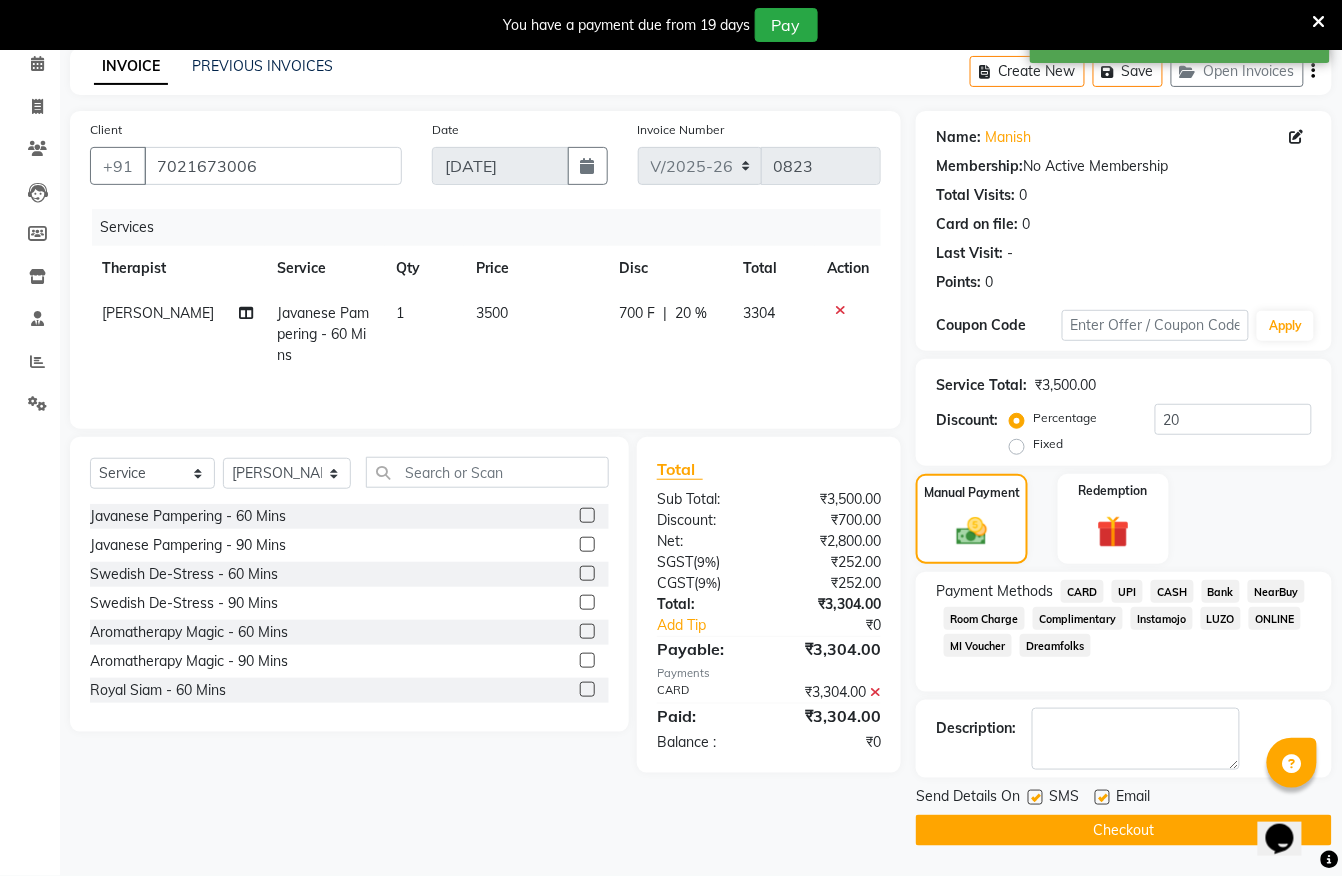 click on "Checkout" 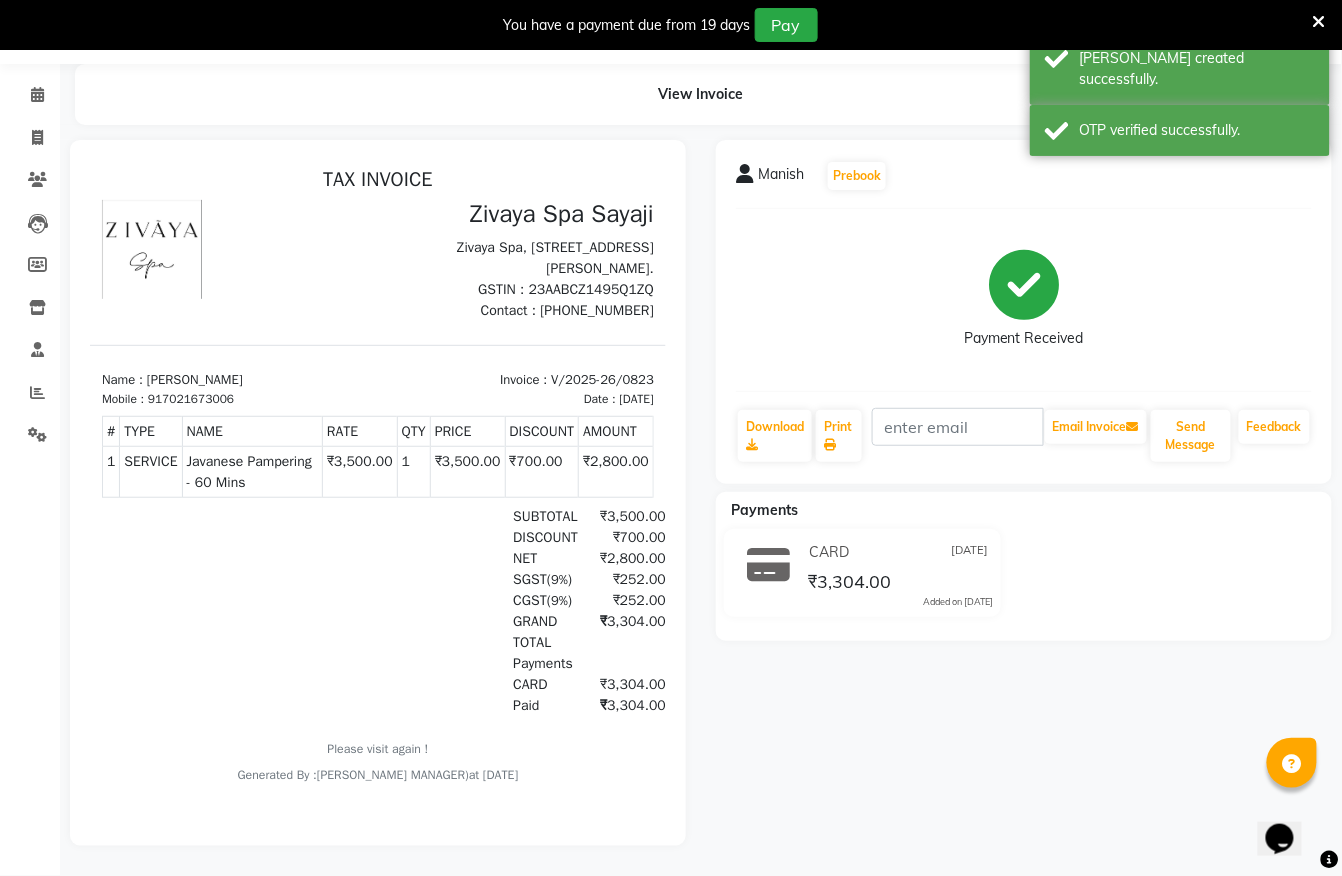 scroll, scrollTop: 0, scrollLeft: 0, axis: both 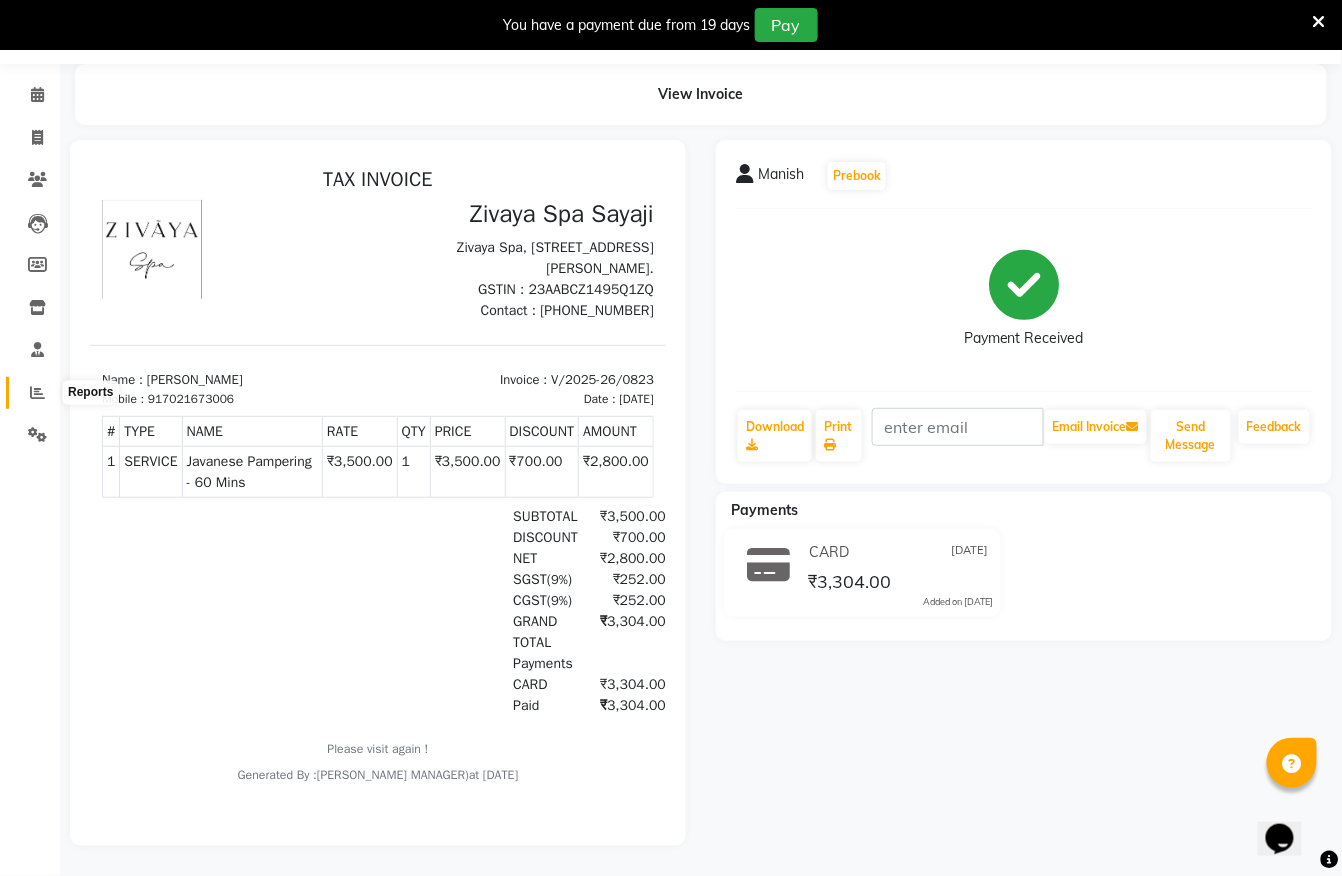 click 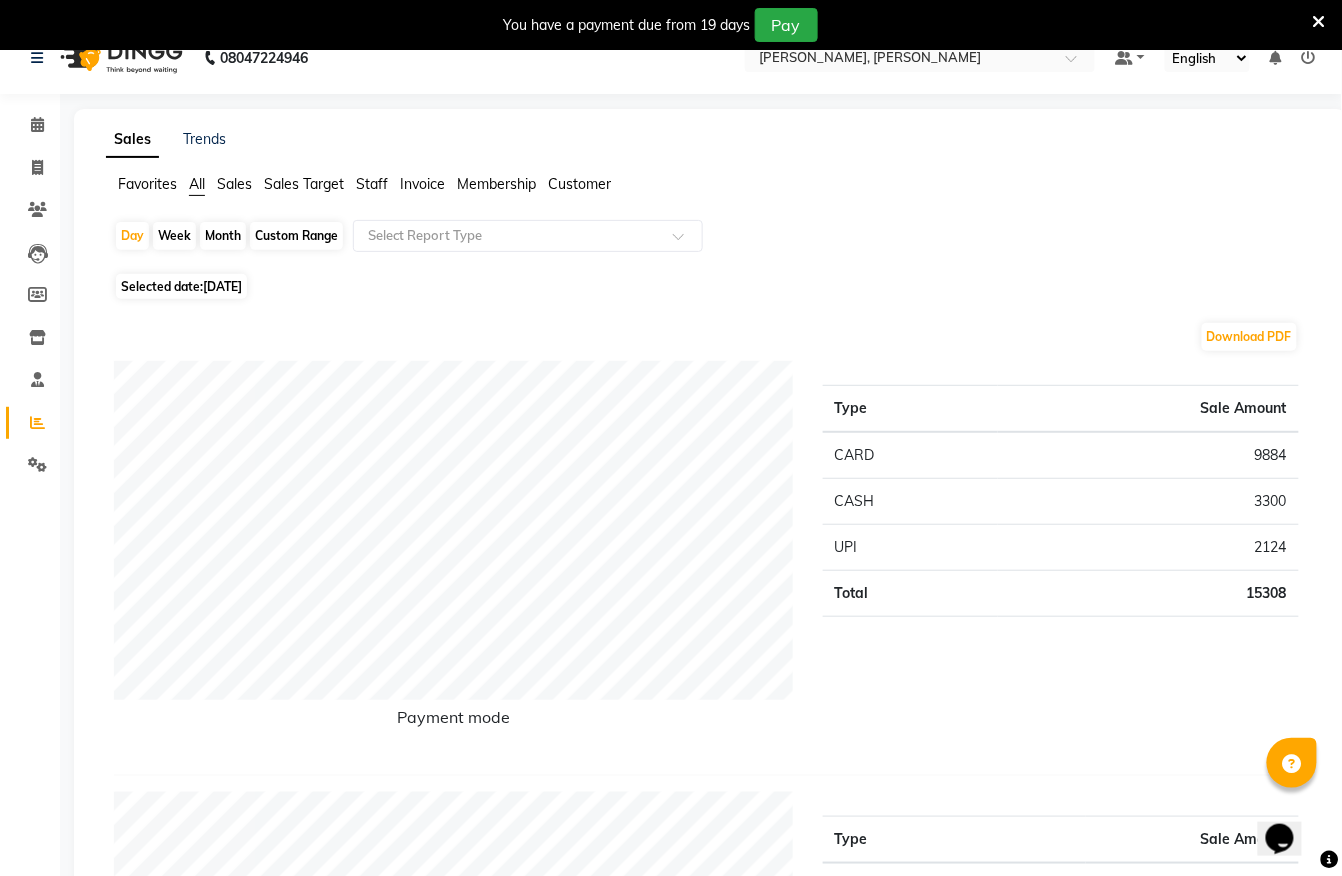 scroll, scrollTop: 0, scrollLeft: 0, axis: both 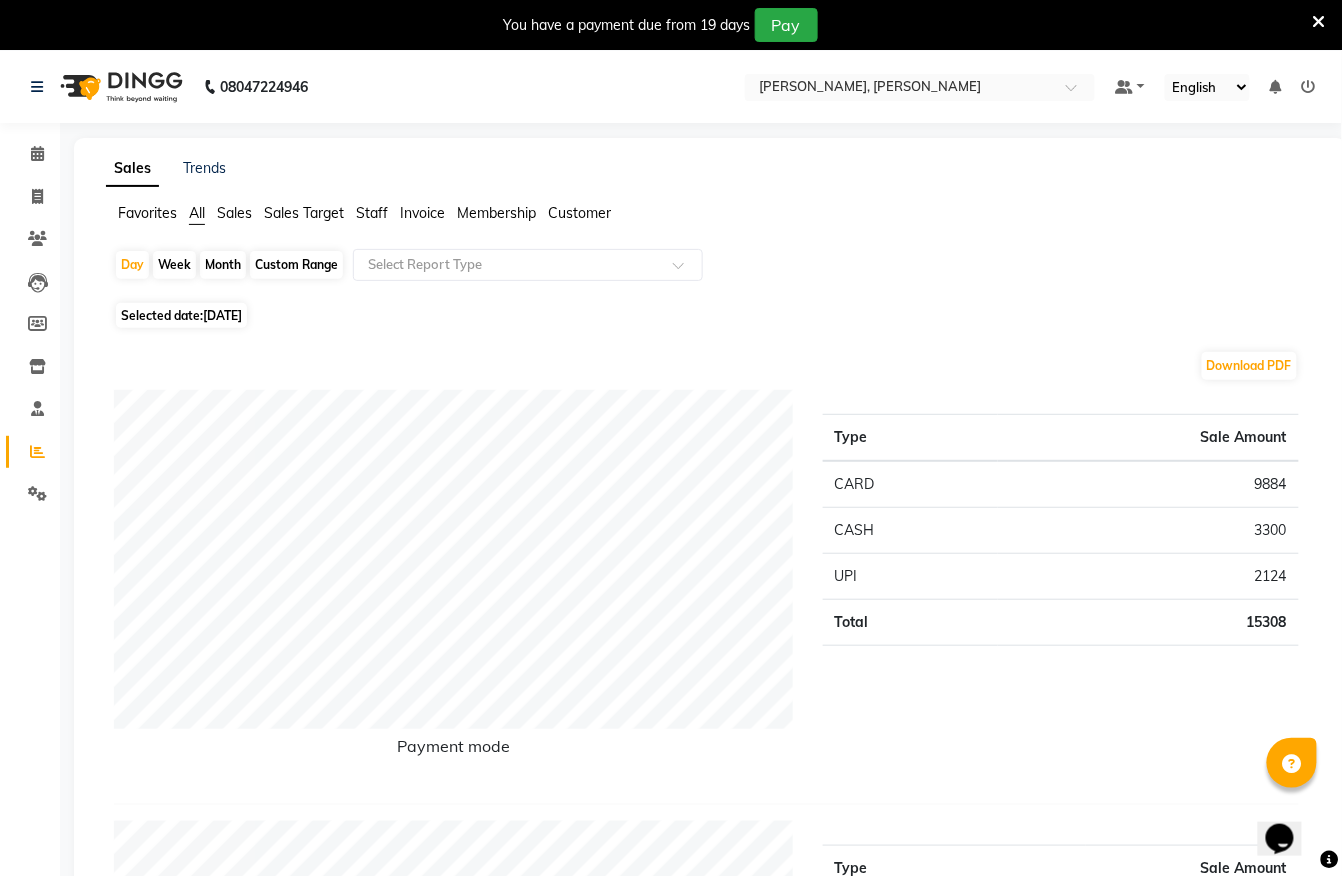 click on "Invoice" 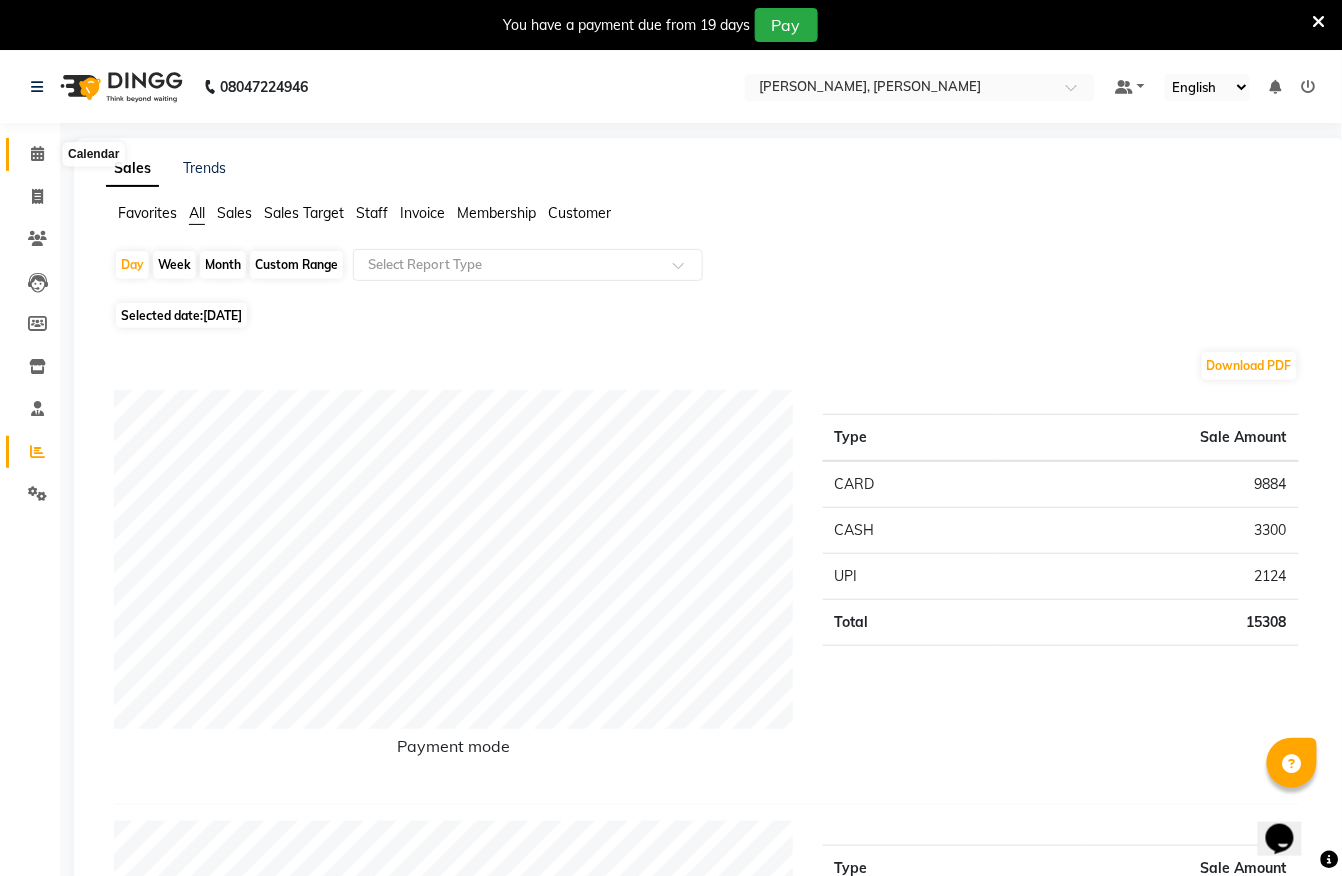 click 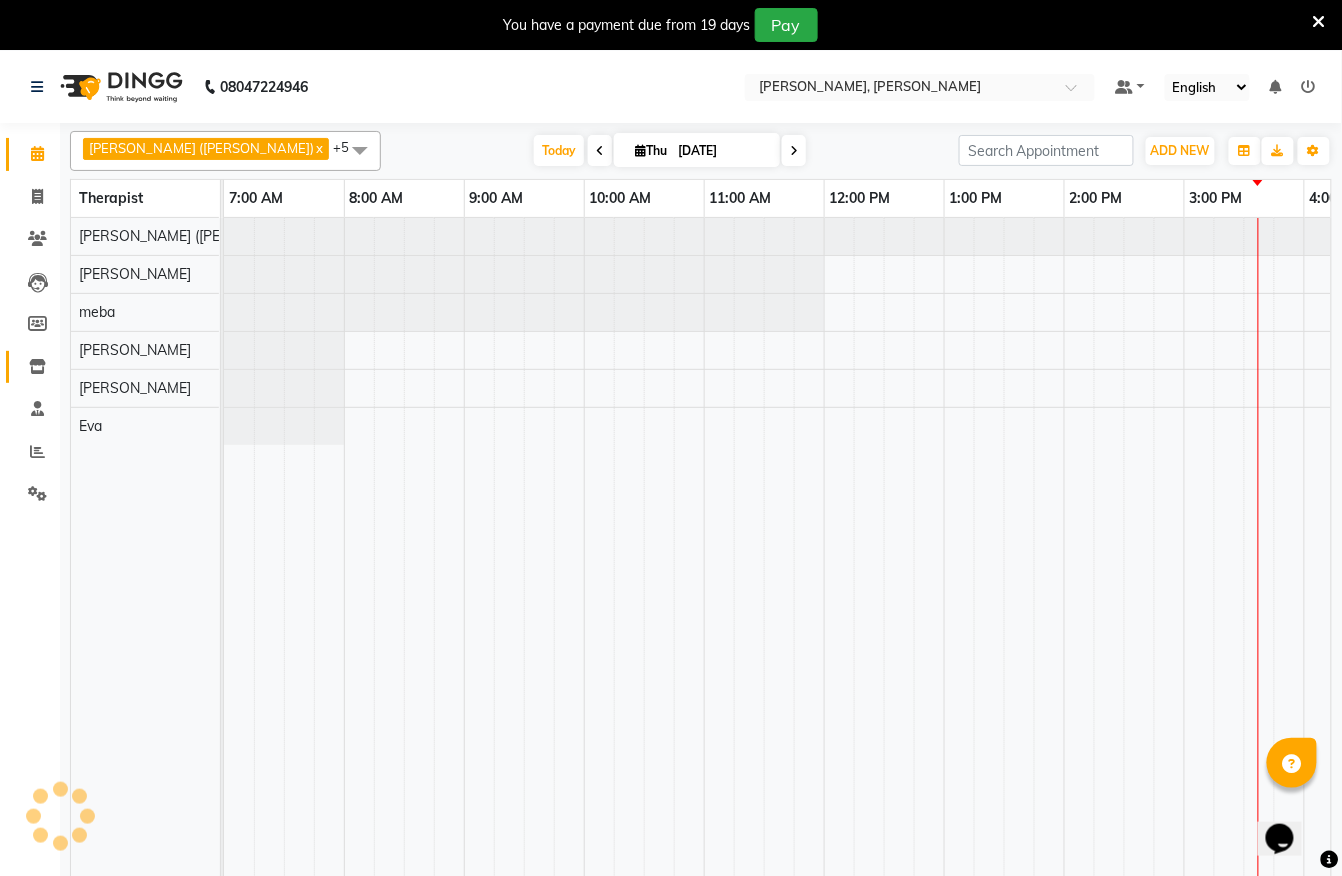 scroll, scrollTop: 0, scrollLeft: 0, axis: both 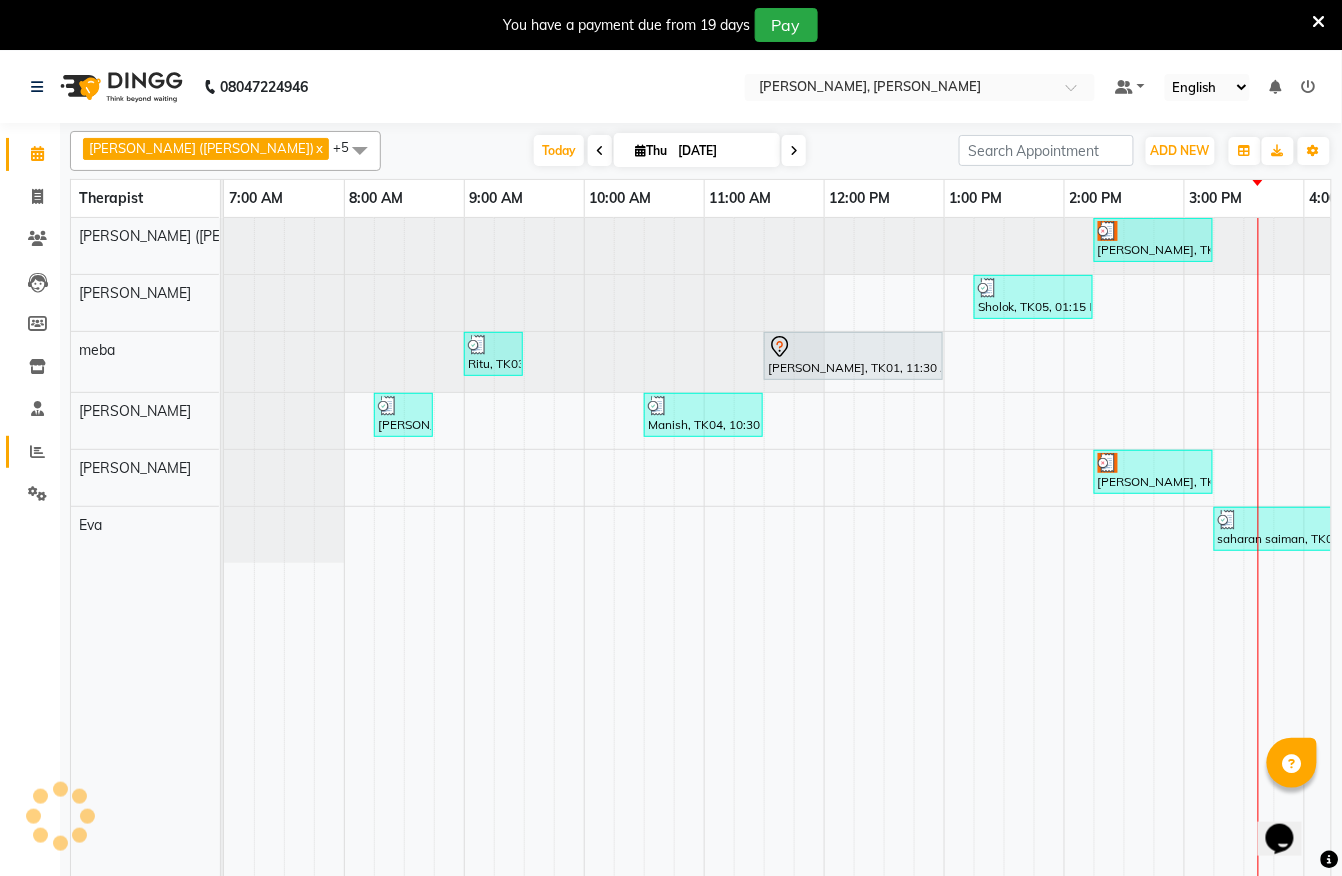 click on "Reports" 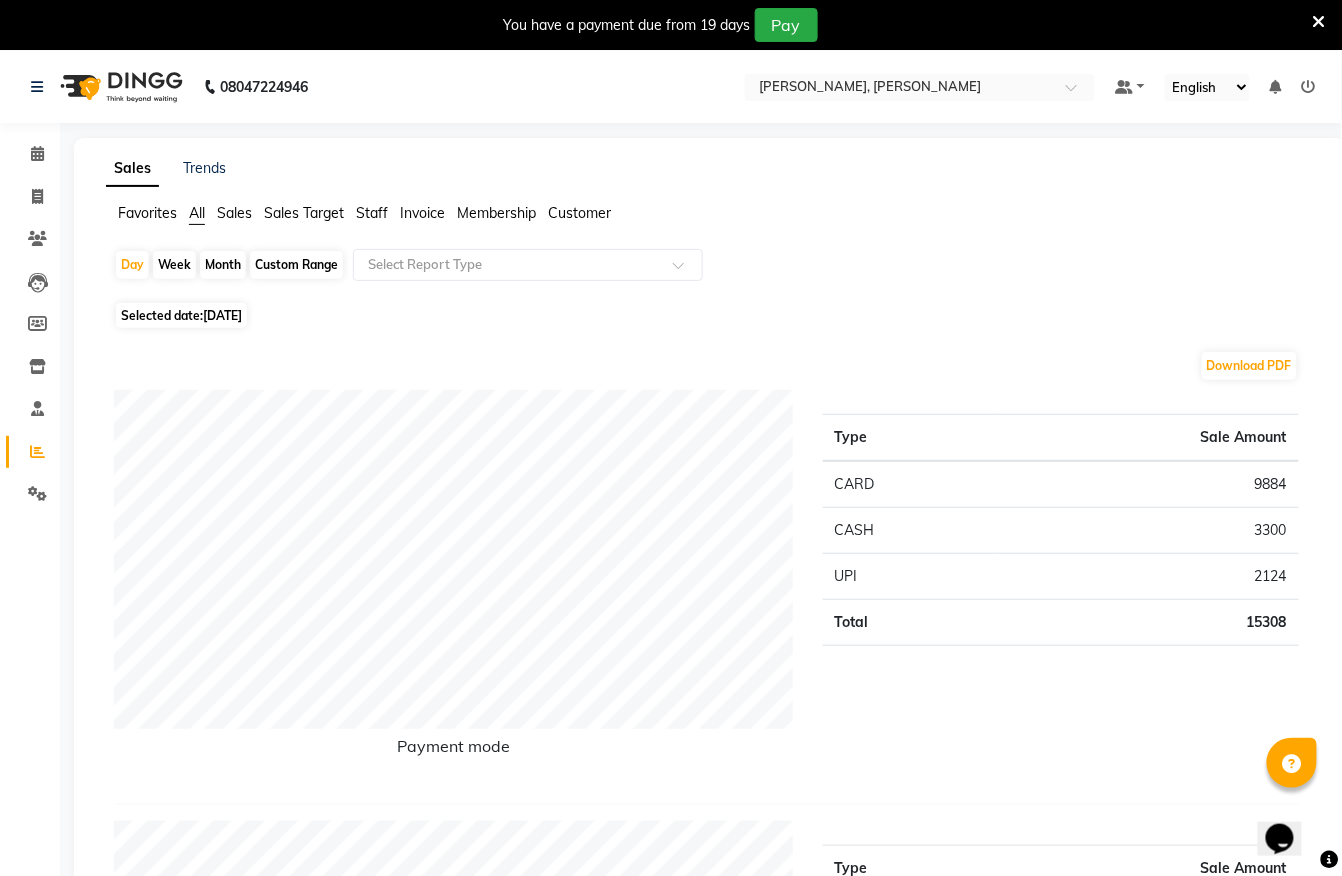 click on "Custom Range" 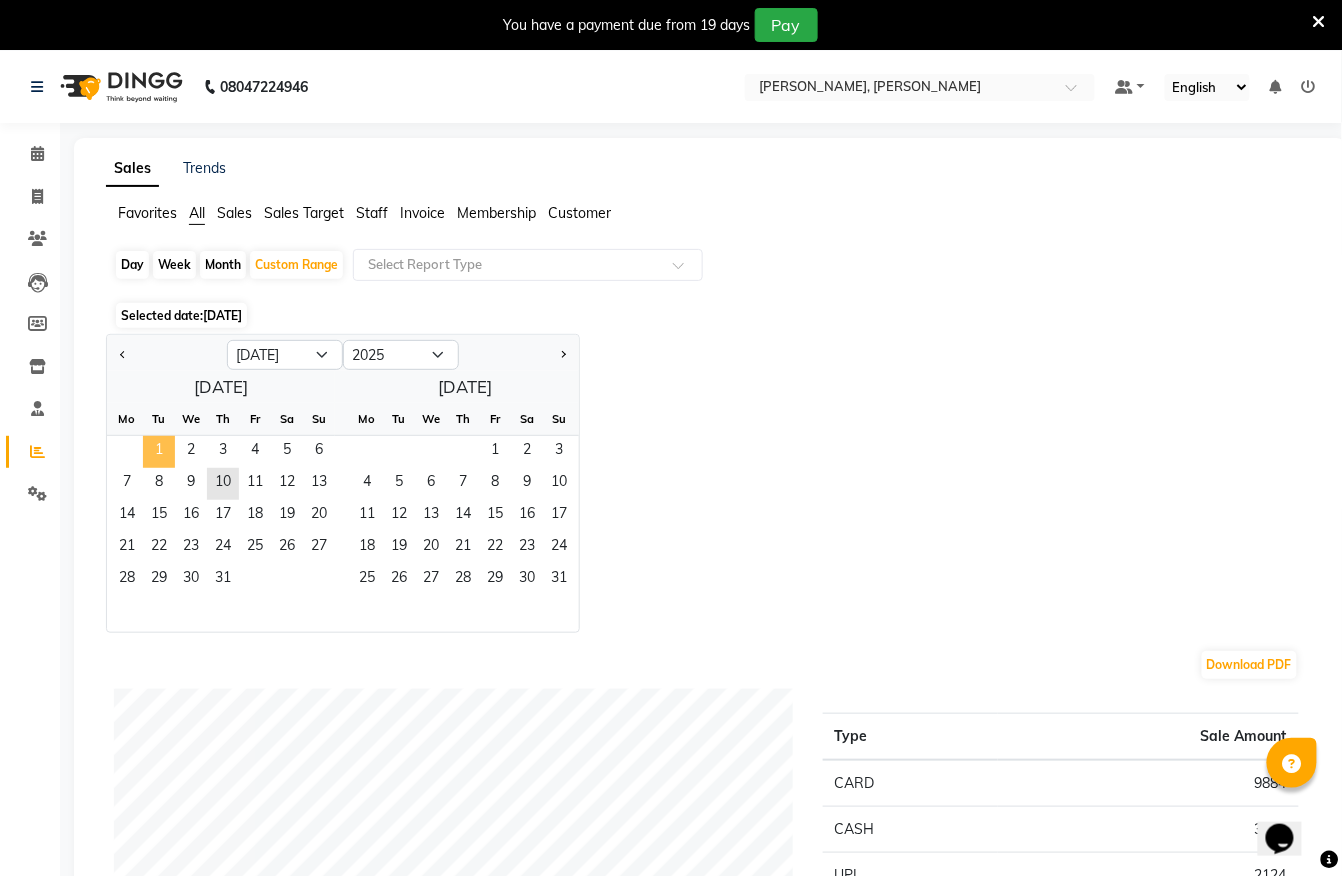 click on "1" 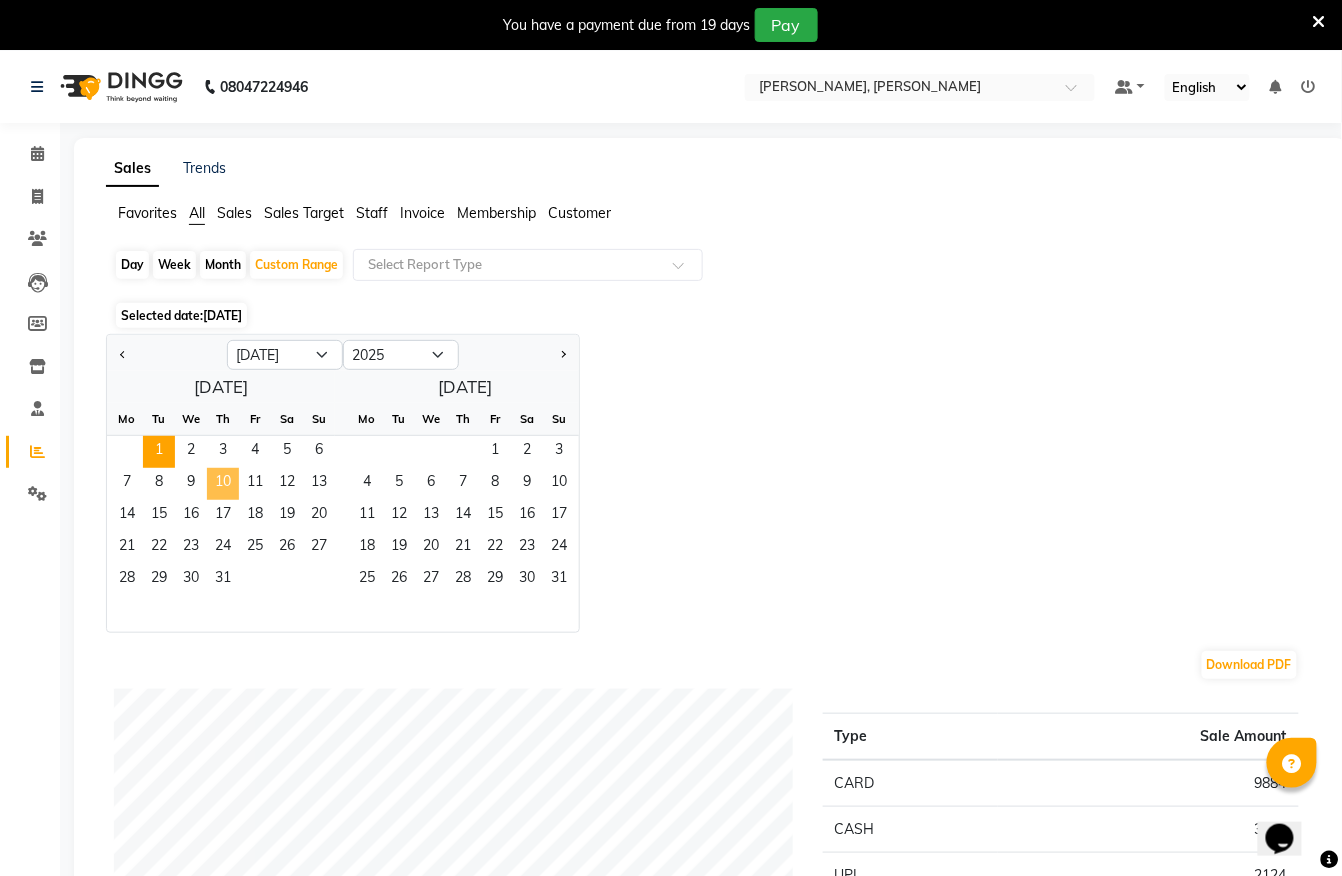 click on "10" 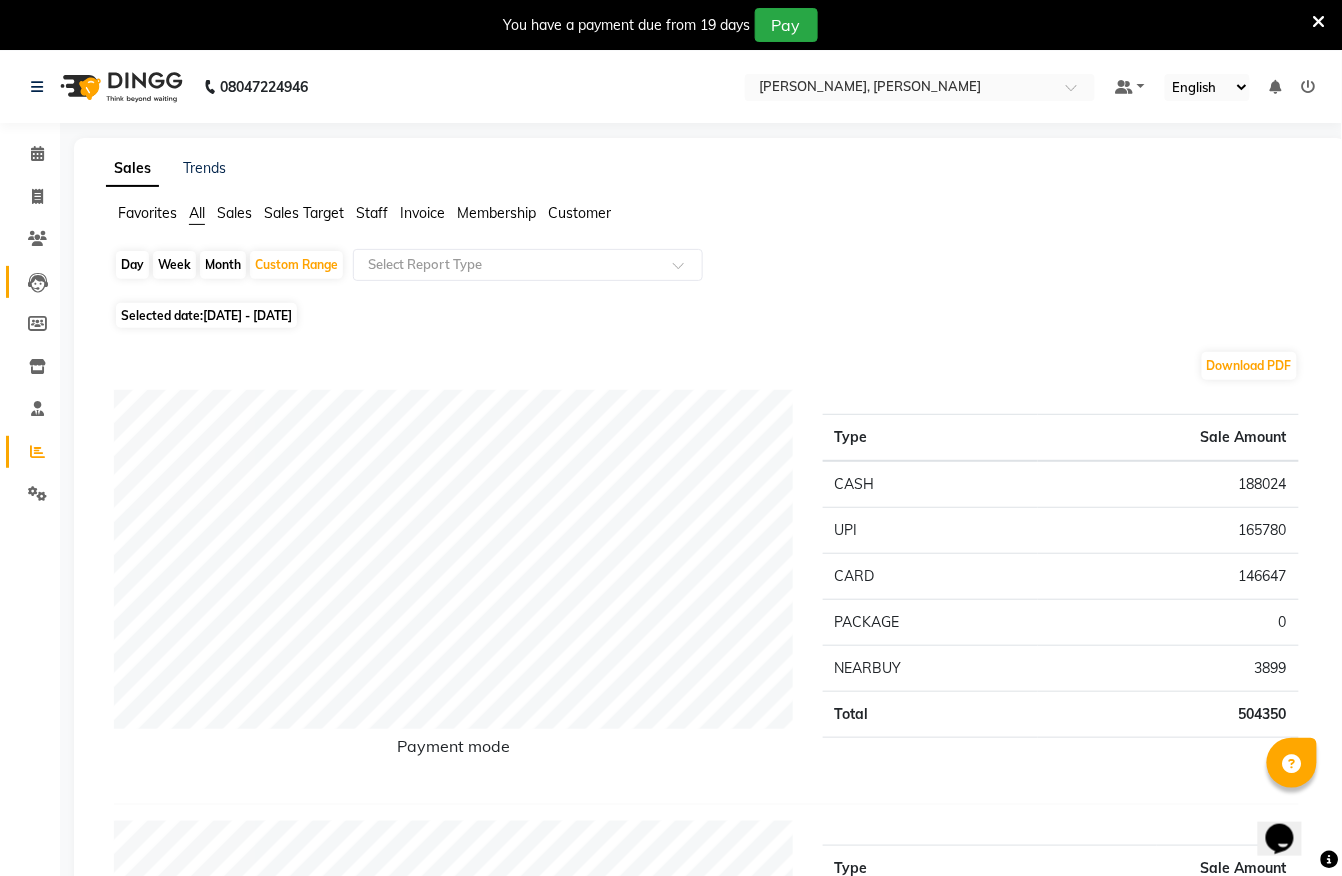 click on "Leads" 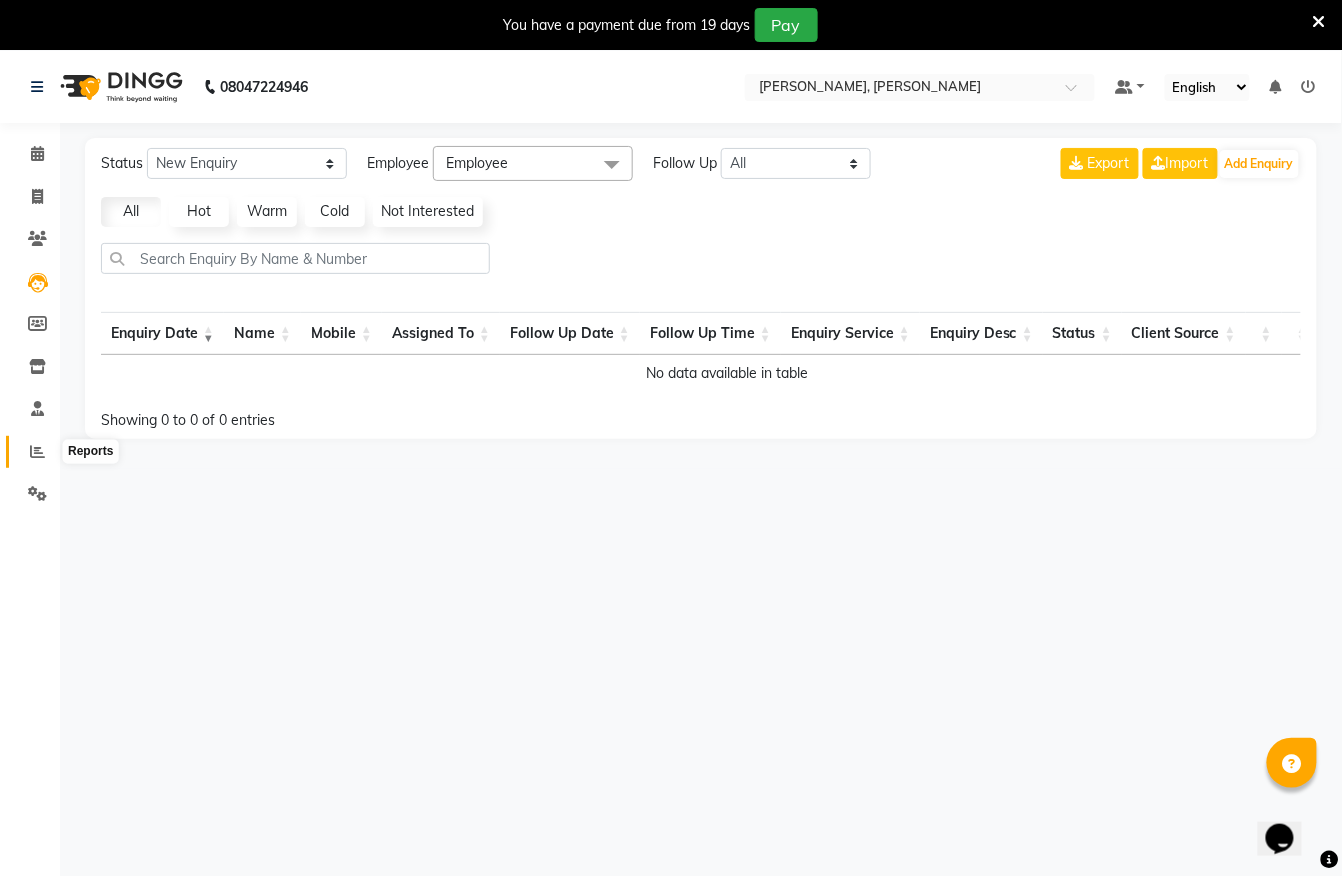 click 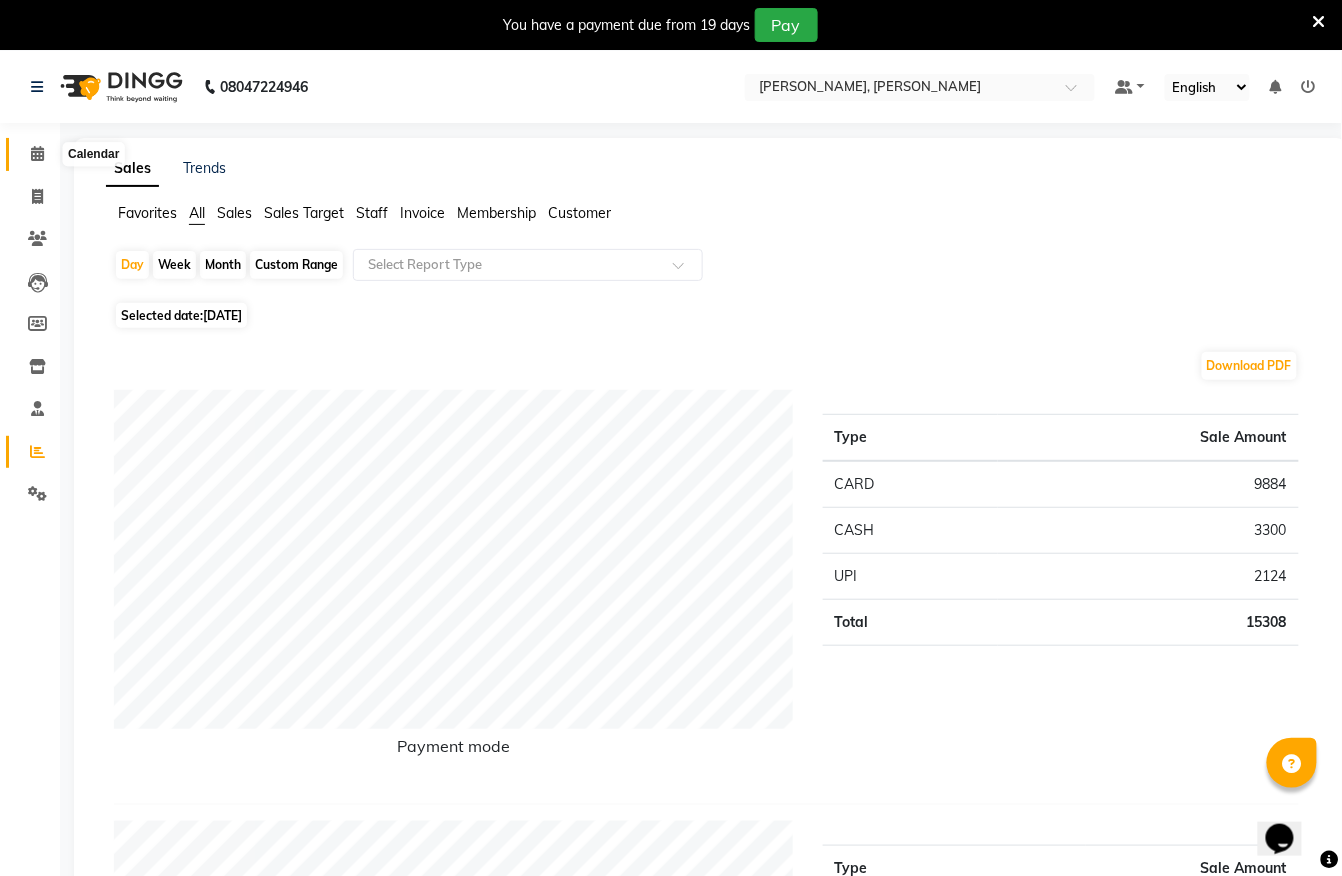 click 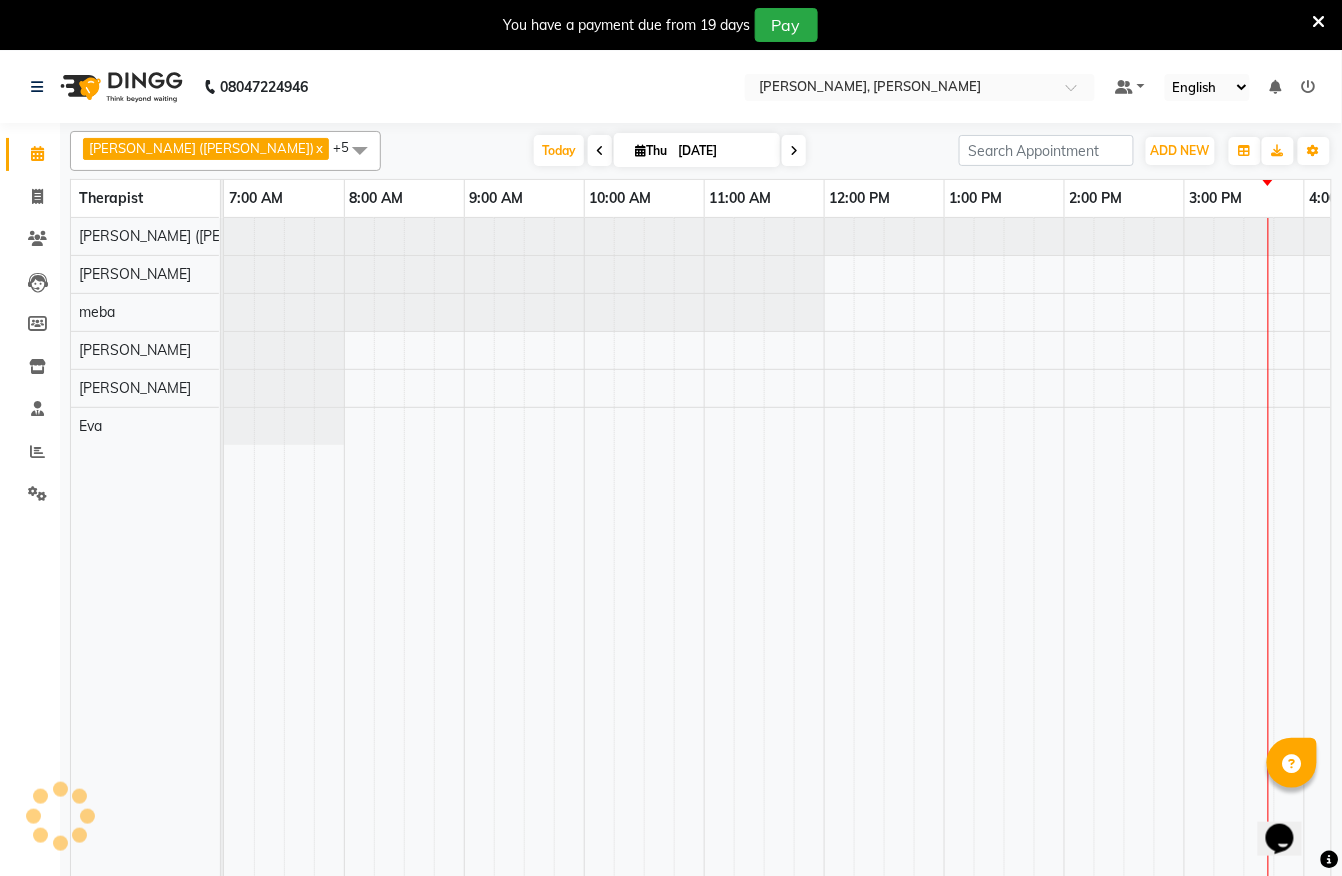 scroll, scrollTop: 0, scrollLeft: 0, axis: both 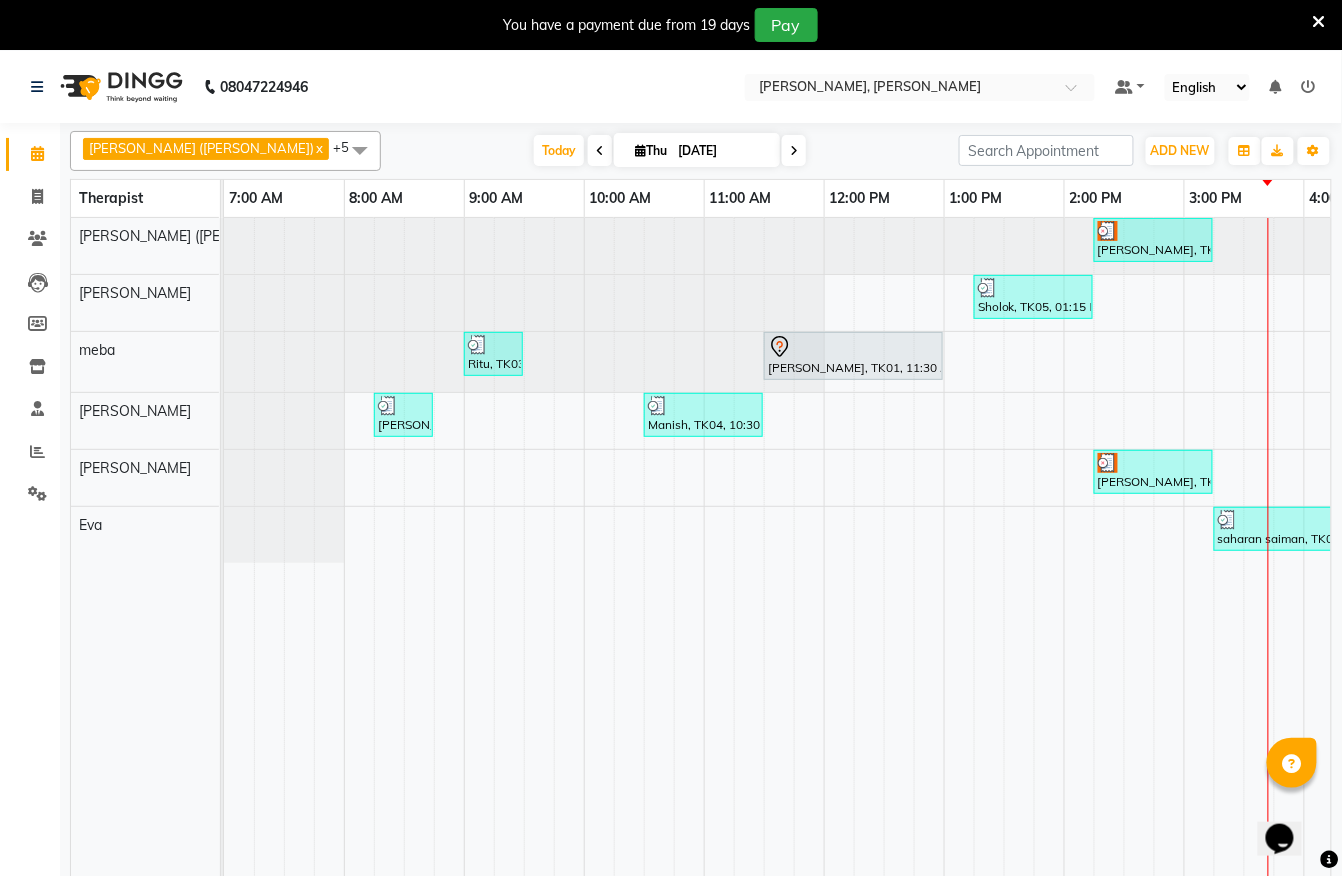 click at bounding box center (1319, 22) 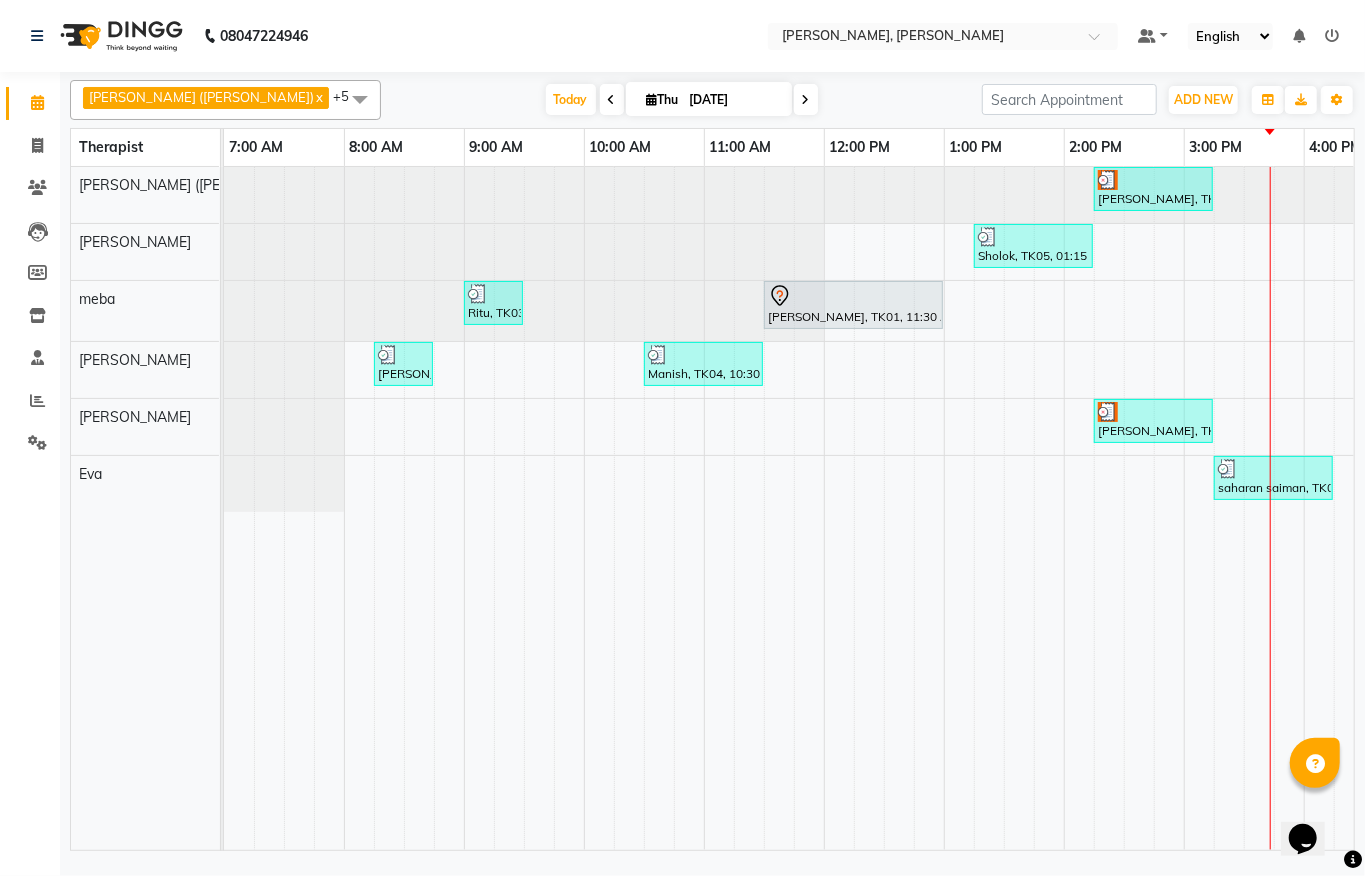 scroll, scrollTop: 0, scrollLeft: 812, axis: horizontal 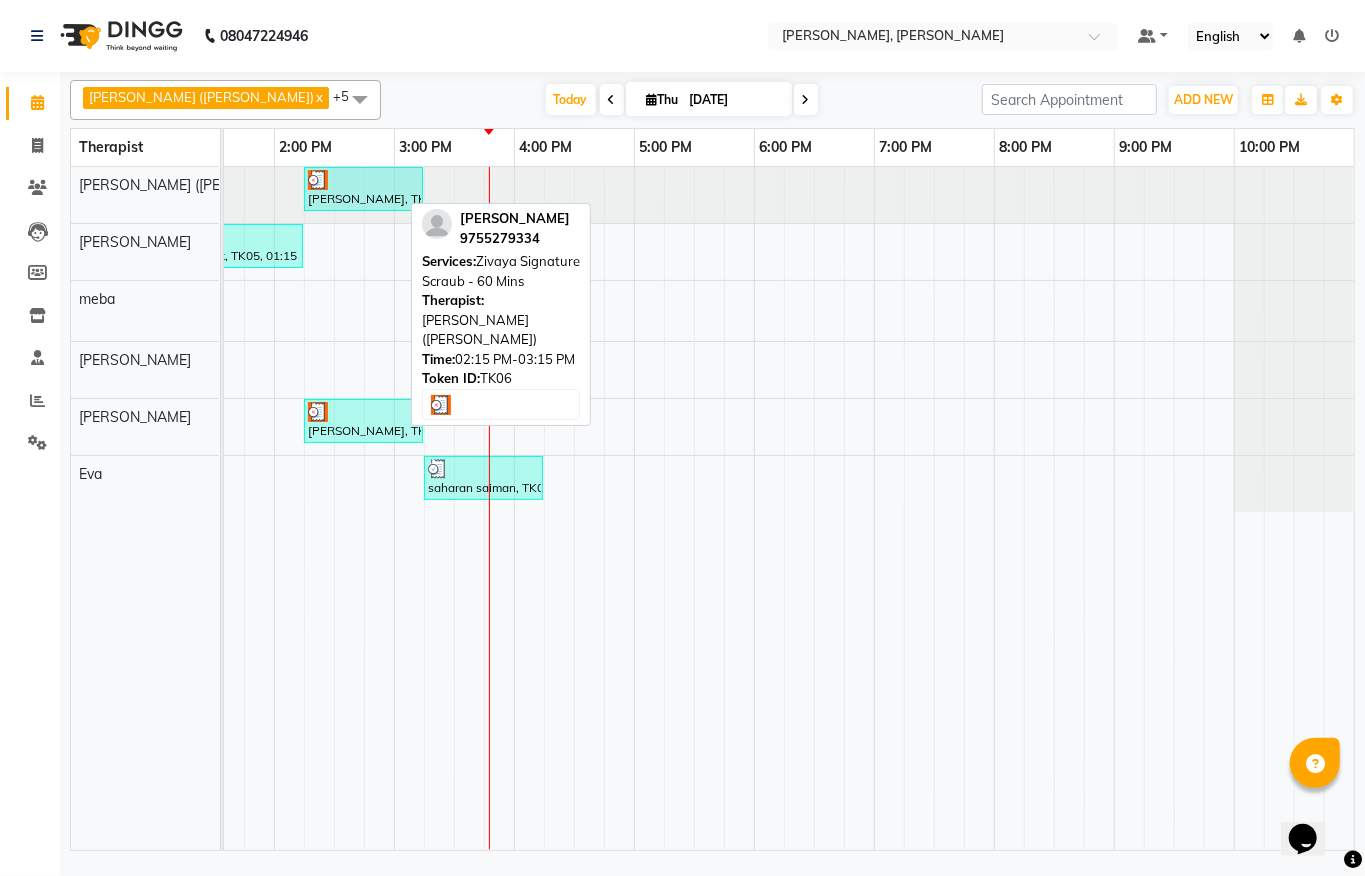click at bounding box center [363, 180] 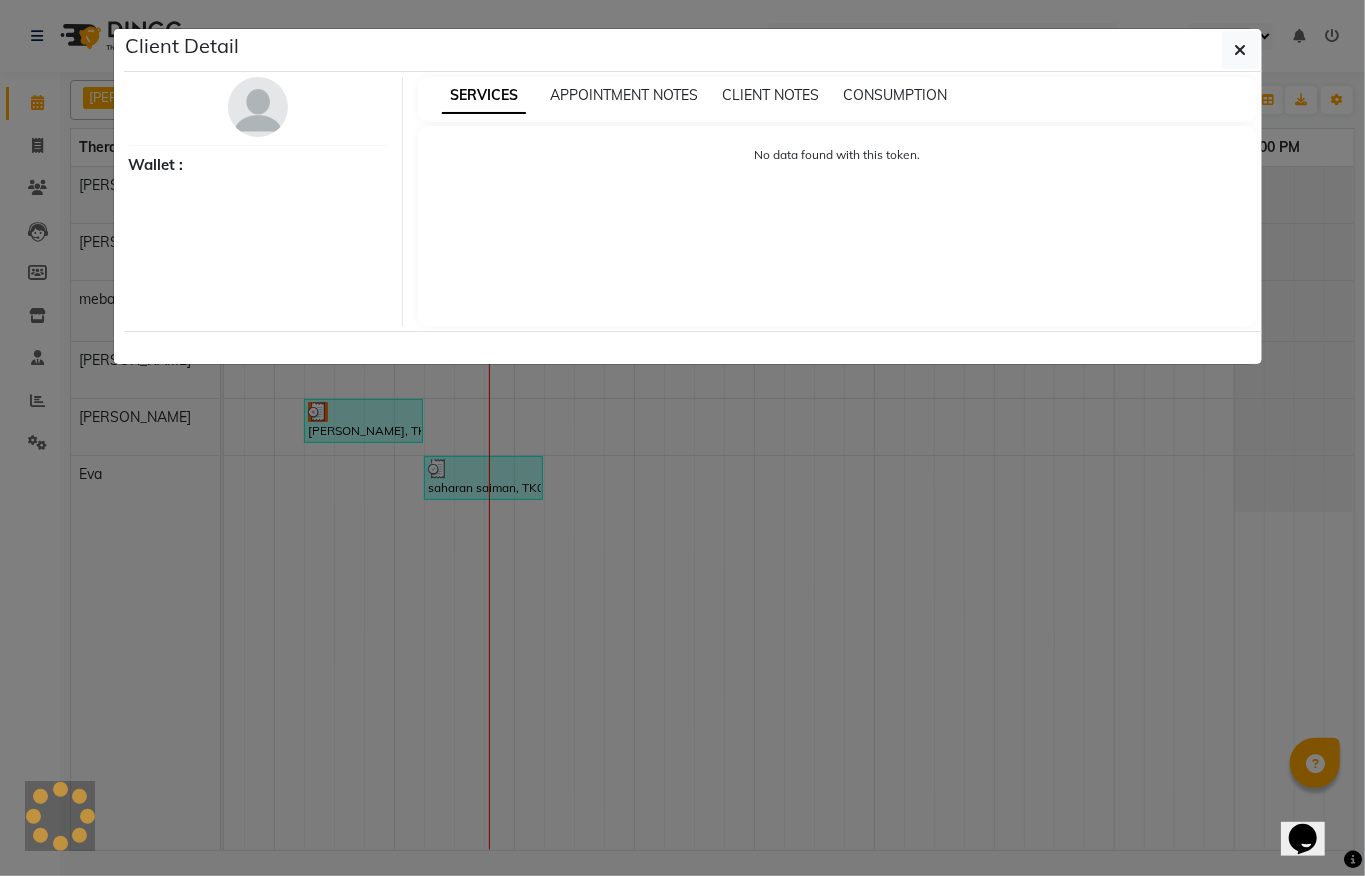 select on "3" 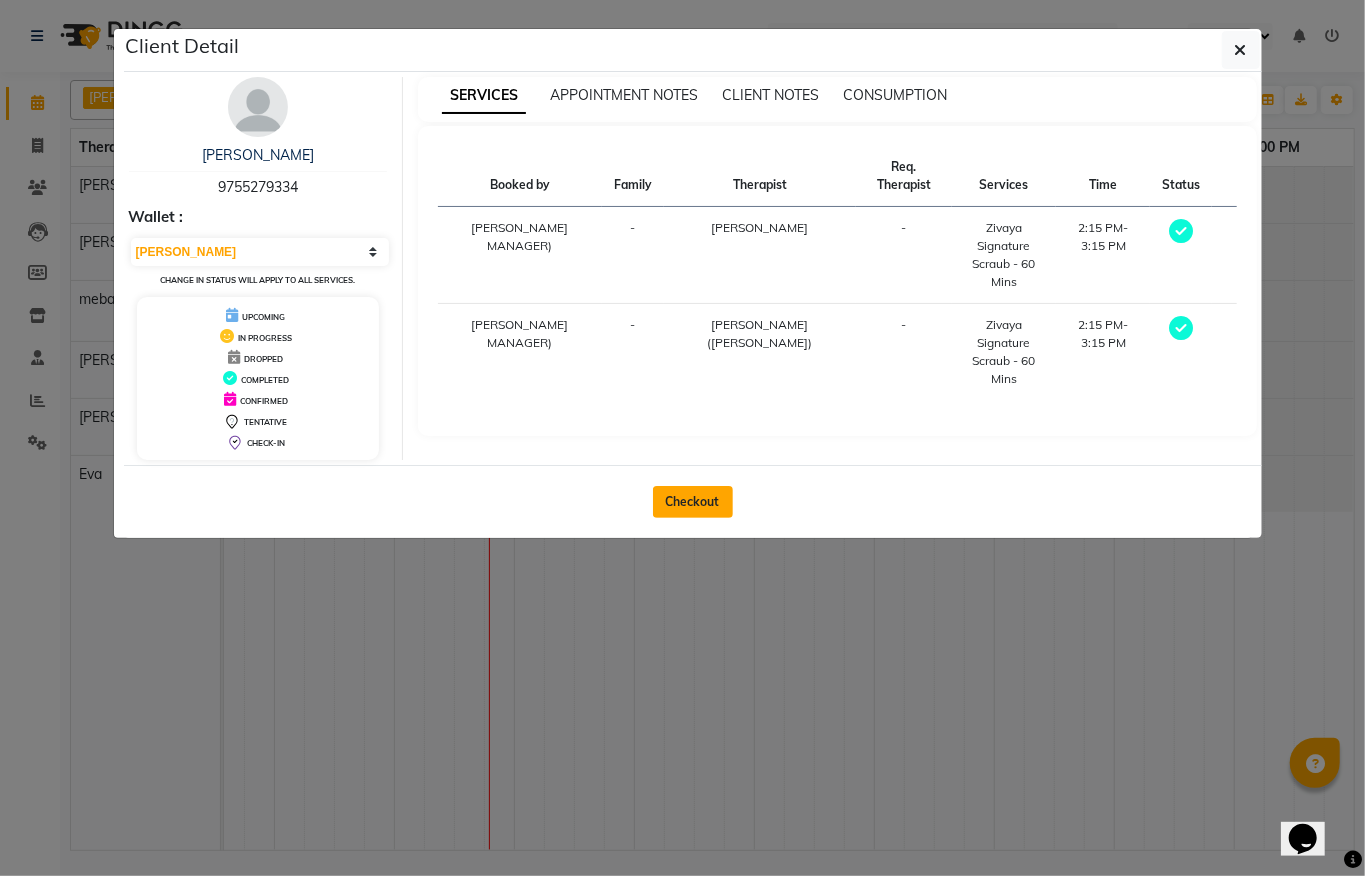 click on "Checkout" 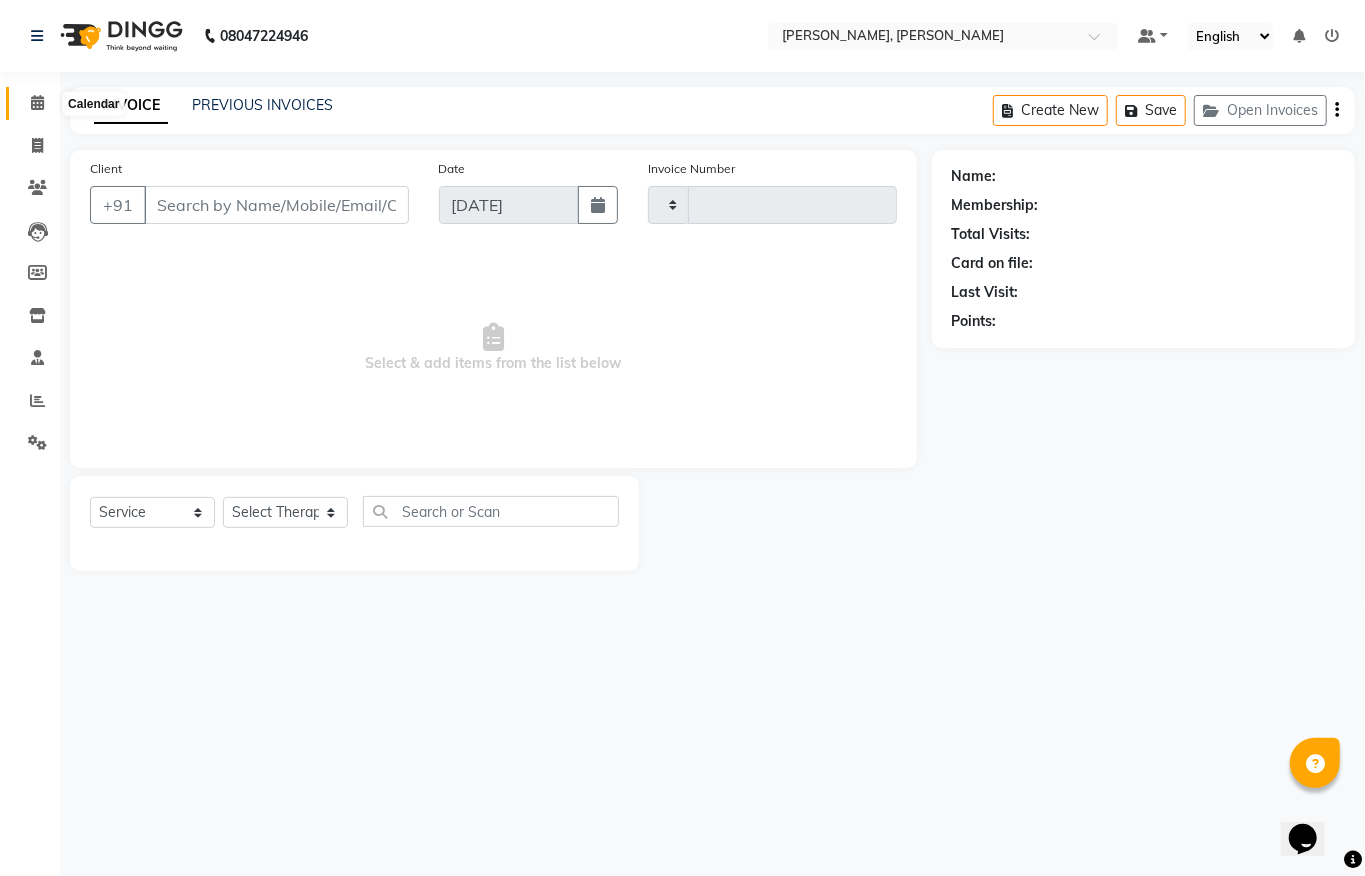 click 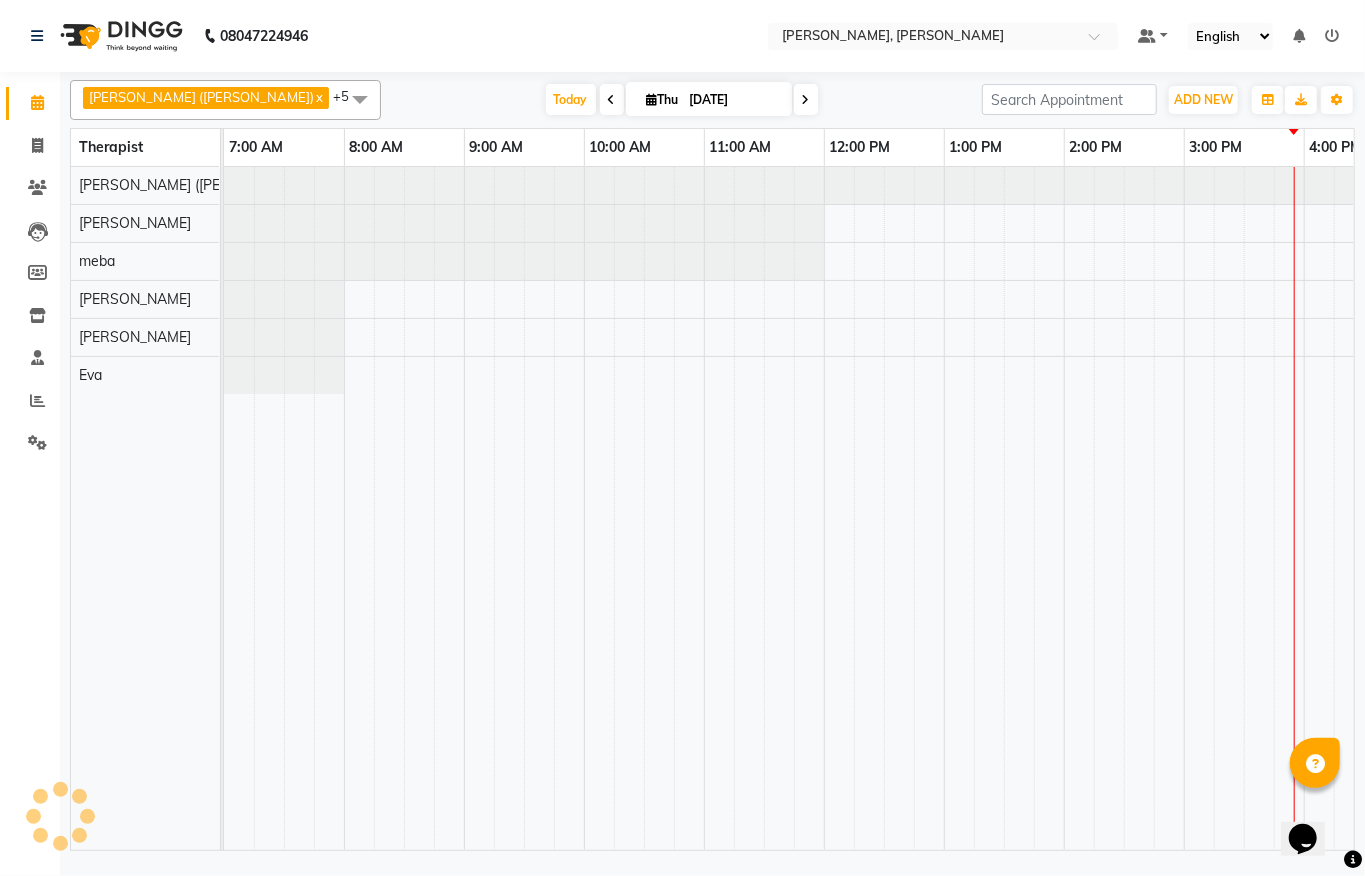 scroll, scrollTop: 0, scrollLeft: 0, axis: both 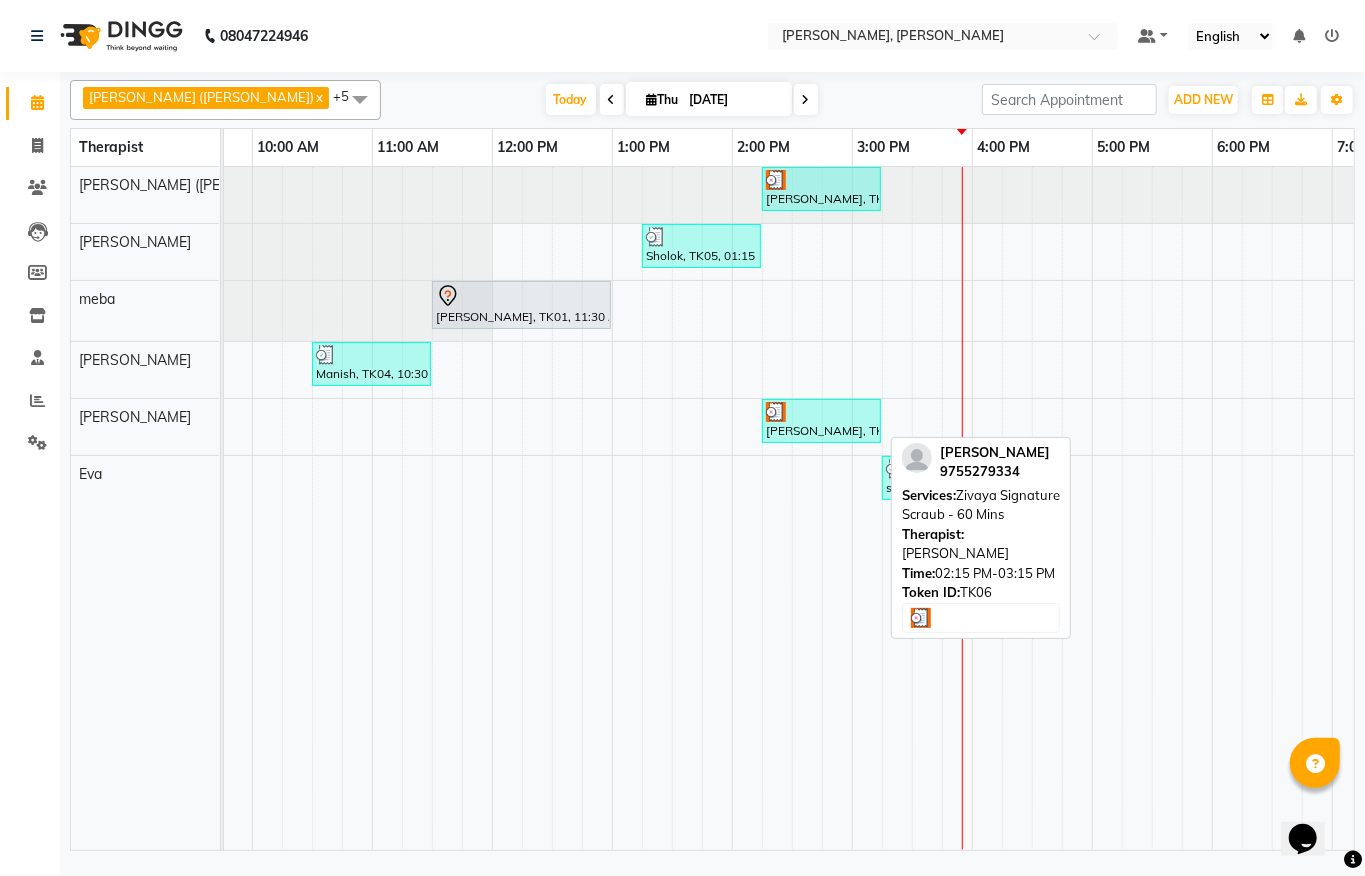 click at bounding box center (776, 412) 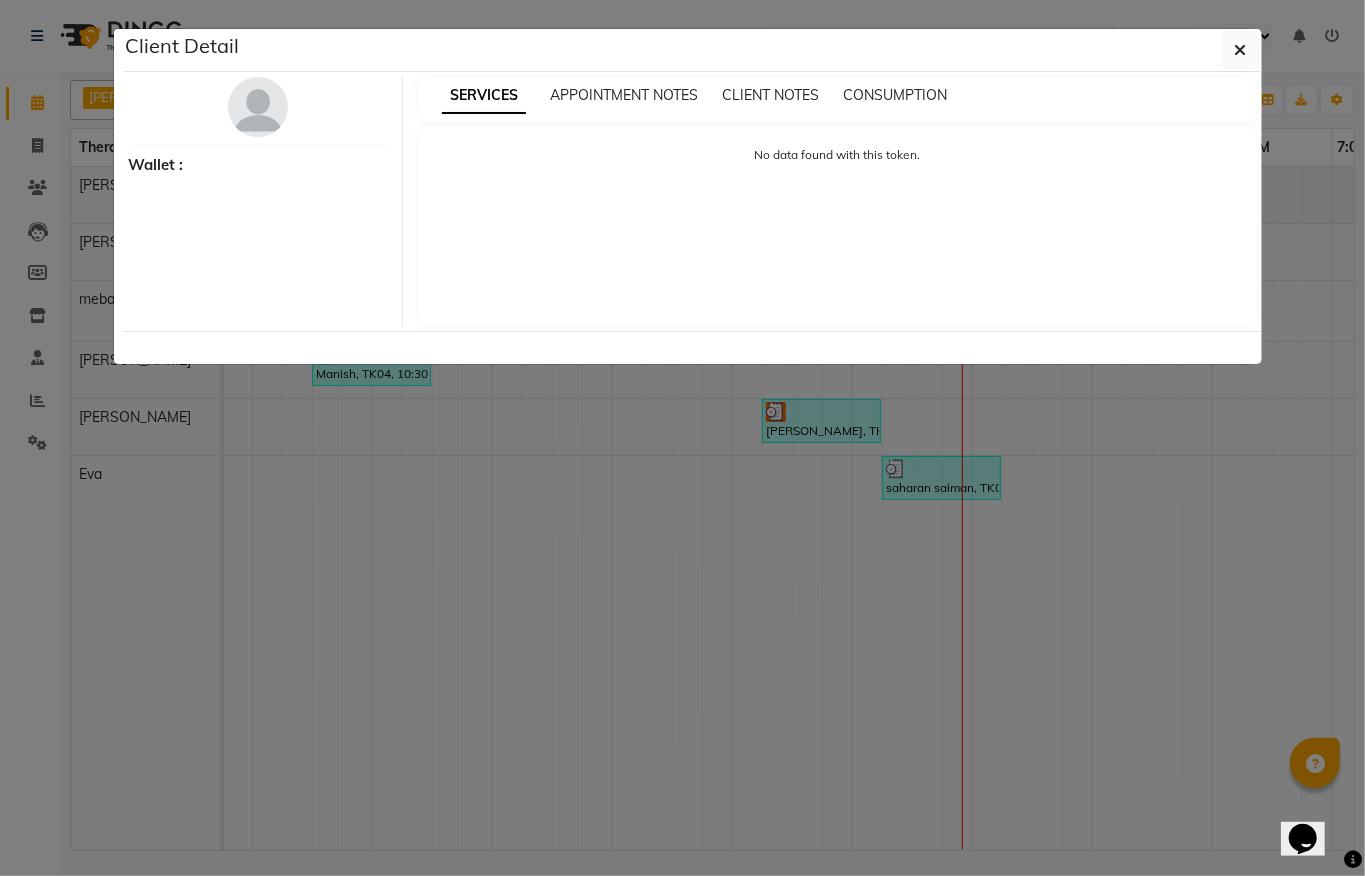 select on "3" 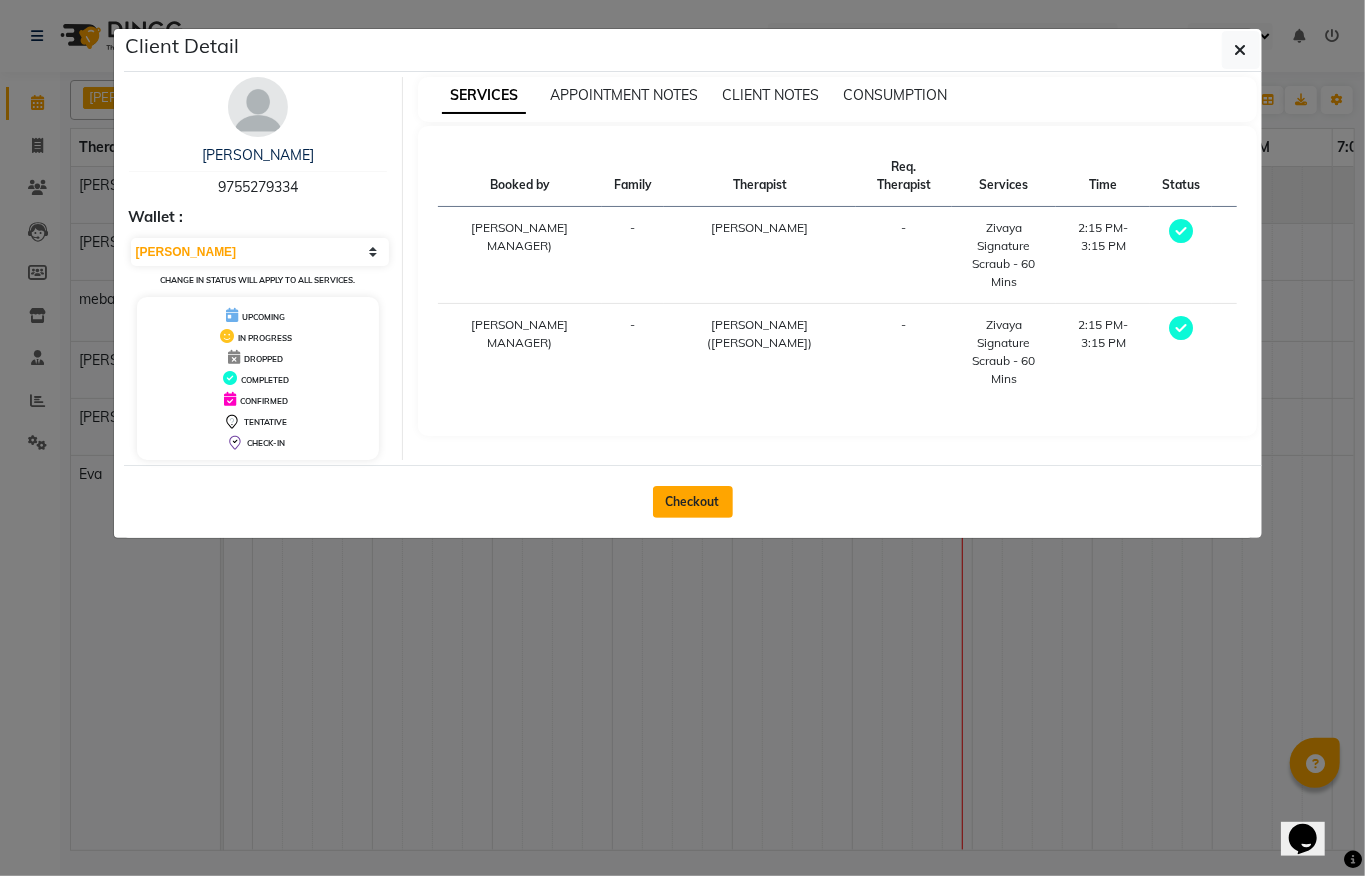 click on "Checkout" 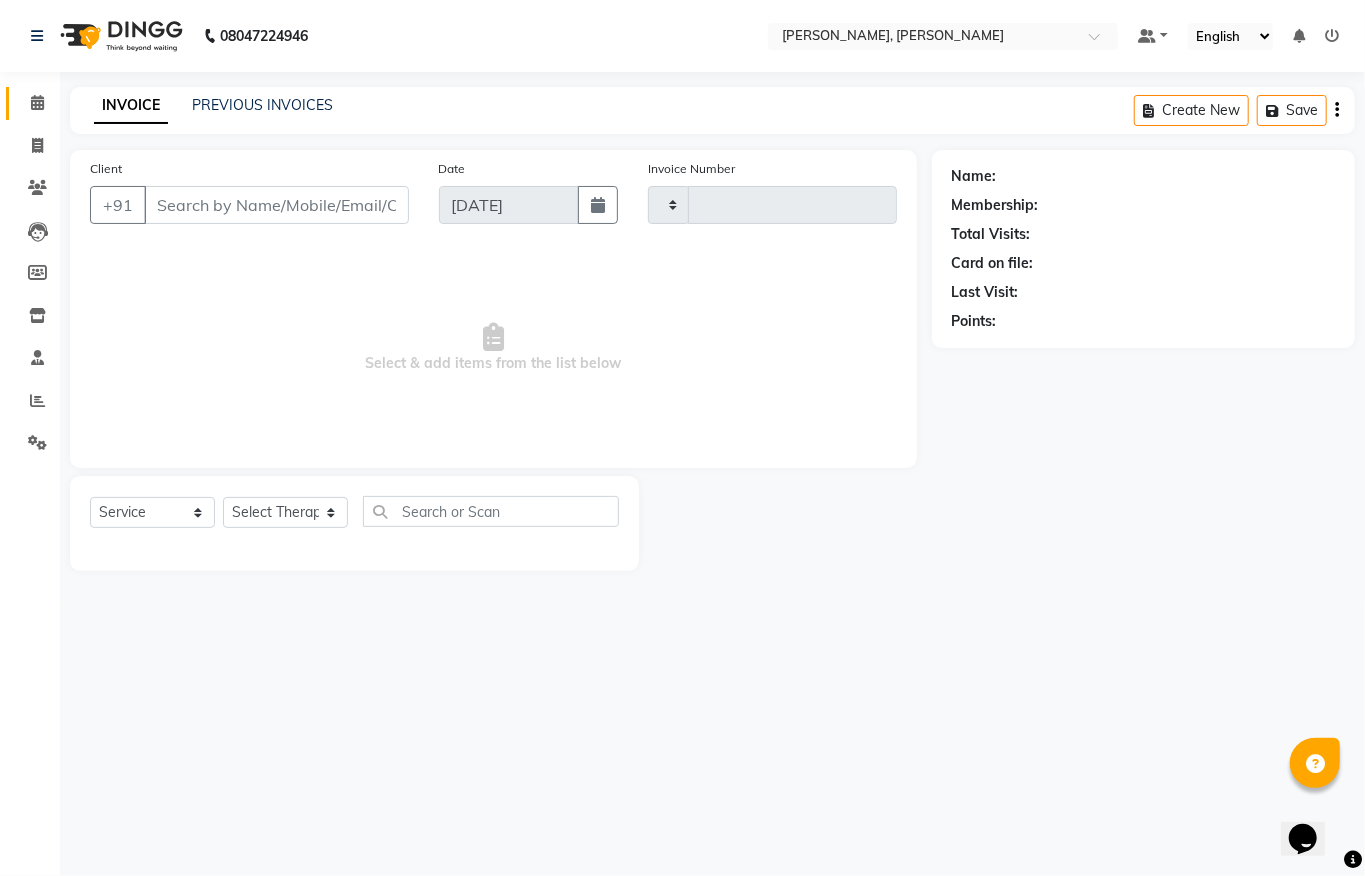 type on "0824" 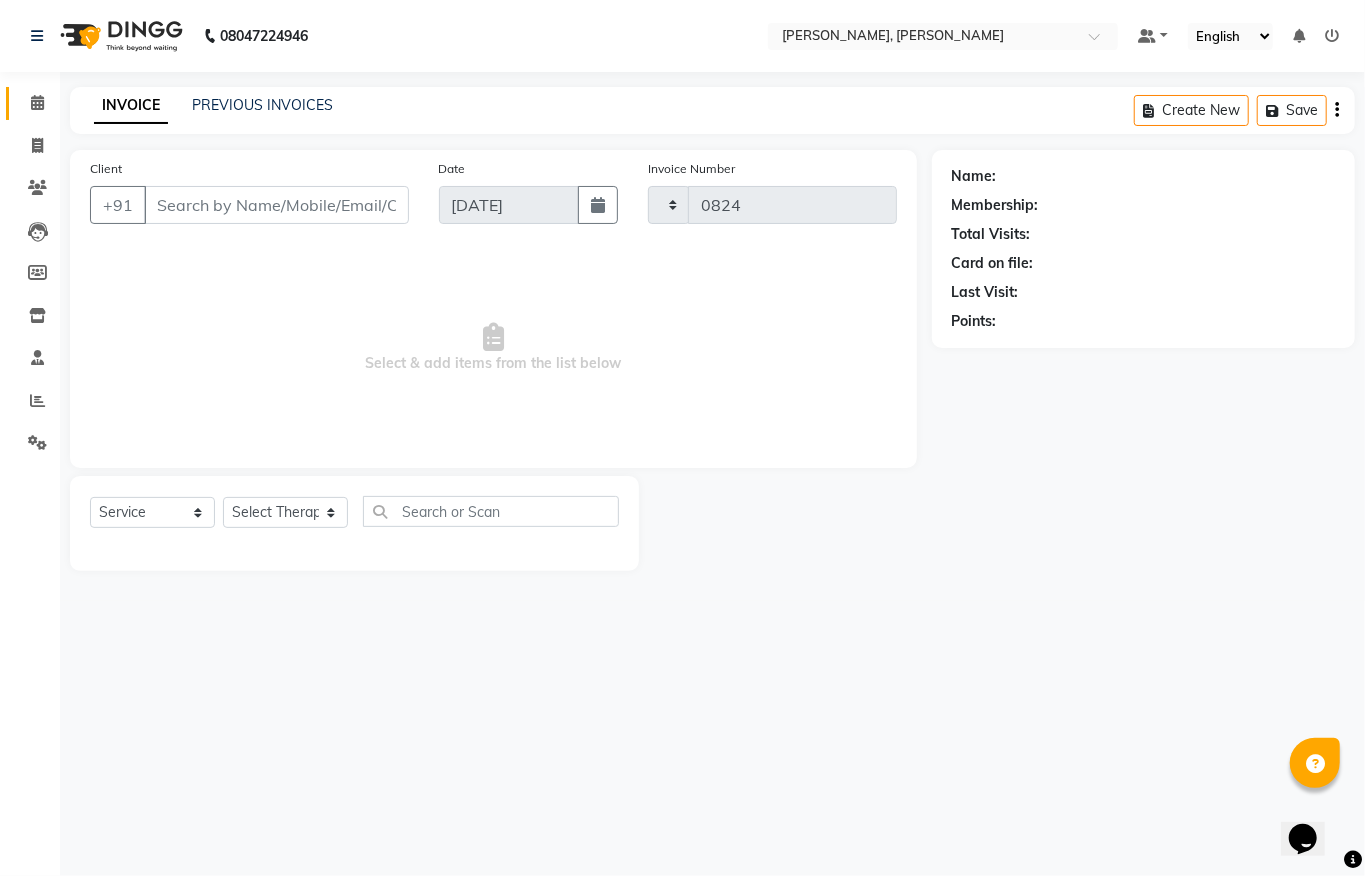 select on "6399" 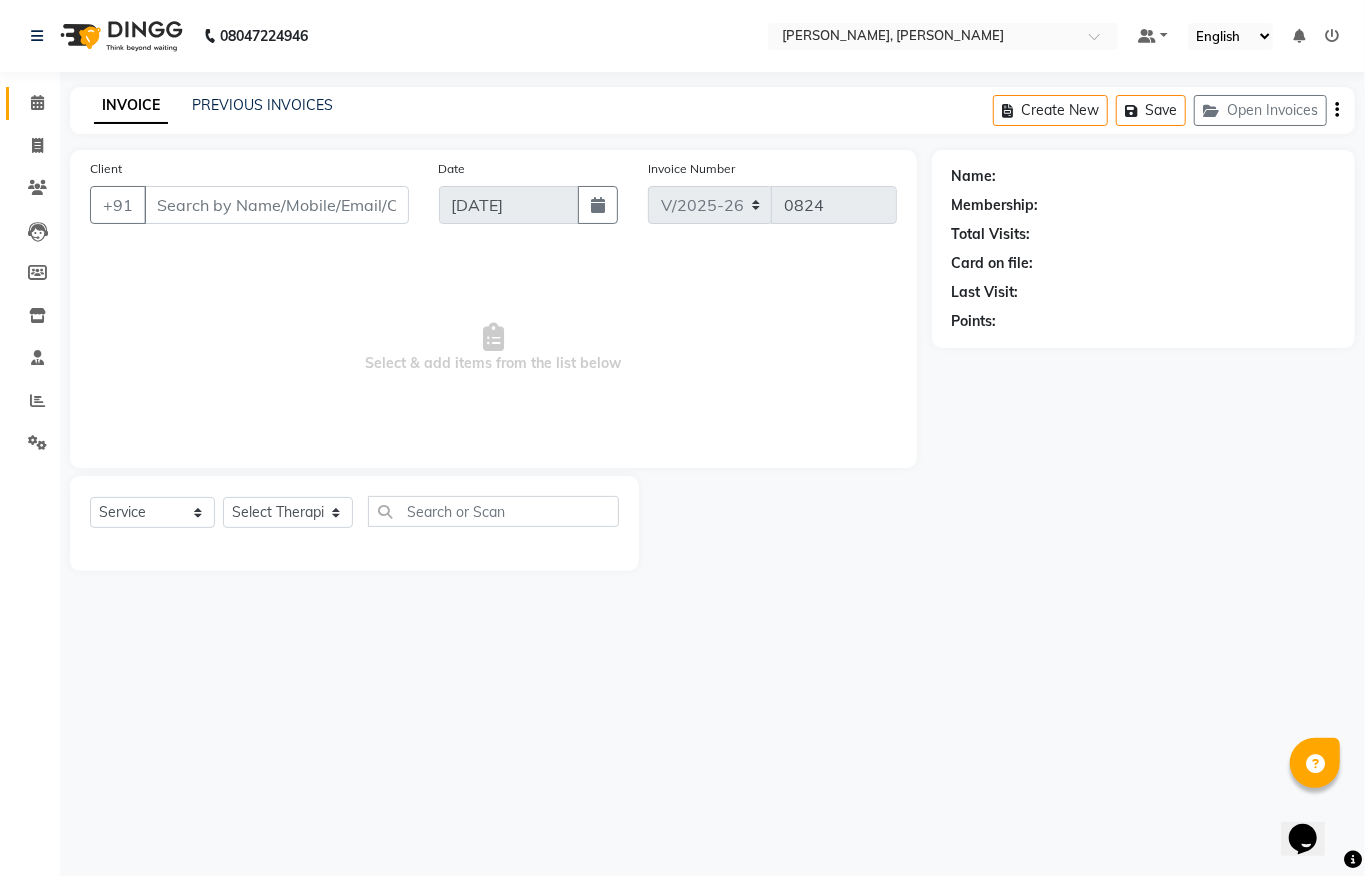 type on "9755279334" 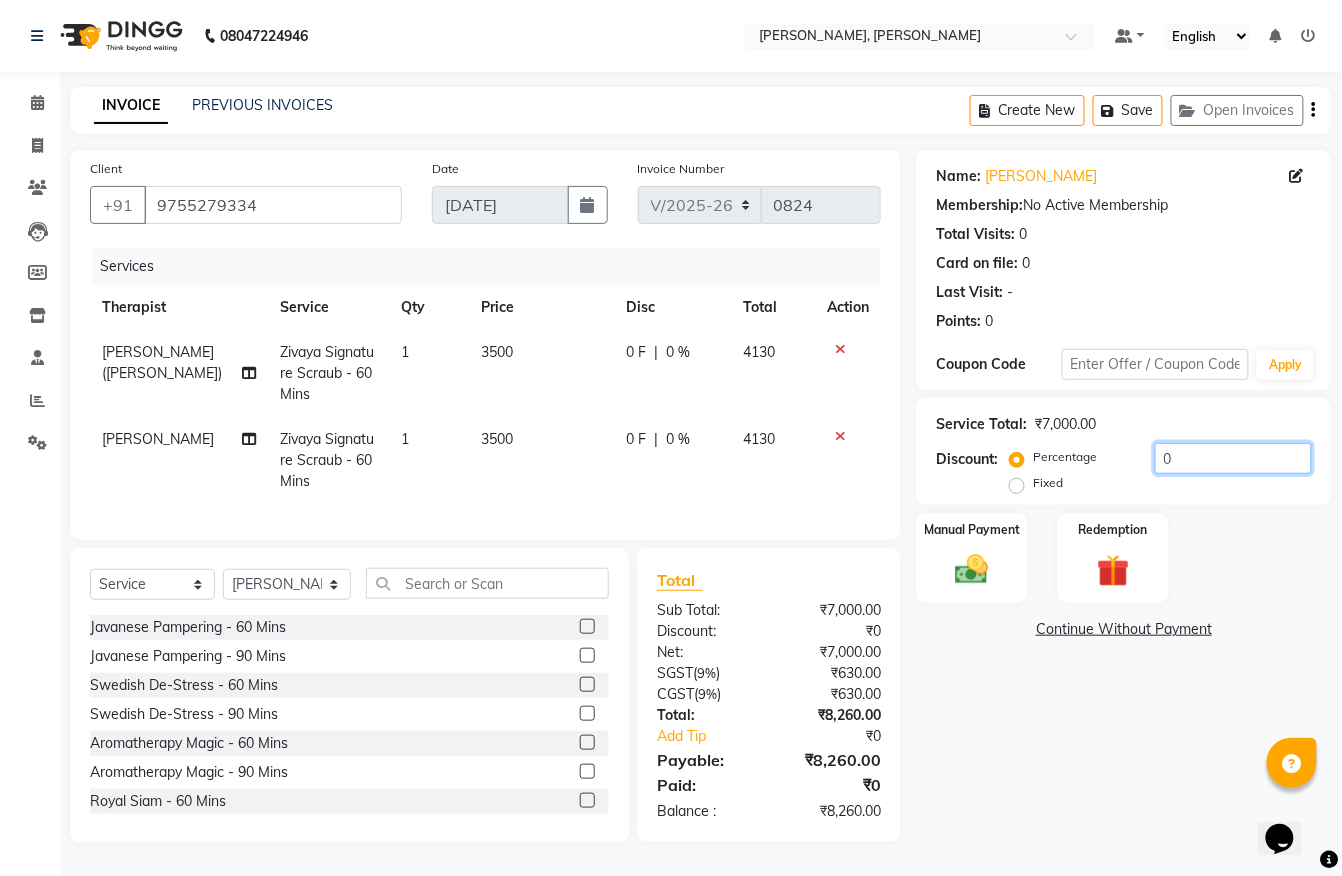drag, startPoint x: 1136, startPoint y: 448, endPoint x: 976, endPoint y: 468, distance: 161.24515 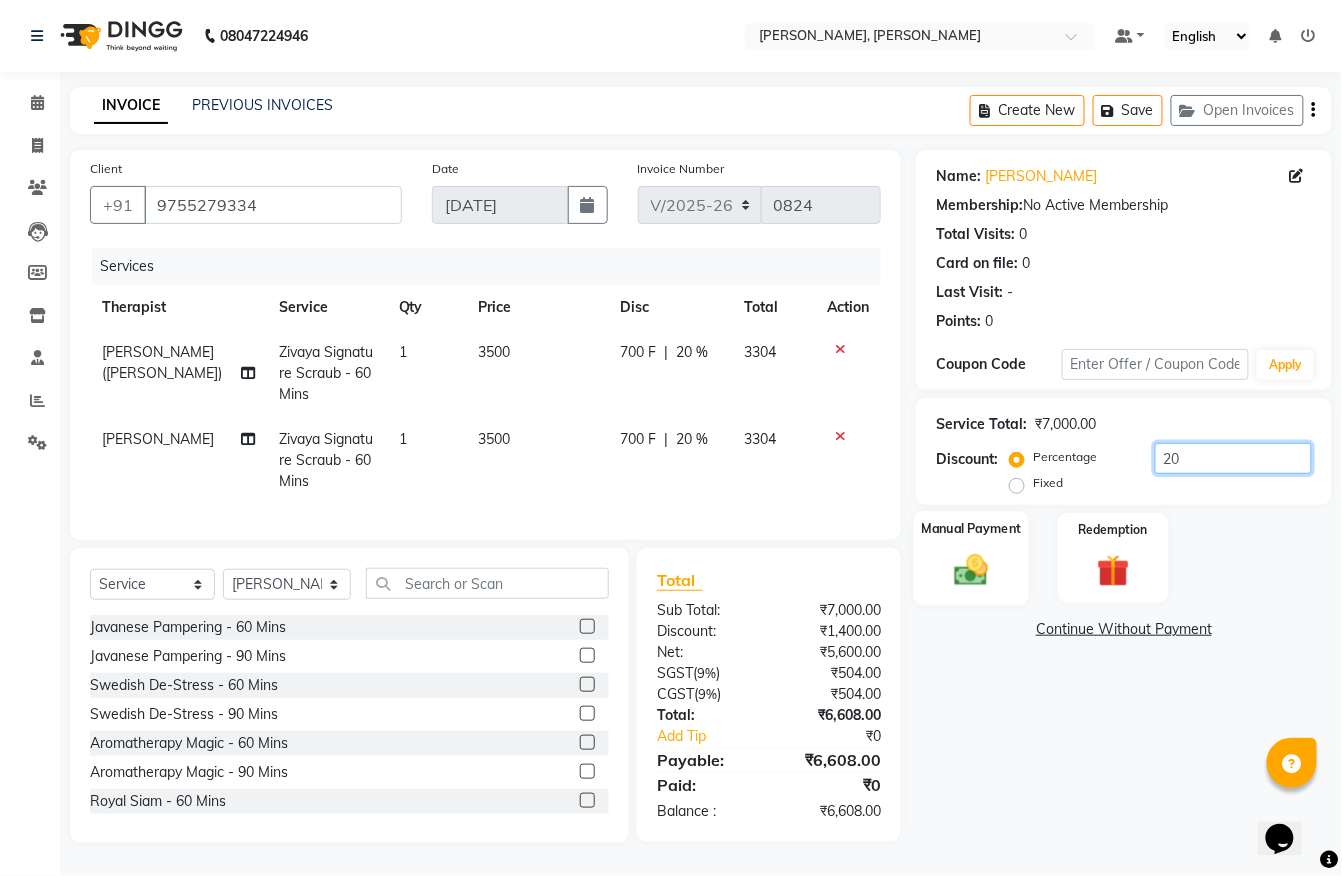 type on "20" 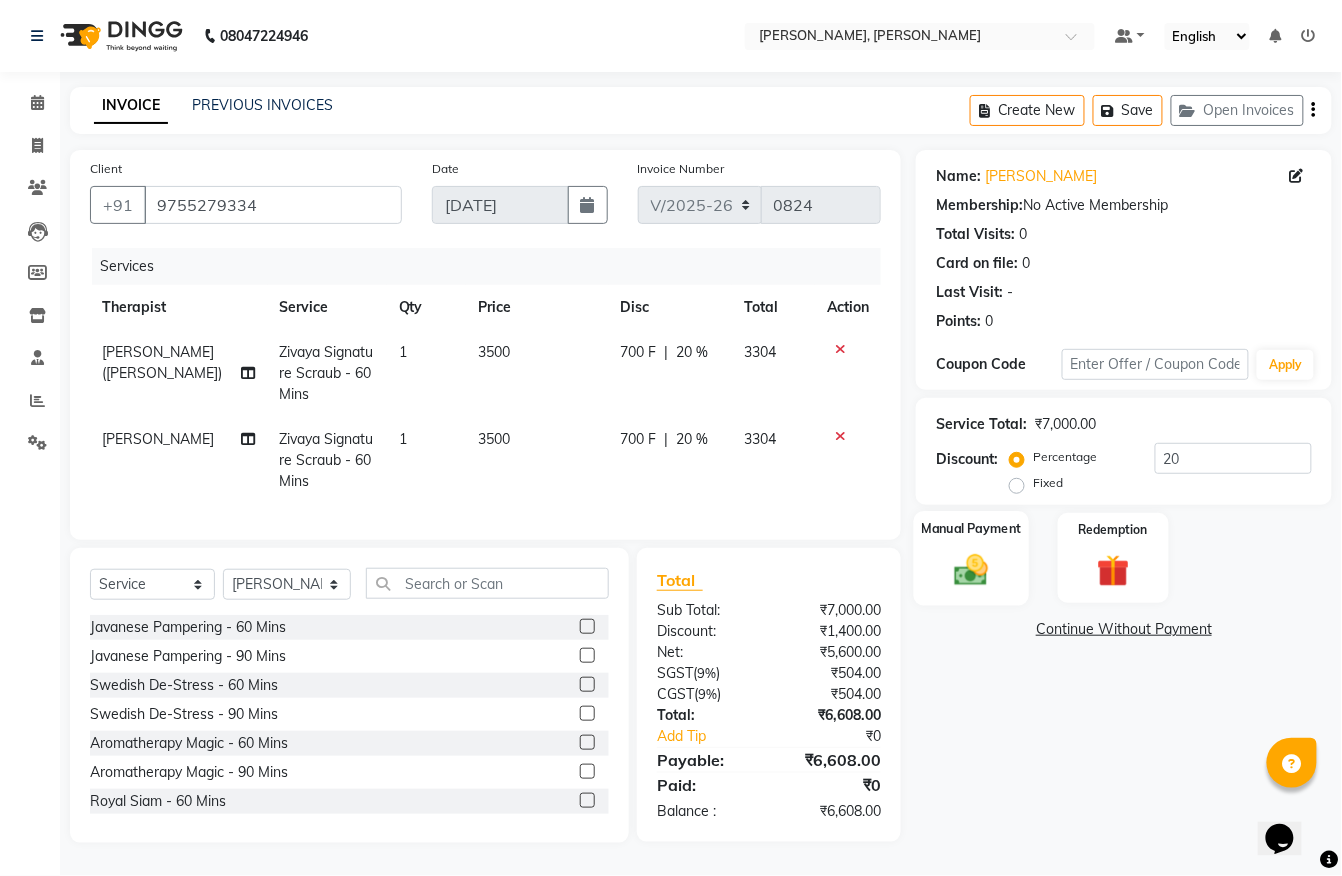 click 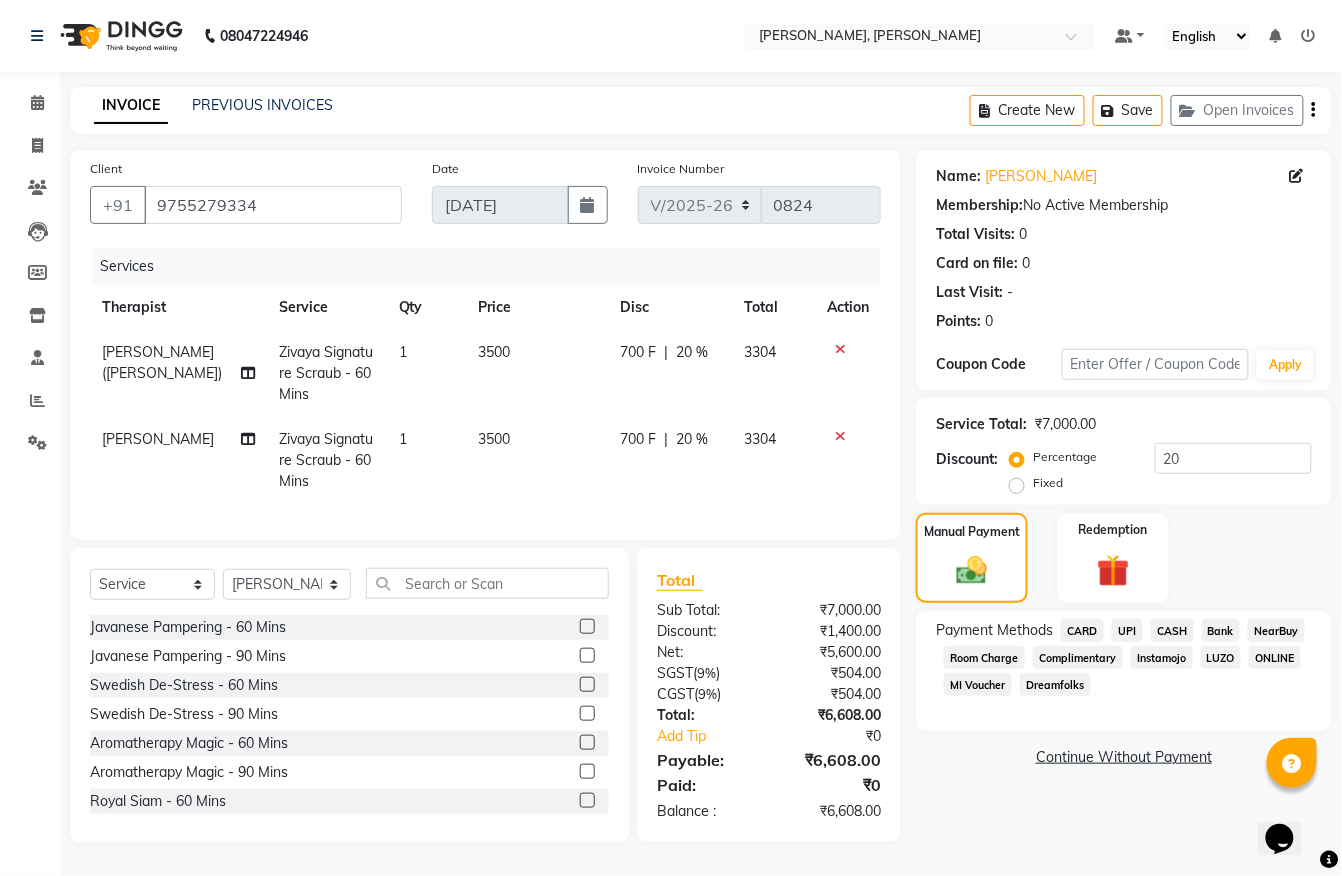 click on "UPI" 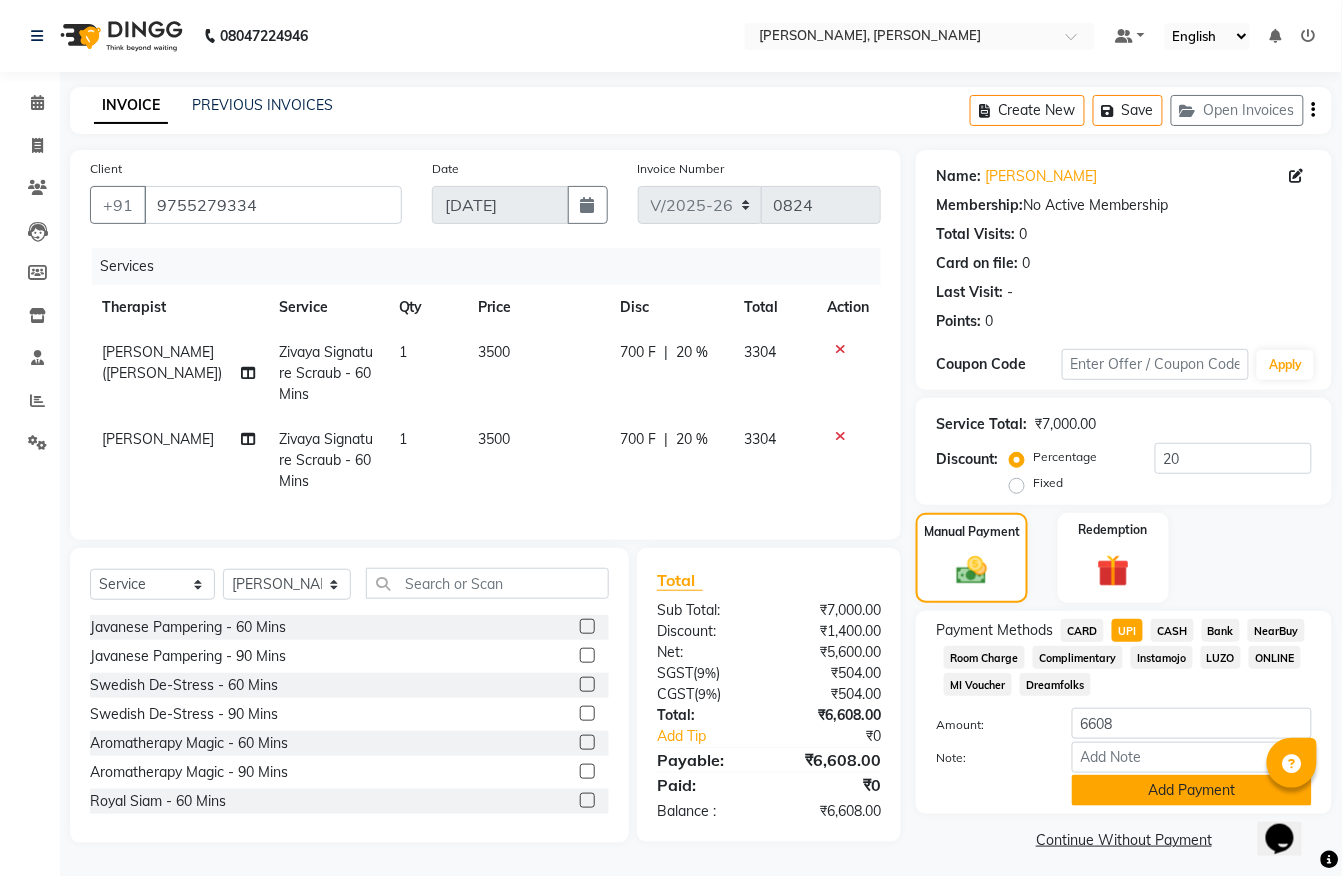 click on "Add Payment" 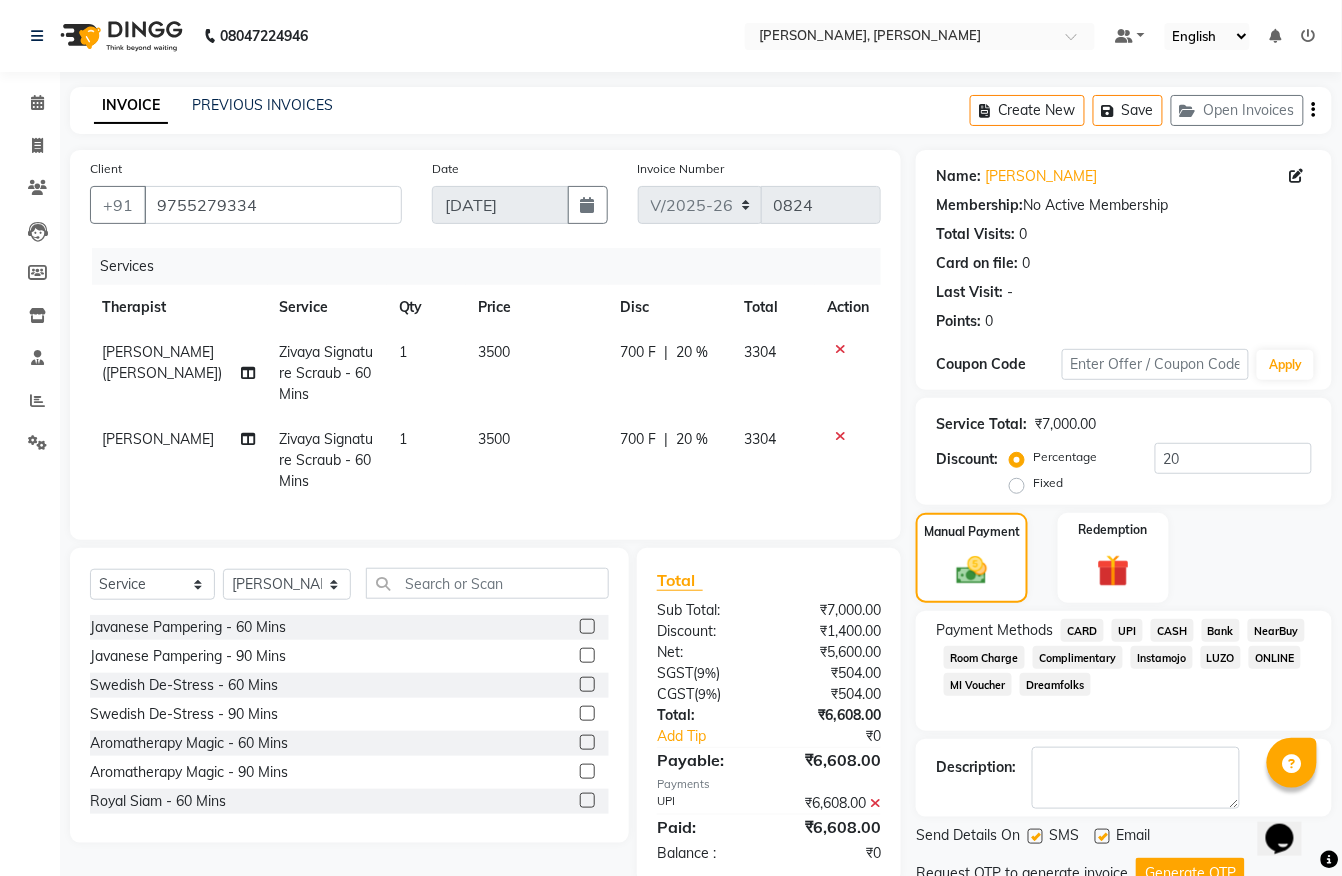 scroll, scrollTop: 81, scrollLeft: 0, axis: vertical 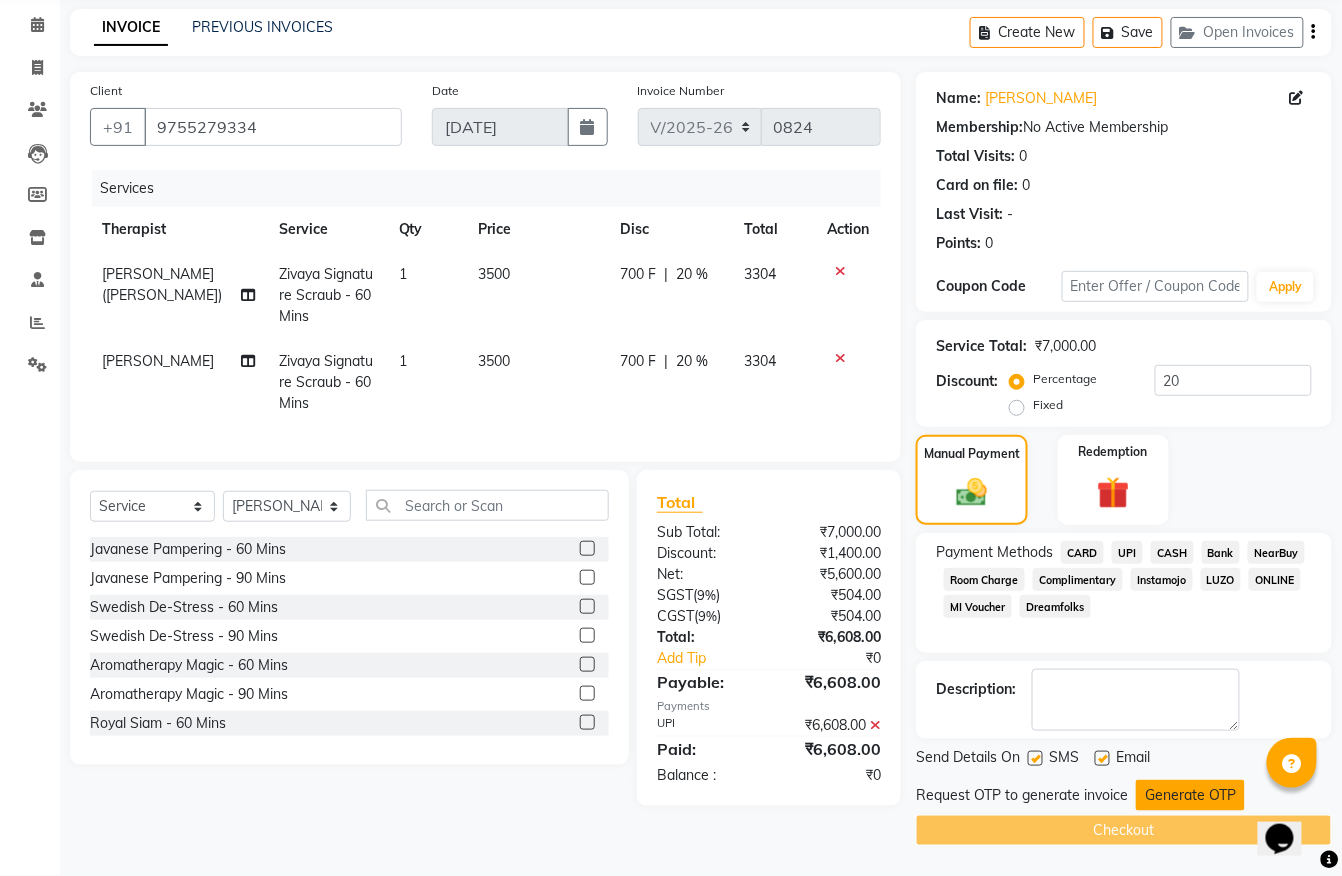 click on "Generate OTP" 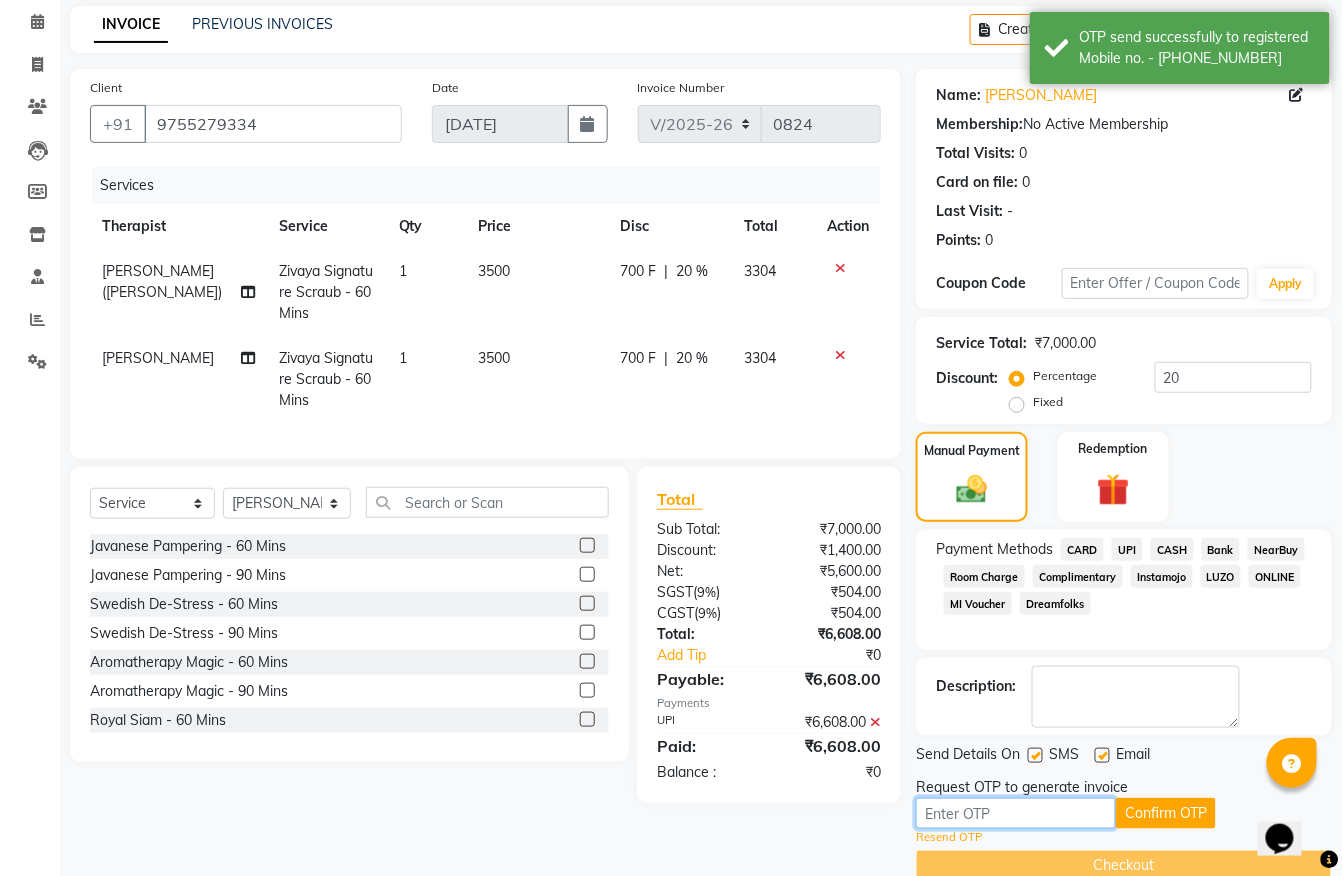 click at bounding box center [1016, 813] 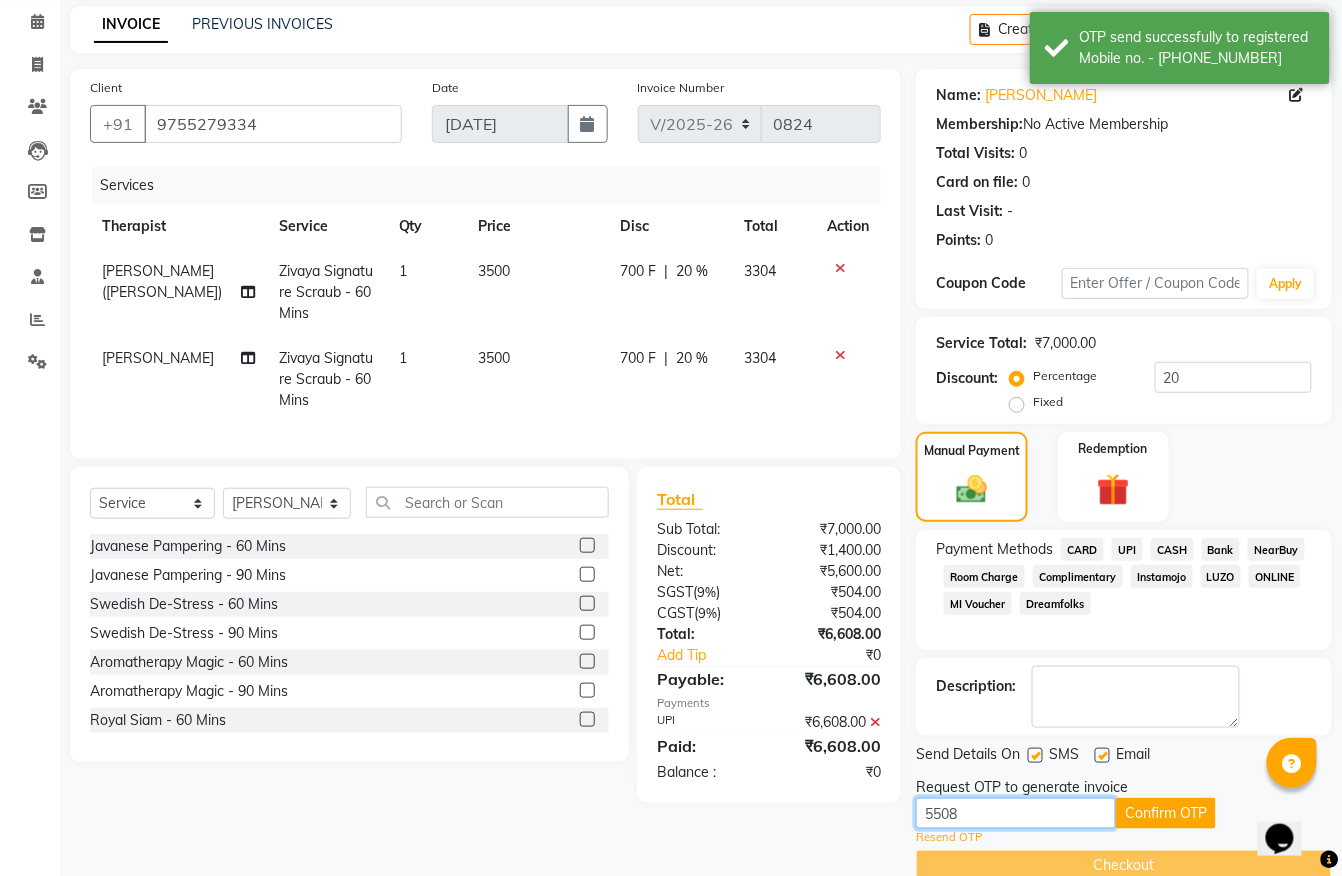 type on "5508" 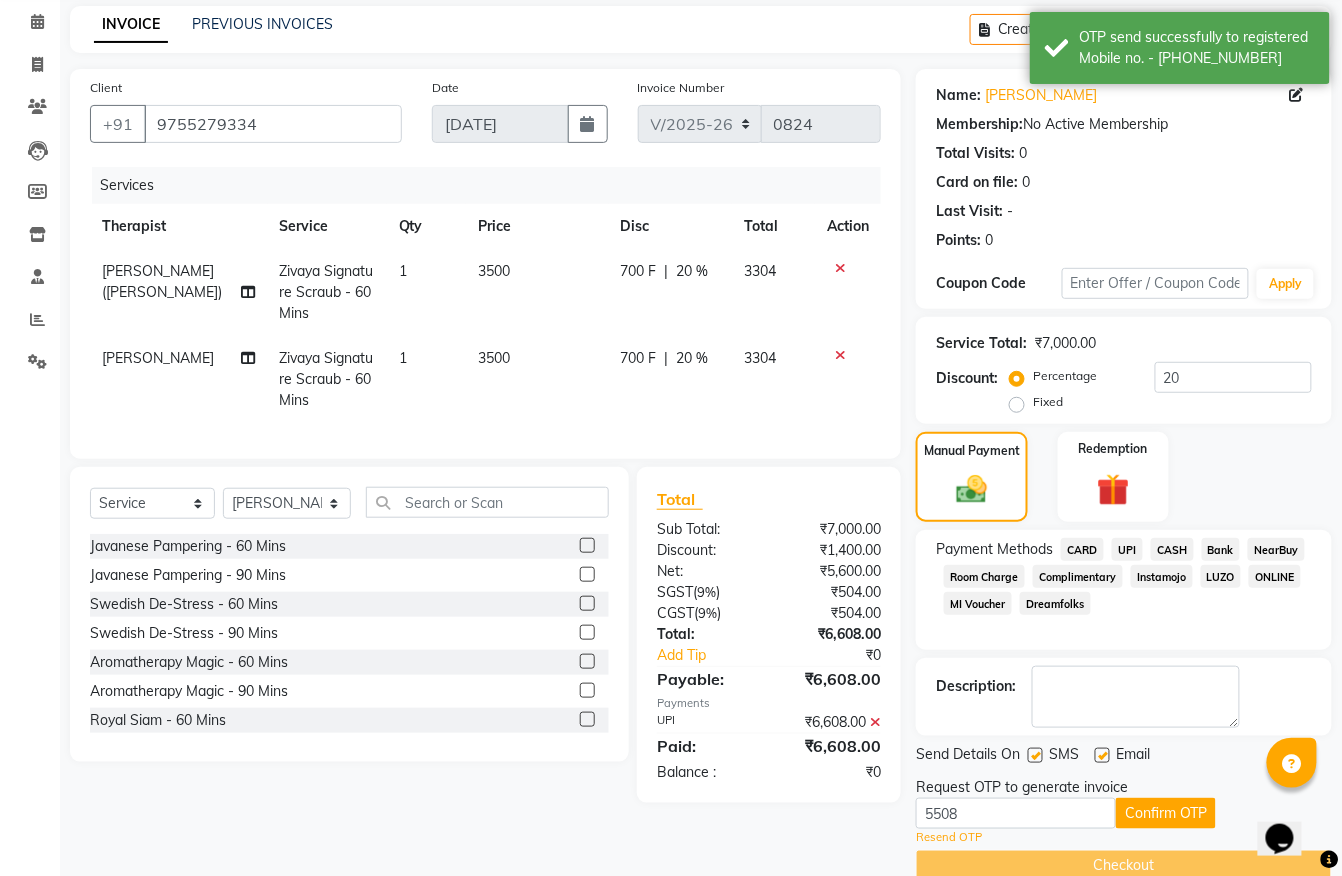 click on "Request OTP to generate invoice" 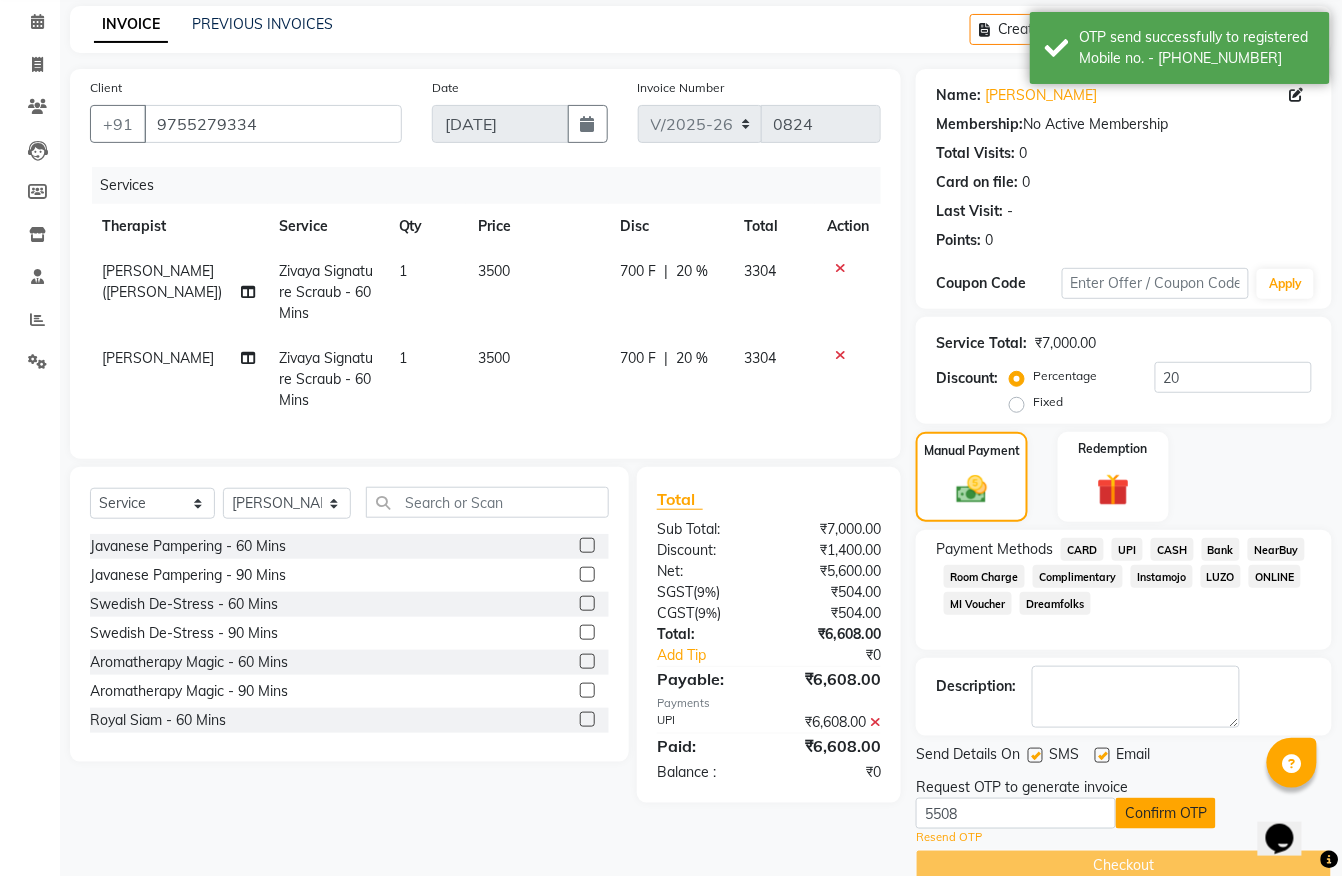 click on "Confirm OTP" 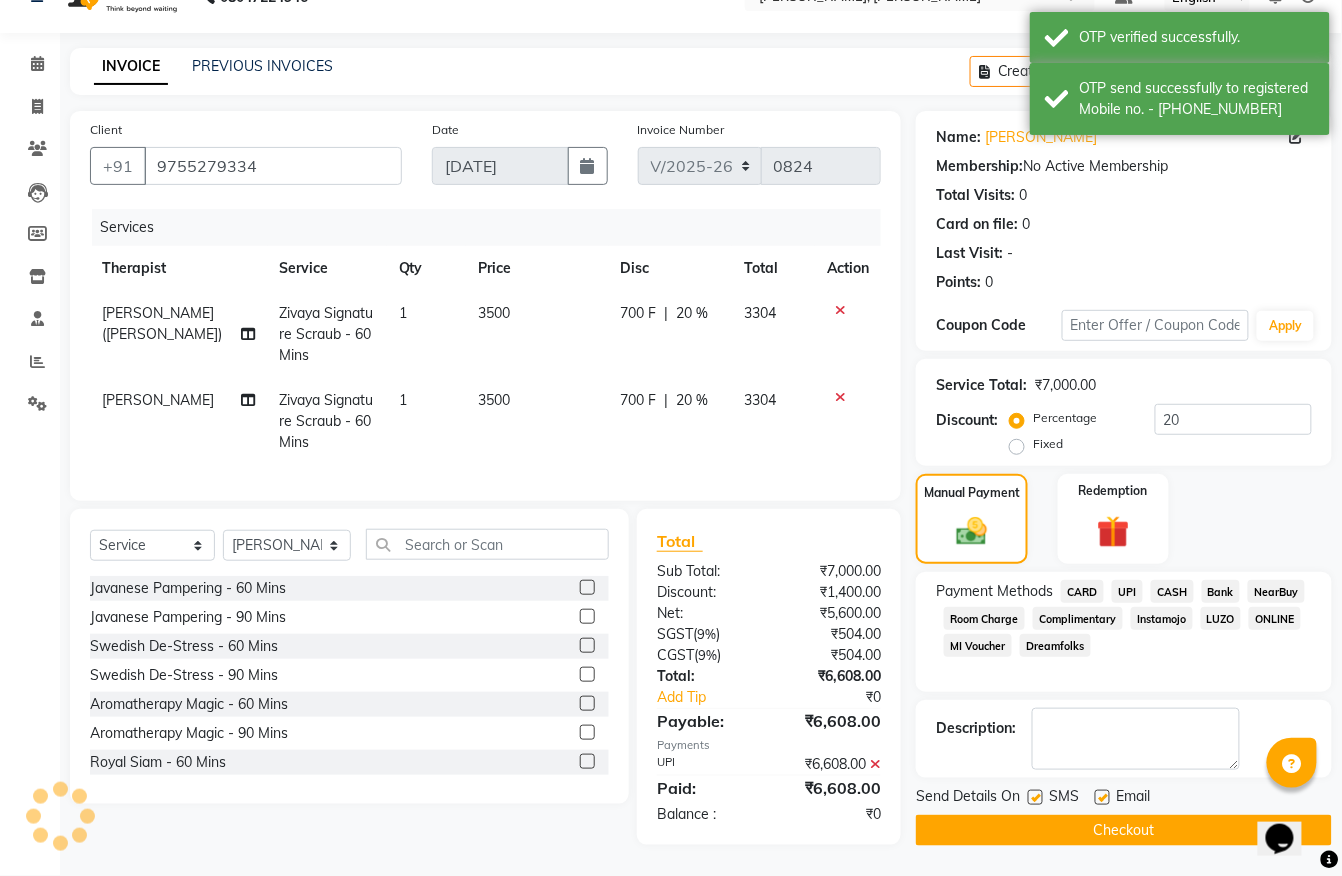 scroll, scrollTop: 61, scrollLeft: 0, axis: vertical 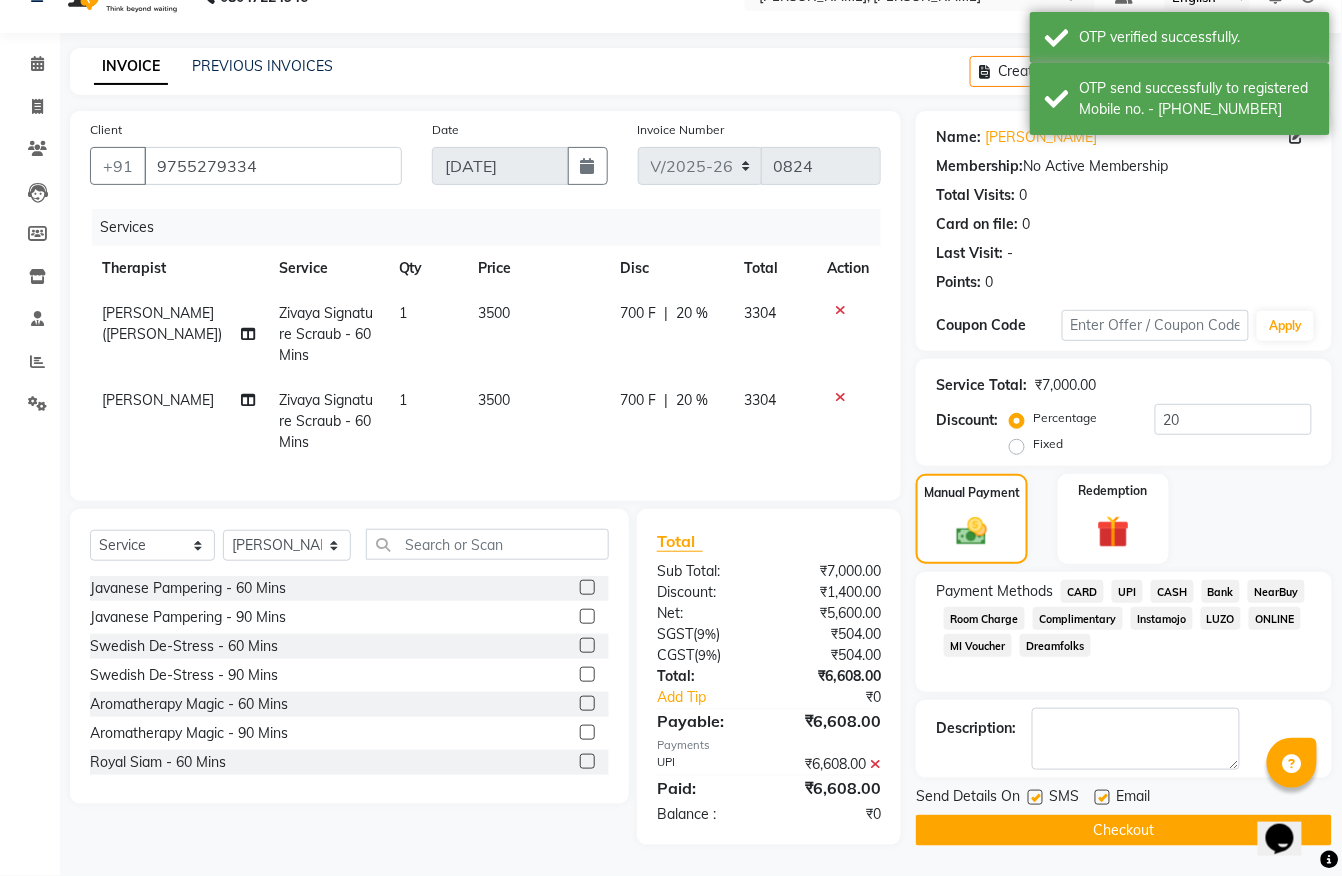 click on "Checkout" 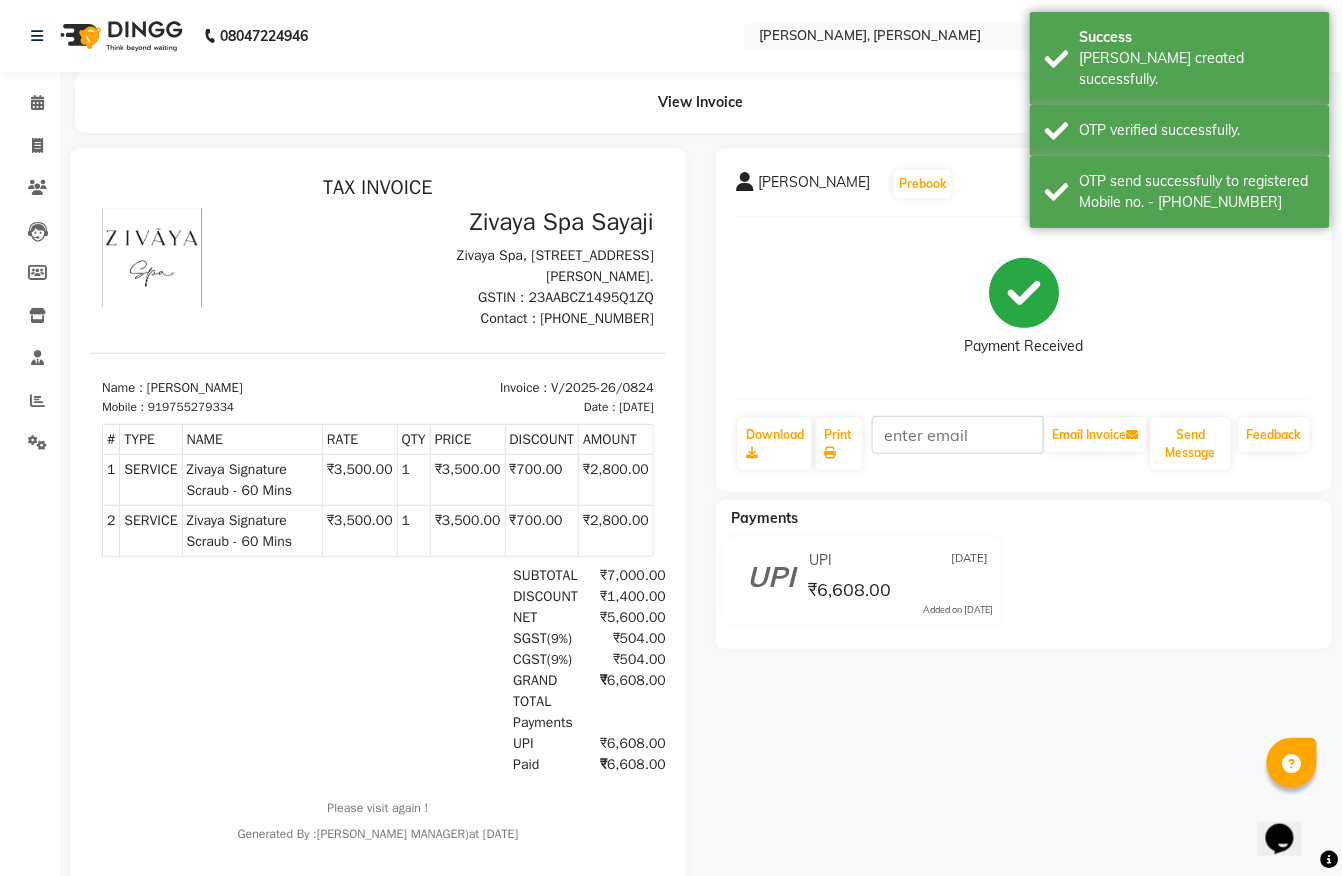 scroll, scrollTop: 0, scrollLeft: 0, axis: both 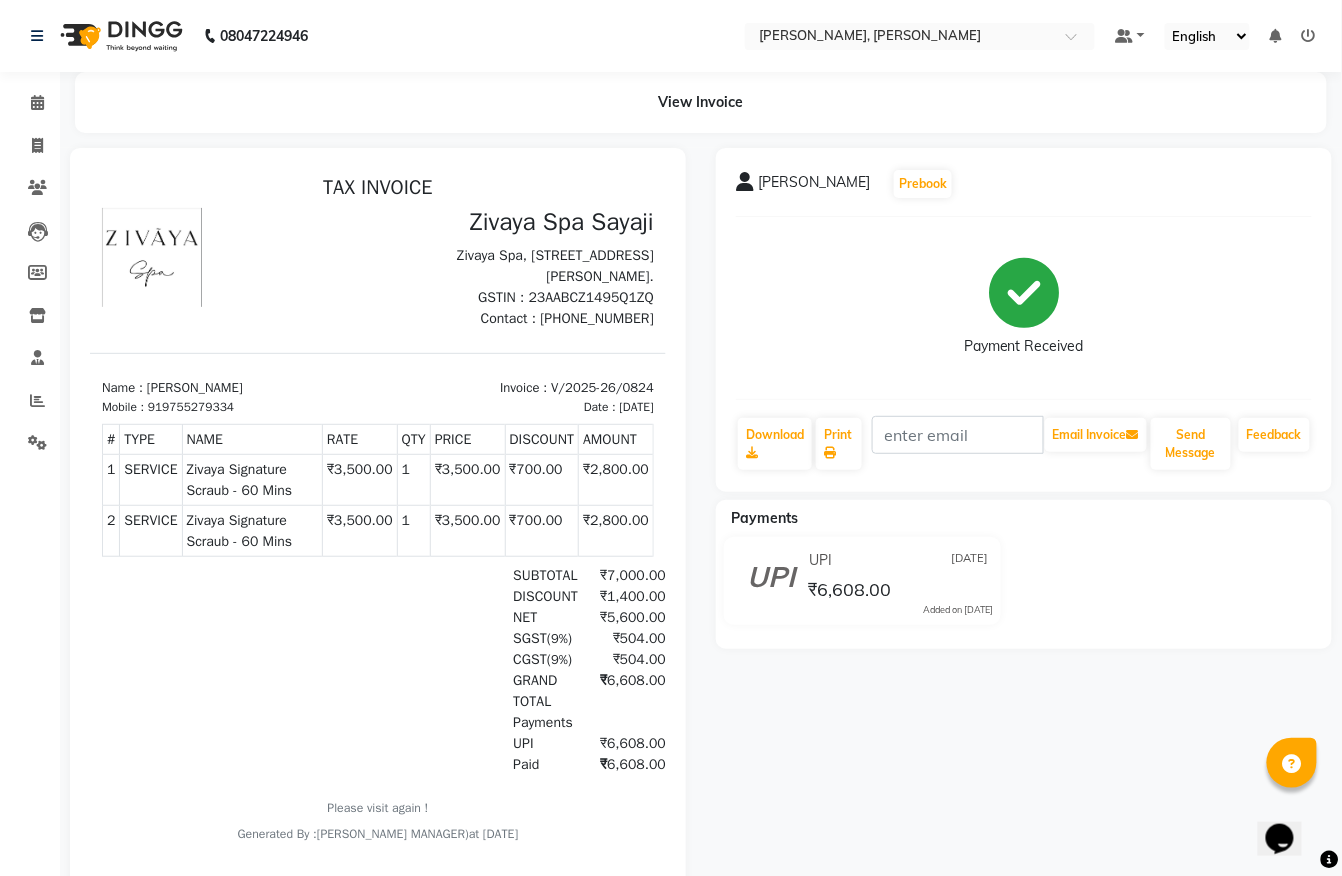 click on "Reports" 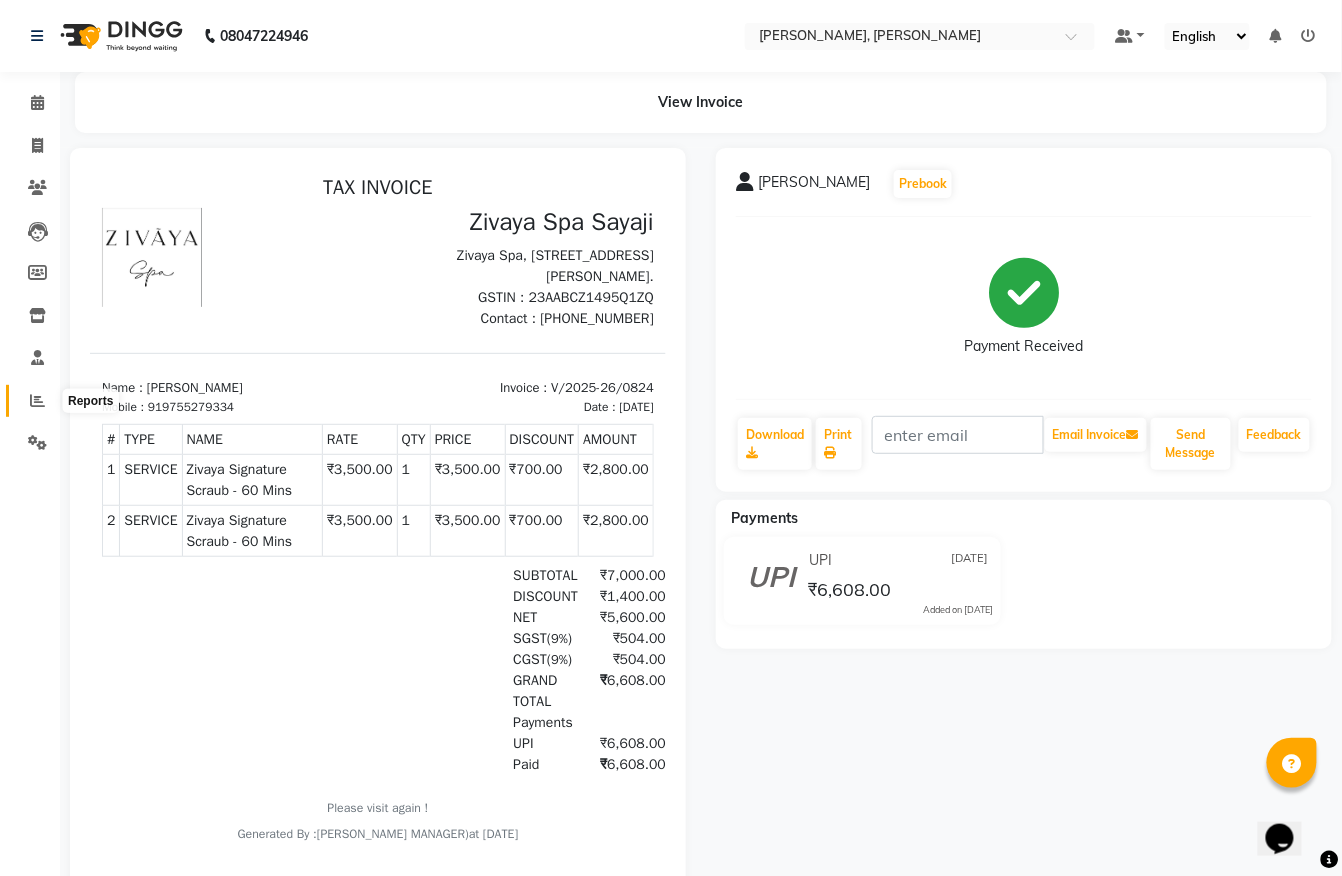 click 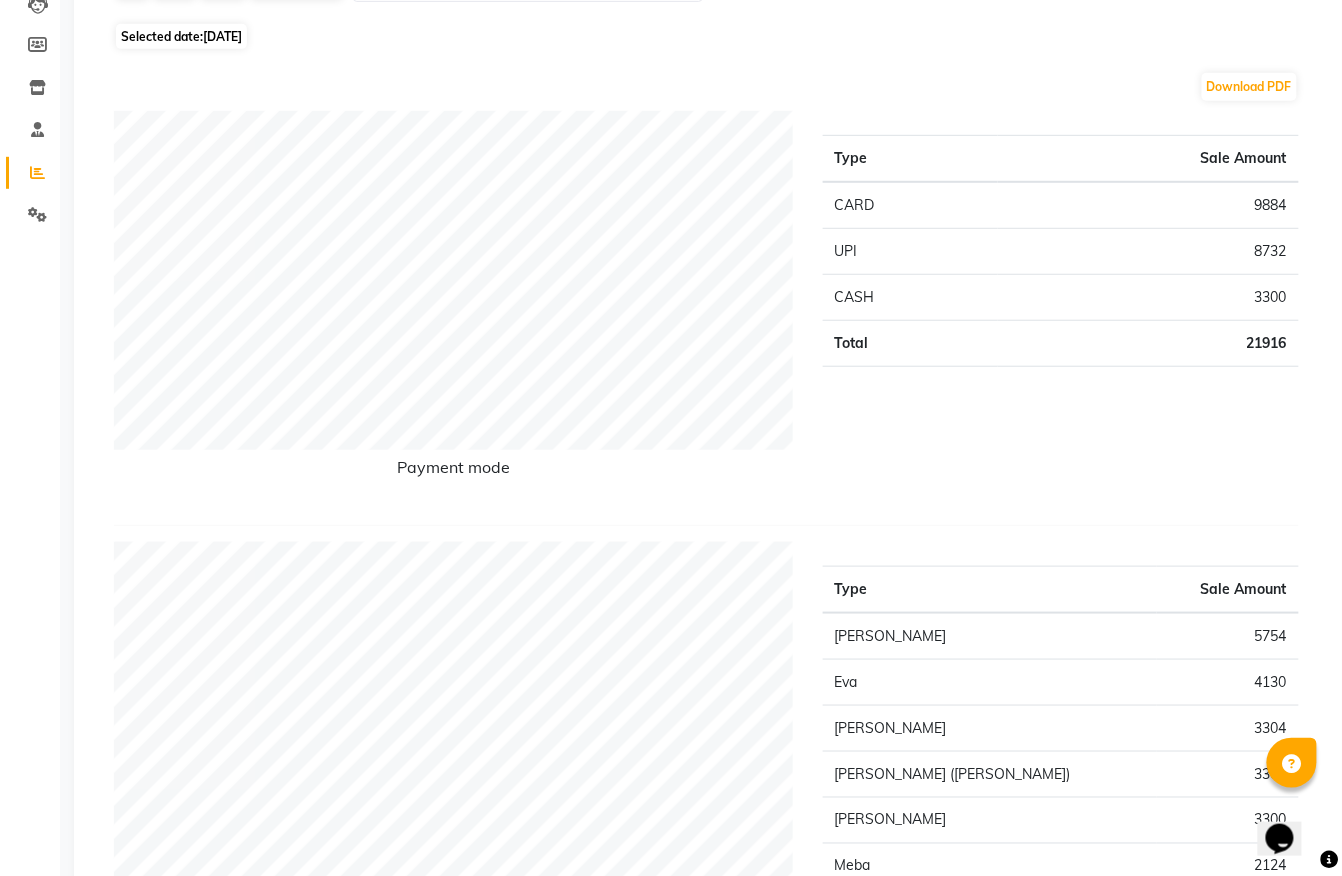 scroll, scrollTop: 365, scrollLeft: 0, axis: vertical 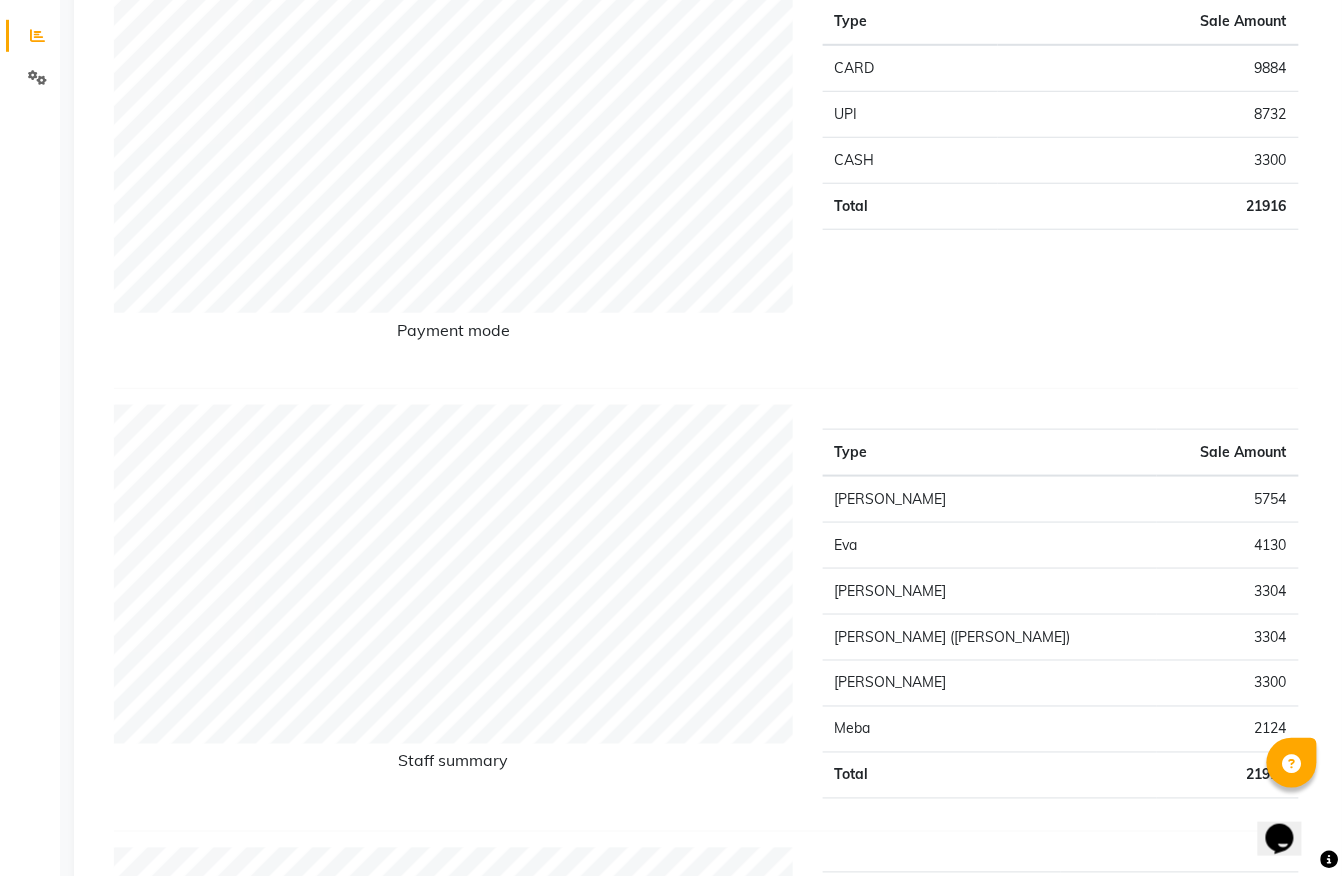 drag, startPoint x: 1330, startPoint y: 320, endPoint x: 1364, endPoint y: 102, distance: 220.63545 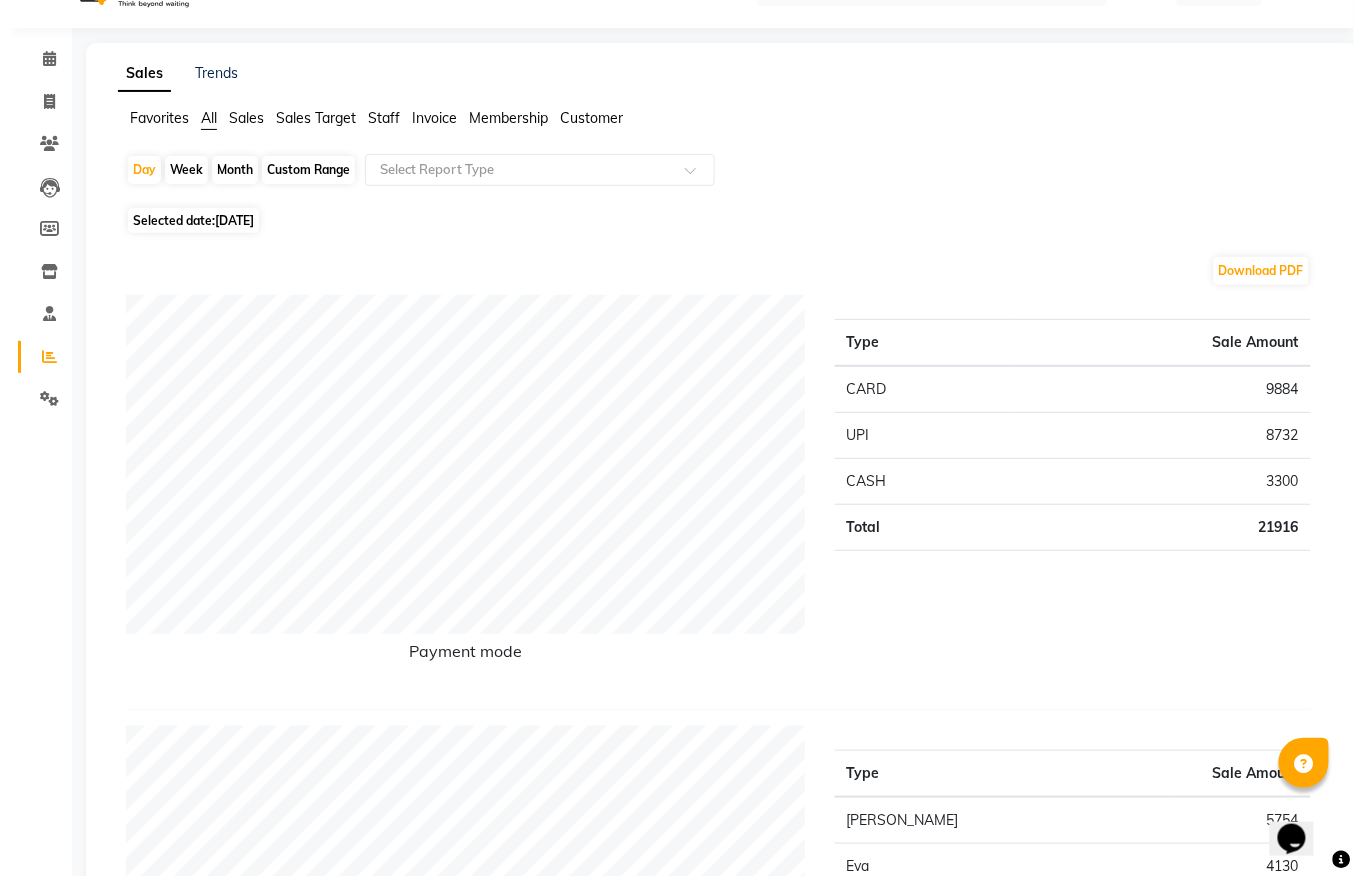 scroll, scrollTop: 0, scrollLeft: 0, axis: both 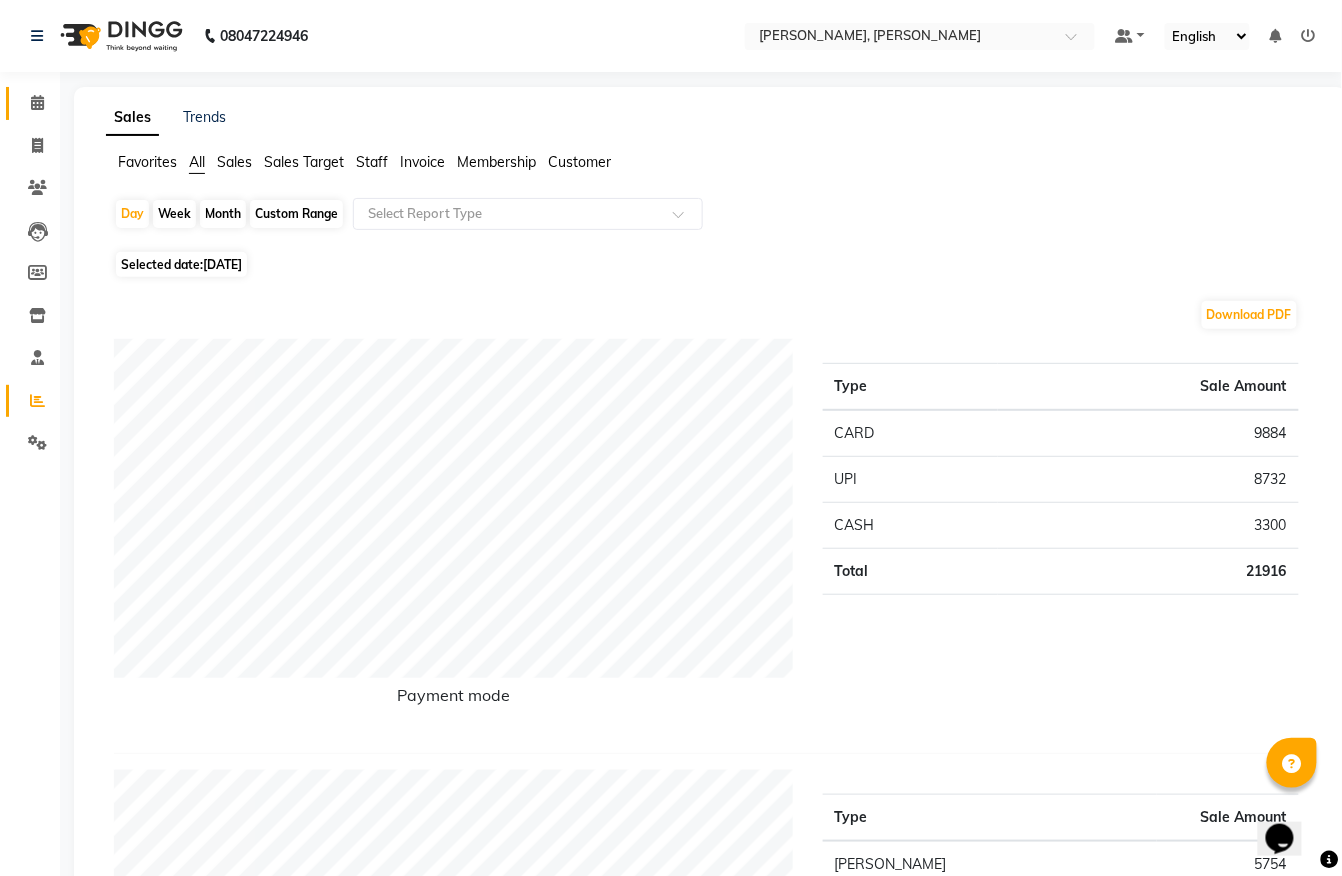 click on "Calendar" 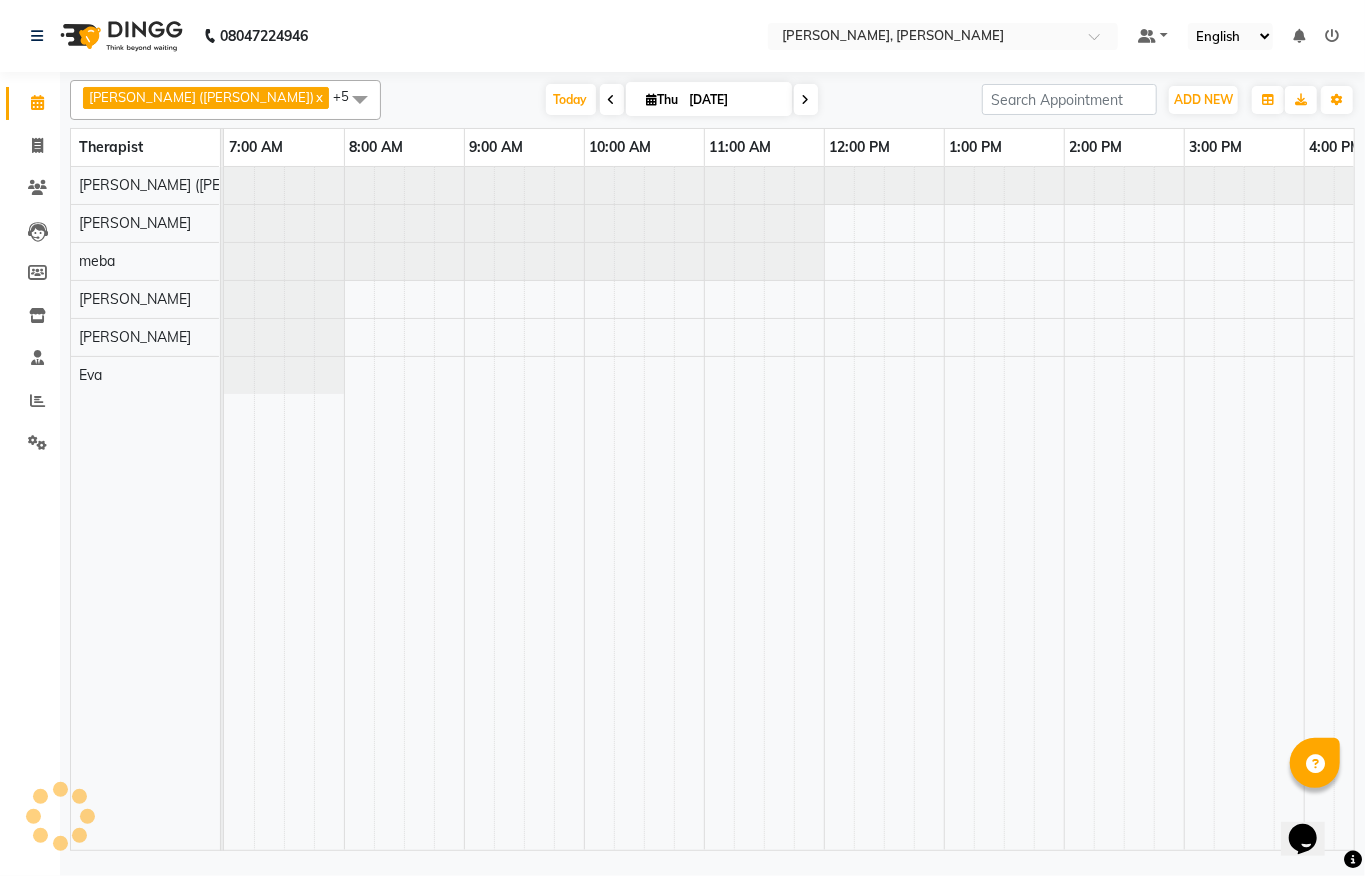 scroll, scrollTop: 0, scrollLeft: 790, axis: horizontal 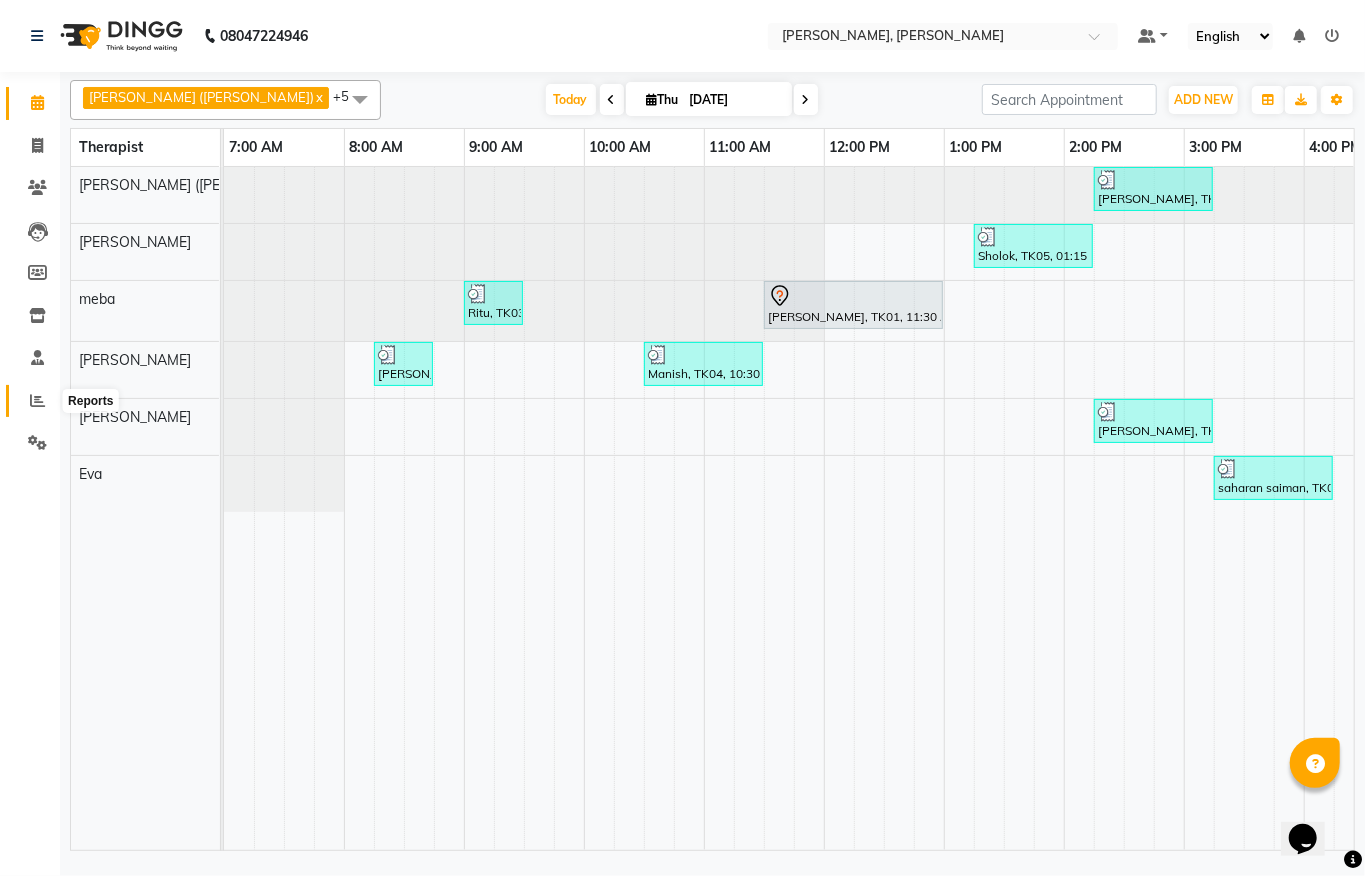 click 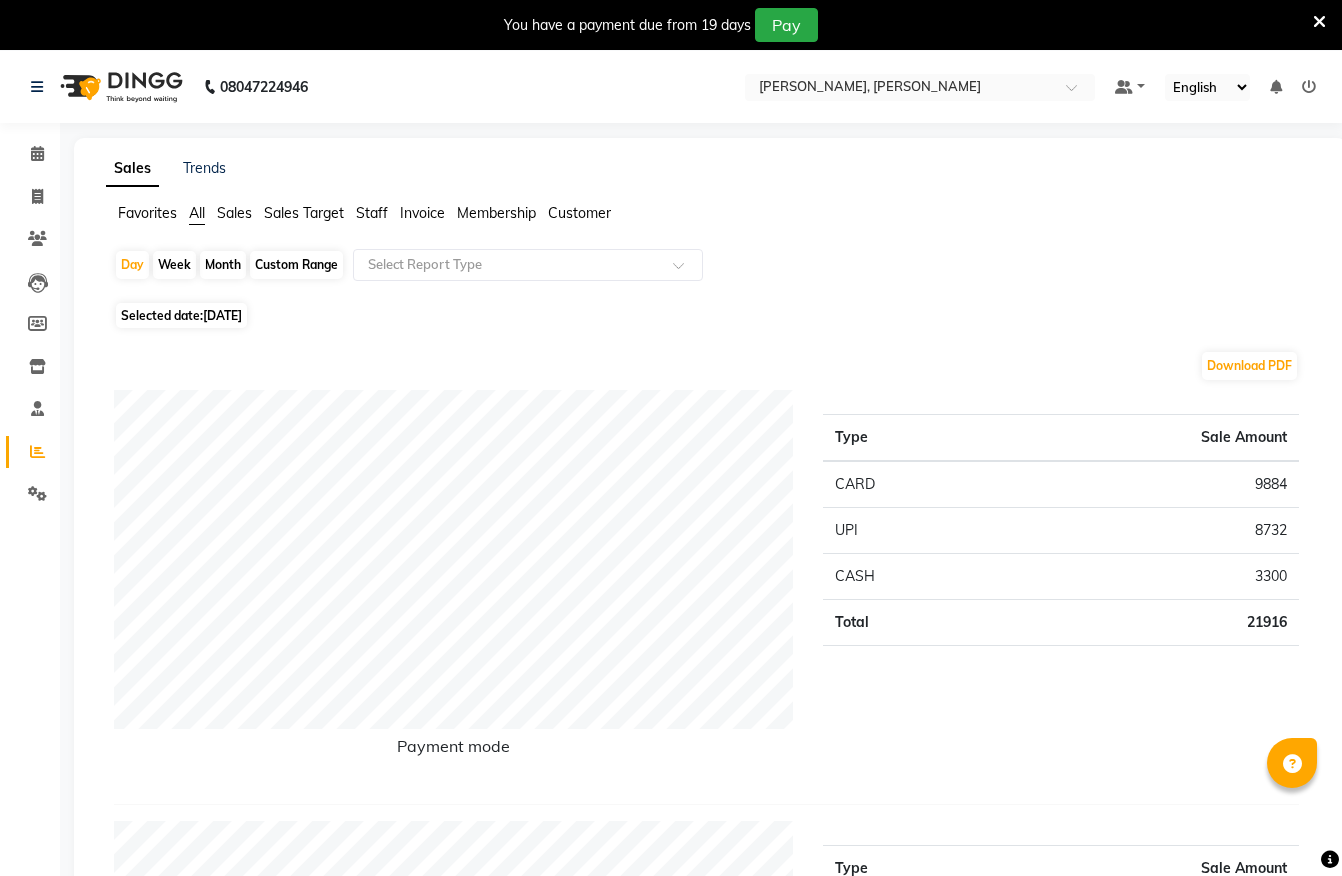 scroll, scrollTop: 0, scrollLeft: 0, axis: both 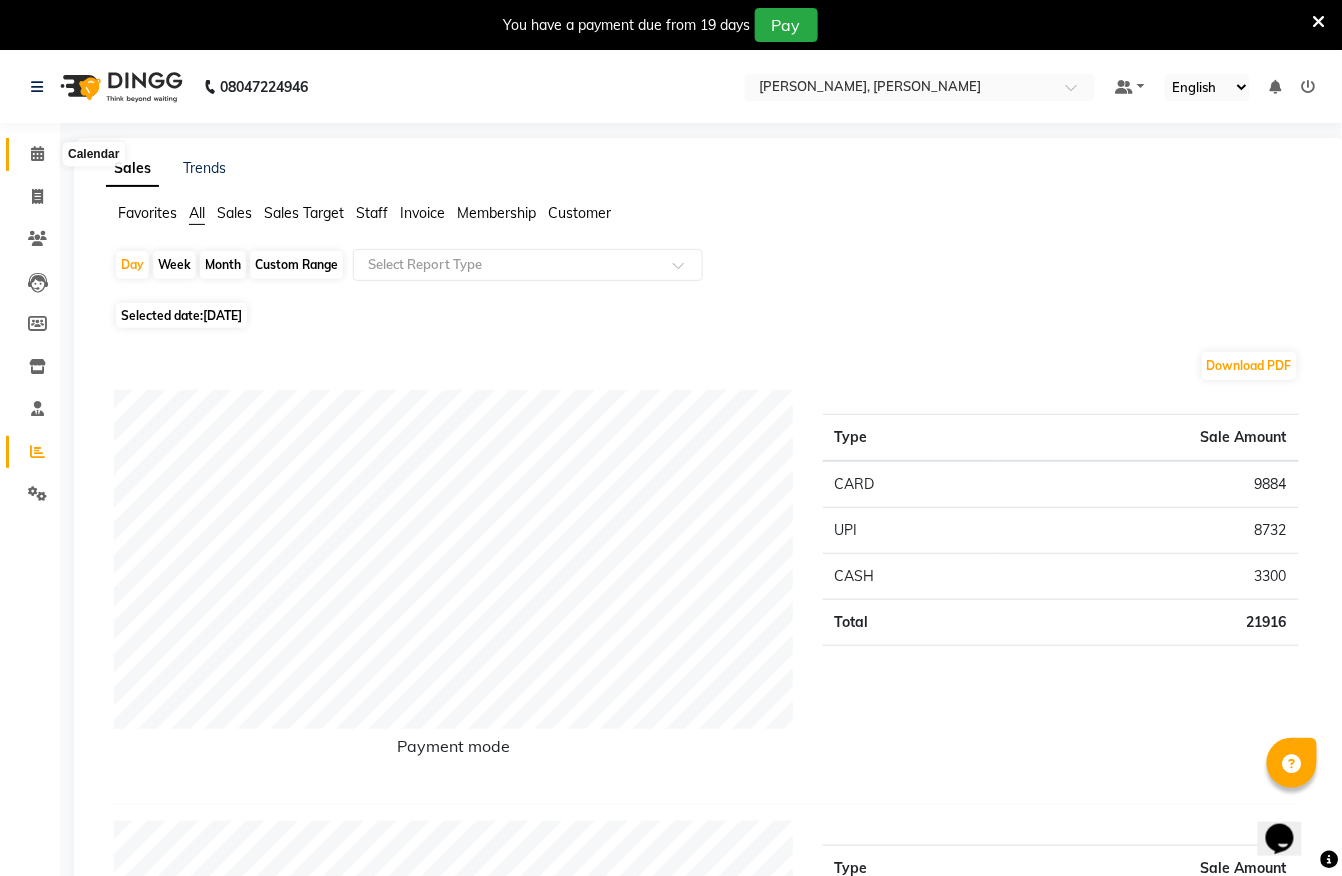 click 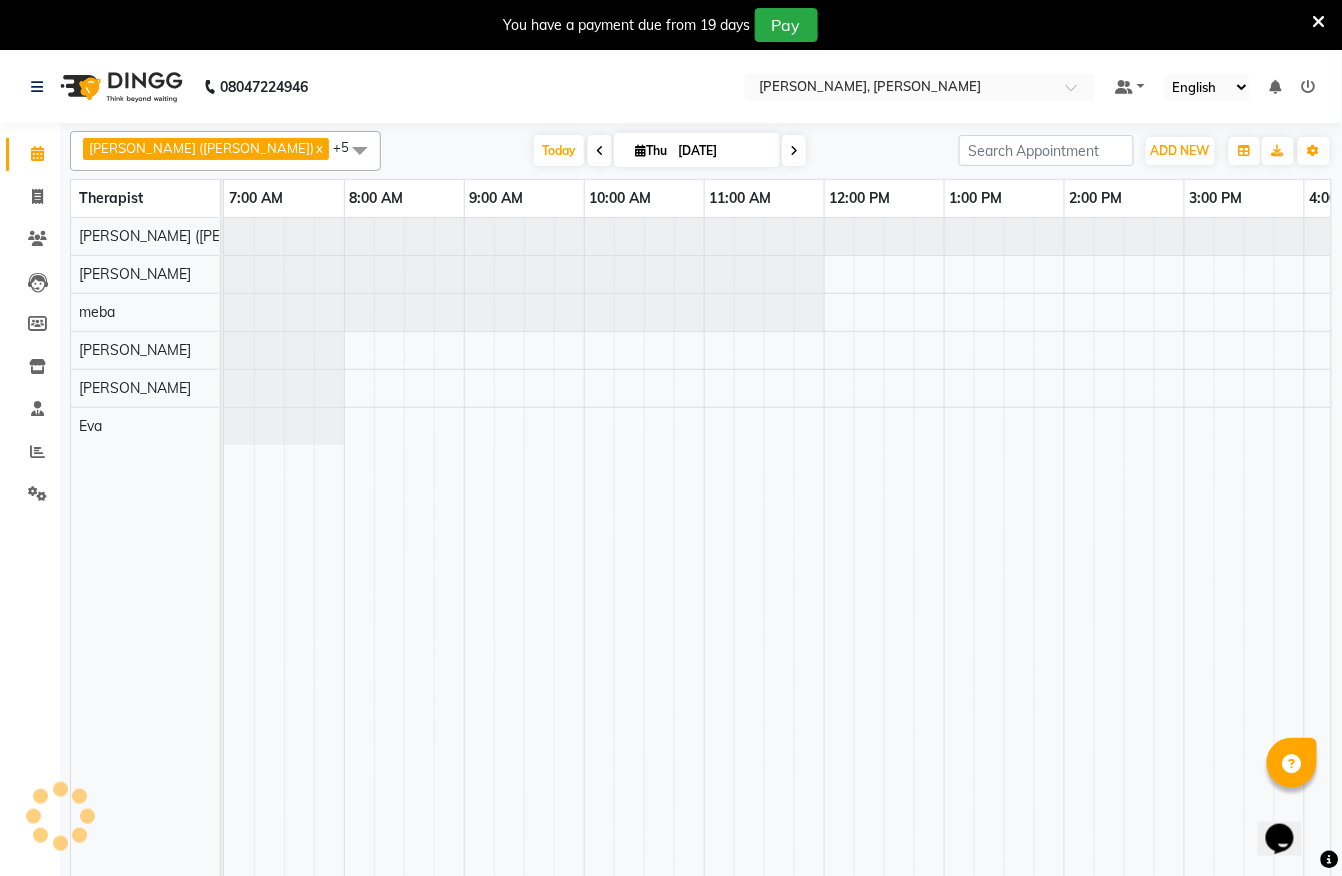 scroll, scrollTop: 2, scrollLeft: 0, axis: vertical 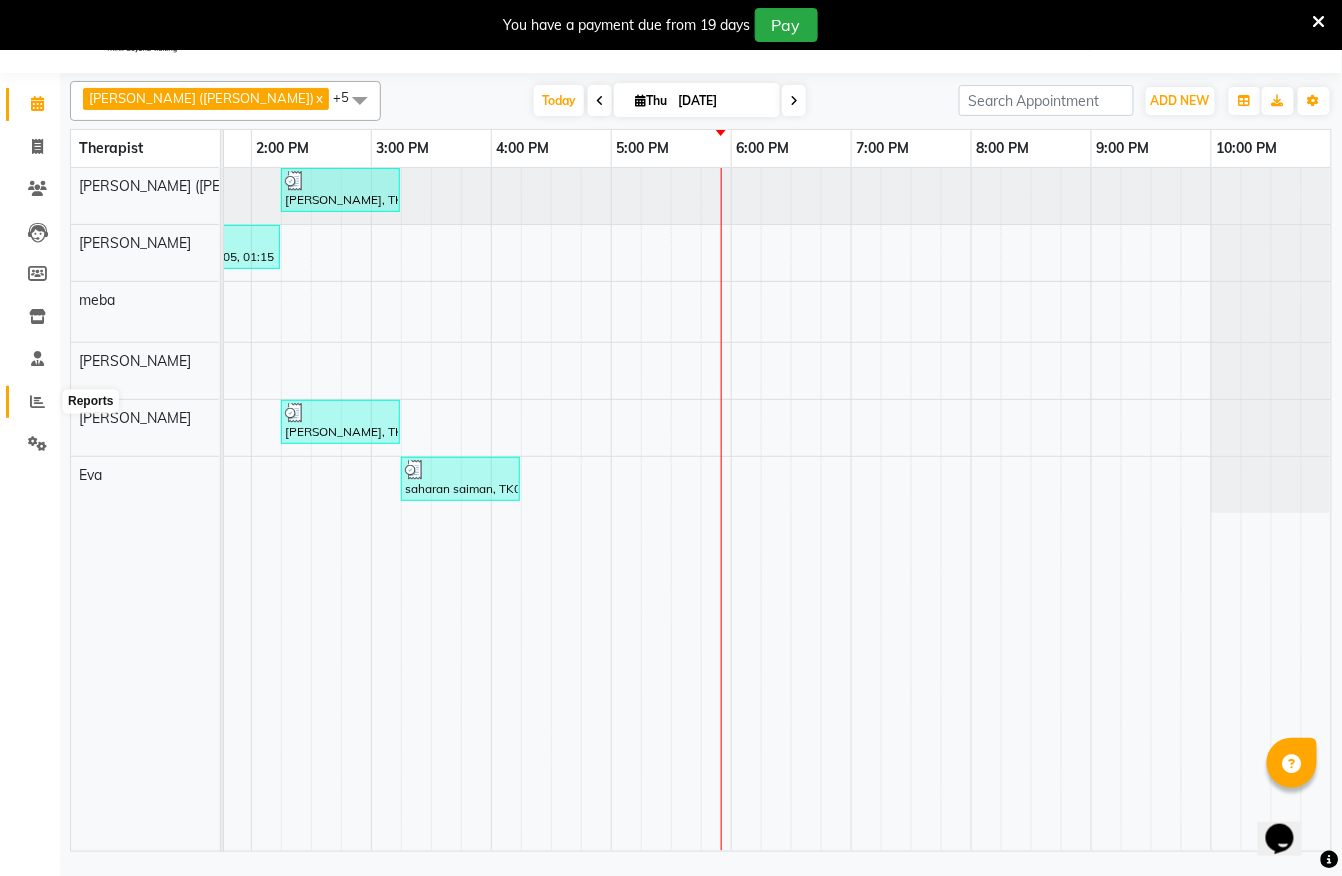 click 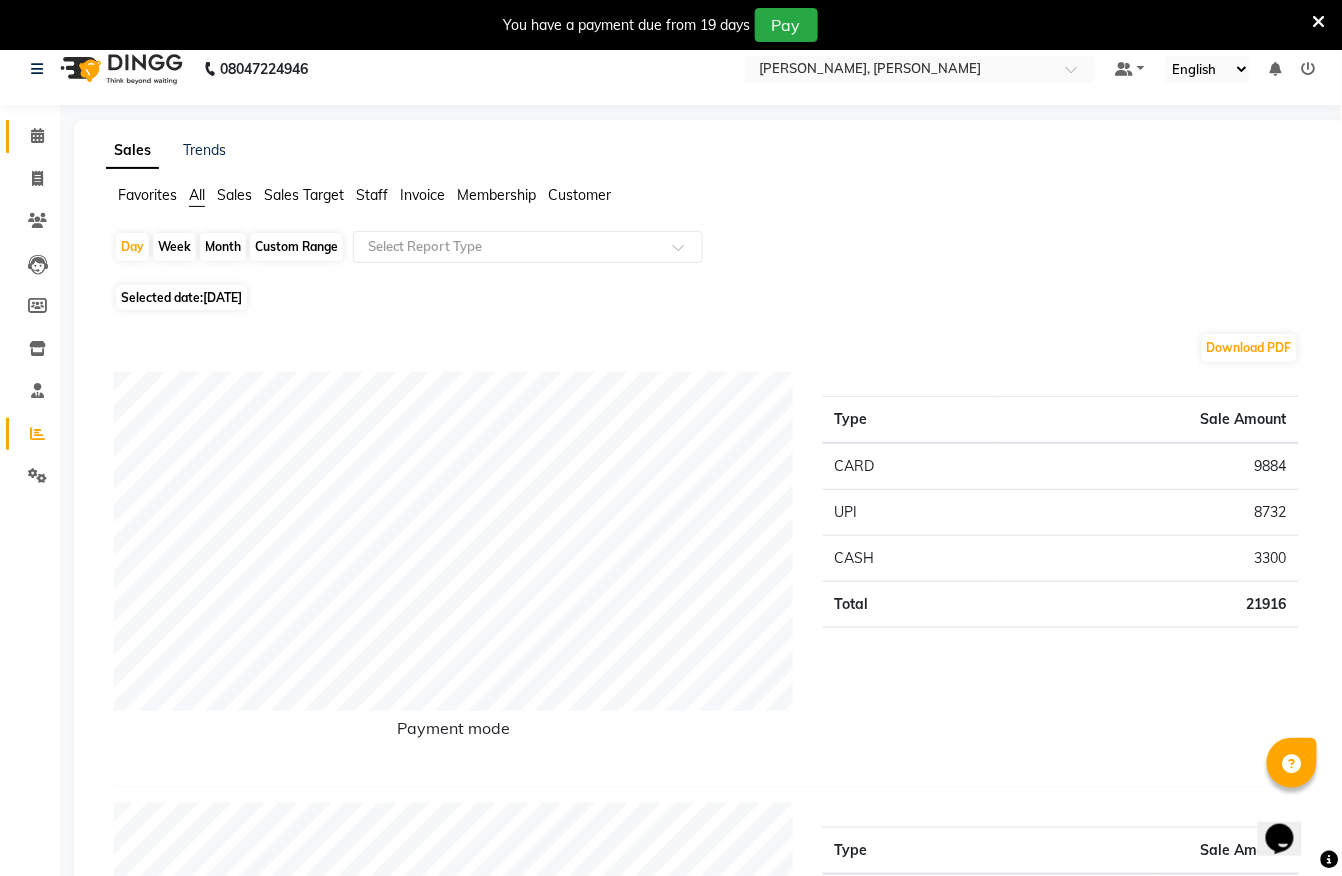 scroll, scrollTop: 0, scrollLeft: 0, axis: both 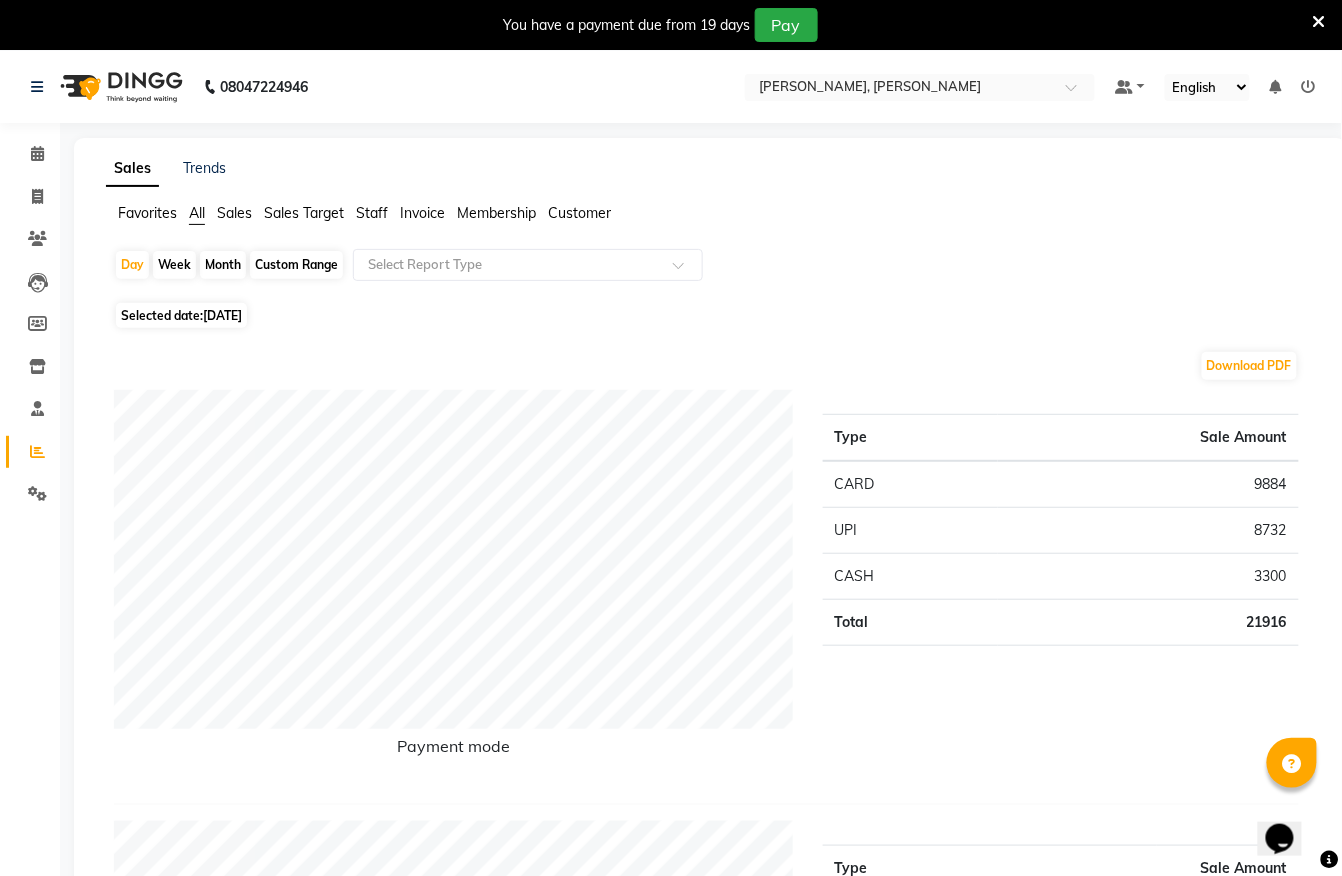 click on "Month" 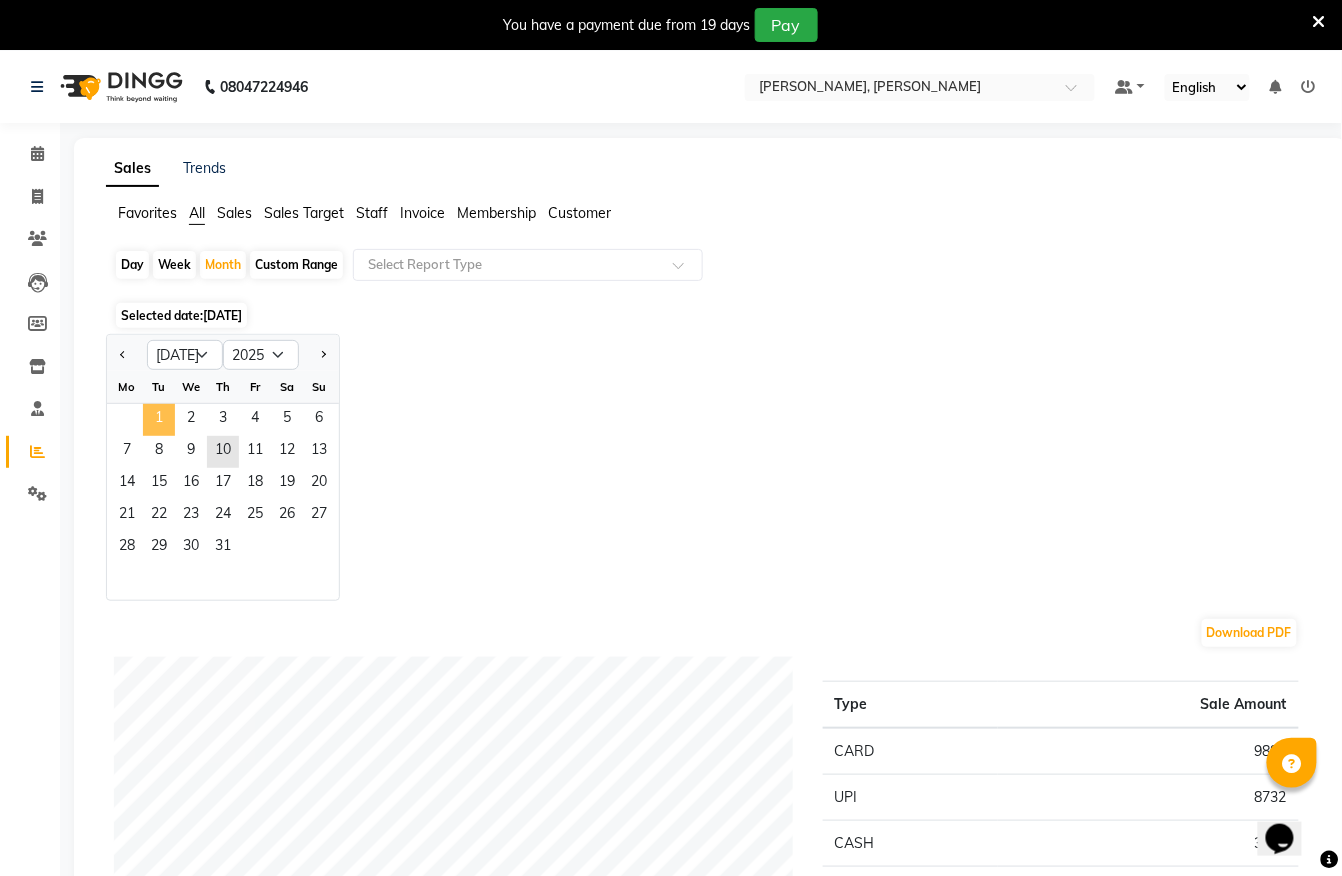 click on "1" 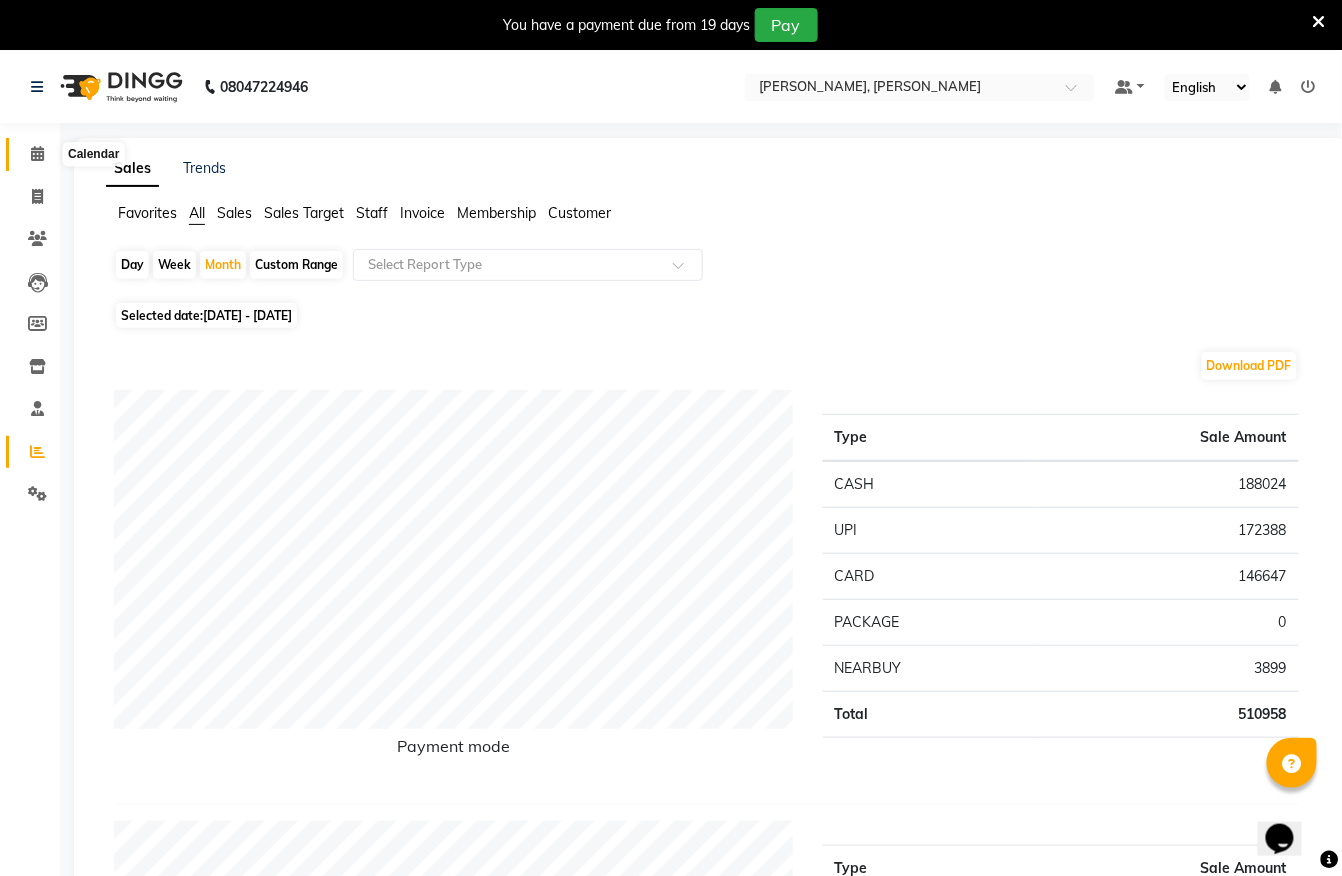 click 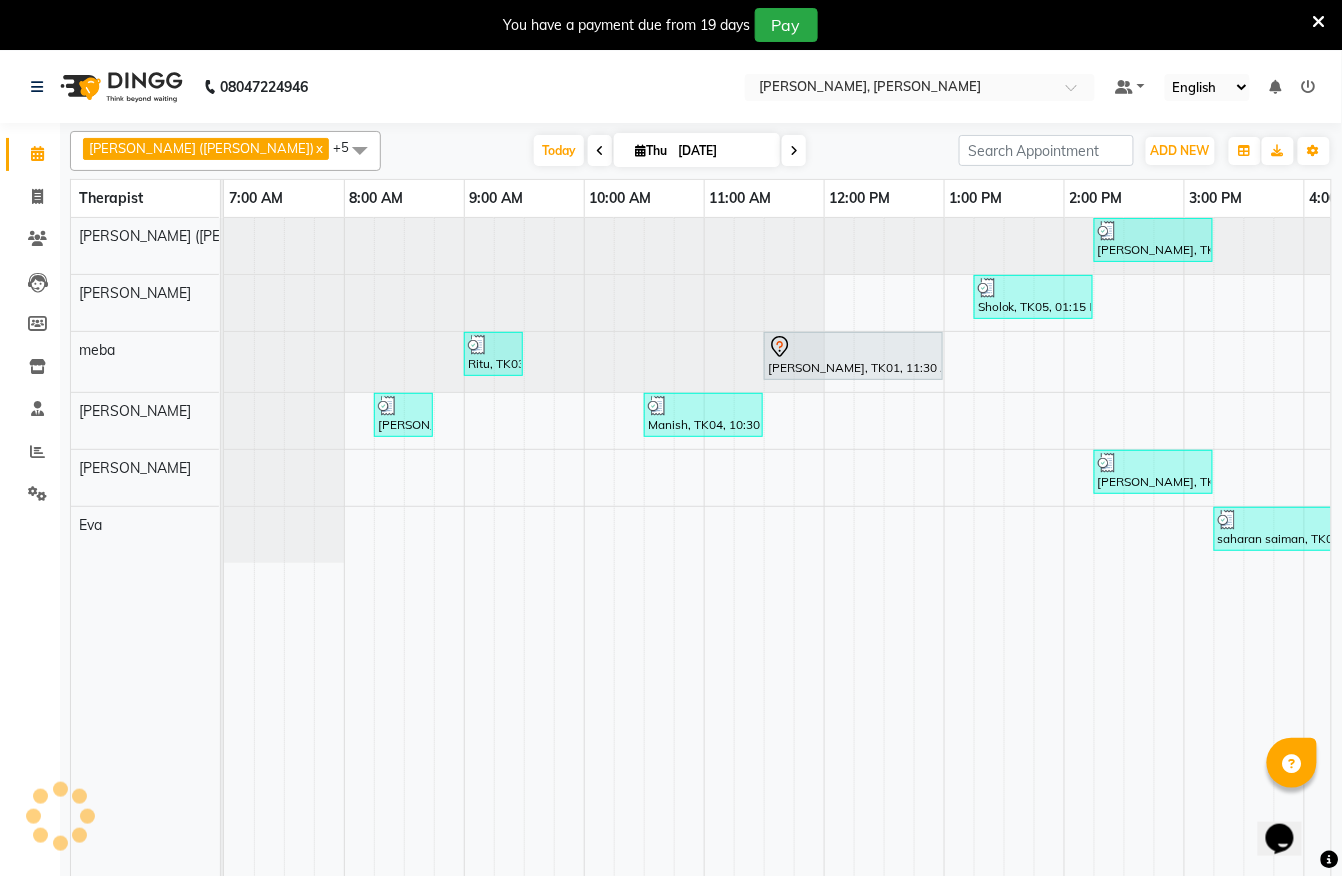 scroll, scrollTop: 0, scrollLeft: 0, axis: both 